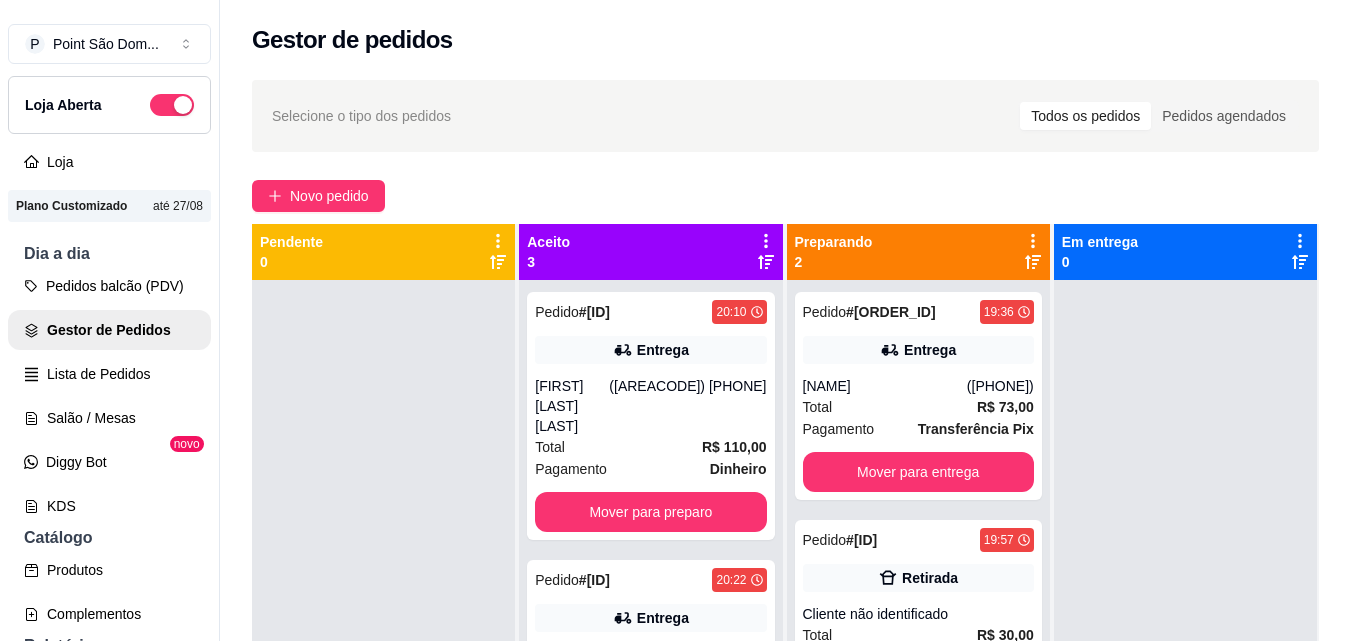 scroll, scrollTop: 0, scrollLeft: 0, axis: both 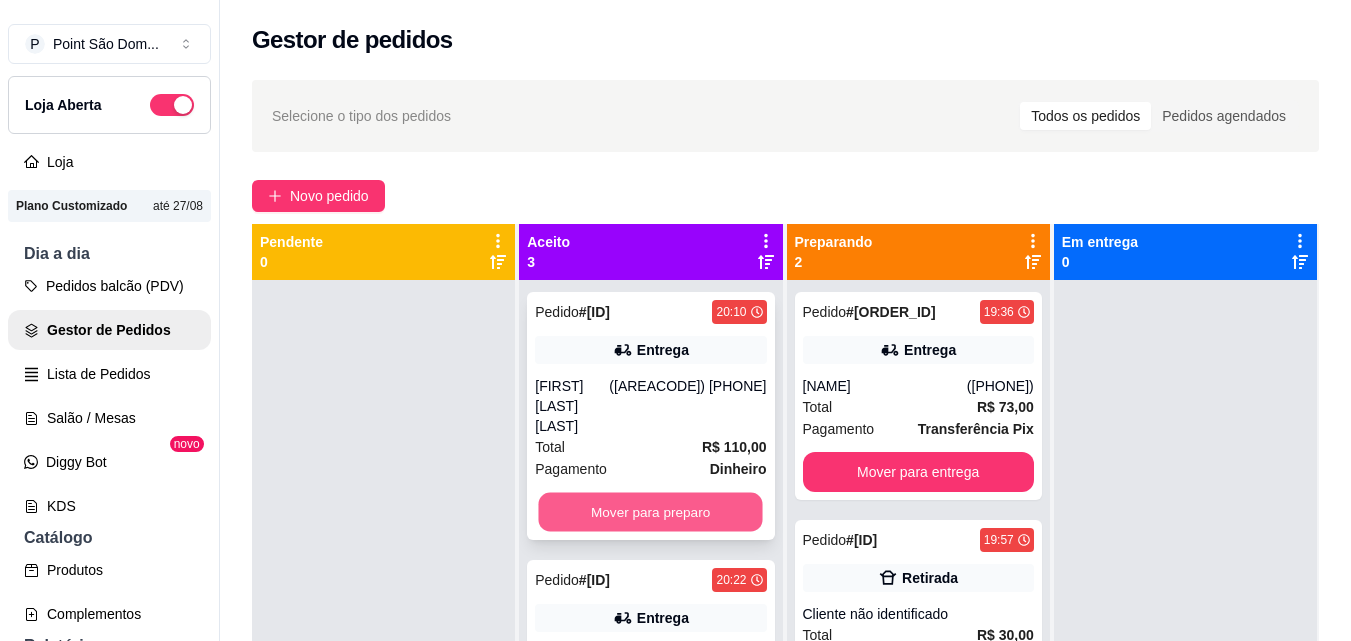 click on "Mover para preparo" at bounding box center [651, 512] 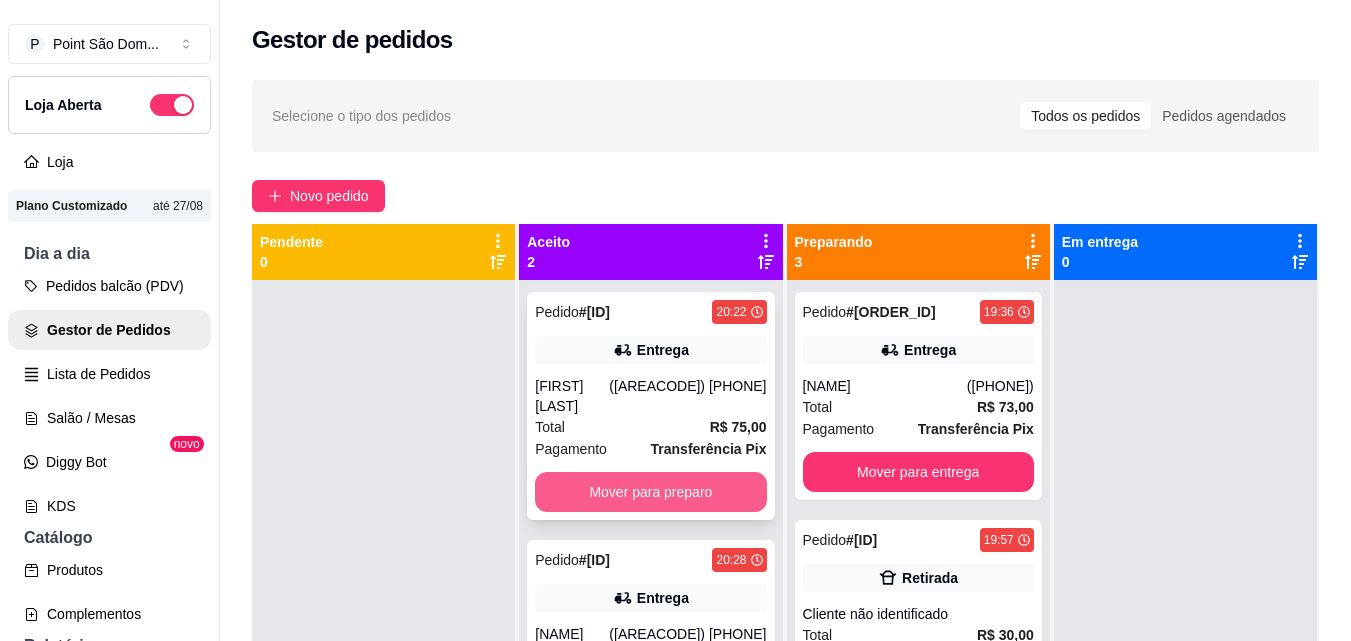 click on "Mover para preparo" at bounding box center (650, 492) 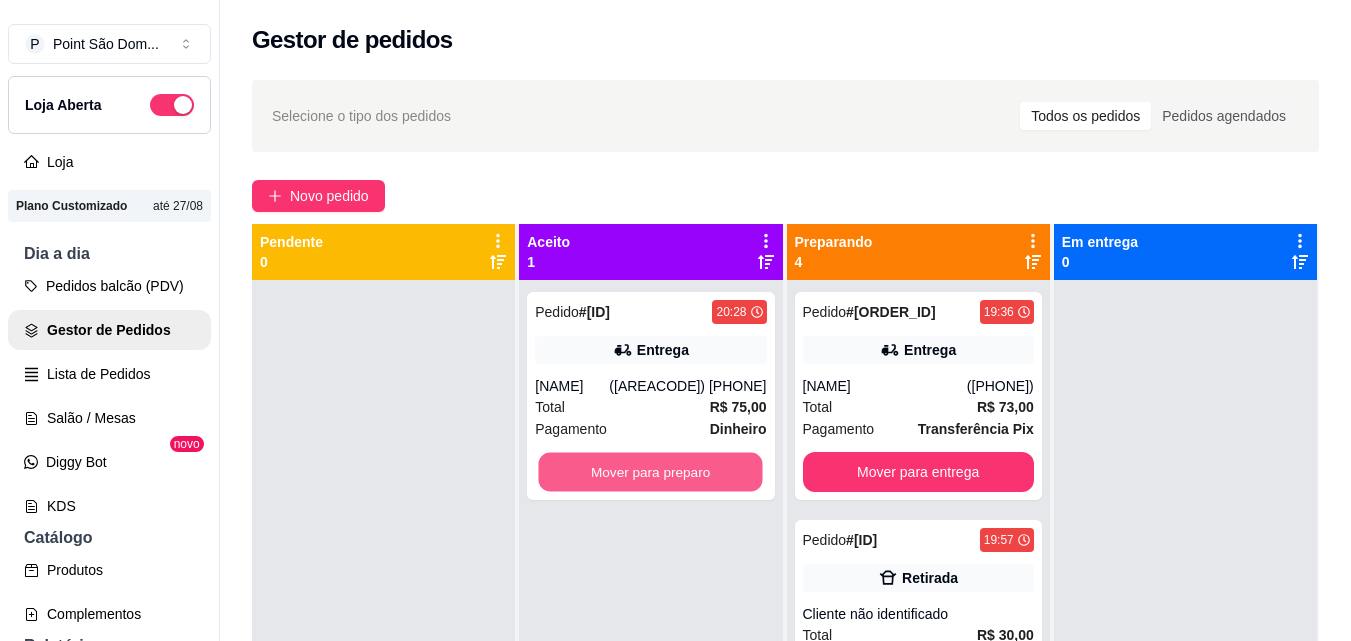 click on "Mover para preparo" at bounding box center (651, 472) 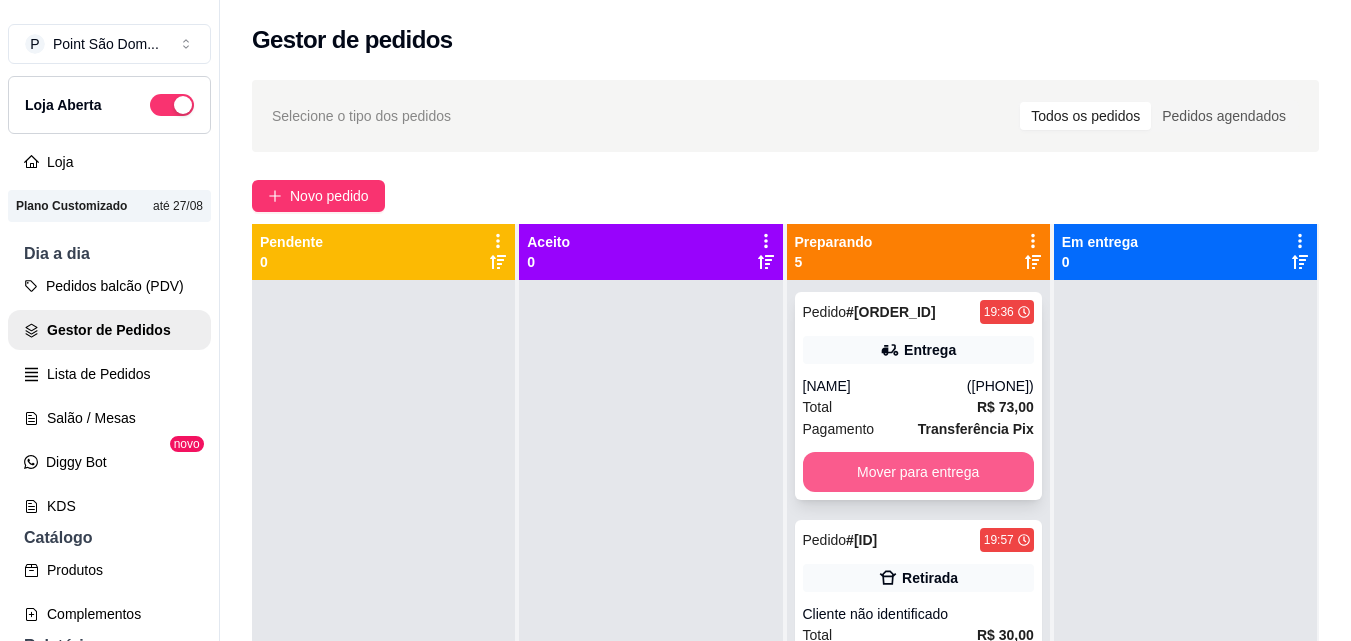 click on "Mover para entrega" at bounding box center [918, 472] 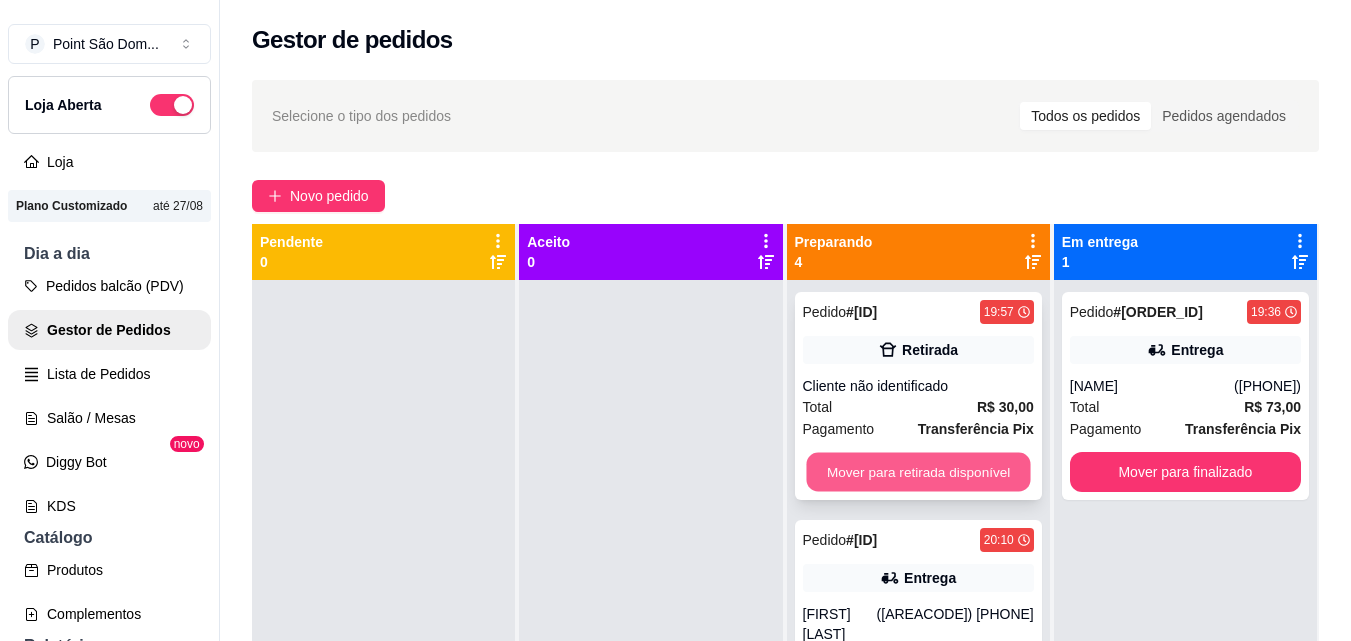 click on "Mover para retirada disponível" at bounding box center [918, 472] 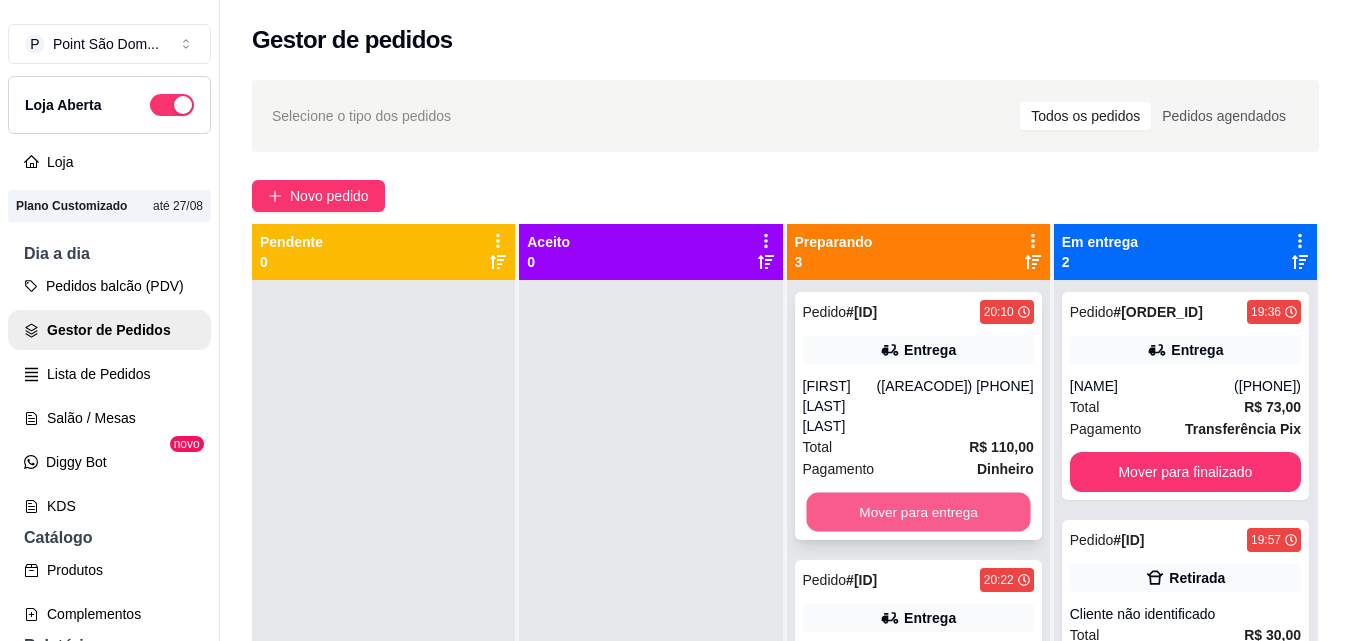 click on "Mover para entrega" at bounding box center [918, 512] 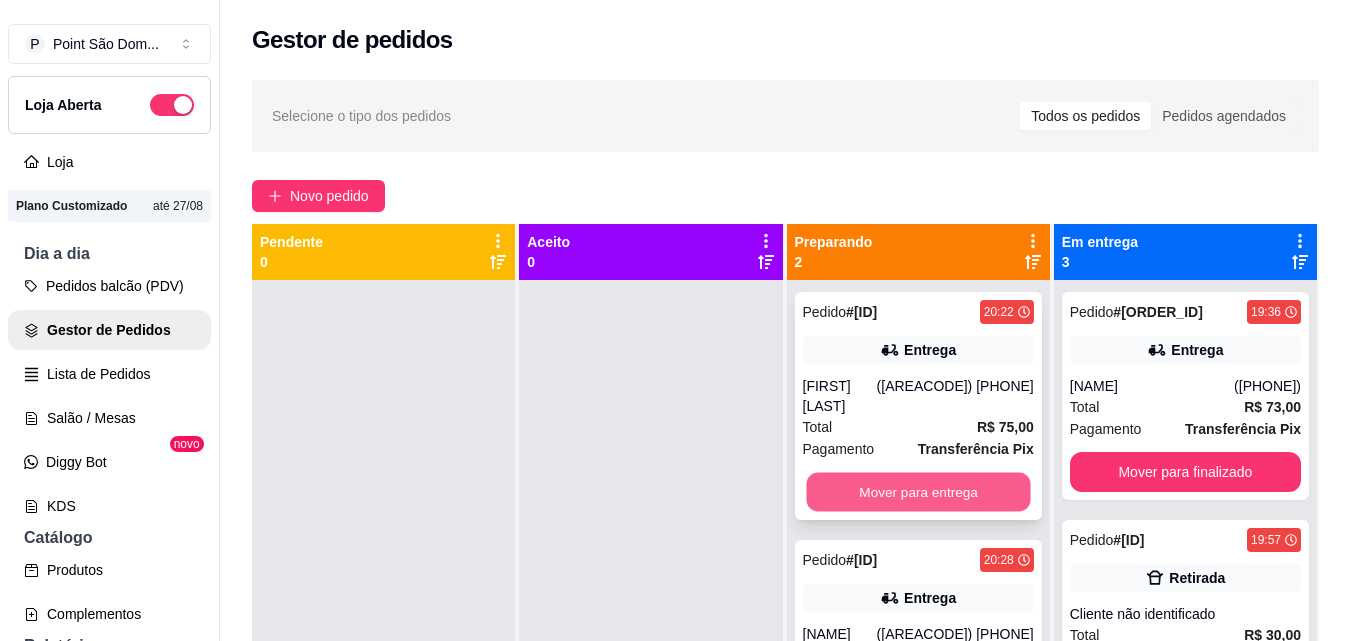 click on "Mover para entrega" at bounding box center [918, 492] 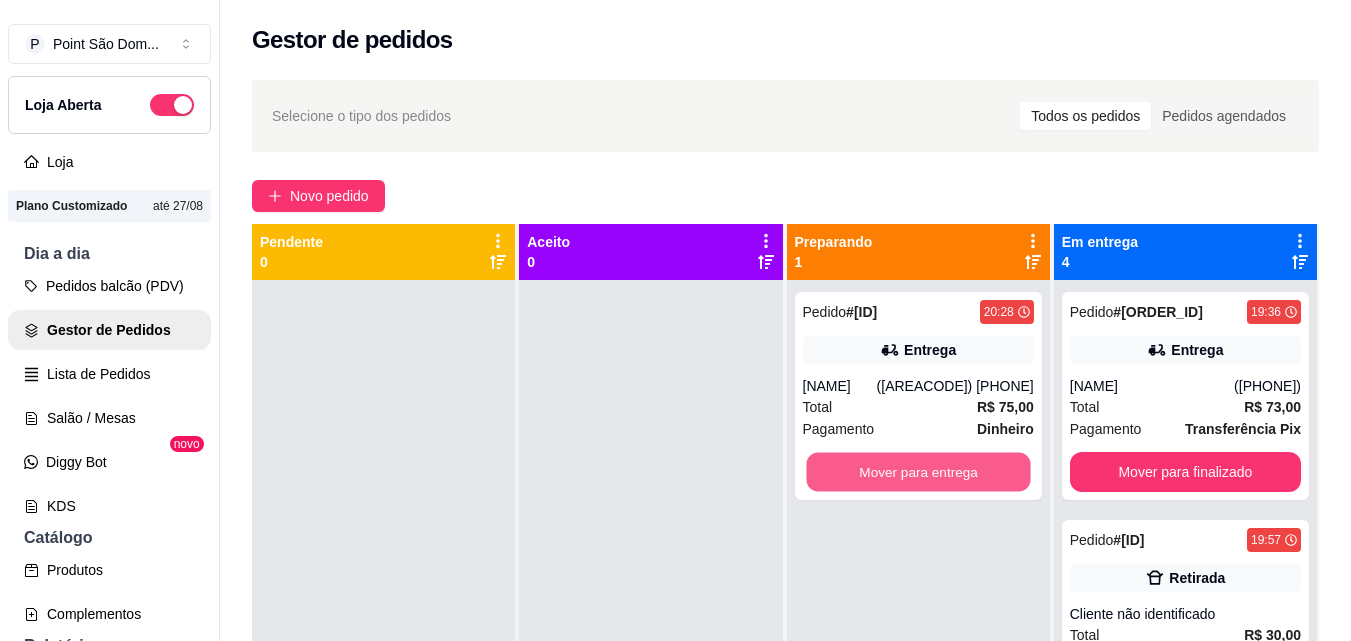 click on "Mover para entrega" at bounding box center [918, 472] 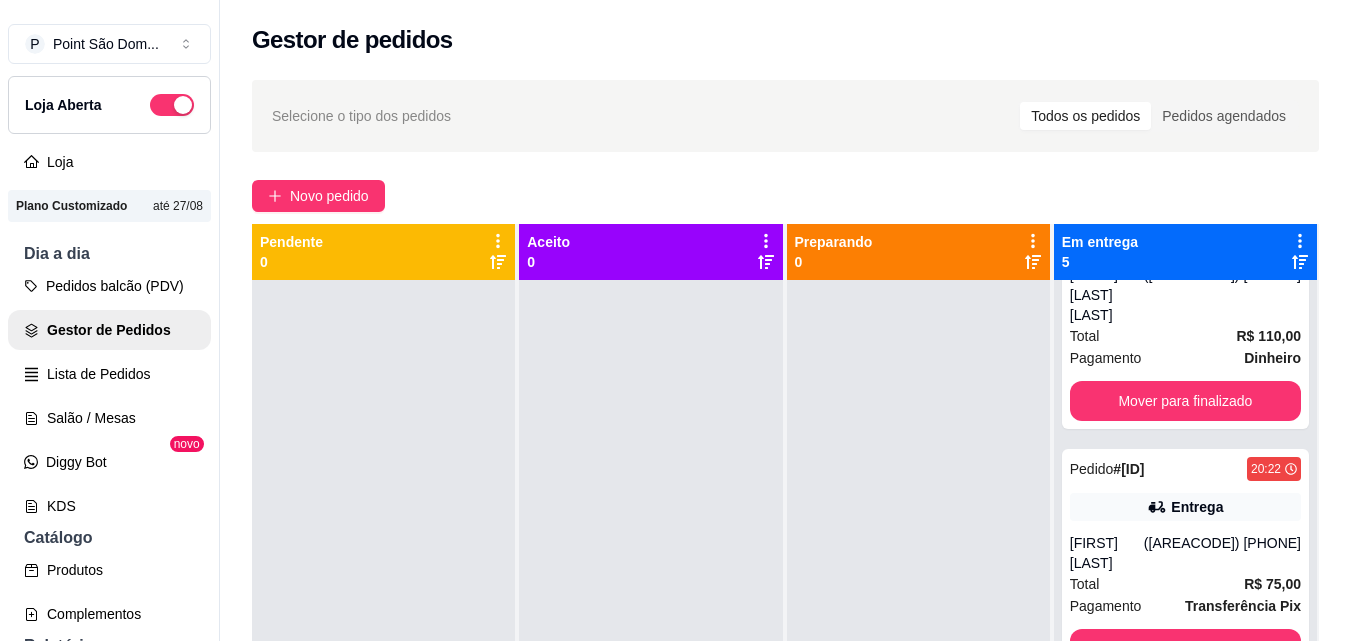 scroll, scrollTop: 579, scrollLeft: 0, axis: vertical 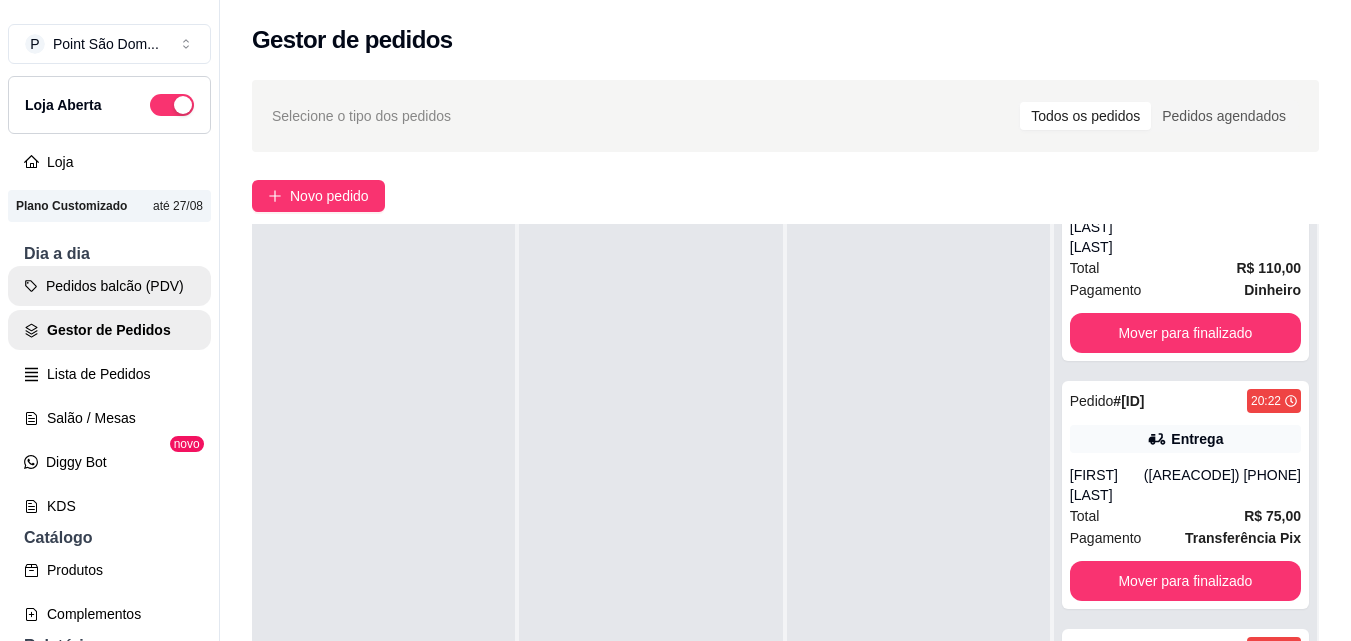 click on "Pedidos balcão (PDV)" at bounding box center [109, 286] 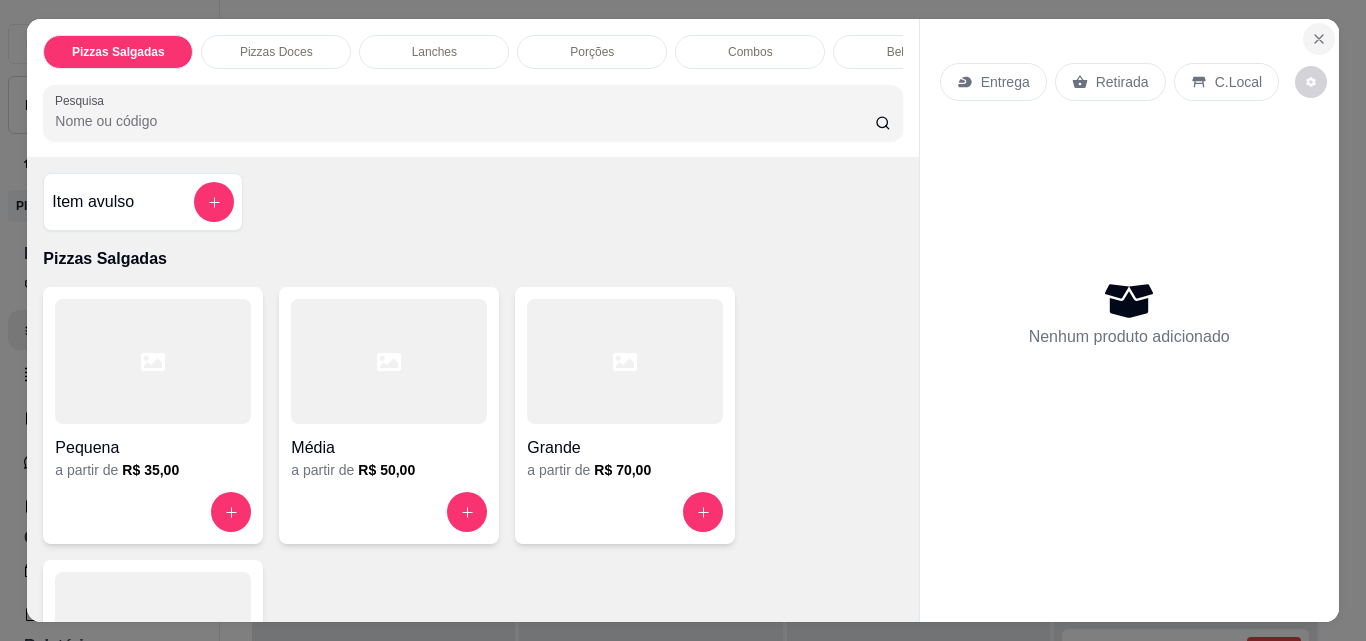 click 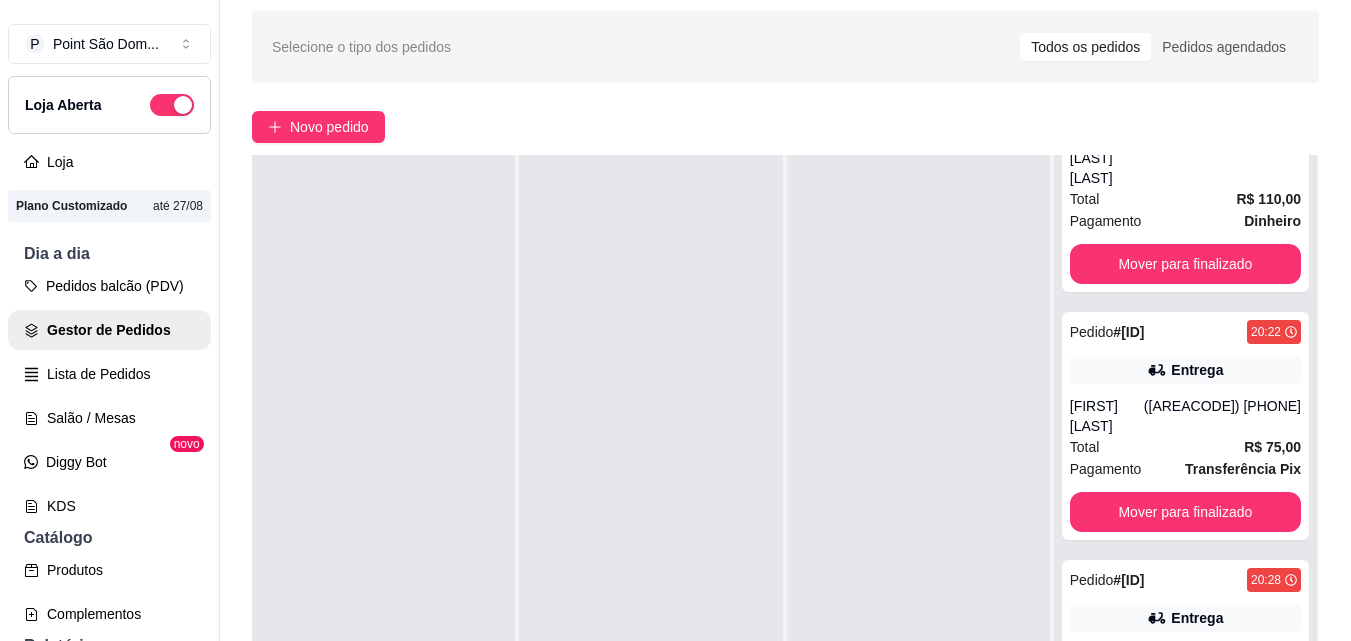 scroll, scrollTop: 319, scrollLeft: 0, axis: vertical 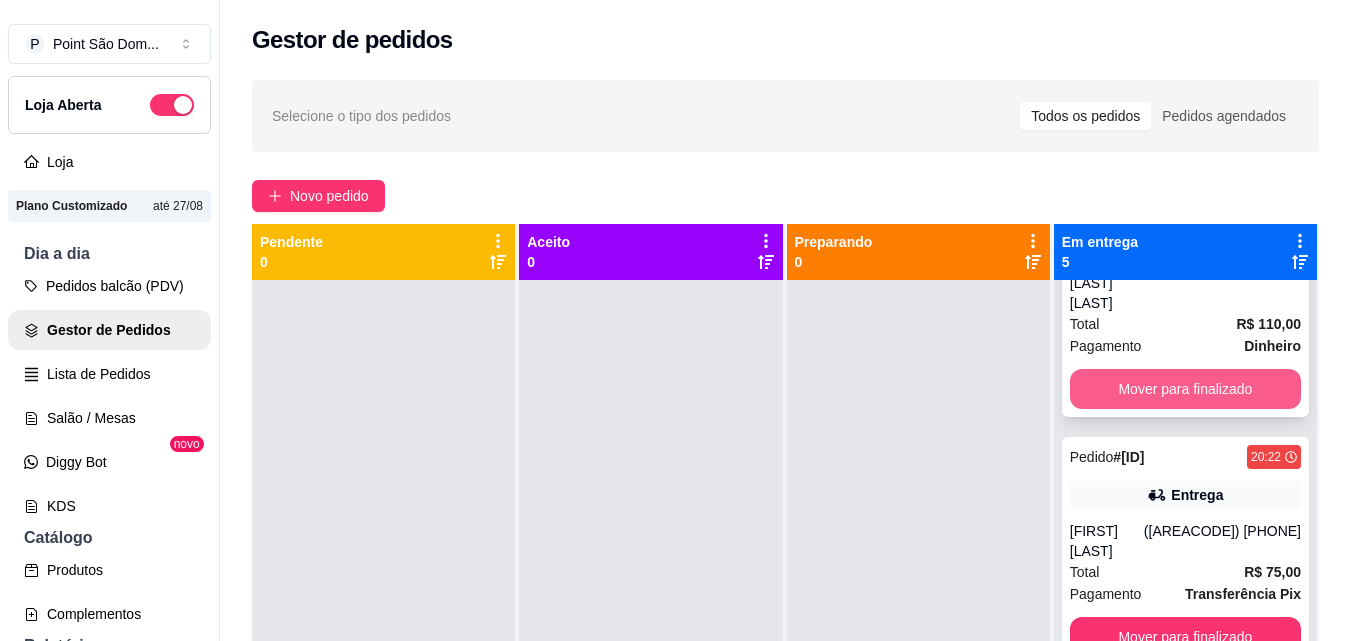 click on "Mover para finalizado" at bounding box center (1185, 389) 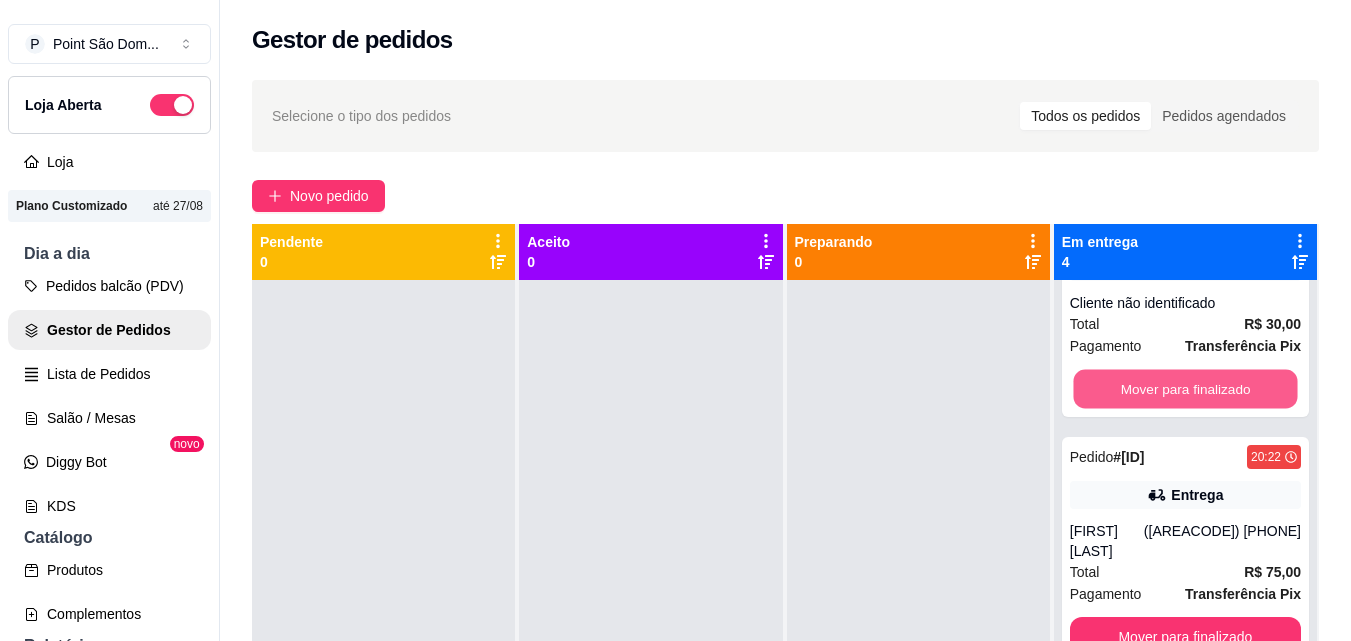 click on "Mover para finalizado" at bounding box center (1185, 389) 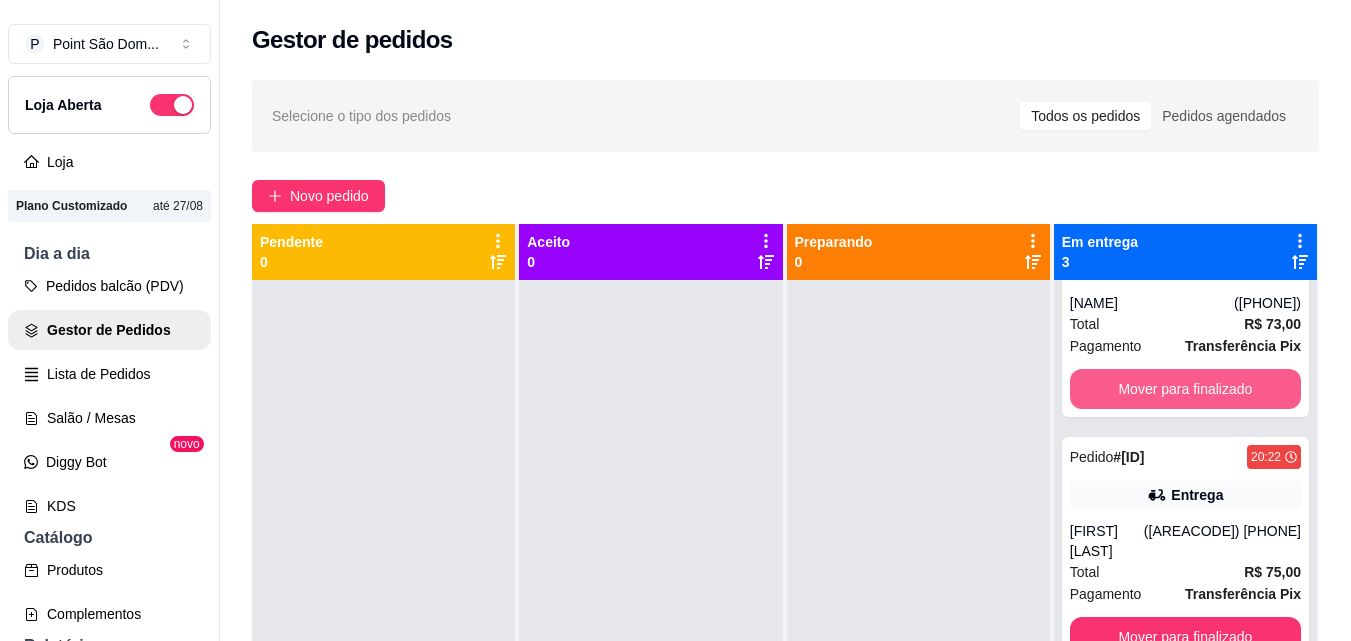 scroll, scrollTop: 83, scrollLeft: 0, axis: vertical 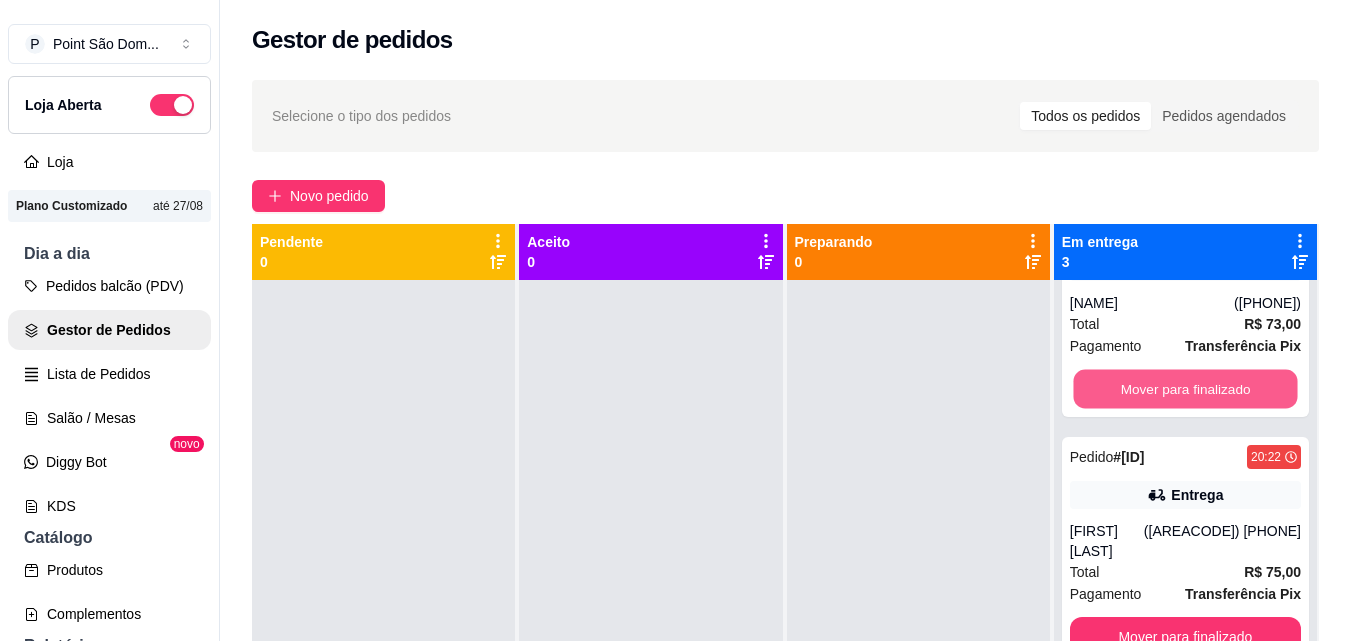 click on "Mover para finalizado" at bounding box center [1185, 389] 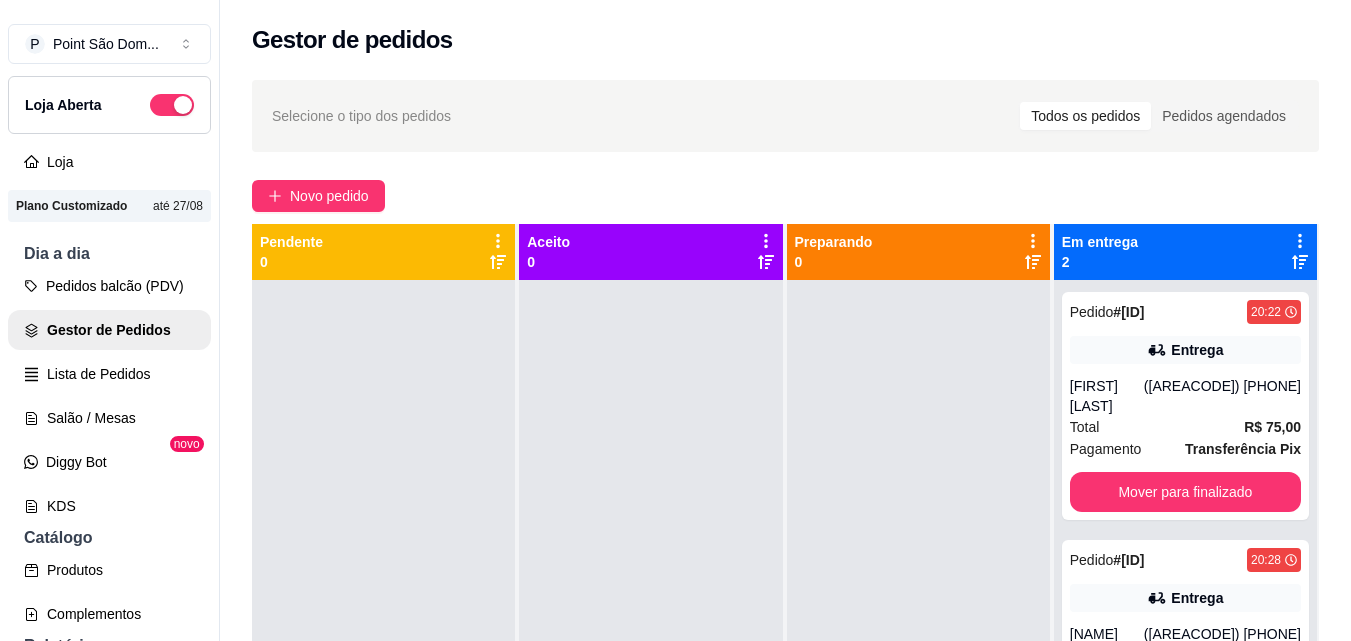 scroll, scrollTop: 0, scrollLeft: 0, axis: both 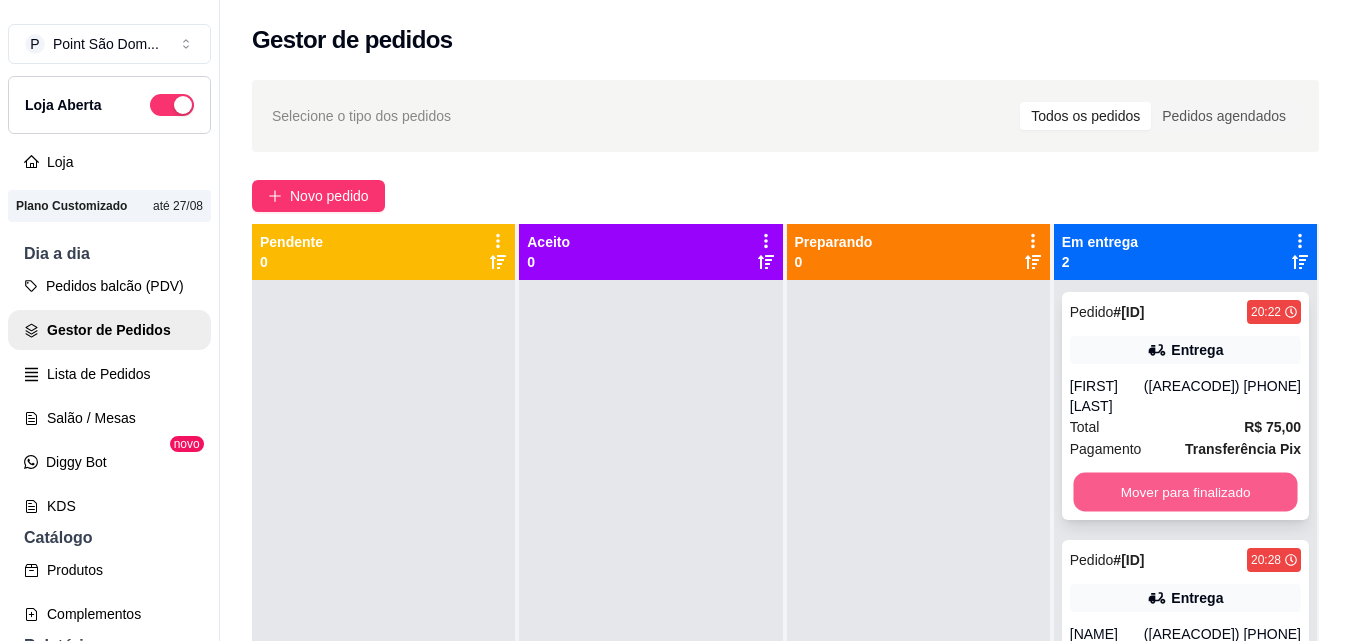 click on "Mover para finalizado" at bounding box center [1185, 492] 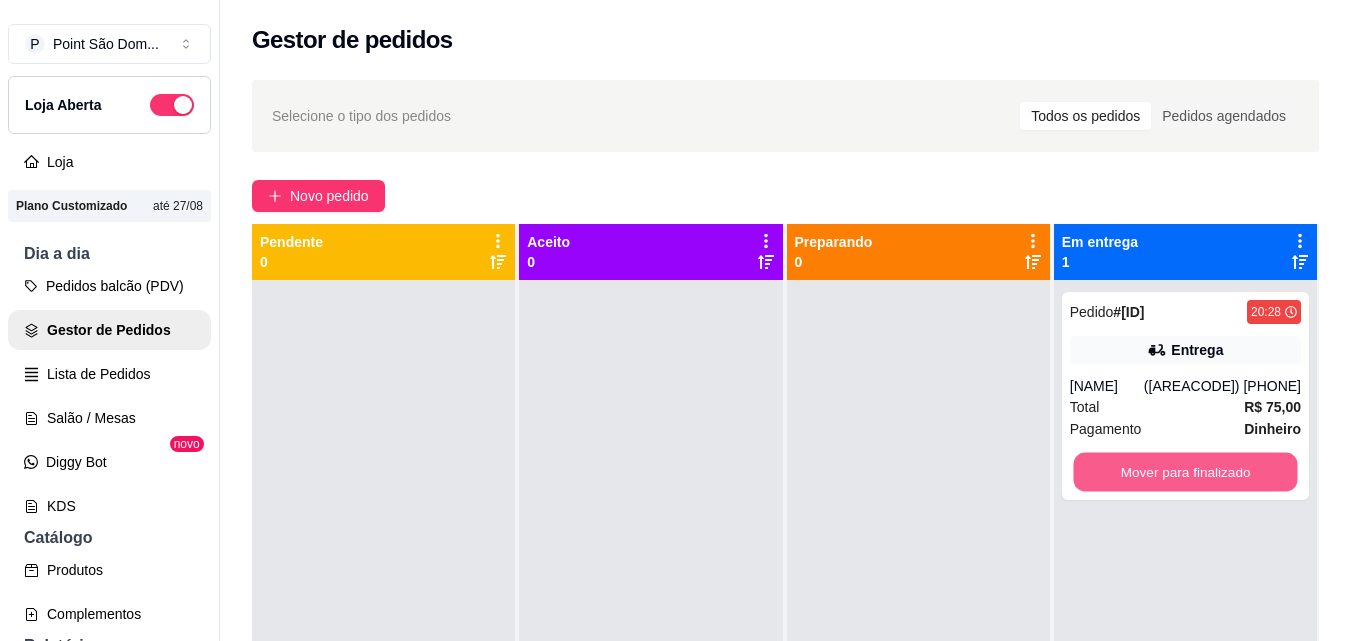 click on "Mover para finalizado" at bounding box center (1185, 472) 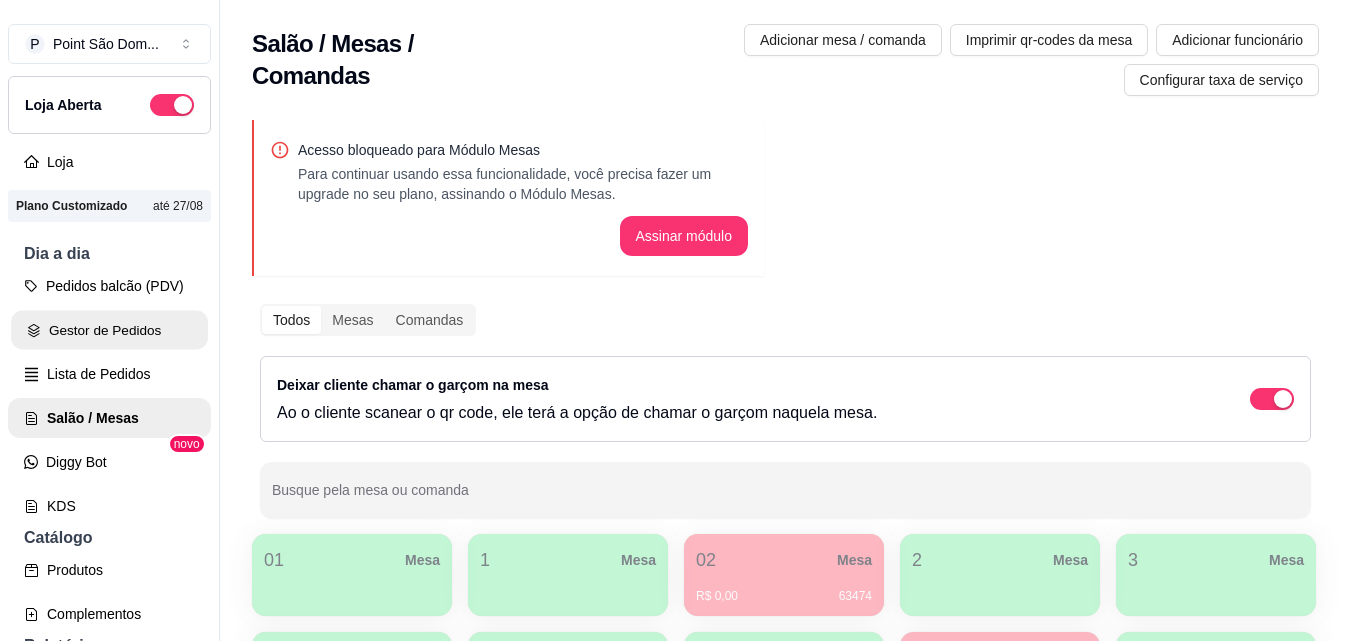 click on "Gestor de Pedidos" at bounding box center [109, 330] 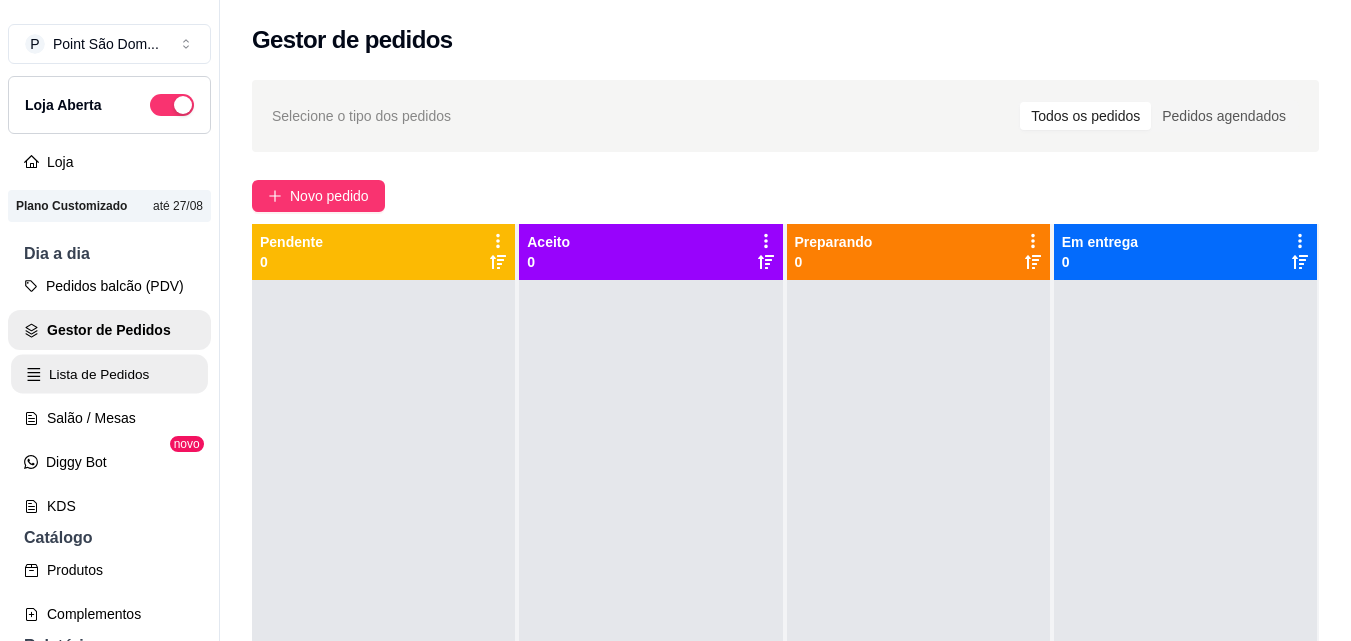 click on "Lista de Pedidos" at bounding box center [109, 374] 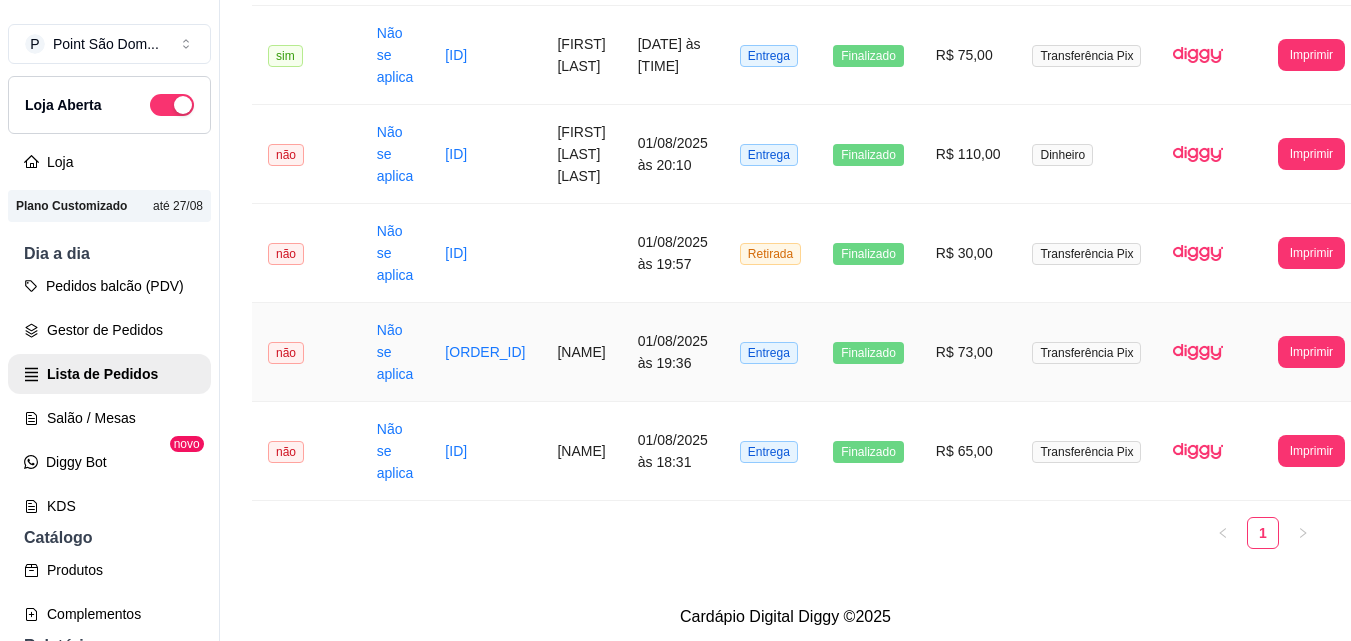scroll, scrollTop: 435, scrollLeft: 0, axis: vertical 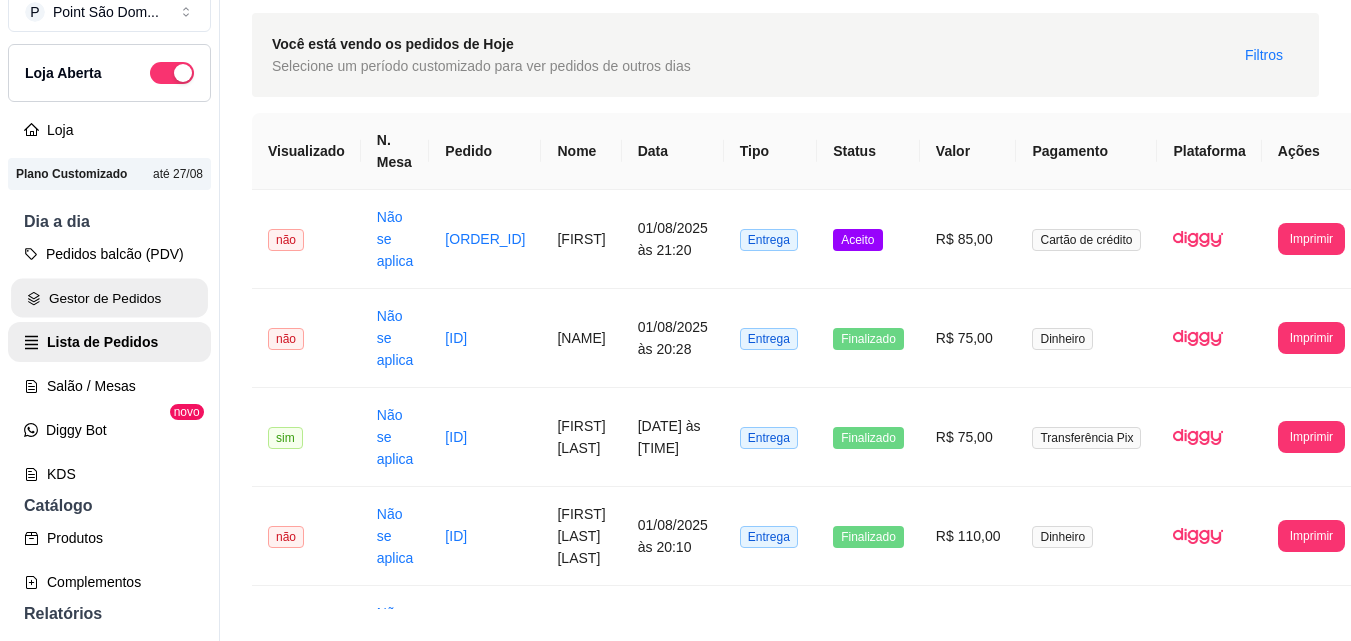 click on "Gestor de Pedidos" at bounding box center [109, 298] 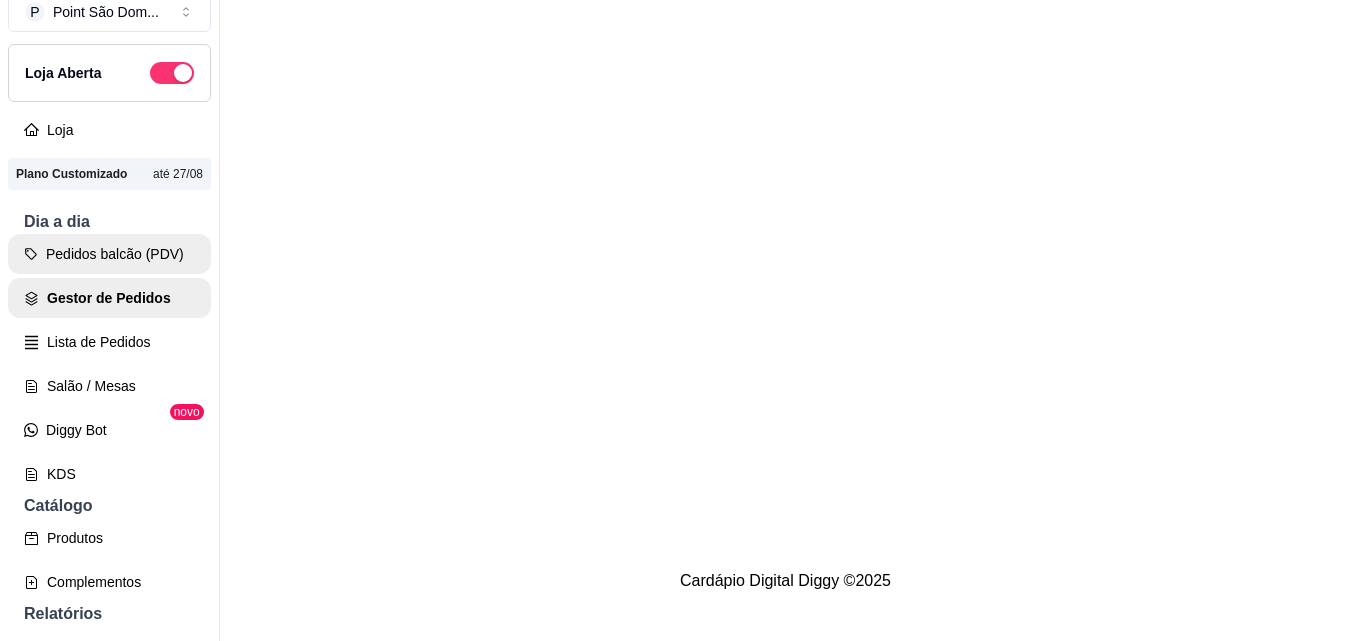 scroll, scrollTop: 0, scrollLeft: 0, axis: both 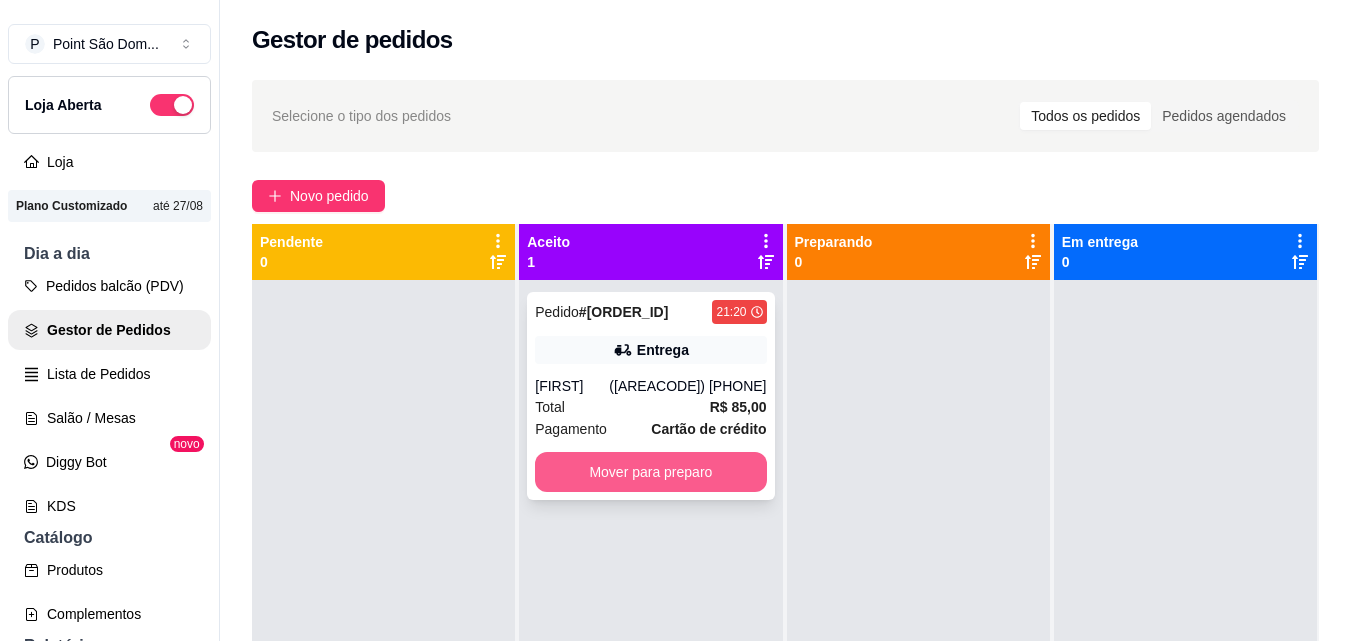 click on "Mover para preparo" at bounding box center (650, 472) 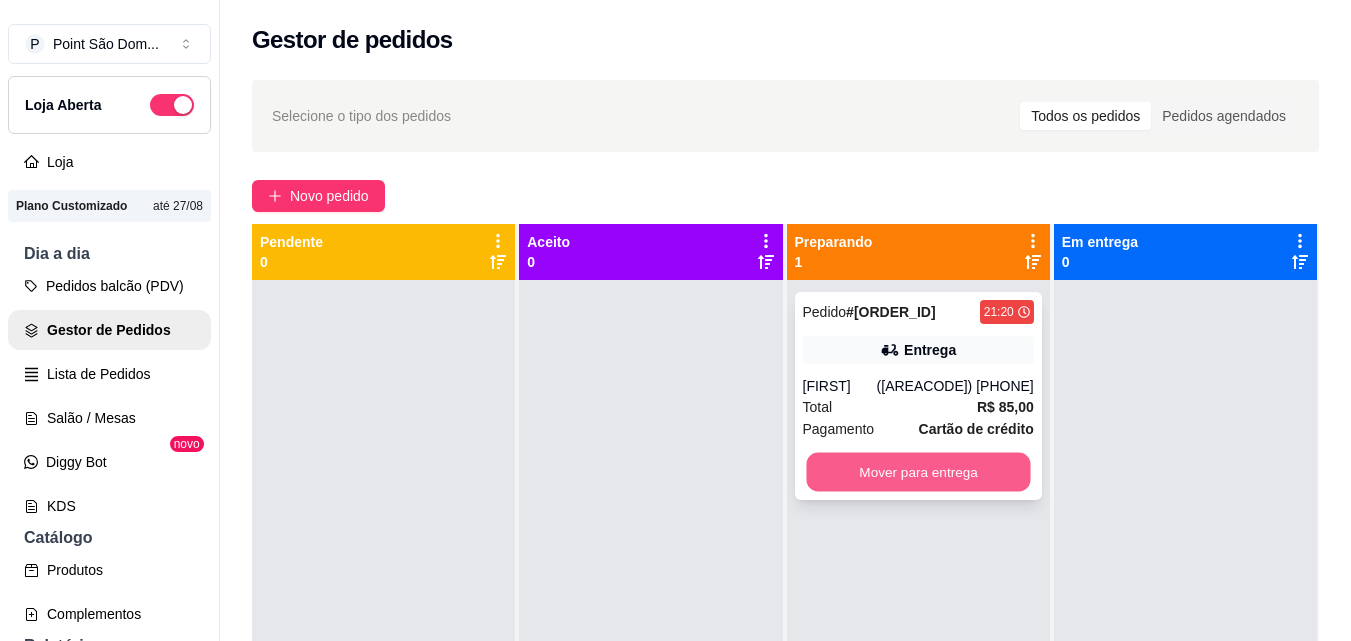click on "Mover para entrega" at bounding box center [918, 472] 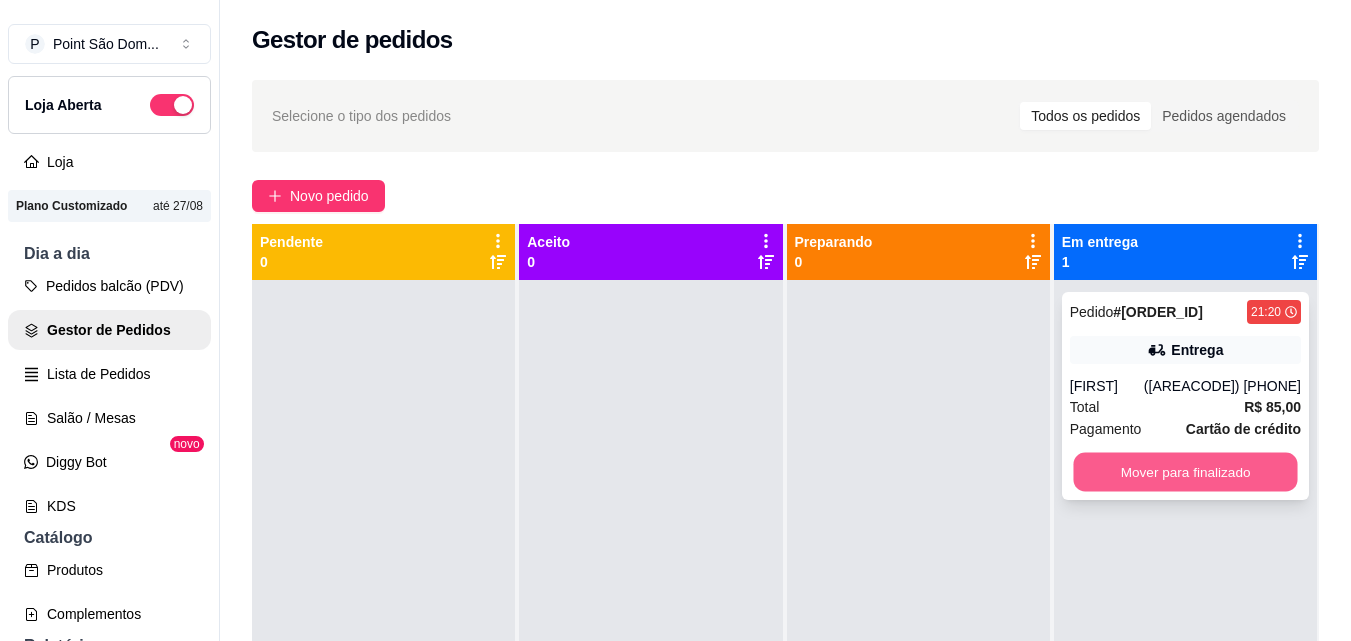 click on "Mover para finalizado" at bounding box center [1185, 472] 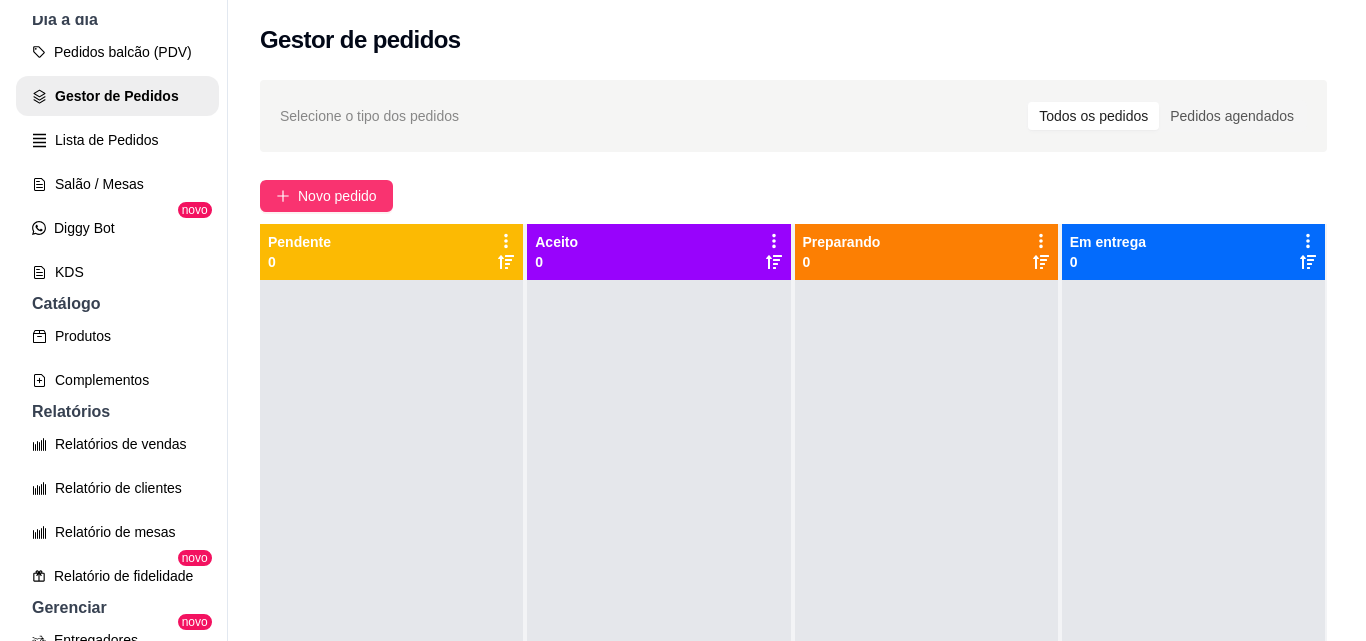 scroll, scrollTop: 0, scrollLeft: 0, axis: both 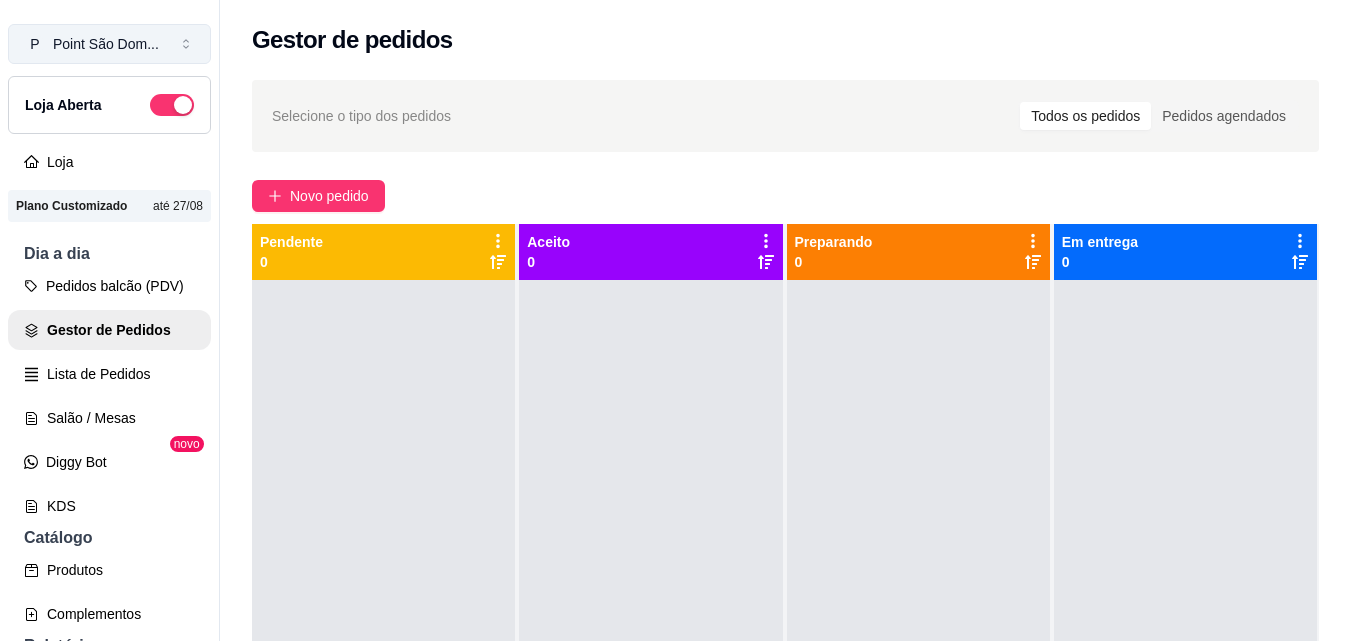 click 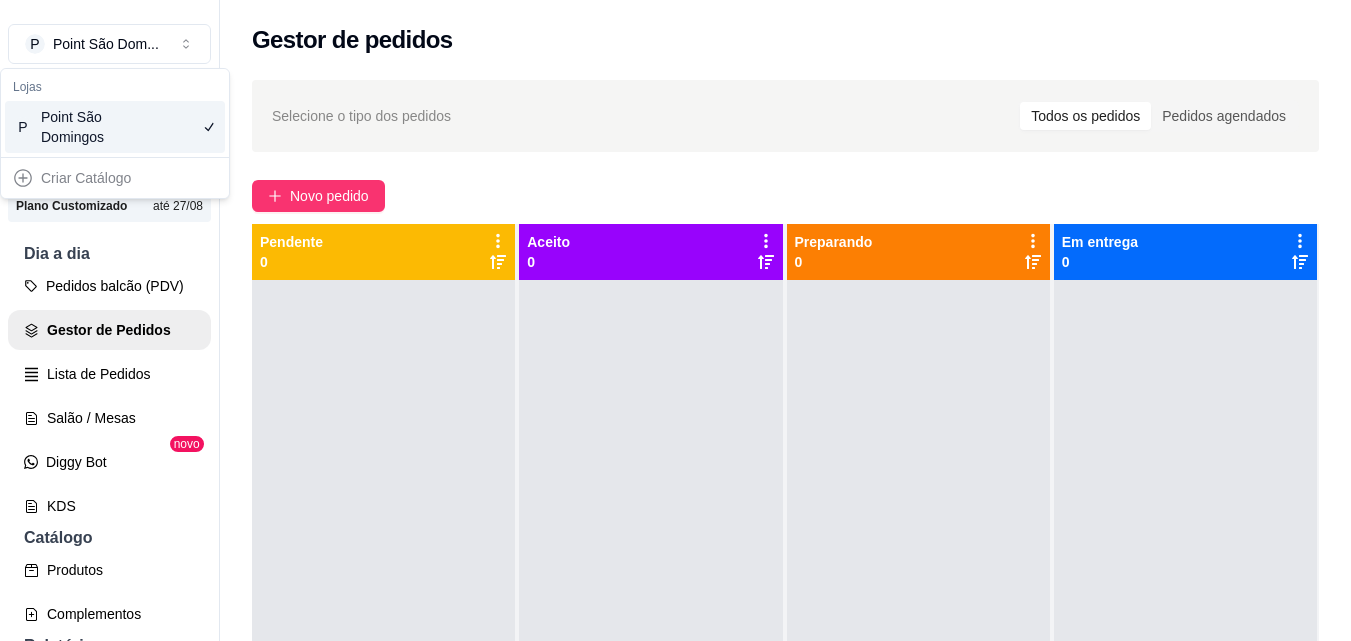 click on "Criar Catálogo" at bounding box center [115, 178] 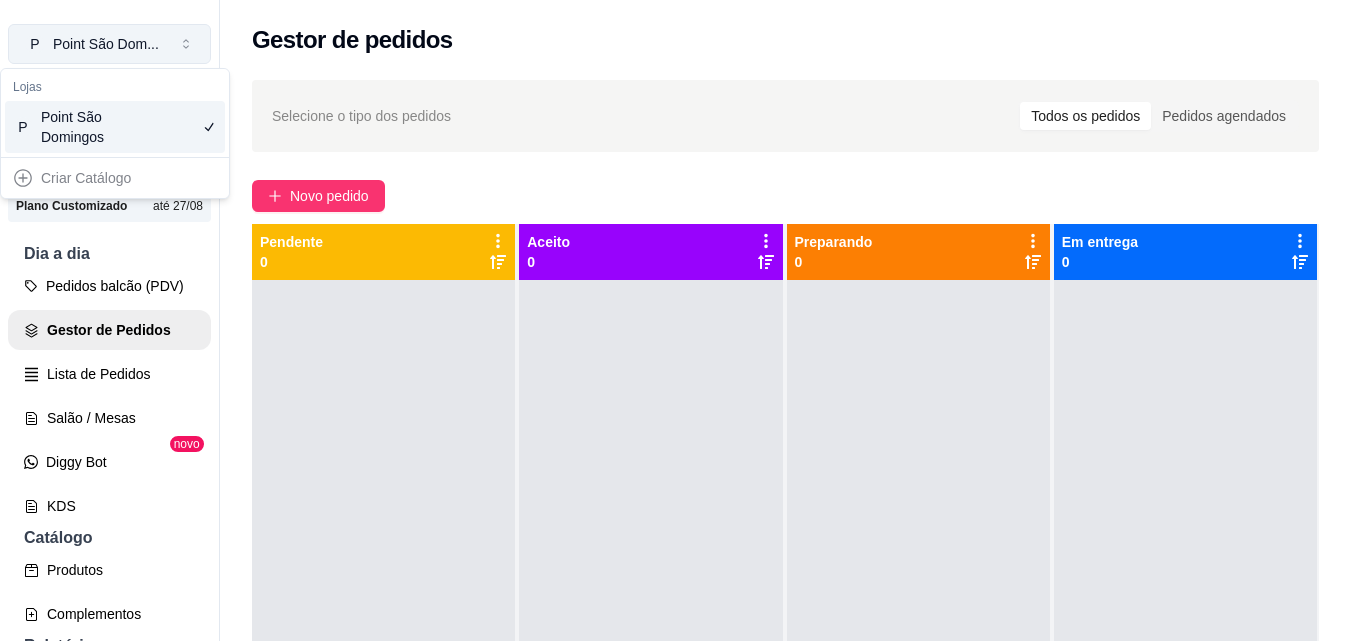 click 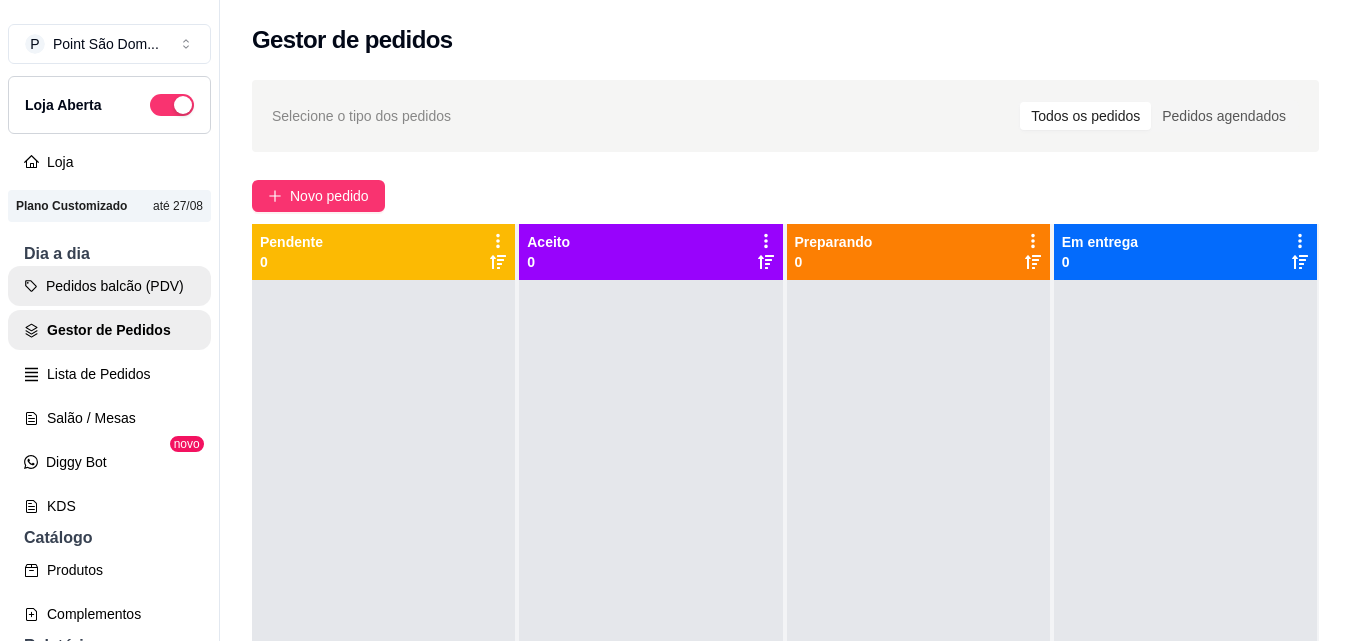 click on "Pedidos balcão (PDV)" at bounding box center (109, 286) 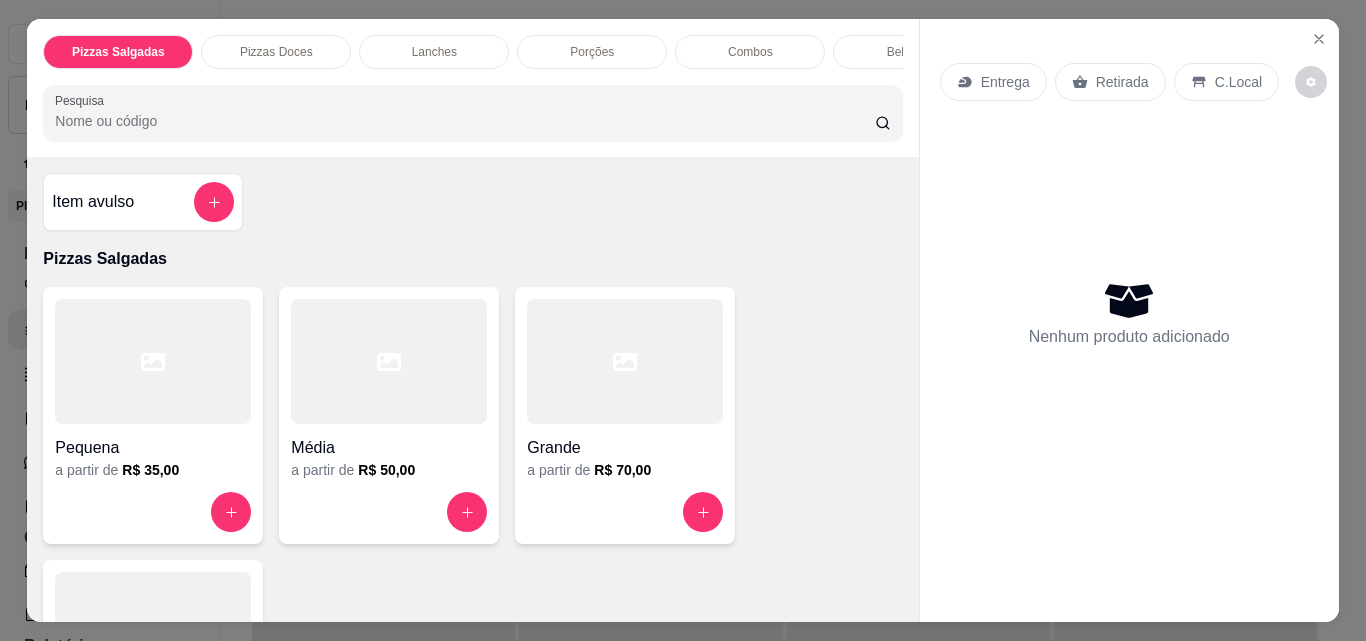 click on "Lanches" at bounding box center [434, 52] 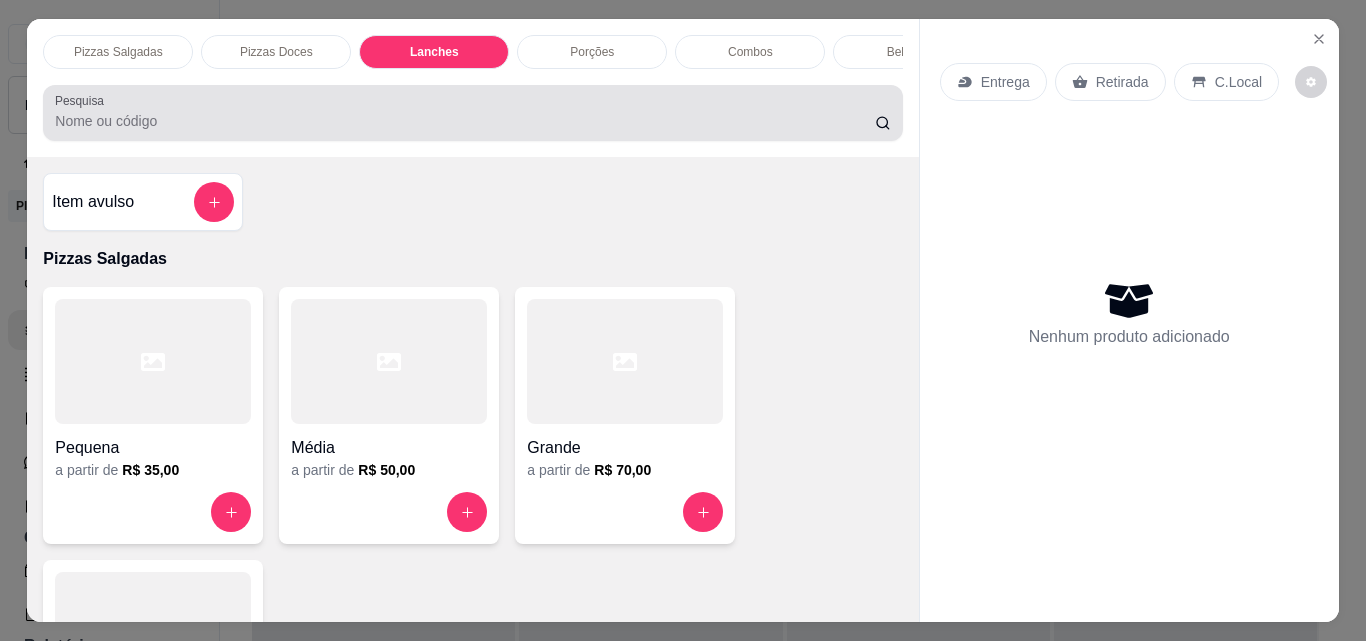scroll, scrollTop: 1262, scrollLeft: 0, axis: vertical 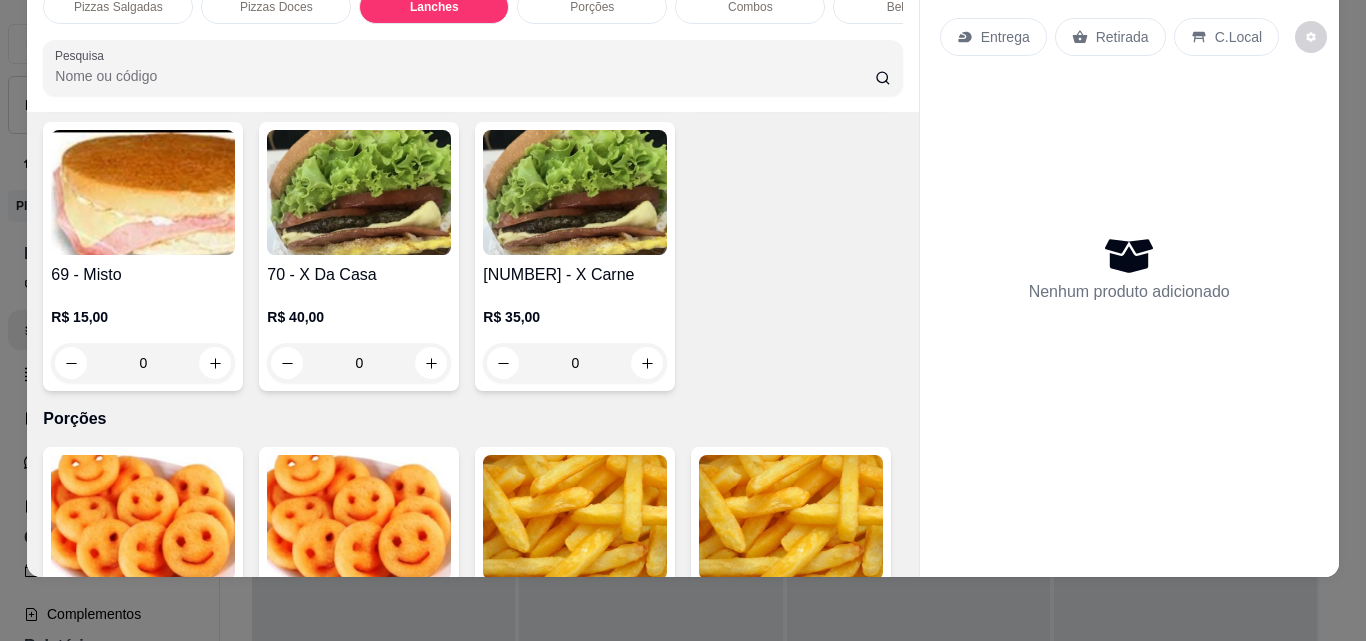 click 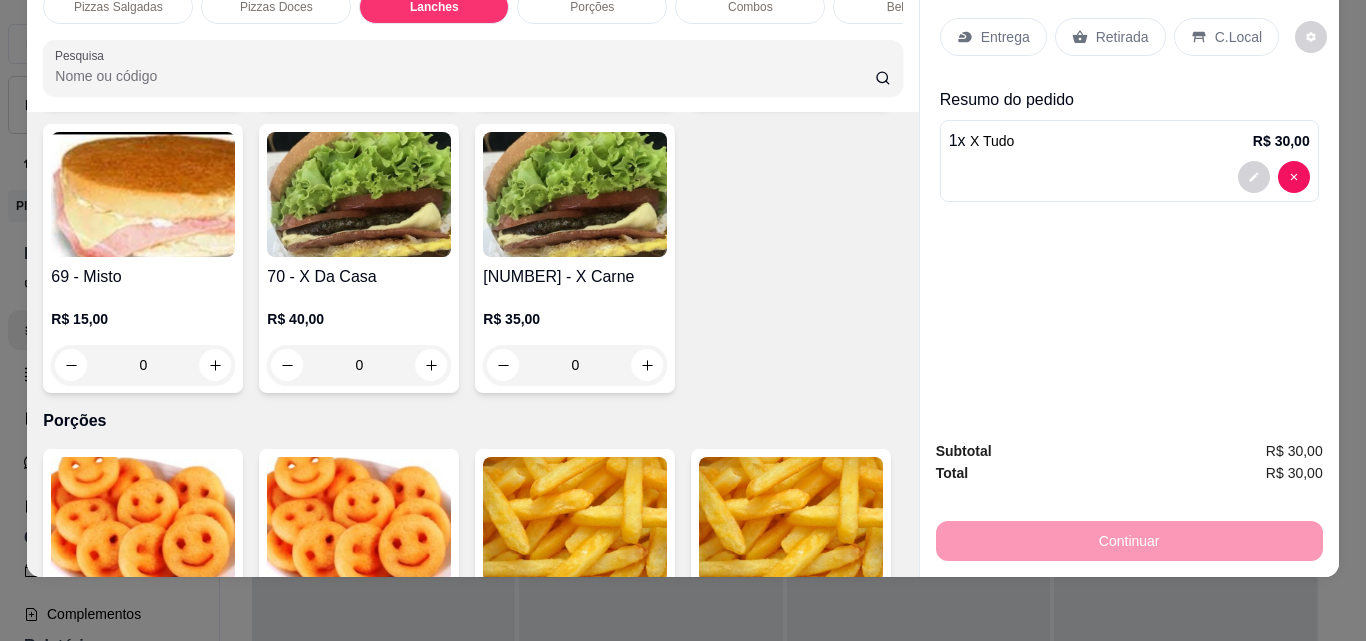 click on "Retirada" at bounding box center [1122, 37] 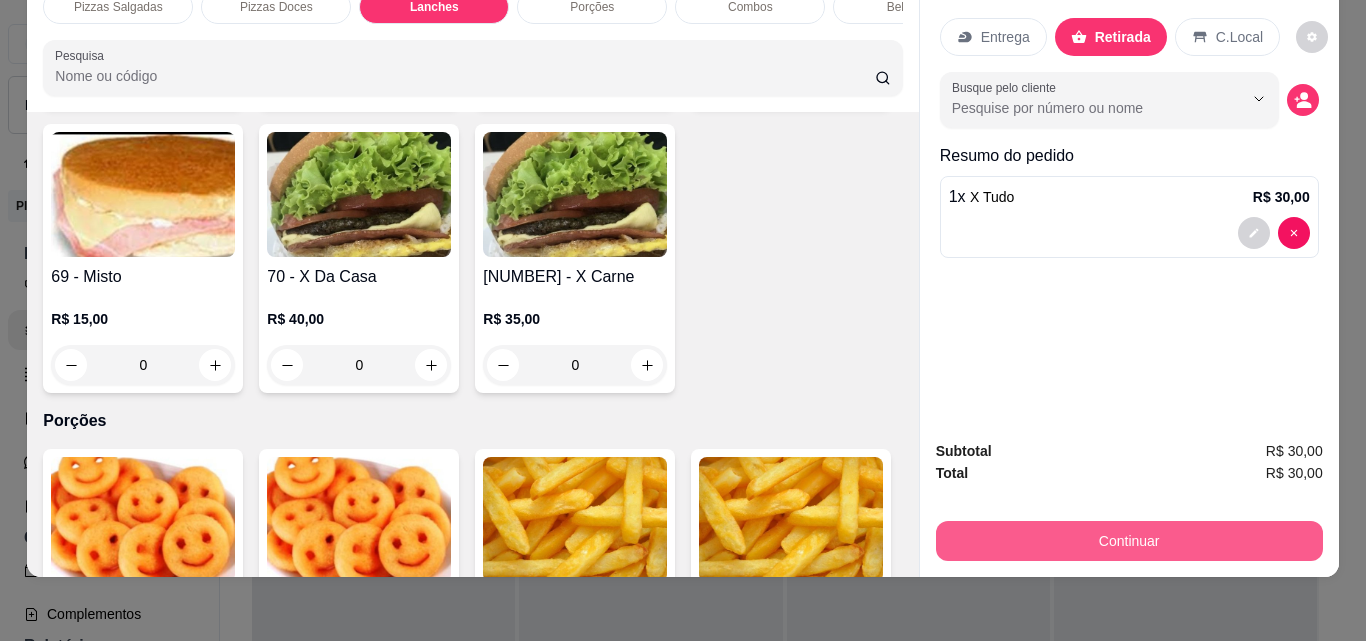 click on "Continuar" at bounding box center (1129, 541) 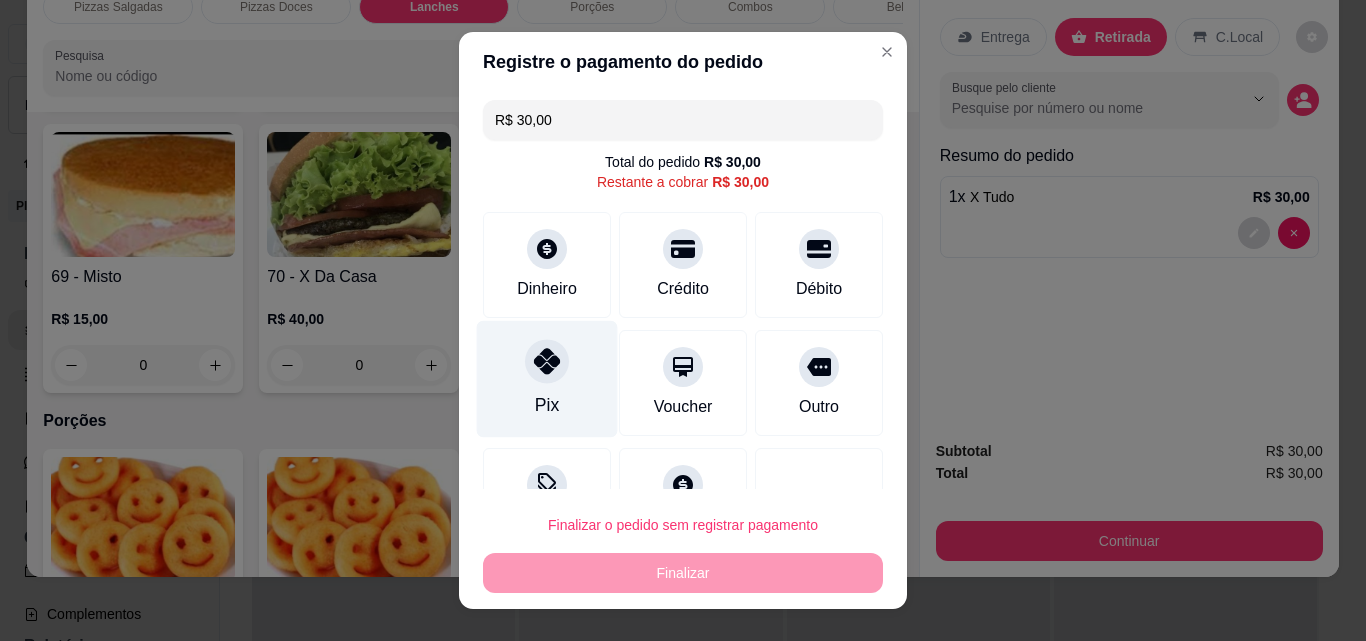 click on "Pix" at bounding box center (547, 379) 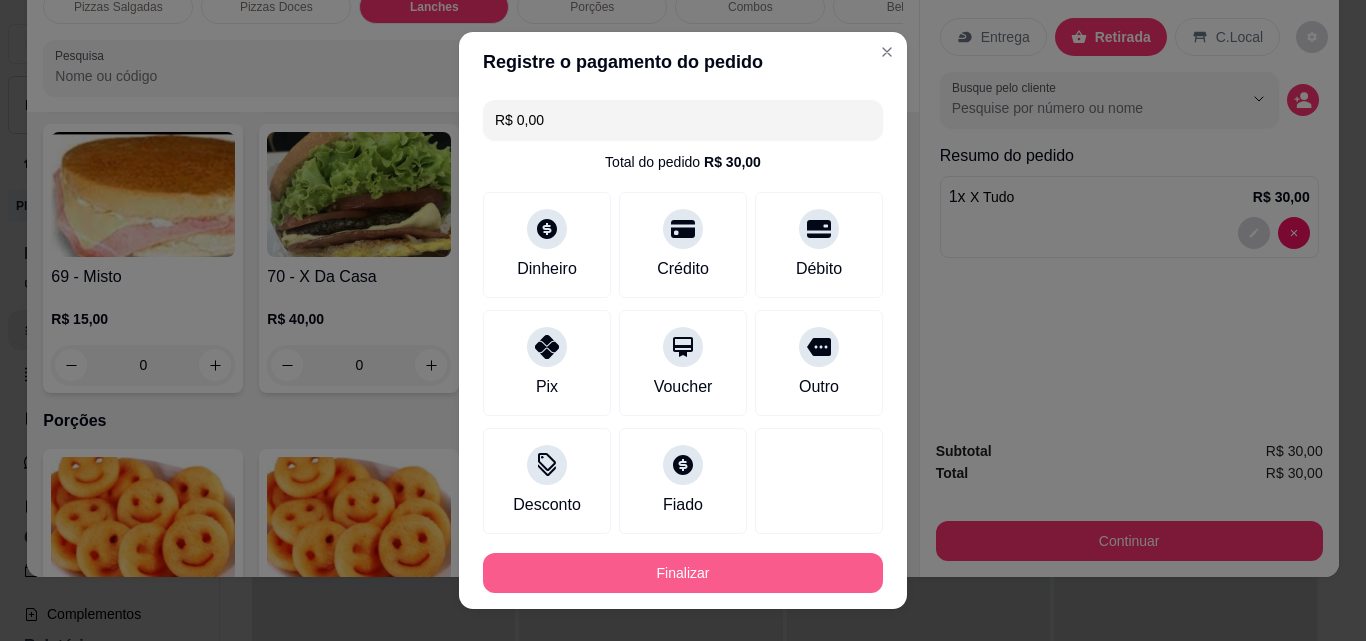 click on "Finalizar" at bounding box center (683, 573) 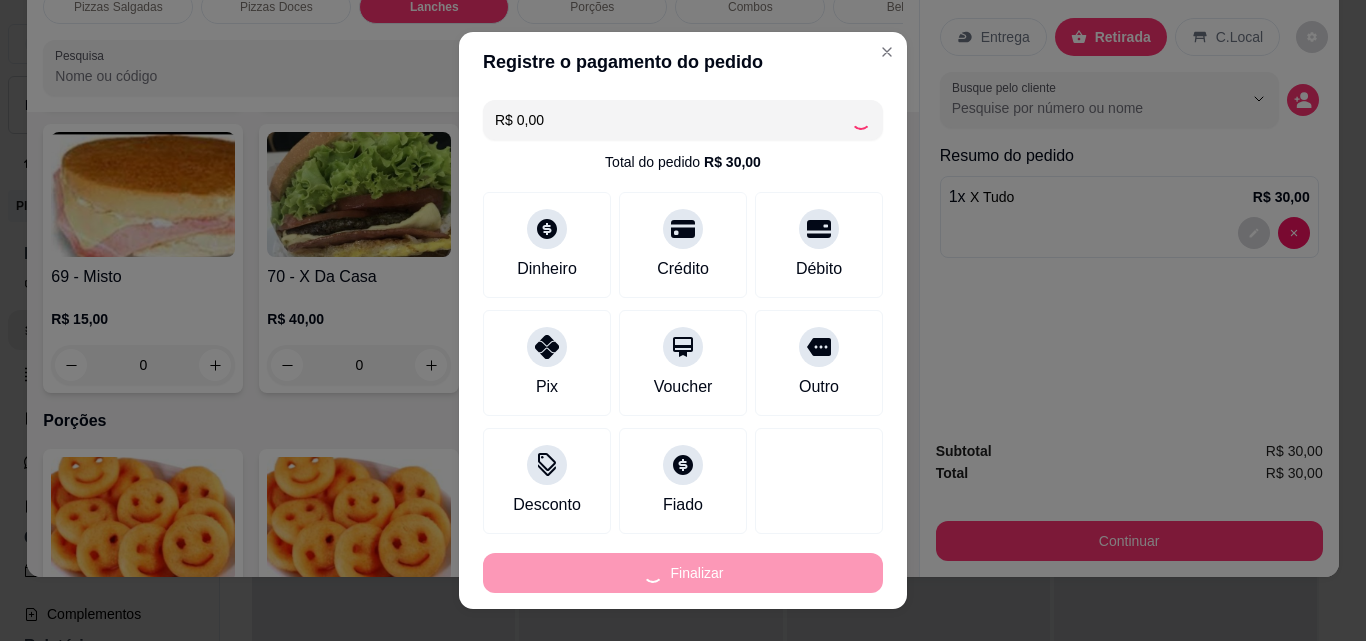 type on "0" 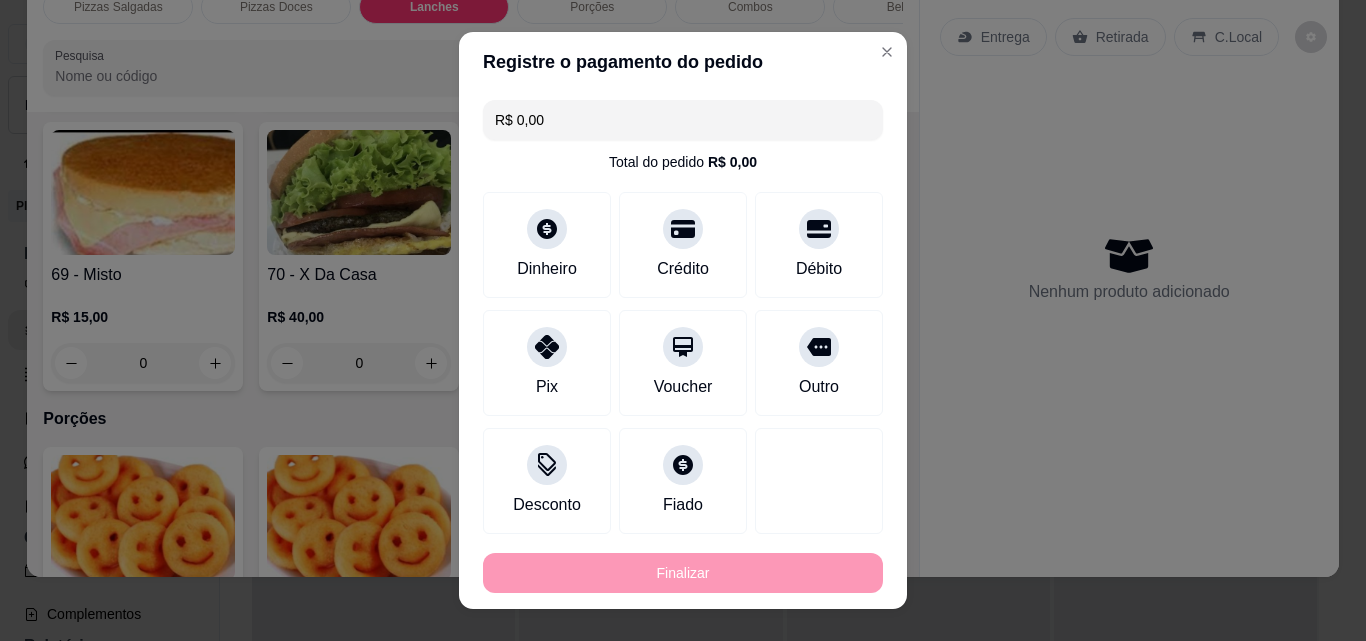 type on "-R$ 30,00" 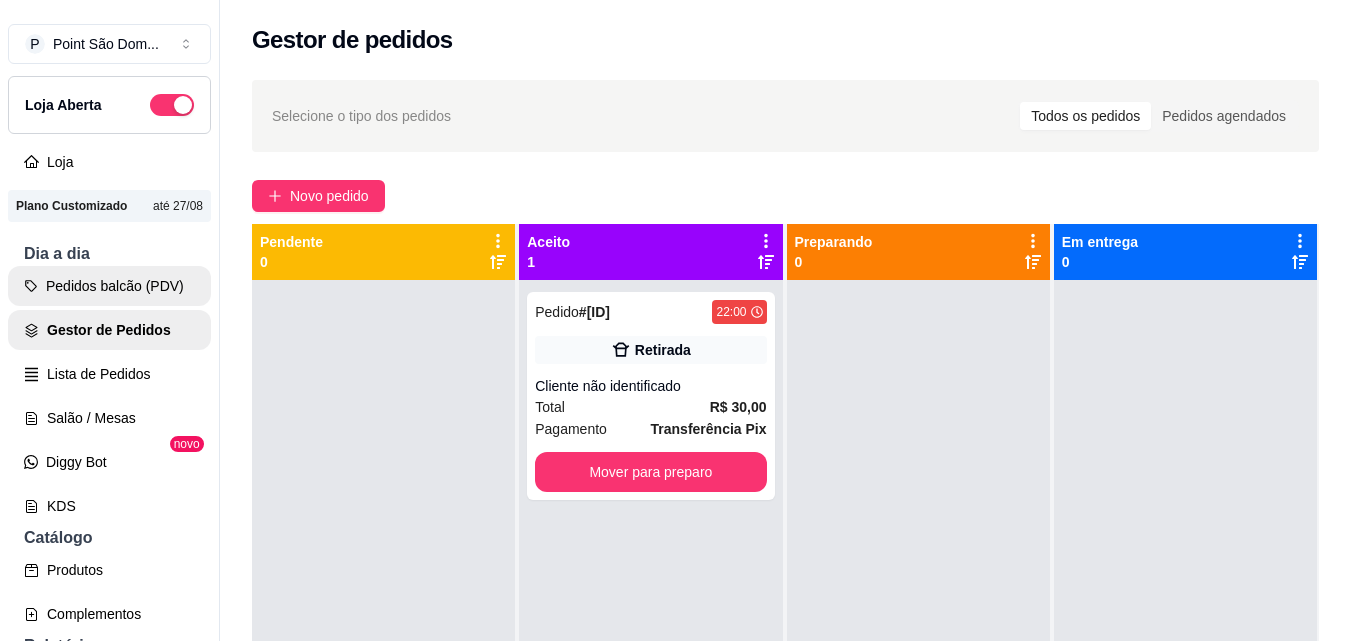 click on "Pedidos balcão (PDV)" at bounding box center (109, 286) 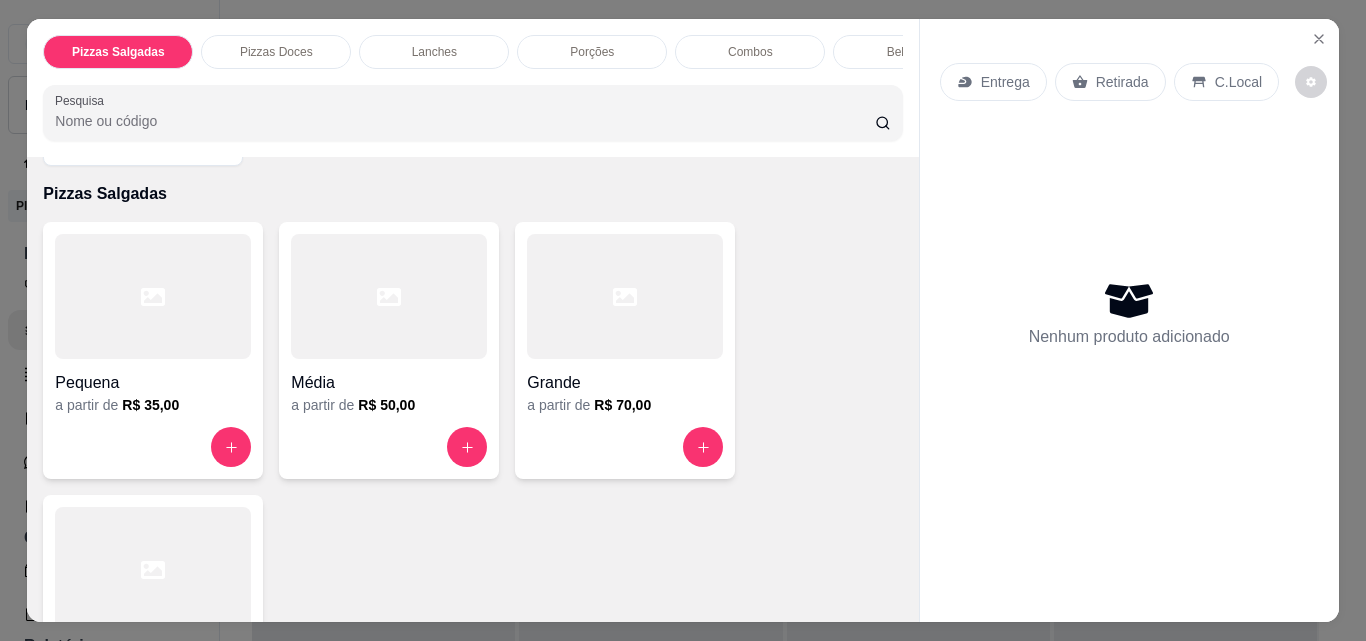 scroll, scrollTop: 100, scrollLeft: 0, axis: vertical 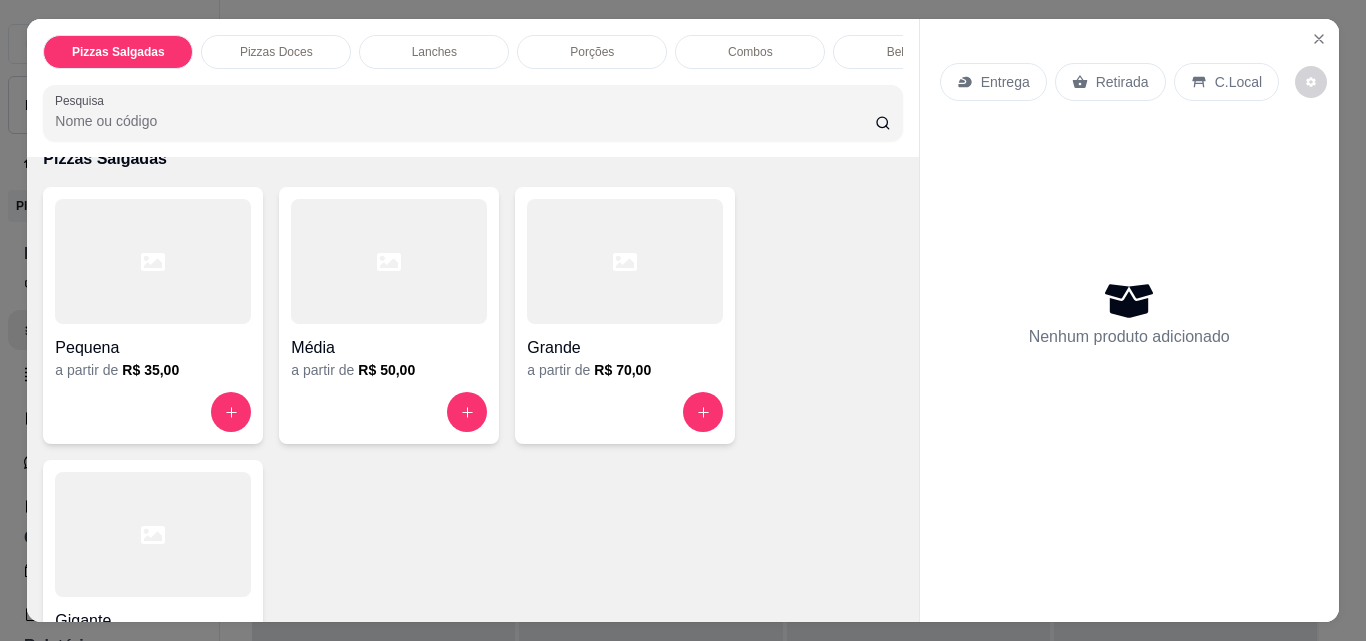 click on "R$ 70,00" at bounding box center (622, 370) 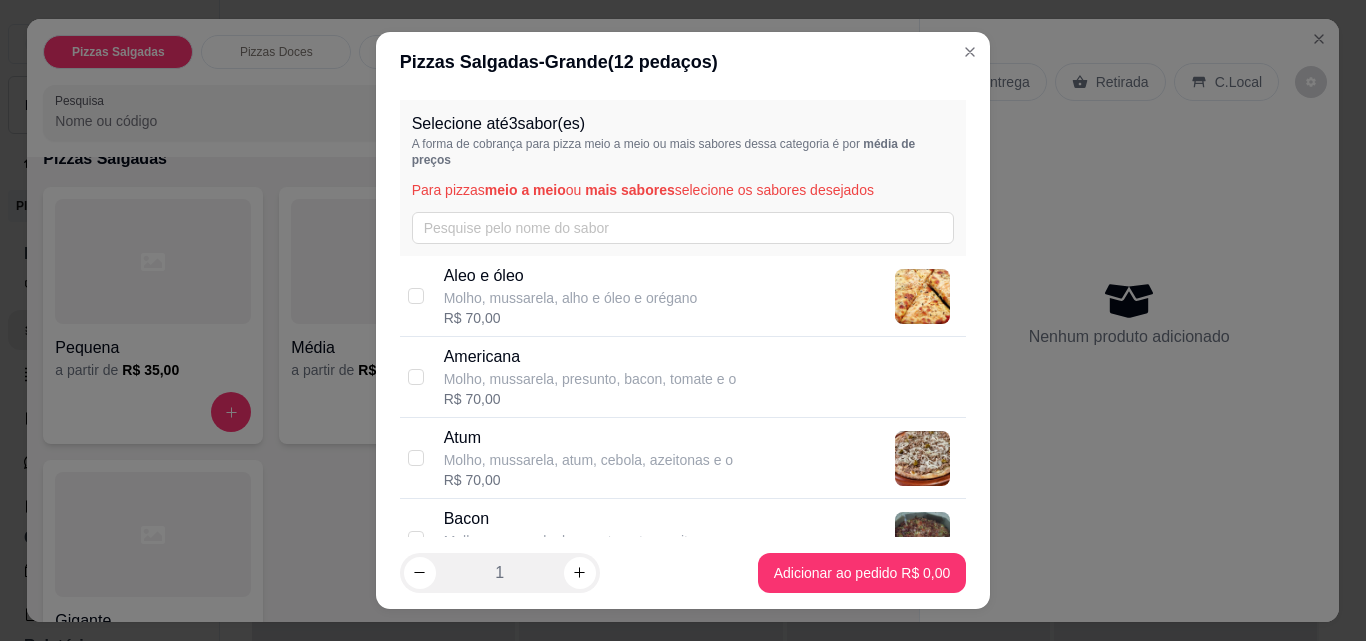 click on "Americana Molho, mussarela, presunto, bacon, tomate e o [PRICE]" at bounding box center (683, 377) 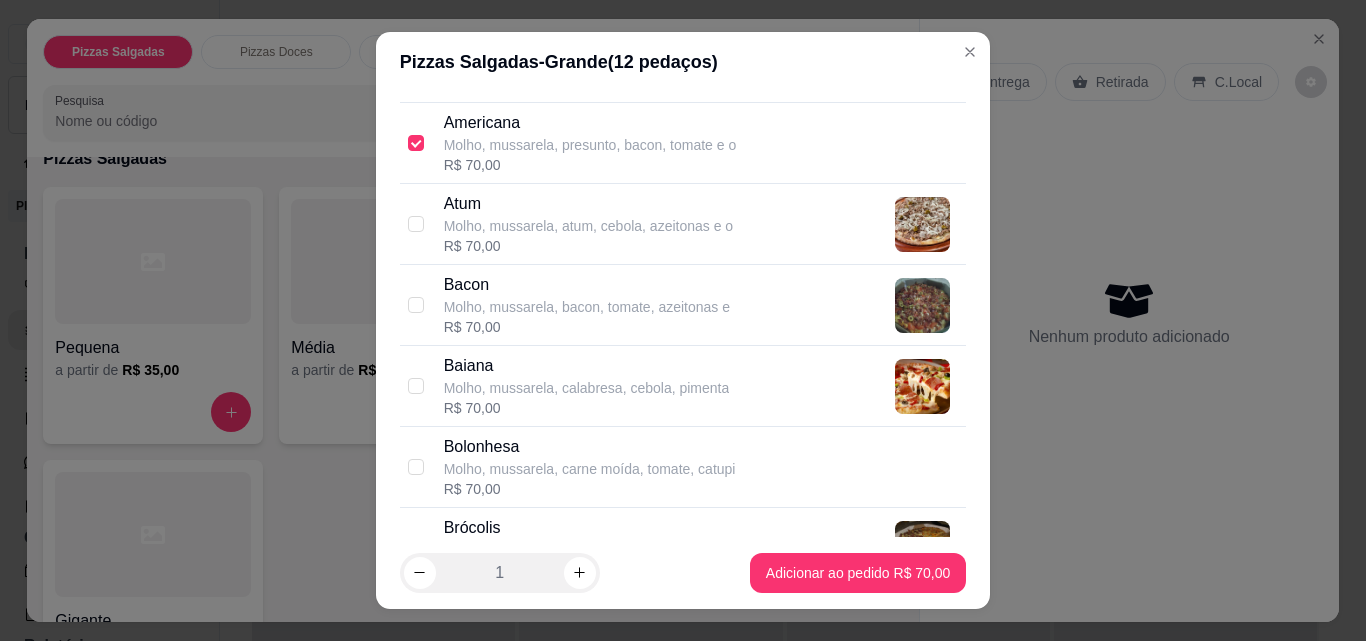 scroll, scrollTop: 400, scrollLeft: 0, axis: vertical 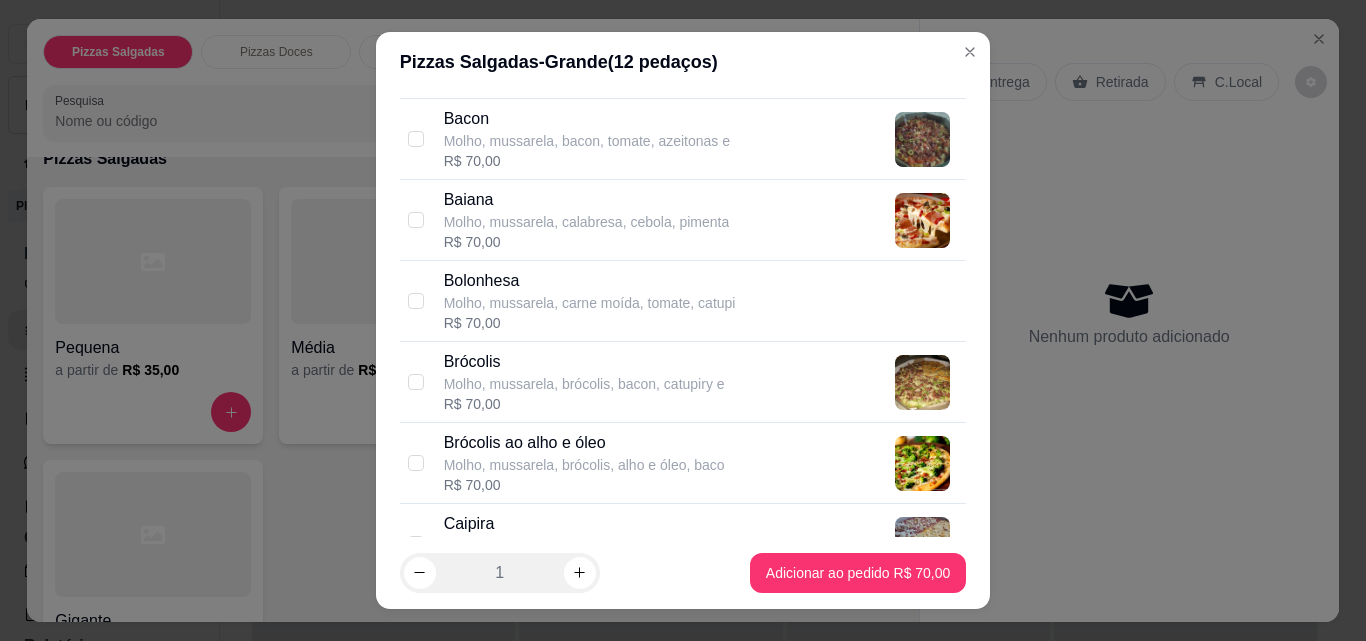 click on "Molho, mussarela, brócolis, bacon, catupiry e" at bounding box center (584, 384) 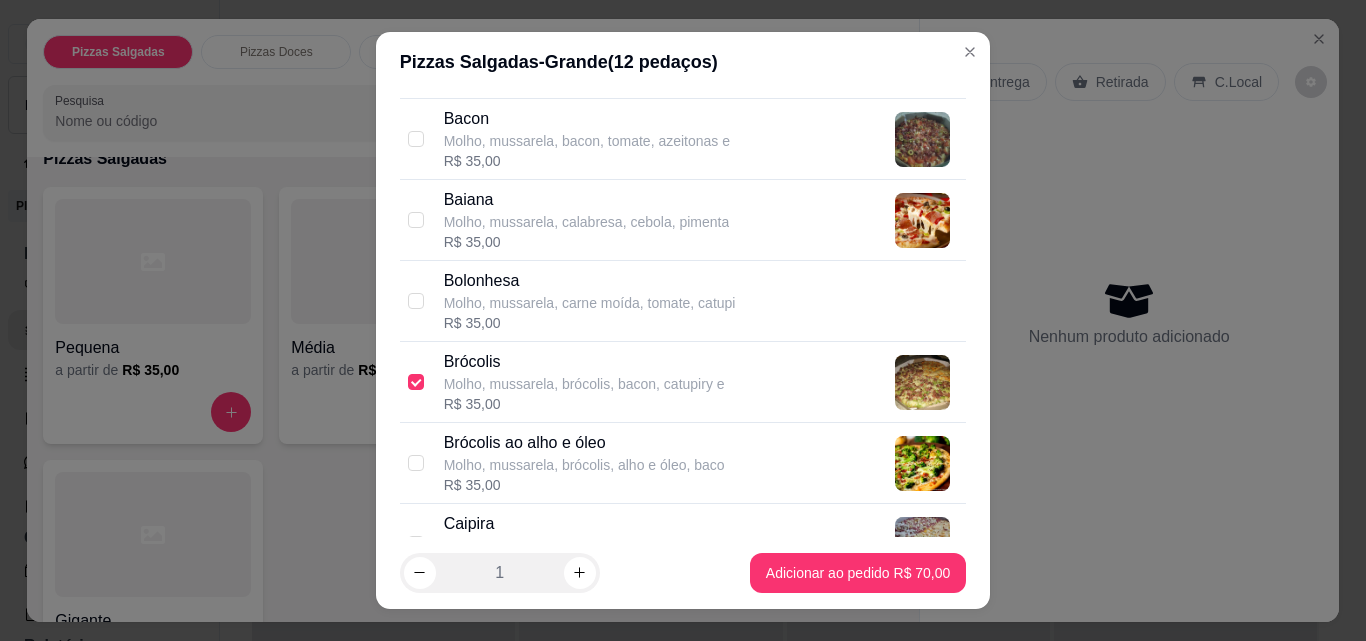 click on "Brócolis ao alho e óleo" at bounding box center [584, 443] 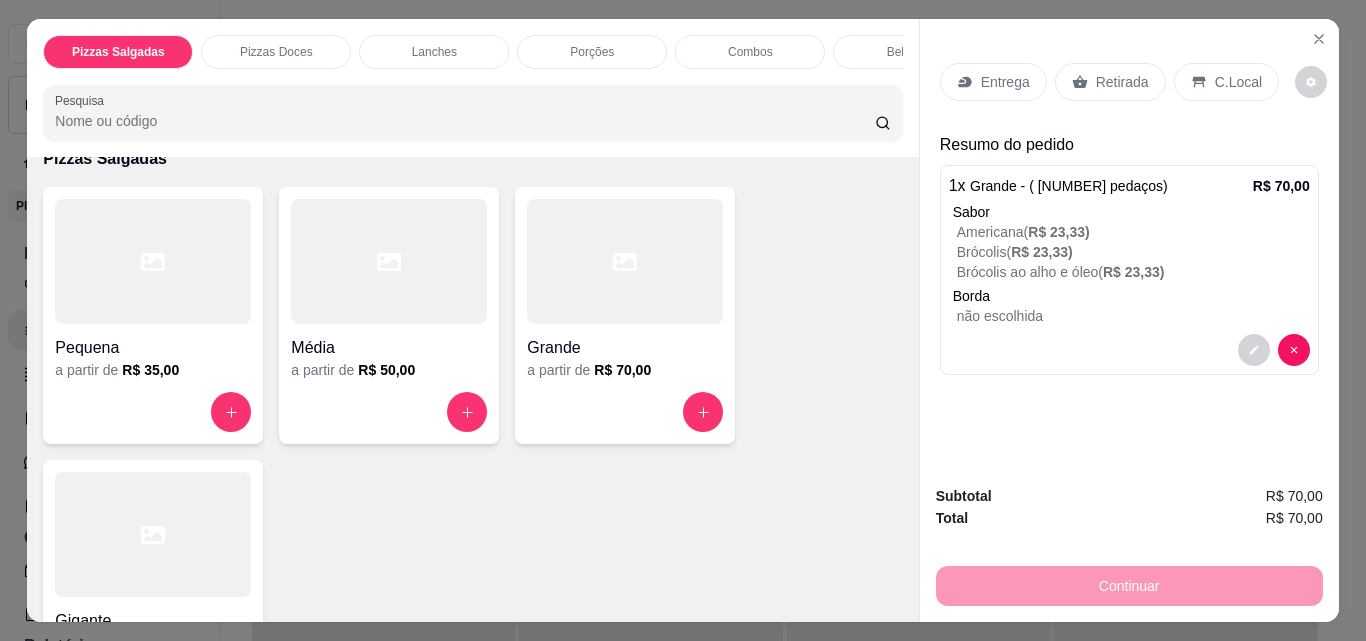 click 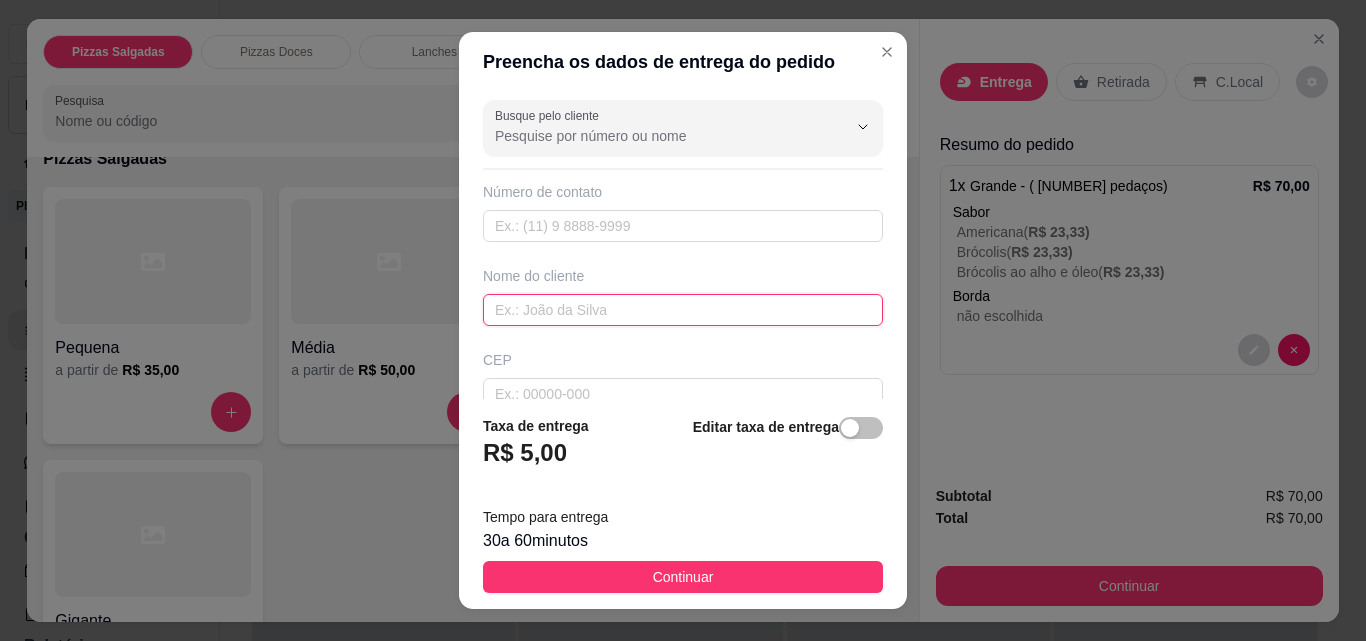 click at bounding box center (683, 310) 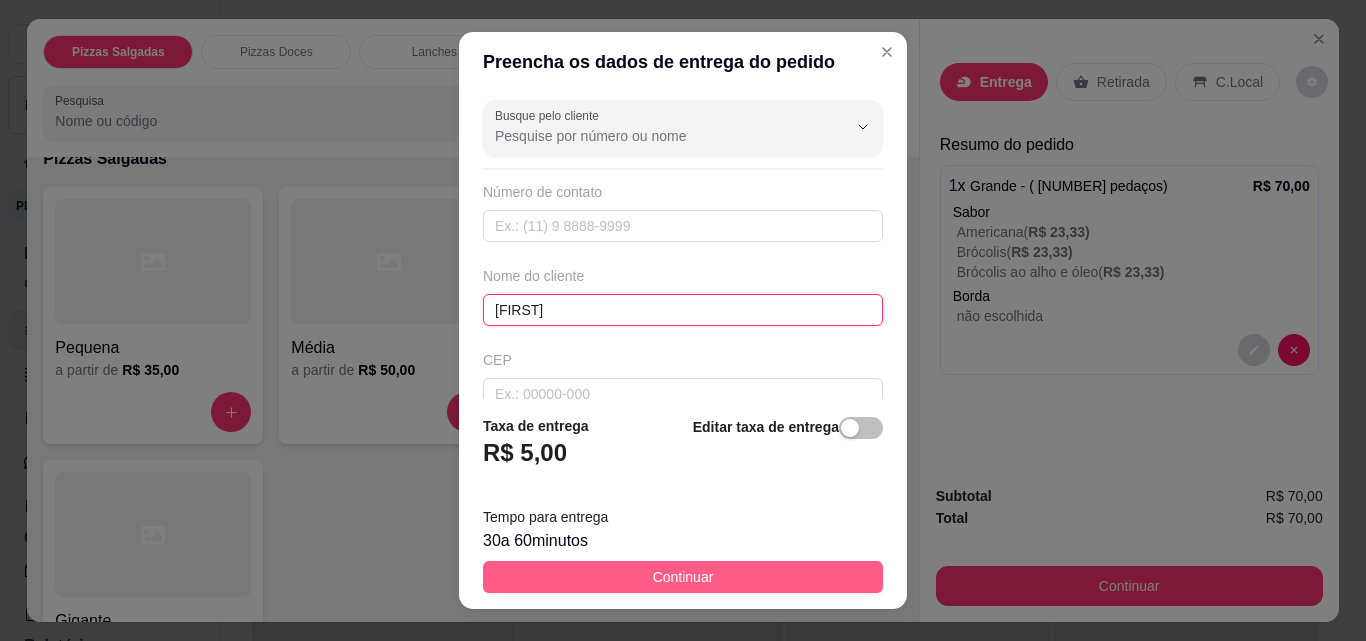 type on "[FIRST]" 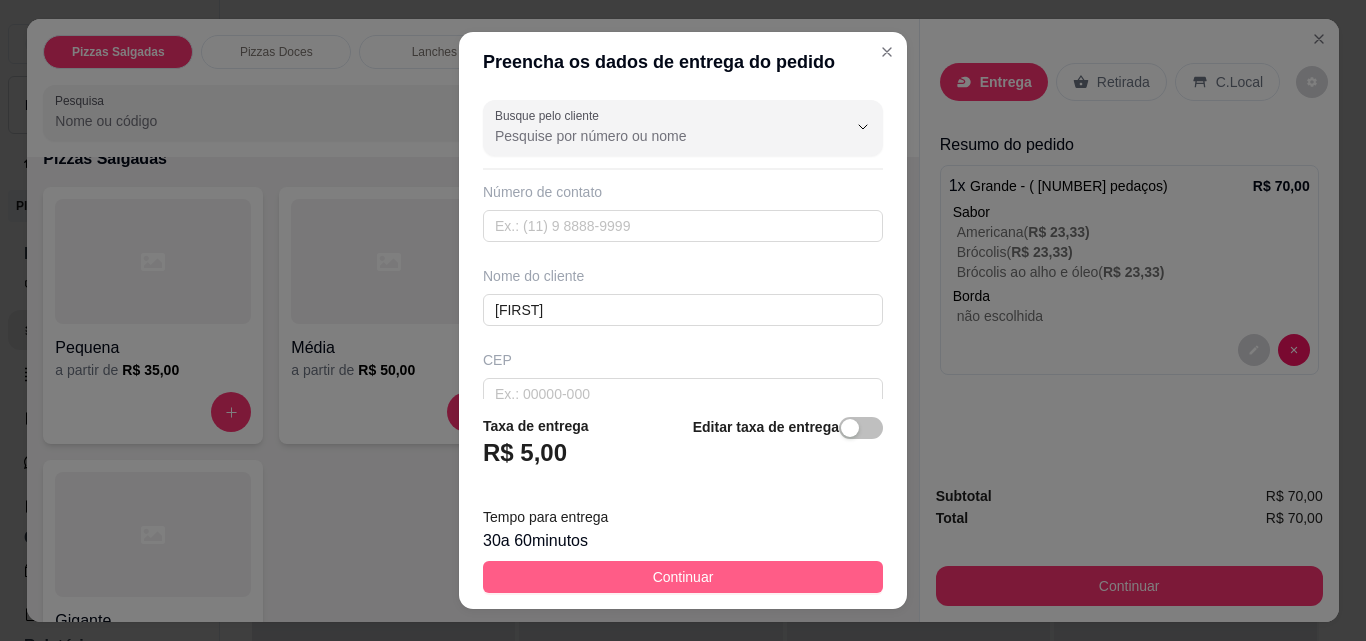 click on "Continuar" at bounding box center [683, 577] 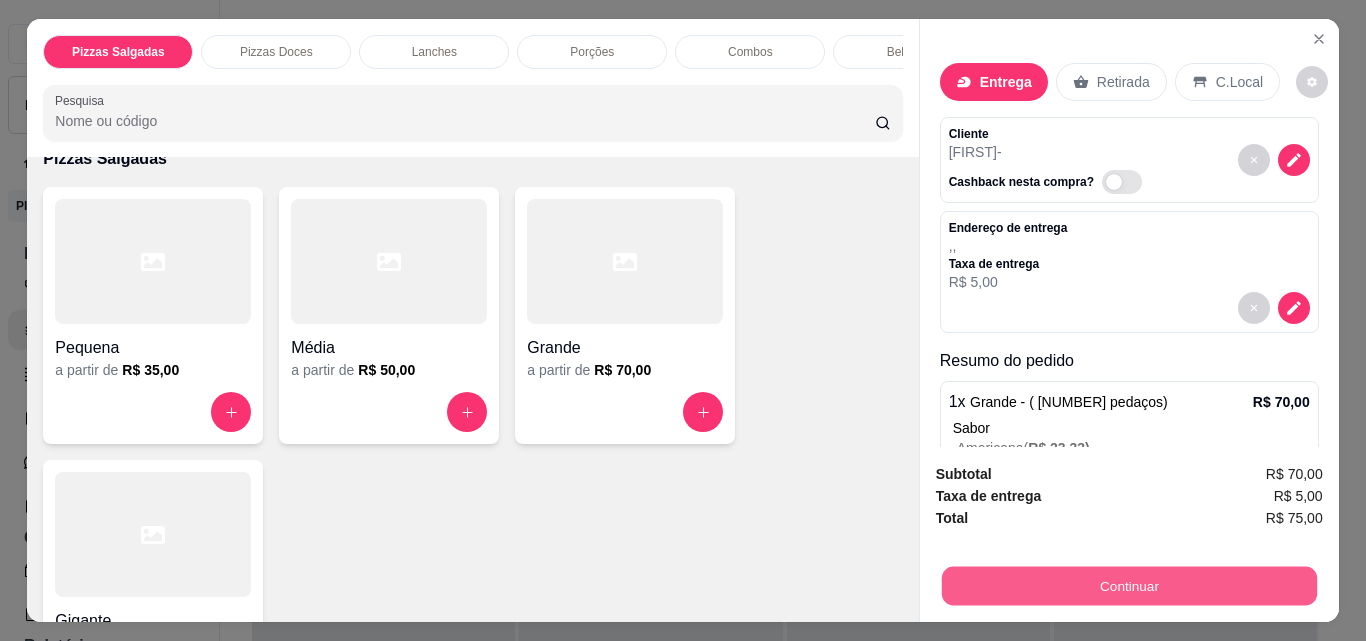 click on "Continuar" at bounding box center (1128, 585) 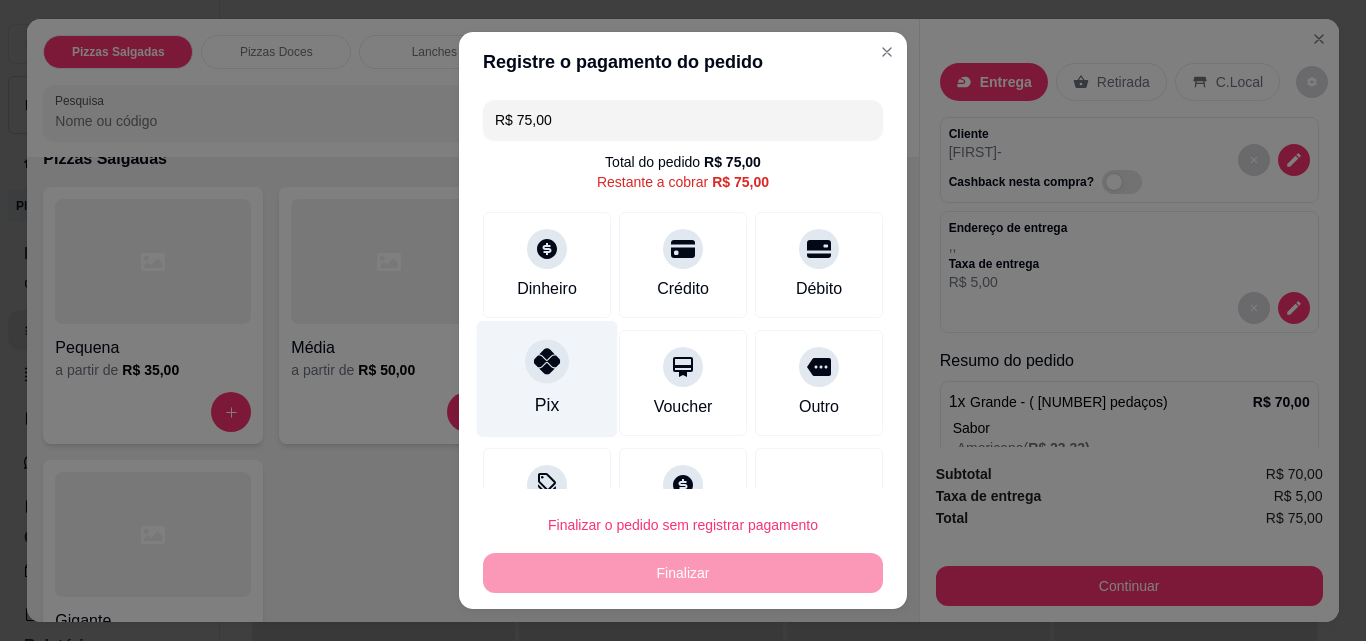 click 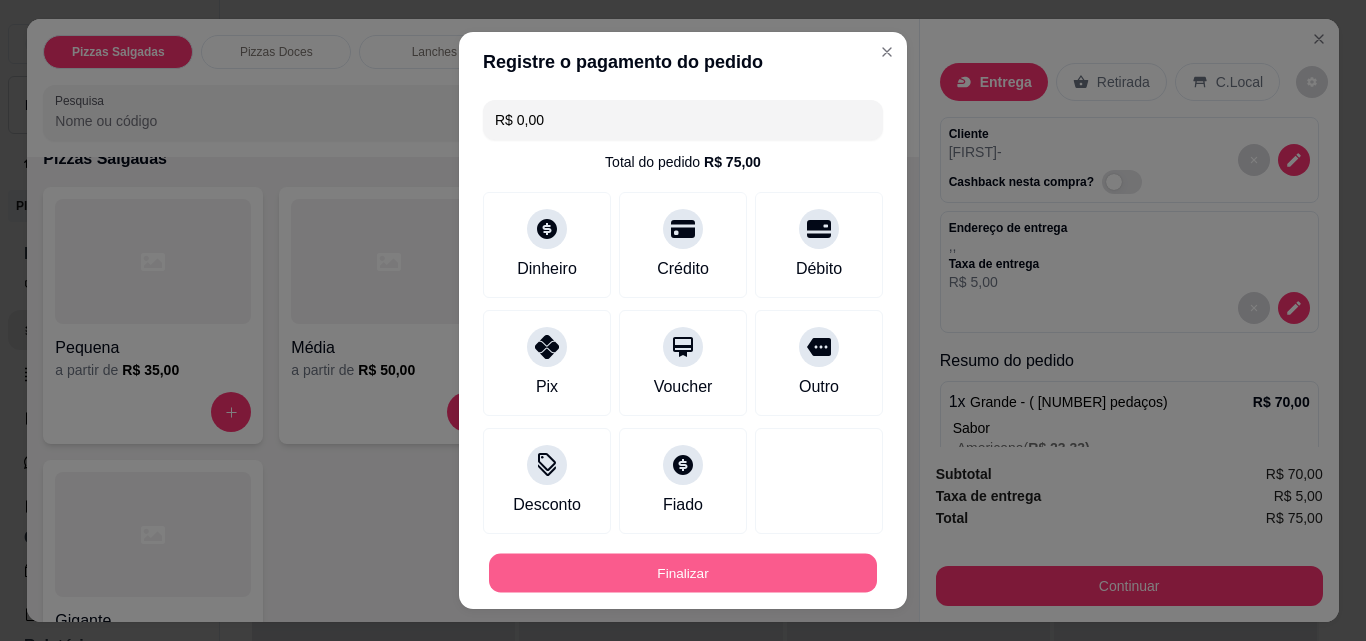 click on "Finalizar" at bounding box center [683, 573] 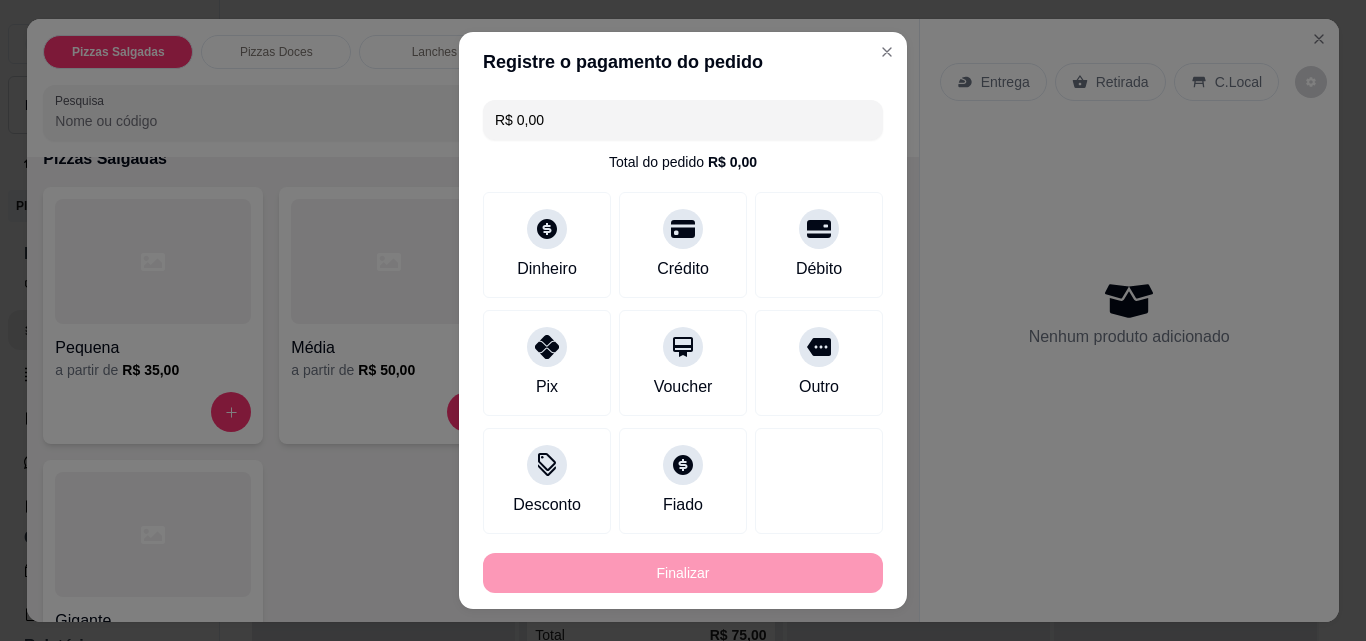 type on "-R$ 75,00" 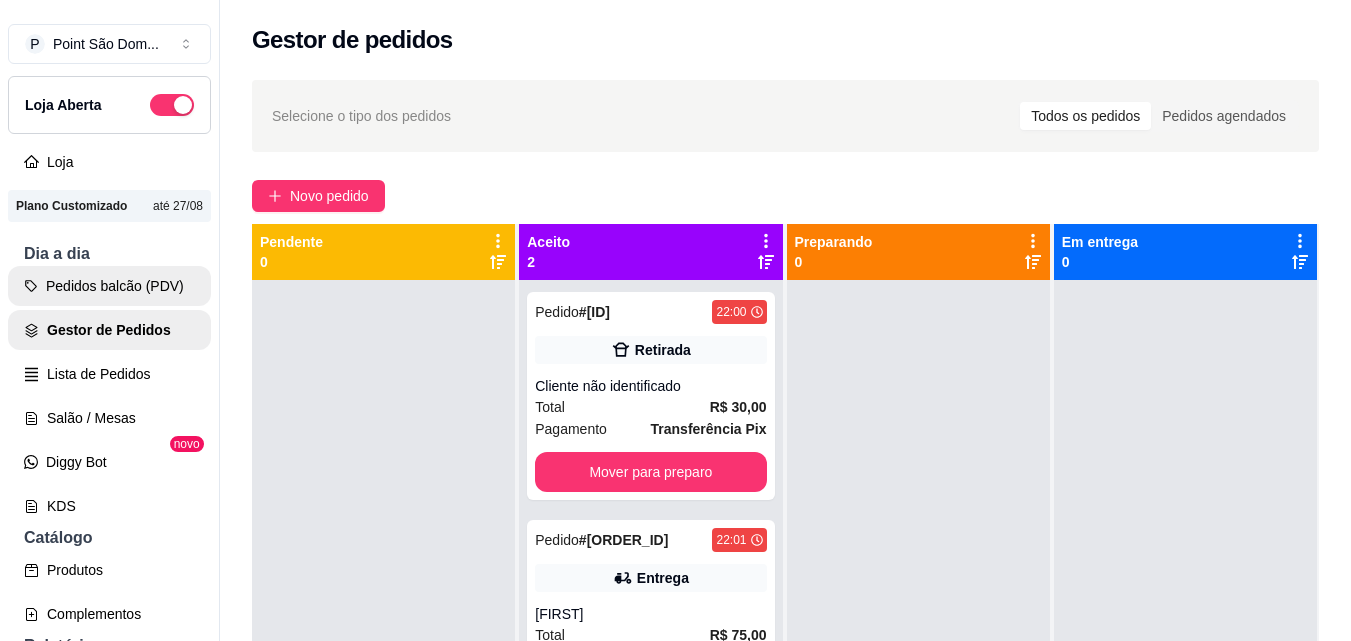 click on "Pedidos balcão (PDV)" at bounding box center (109, 286) 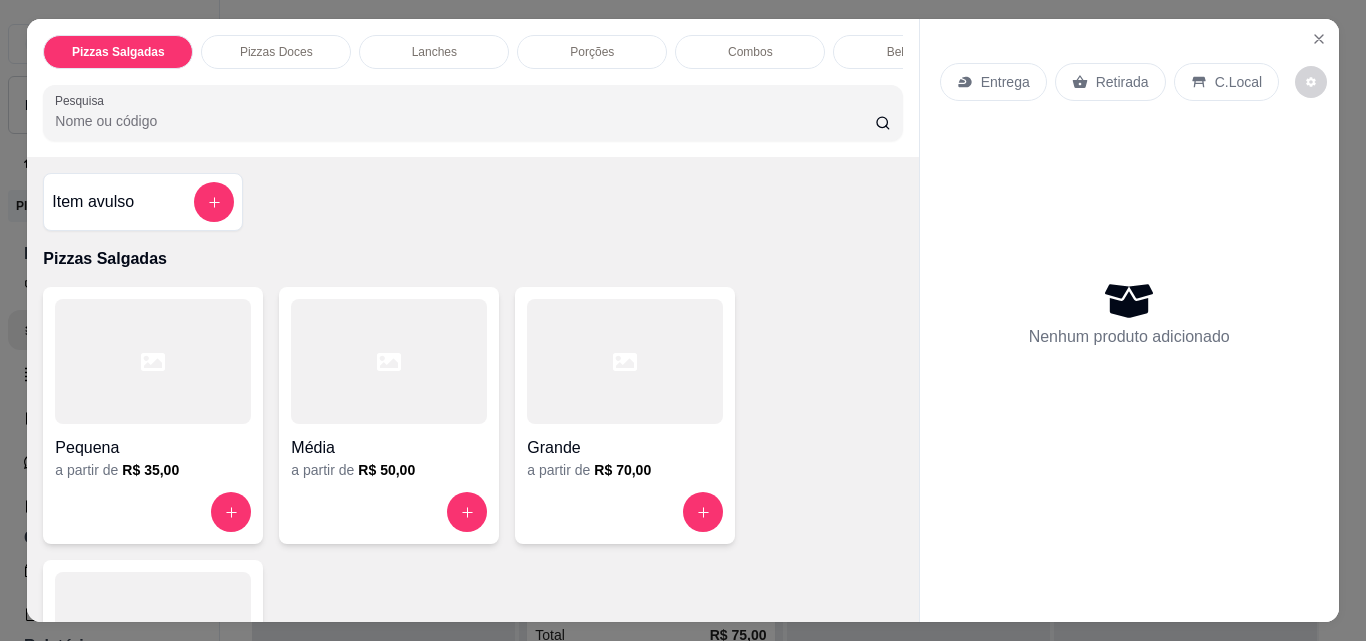 click on "Grande" at bounding box center [625, 448] 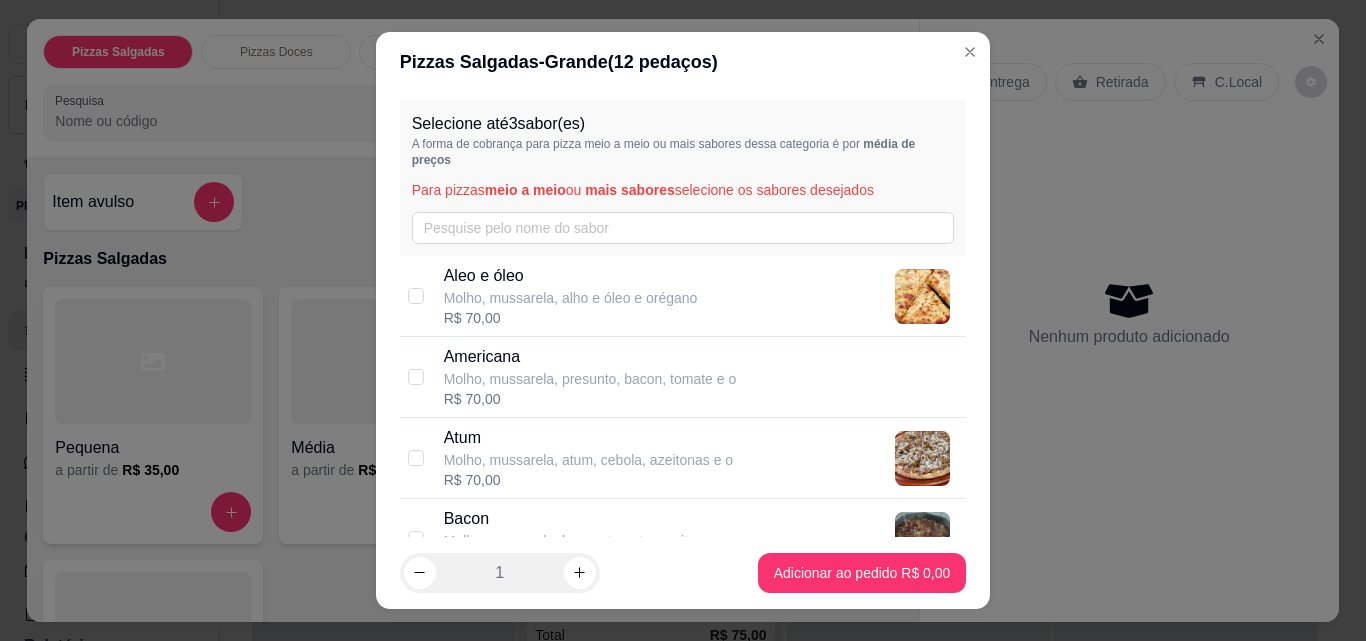 click on "Americana" at bounding box center [590, 357] 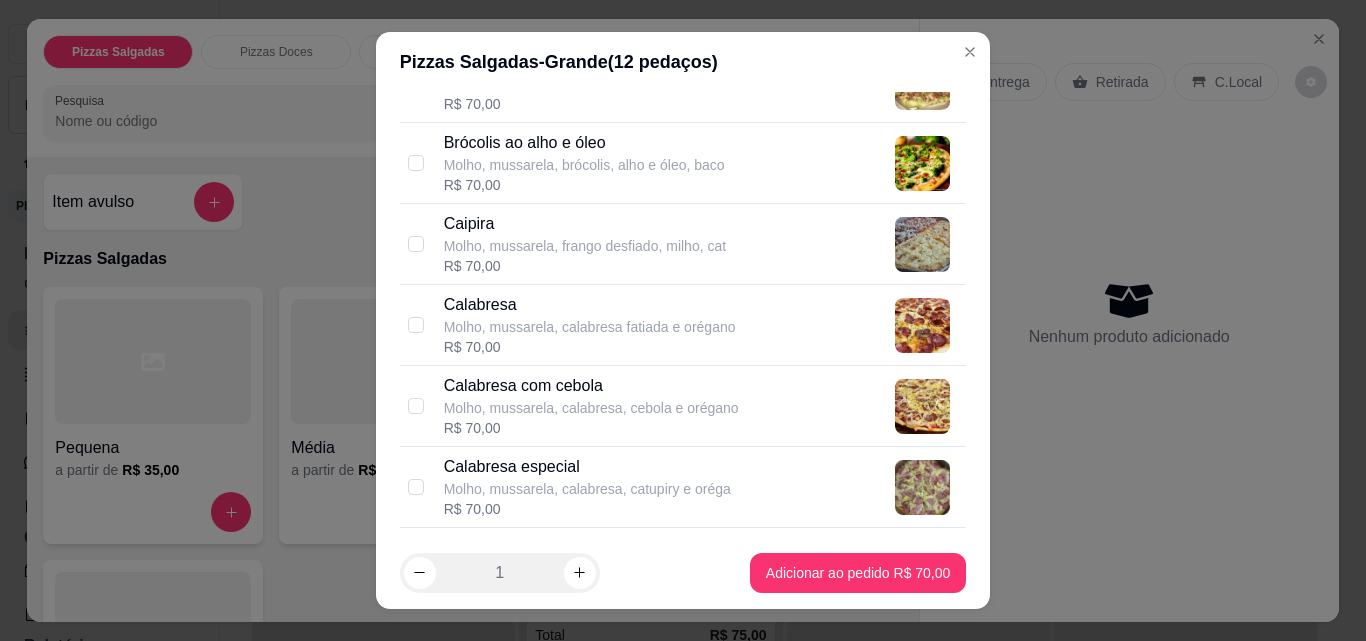 scroll, scrollTop: 1400, scrollLeft: 0, axis: vertical 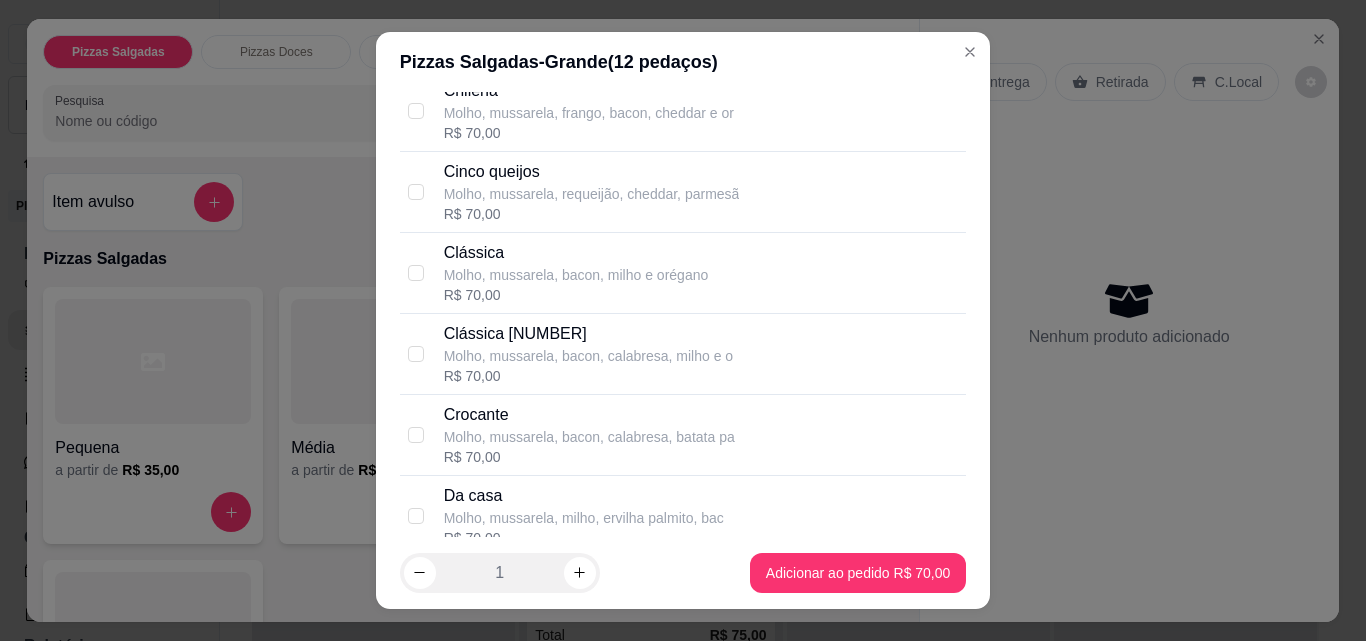 click on "Crocante" at bounding box center [589, 415] 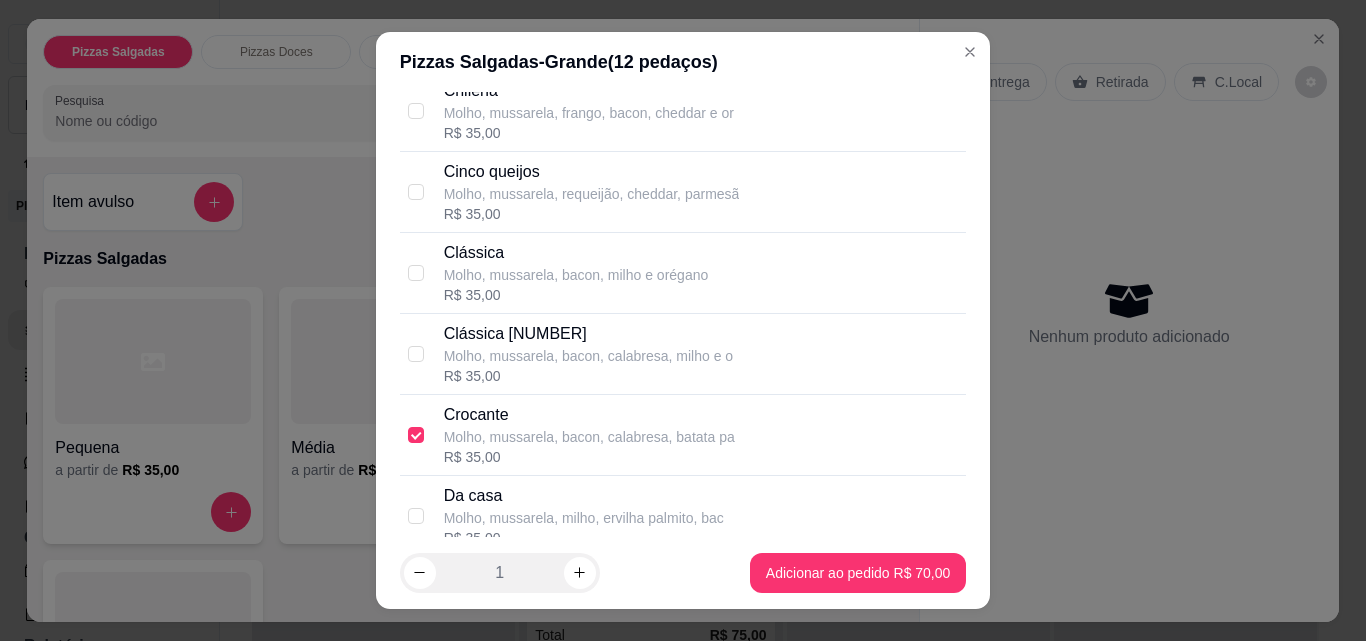 click on "Molho, mussarela, bacon, calabresa, milho e o" at bounding box center [588, 356] 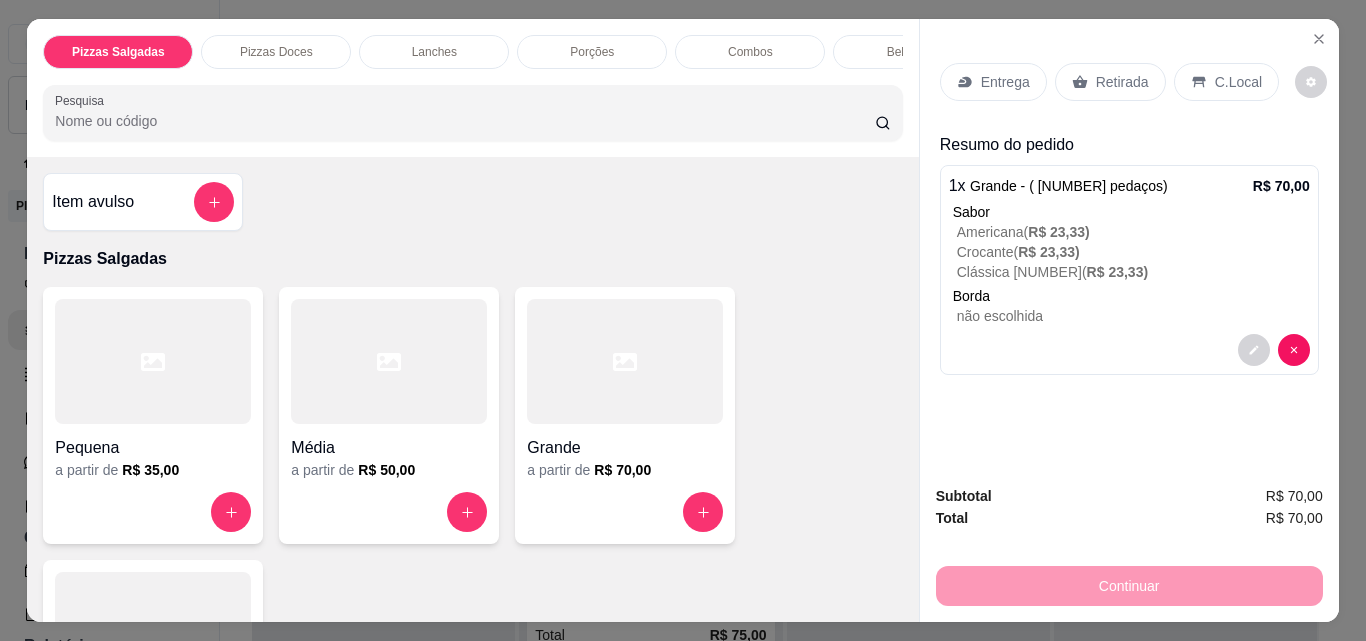 click on "Entrega" at bounding box center [1005, 82] 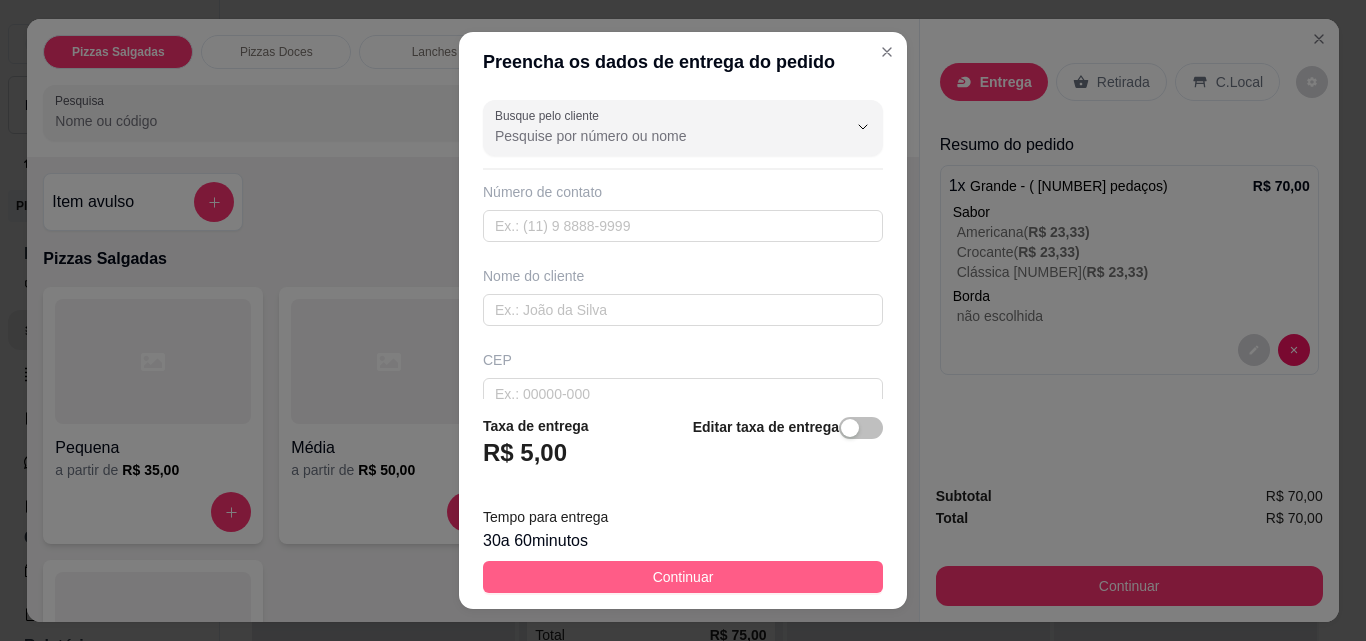 click on "Continuar" at bounding box center [683, 577] 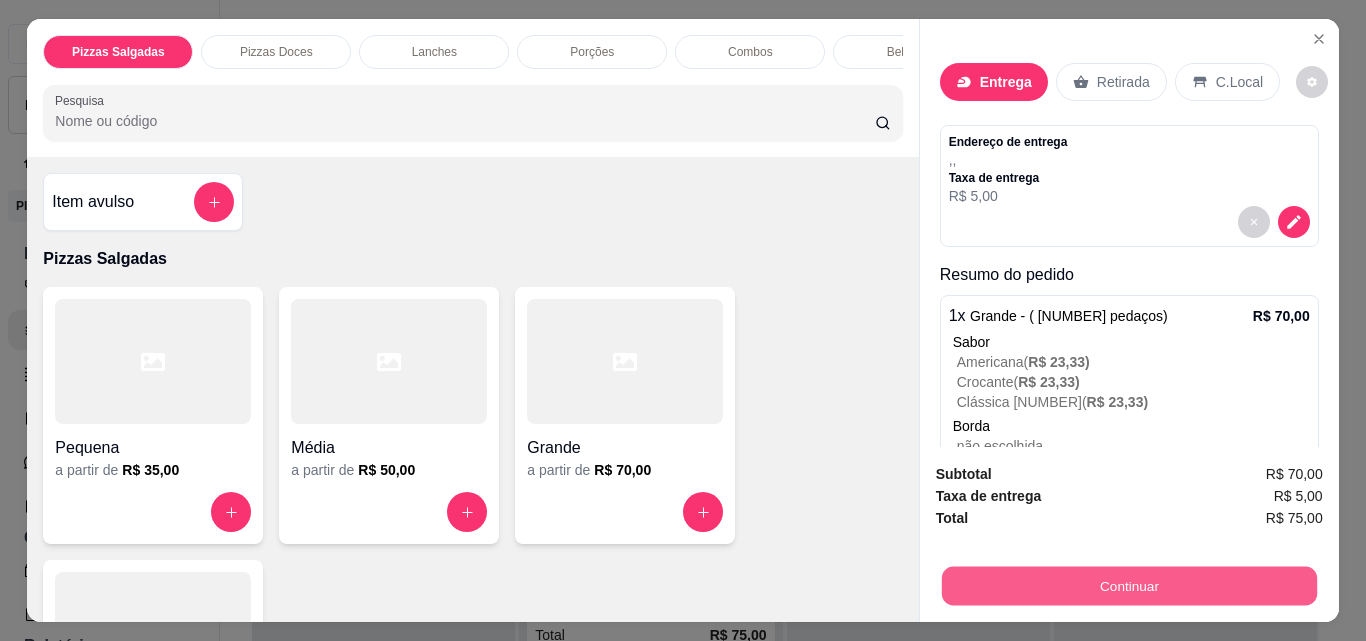 click on "Continuar" at bounding box center [1128, 585] 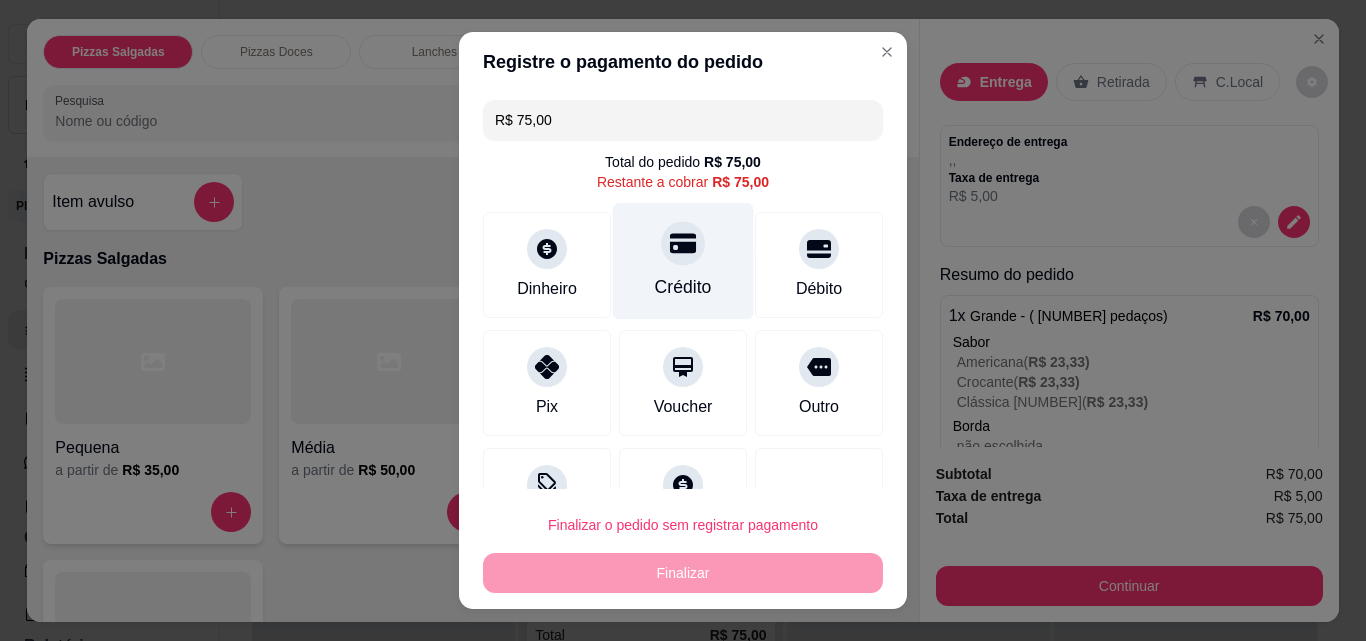 click at bounding box center [683, 243] 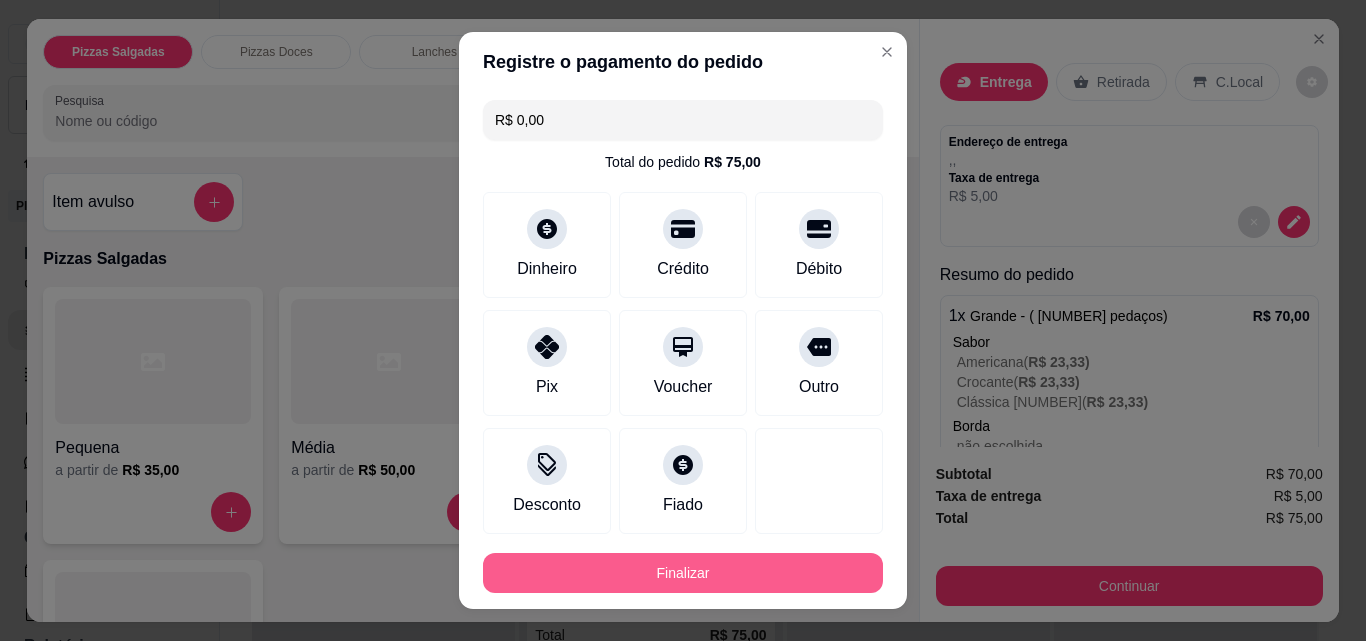 click on "Finalizar" at bounding box center (683, 573) 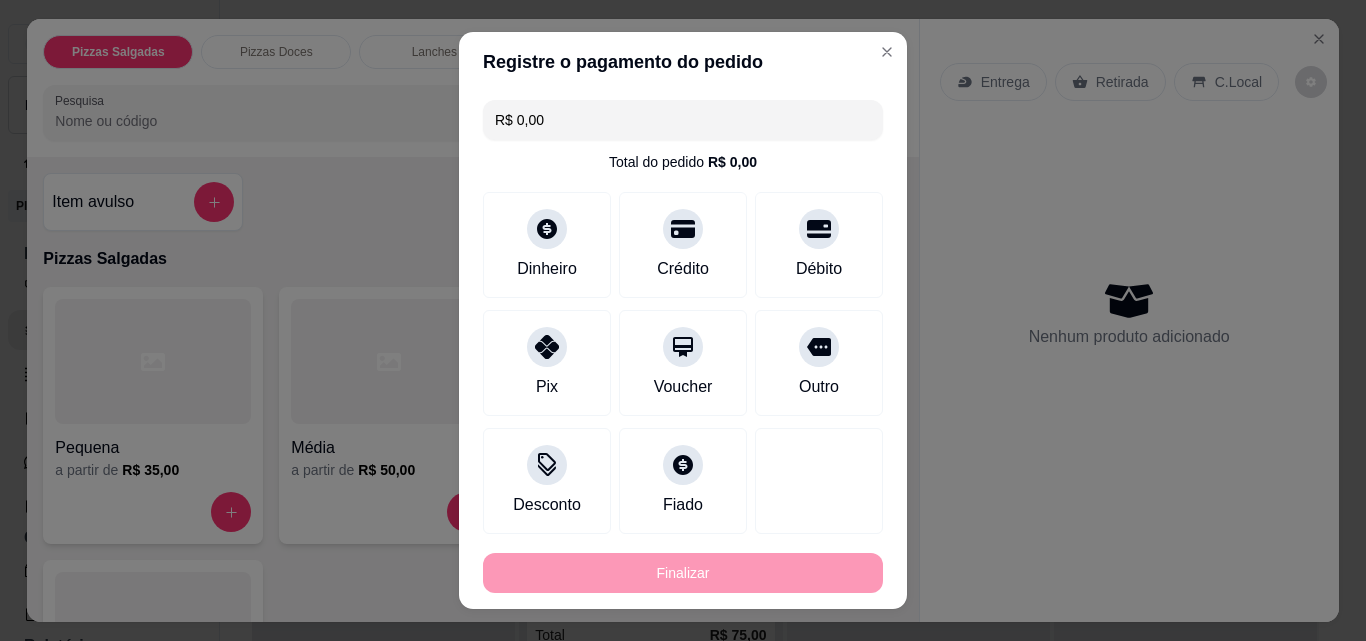 type on "-R$ 75,00" 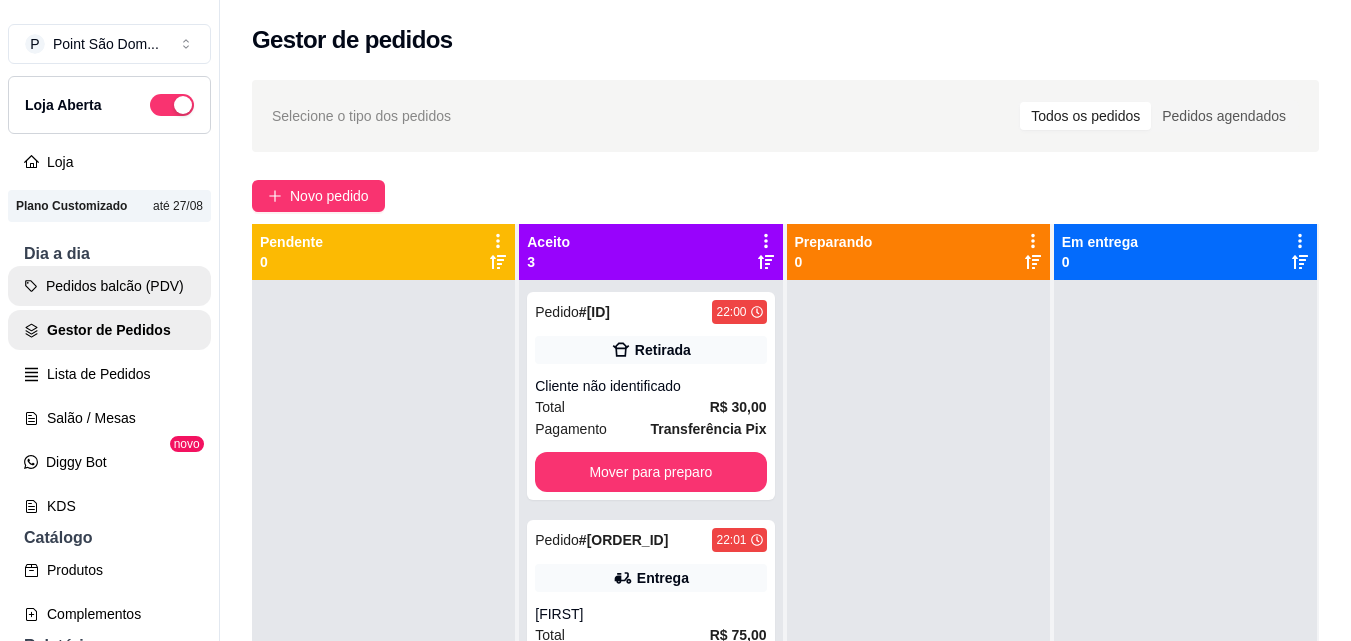 click on "Pedidos balcão (PDV)" at bounding box center (109, 286) 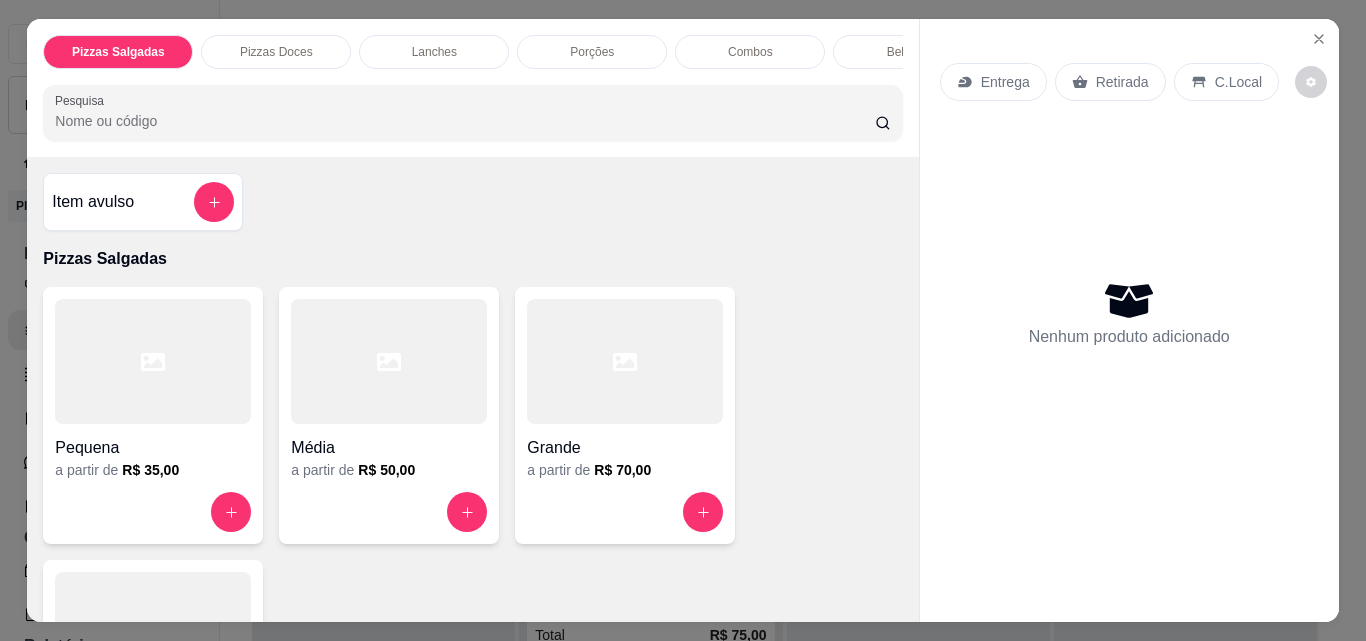 click on "Porções" at bounding box center (592, 52) 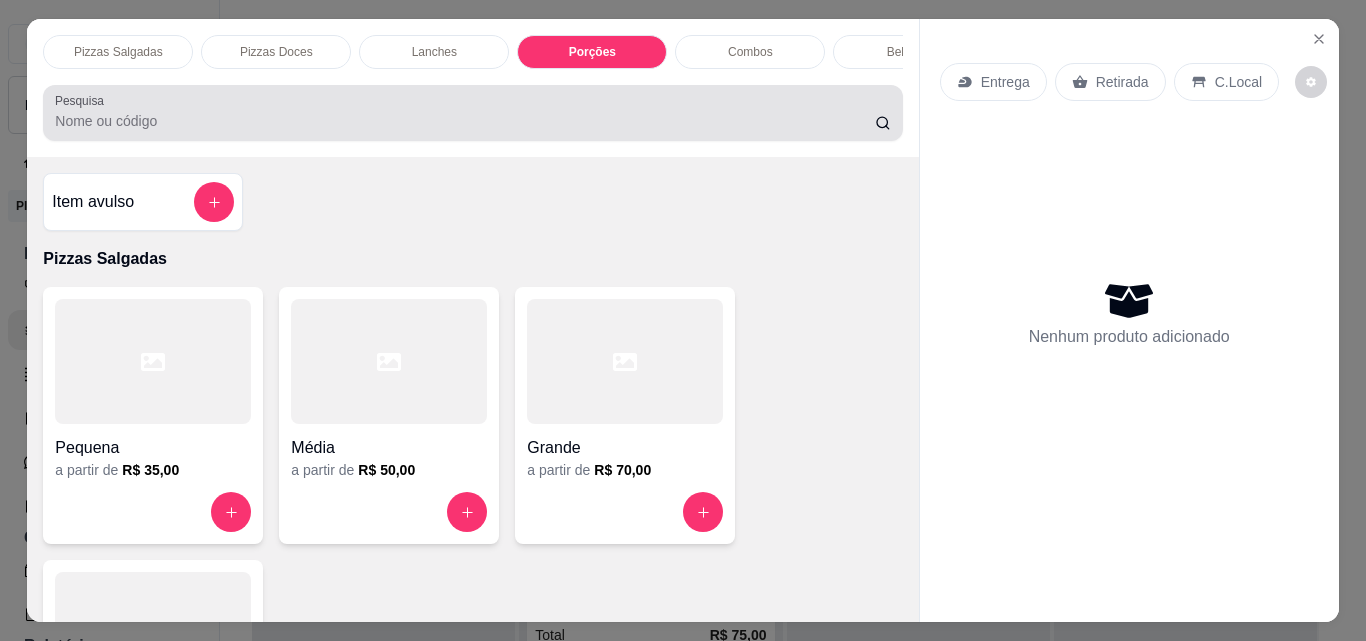 scroll, scrollTop: 2442, scrollLeft: 0, axis: vertical 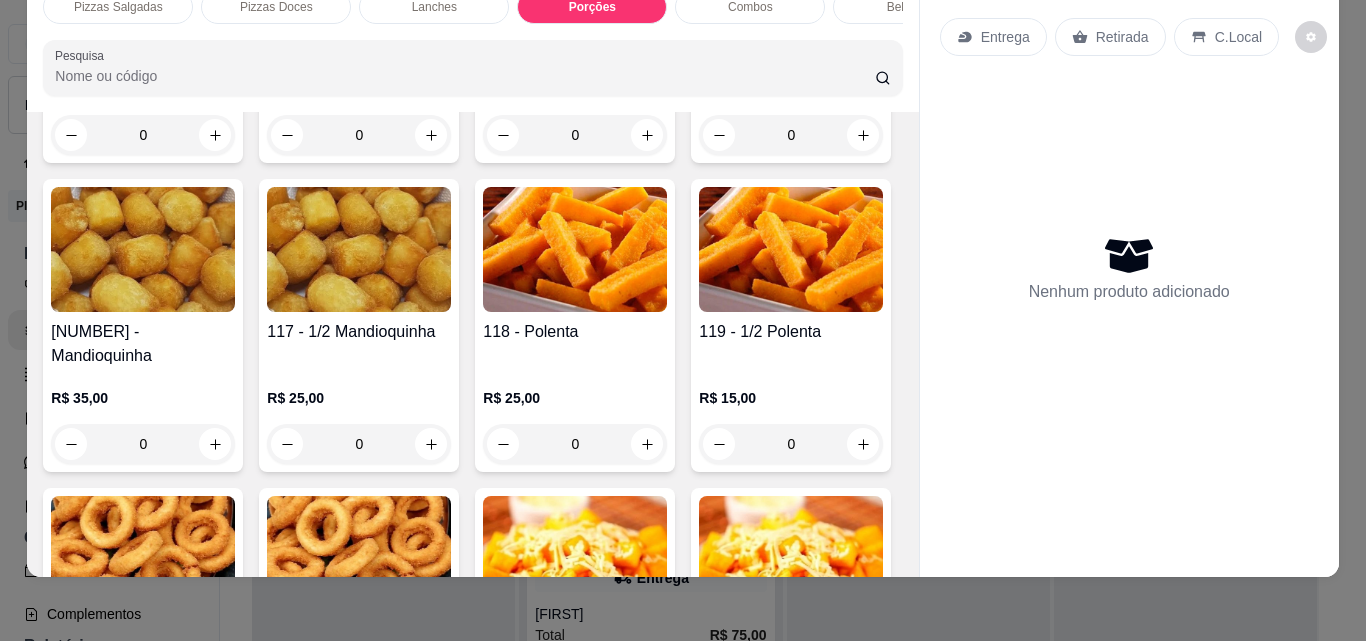 click 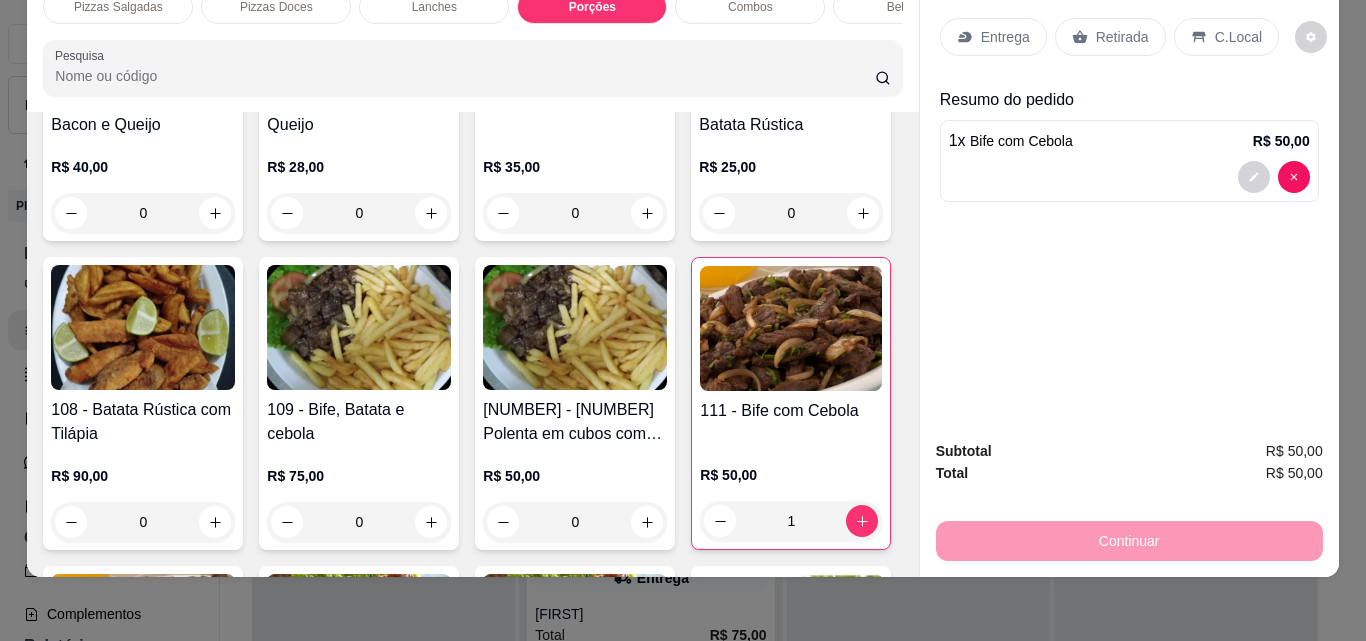 scroll, scrollTop: 2642, scrollLeft: 0, axis: vertical 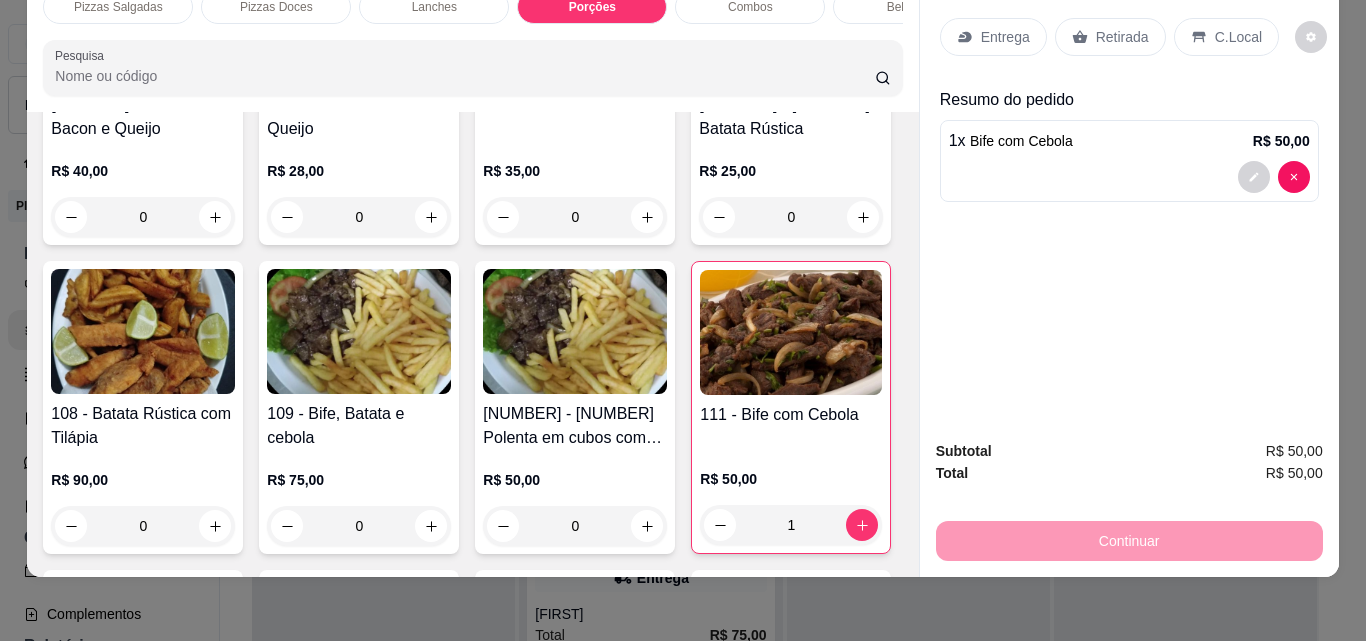 click 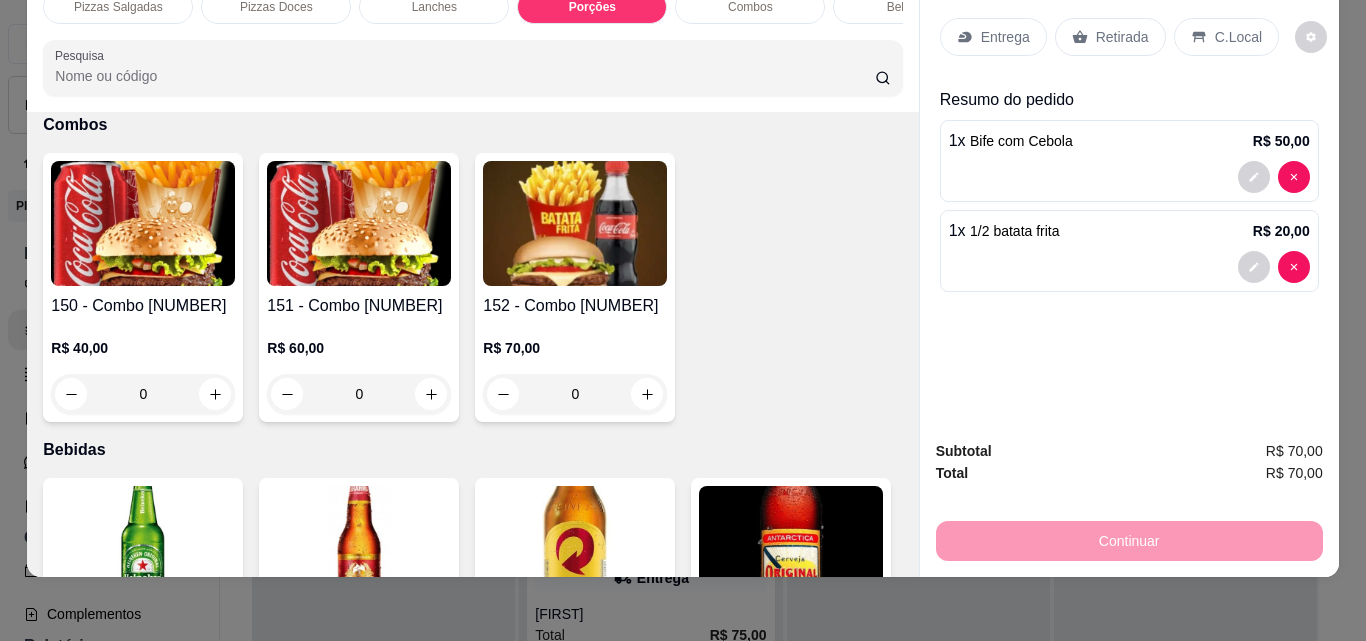 scroll, scrollTop: 4142, scrollLeft: 0, axis: vertical 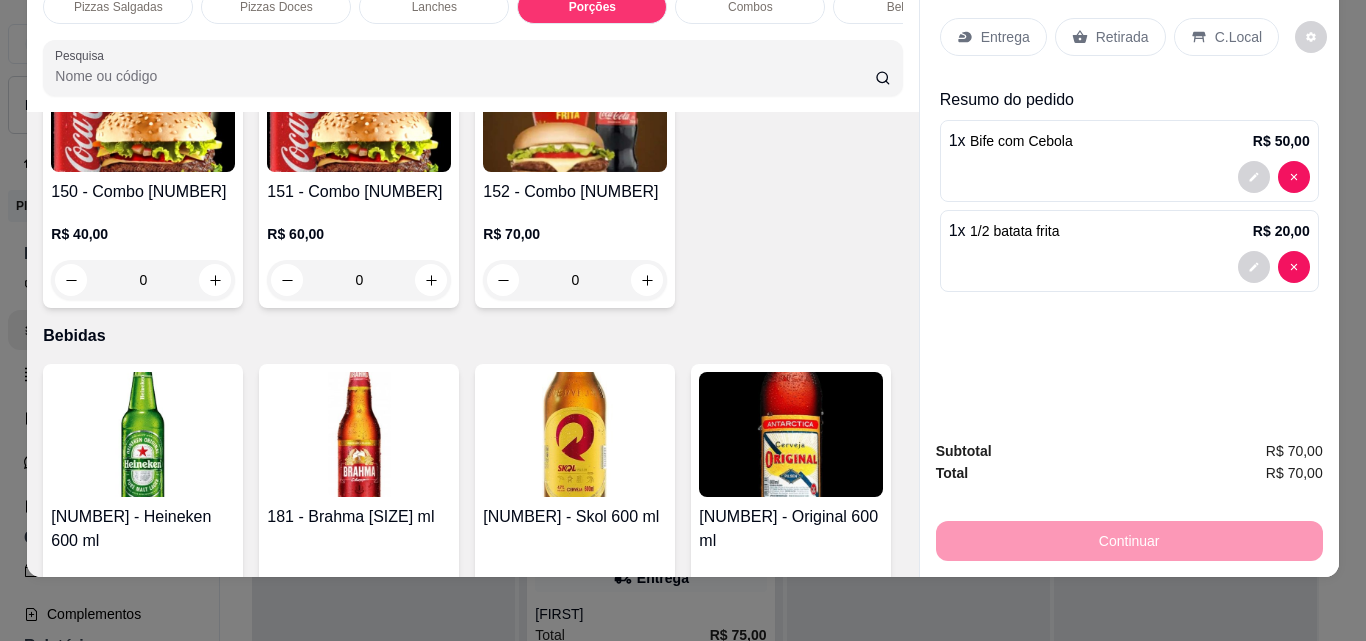 click 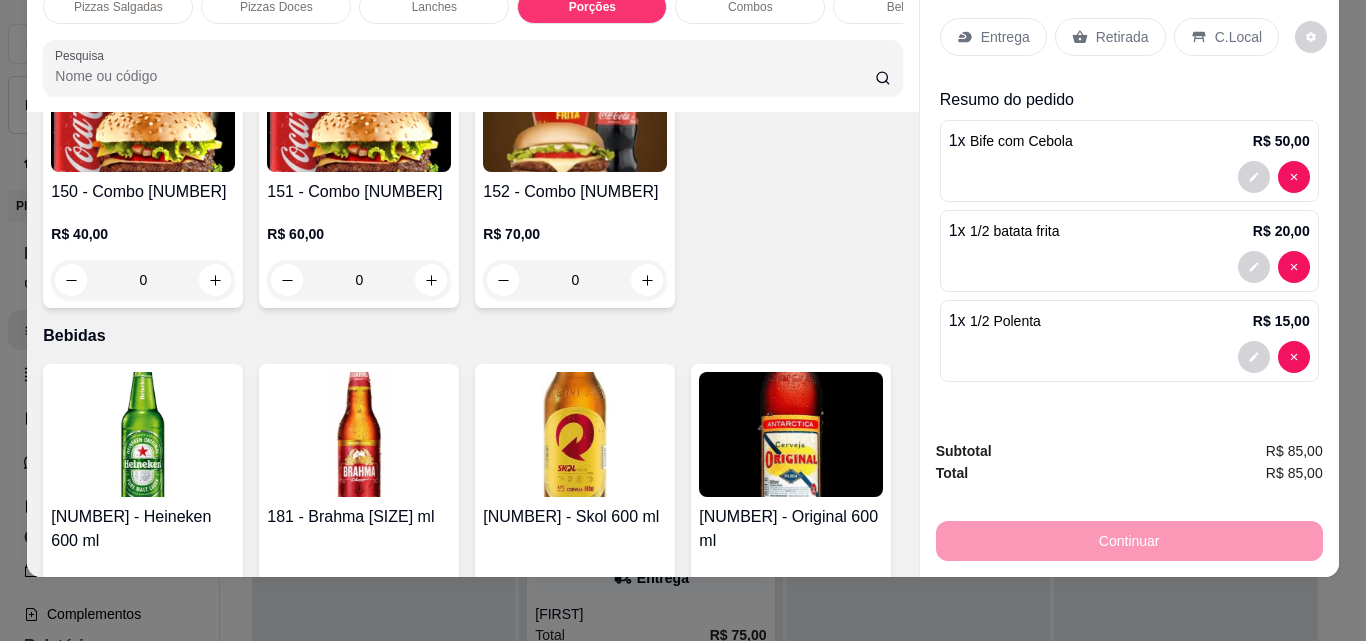 click on "Entrega" at bounding box center (1005, 37) 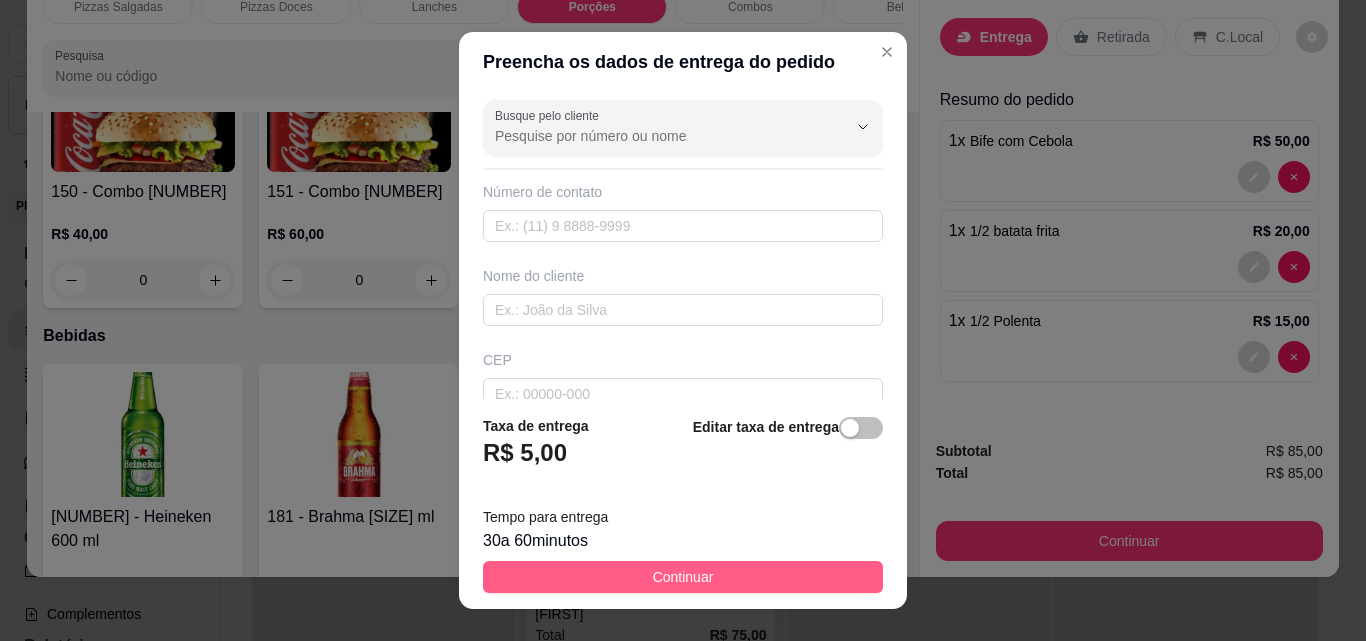click on "Continuar" at bounding box center (683, 577) 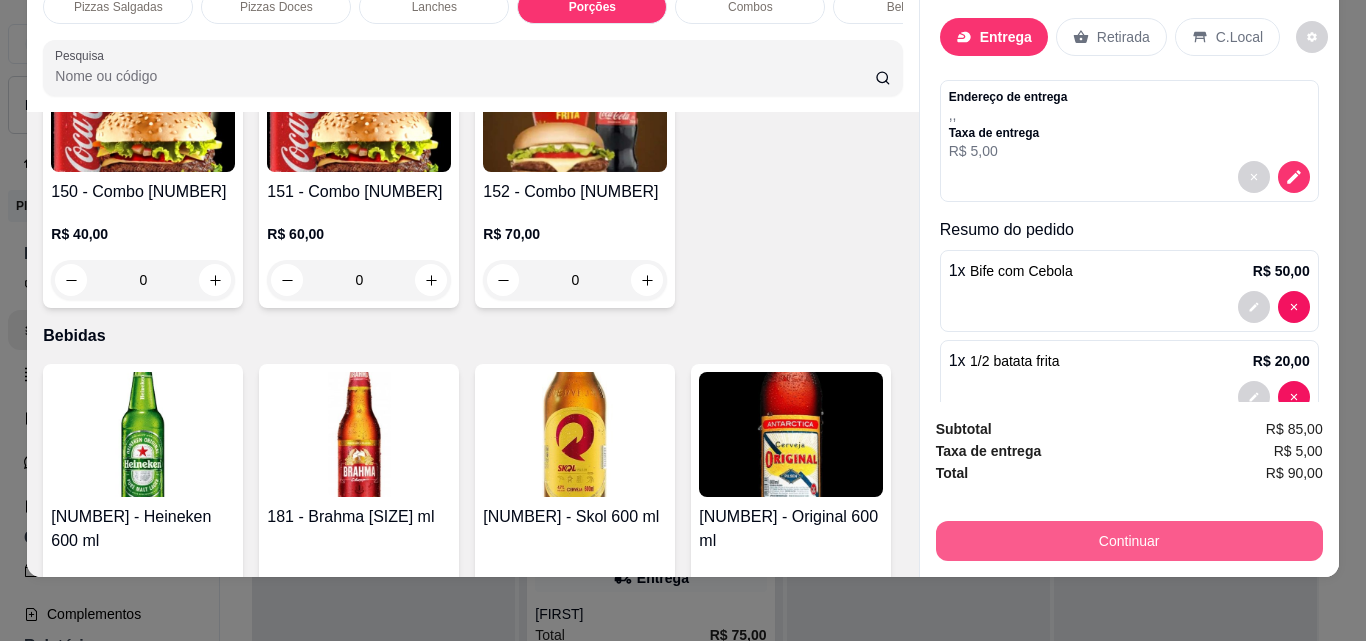 click on "Continuar" at bounding box center [1129, 541] 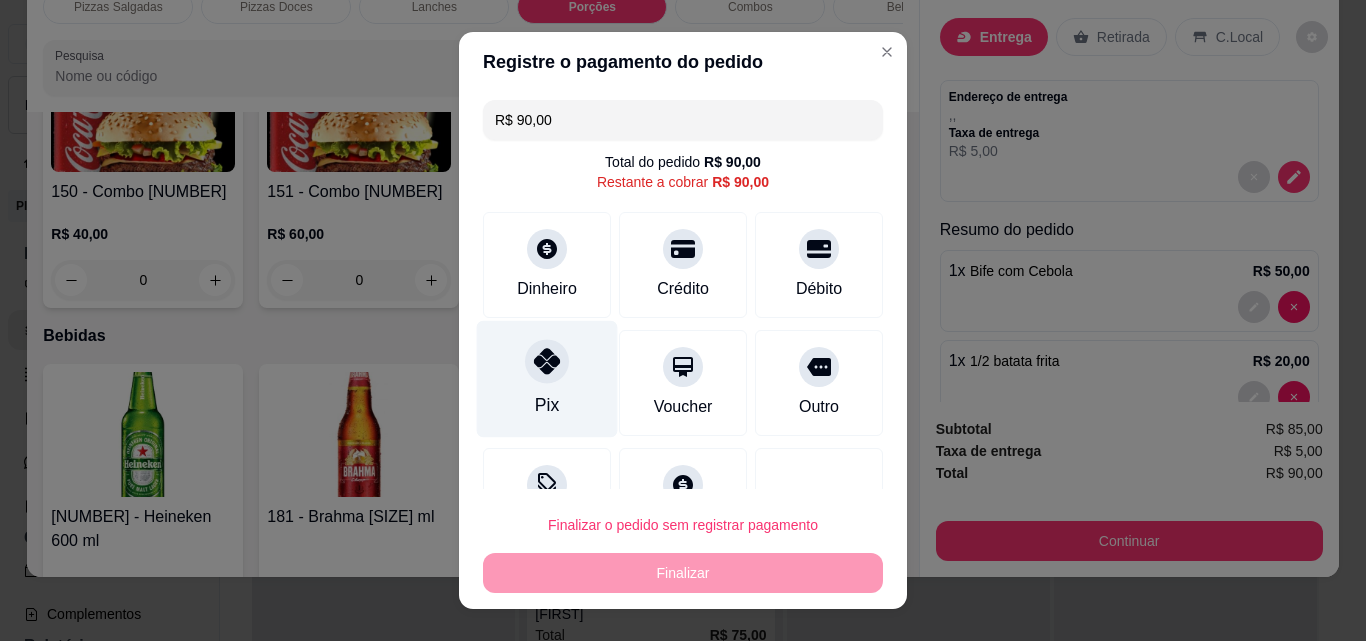 click at bounding box center (547, 361) 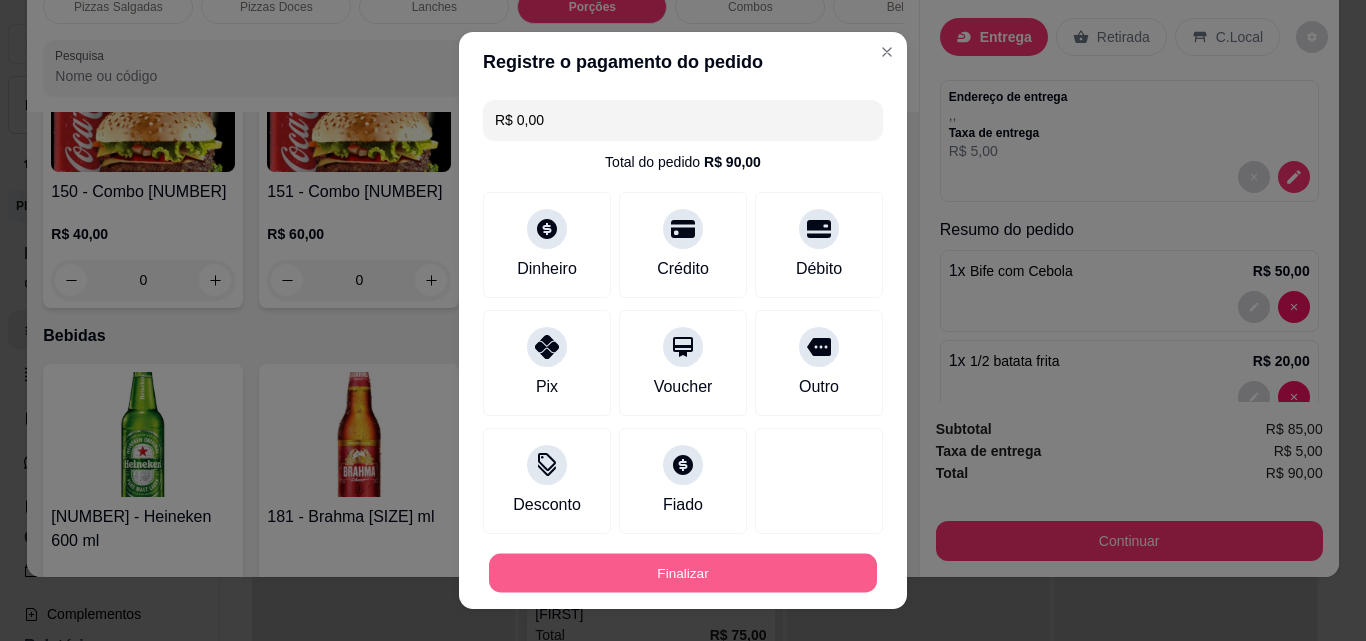 click on "Finalizar" at bounding box center (683, 573) 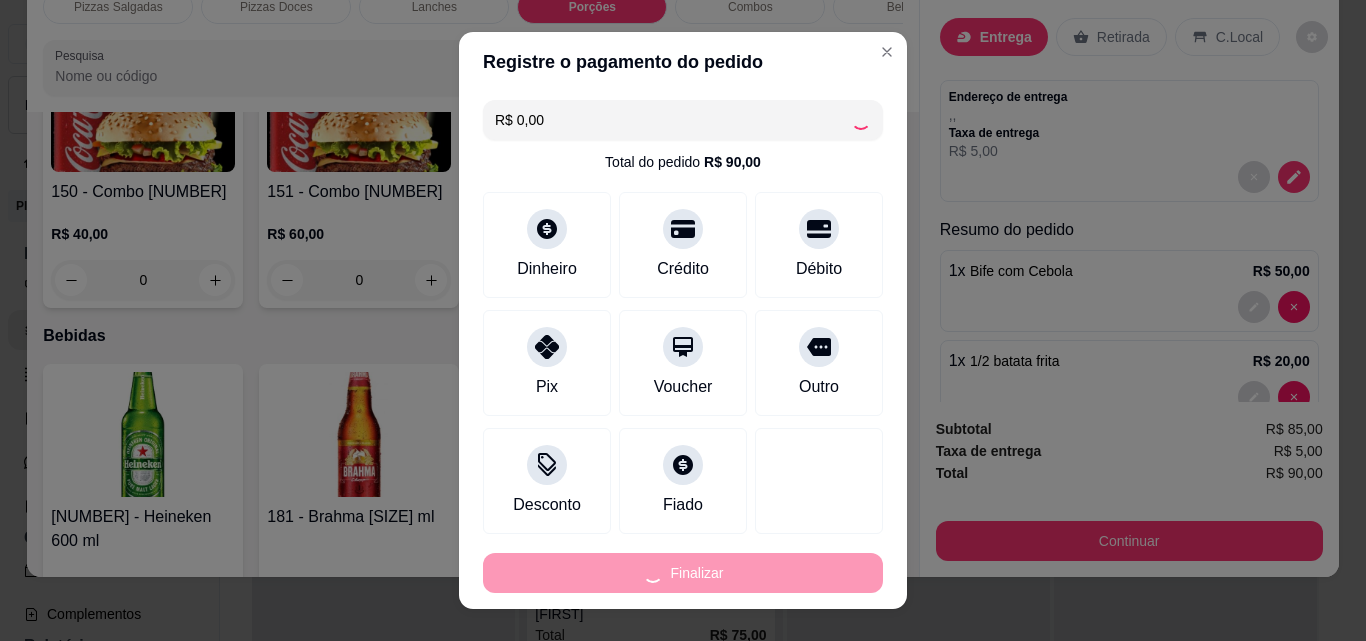 type on "0" 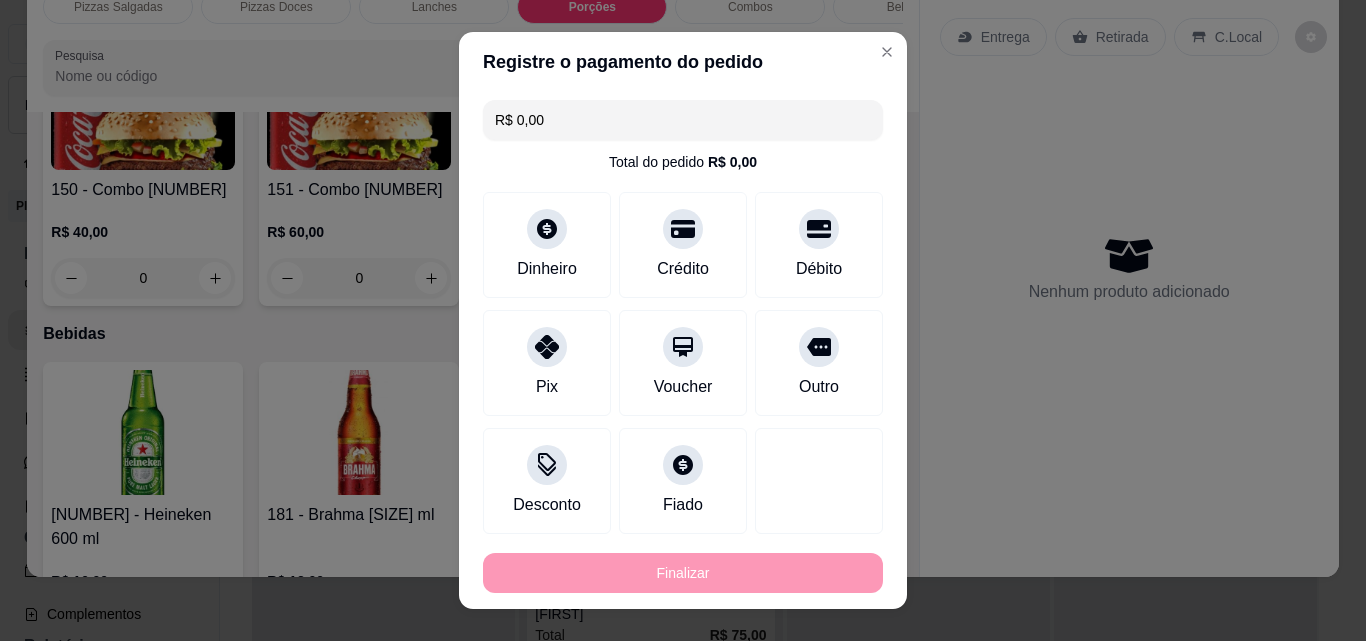 type on "-R$ 90,00" 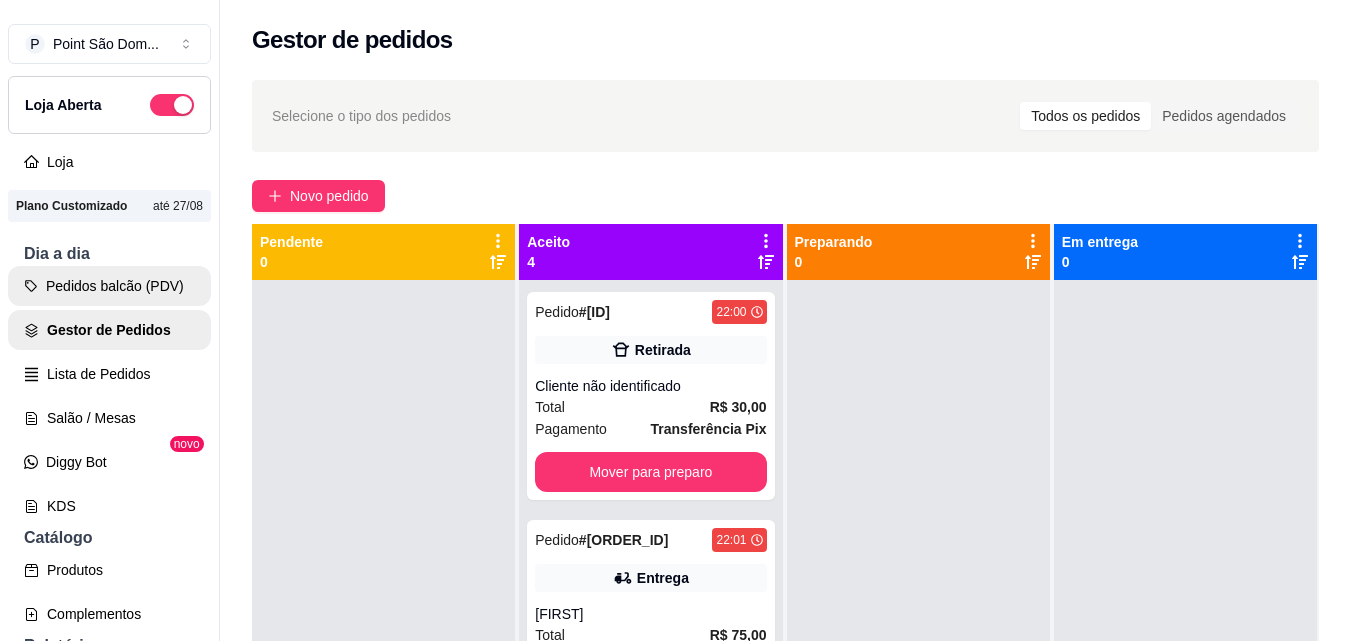 click on "Pedidos balcão (PDV)" at bounding box center (109, 286) 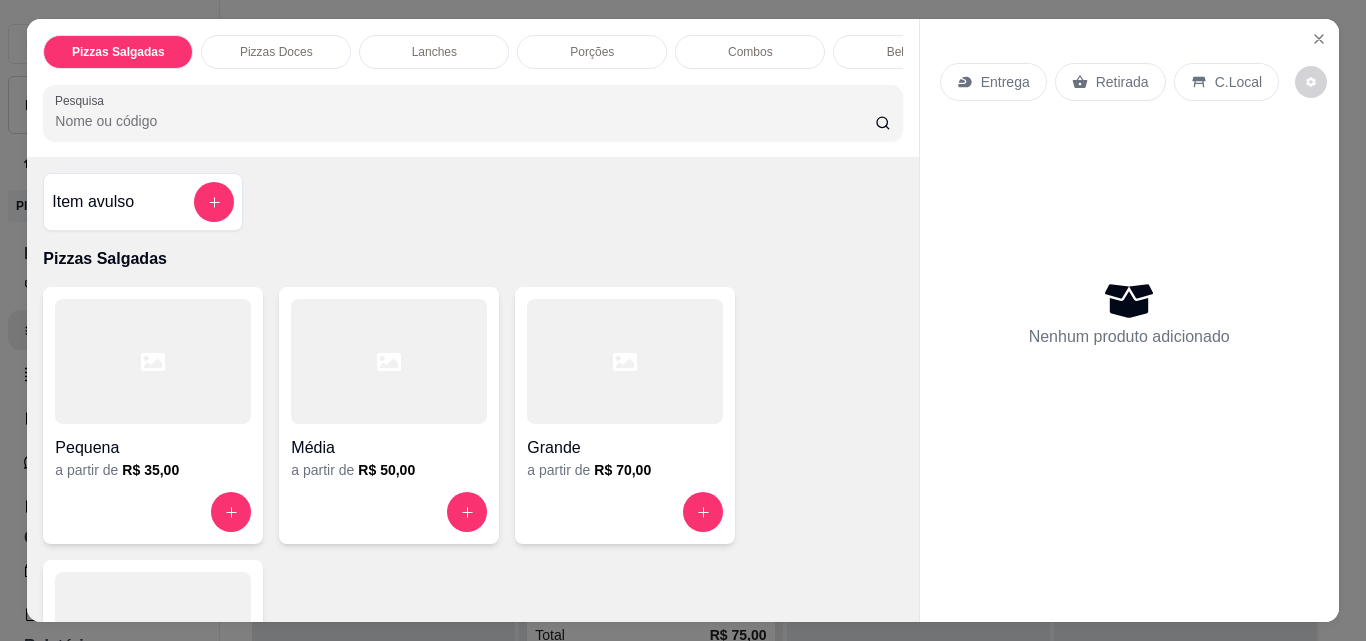 click on "Grande" at bounding box center [625, 448] 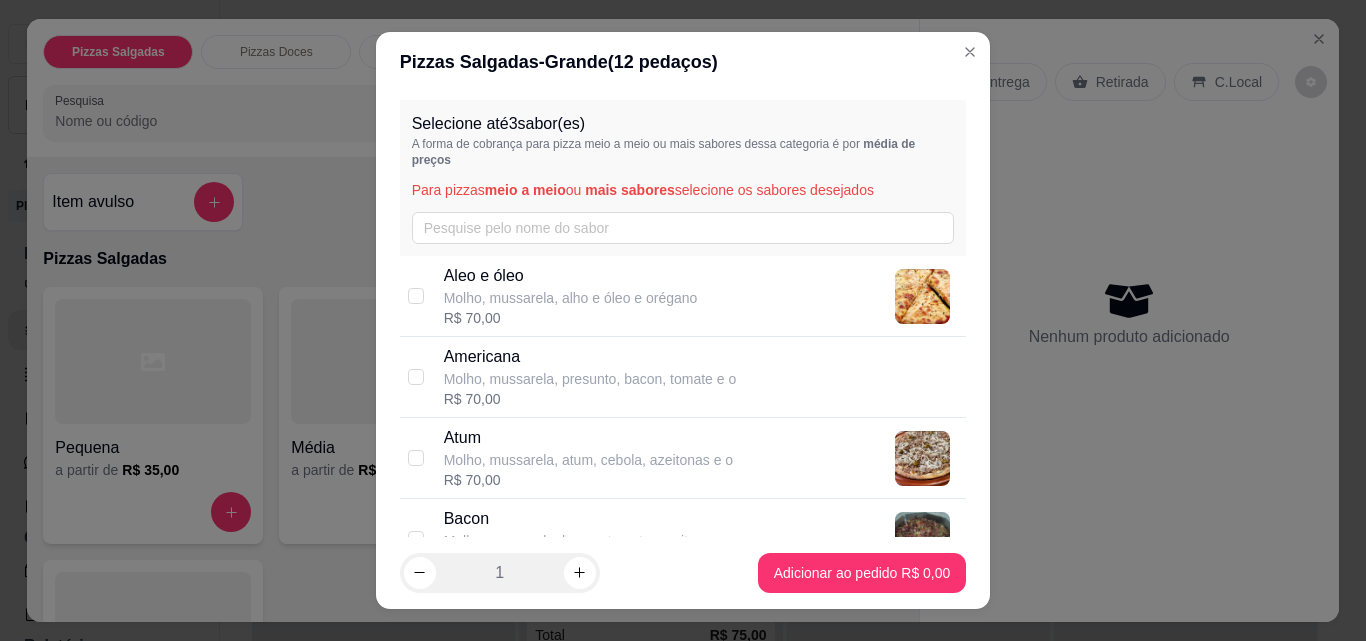 click on "Molho, mussarela, atum, cebola, azeitonas e o" at bounding box center [589, 460] 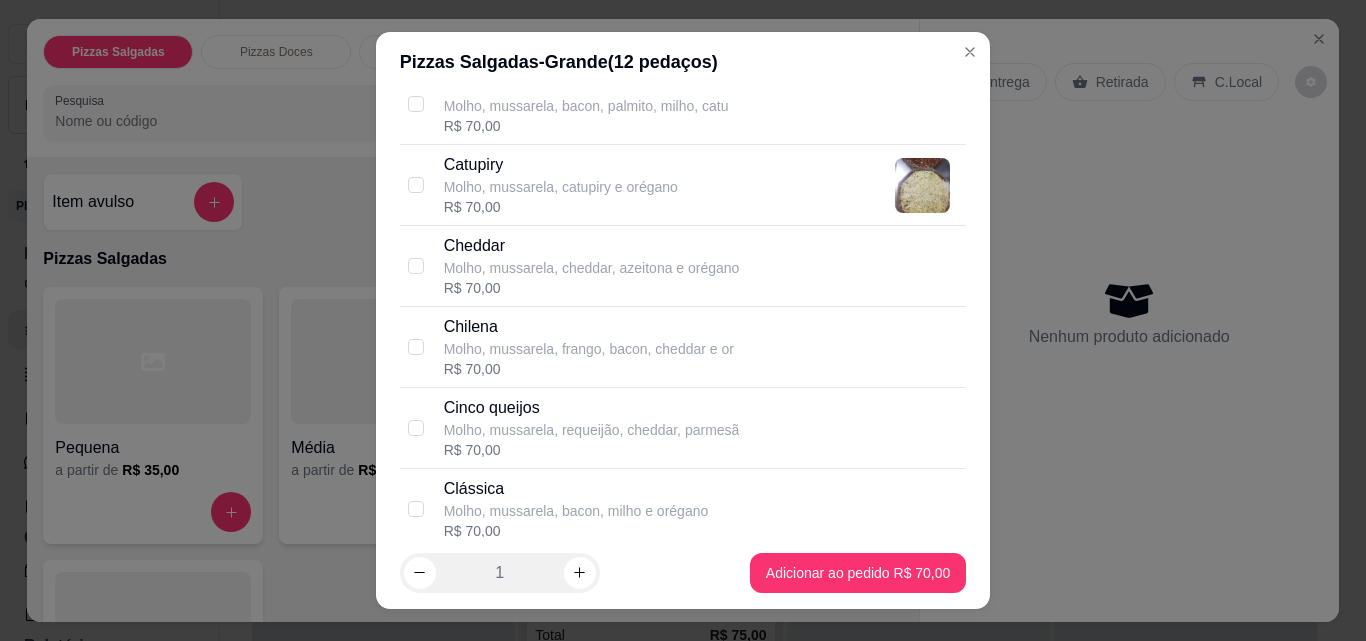 scroll, scrollTop: 1400, scrollLeft: 0, axis: vertical 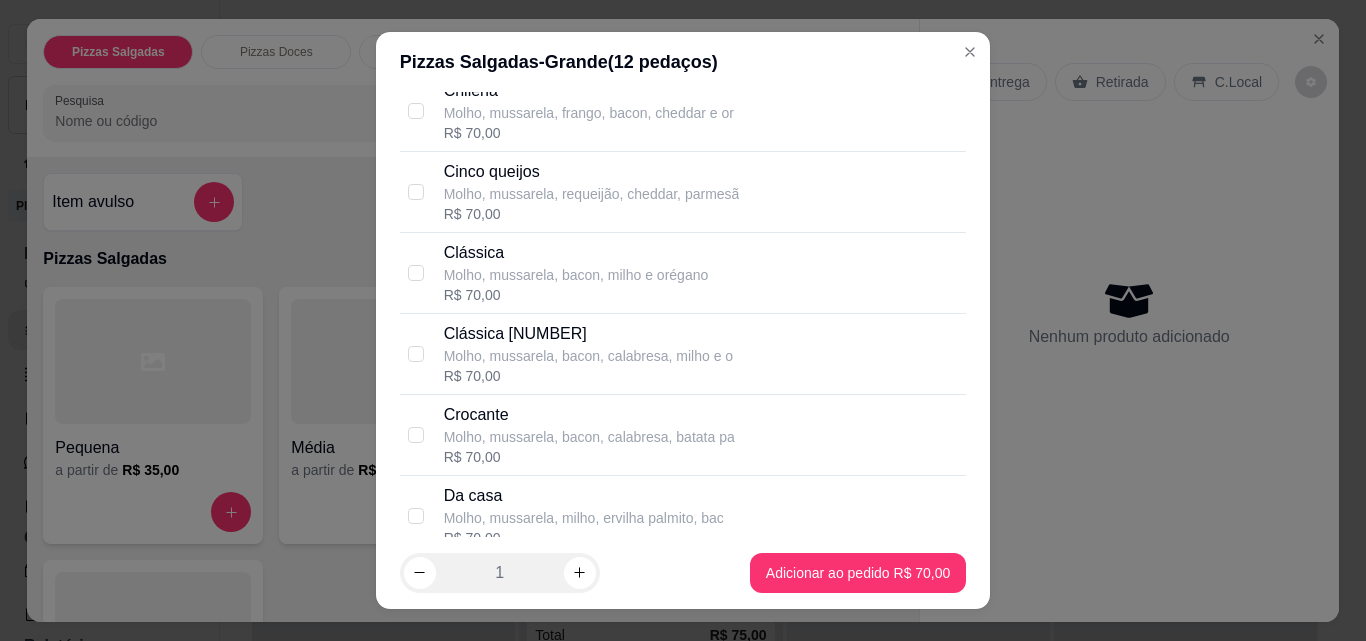 click on "R$ 70,00" at bounding box center [589, 457] 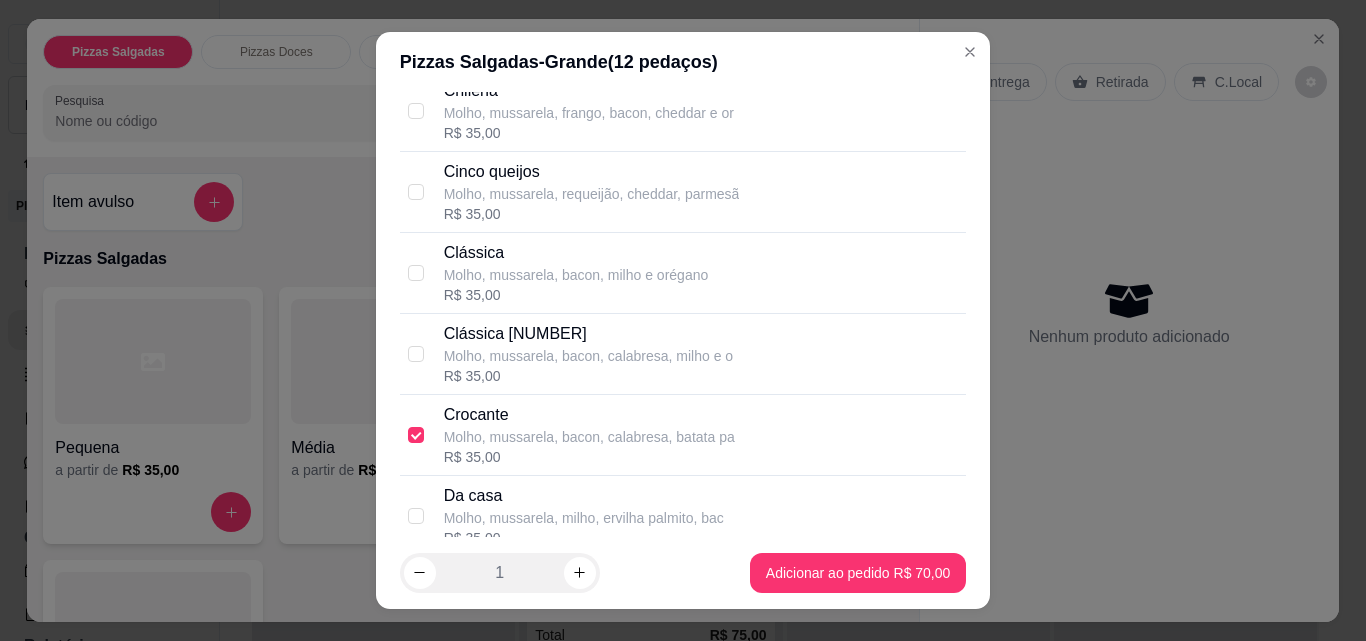 click on "Molho, mussarela, bacon, milho e orégano" at bounding box center [576, 275] 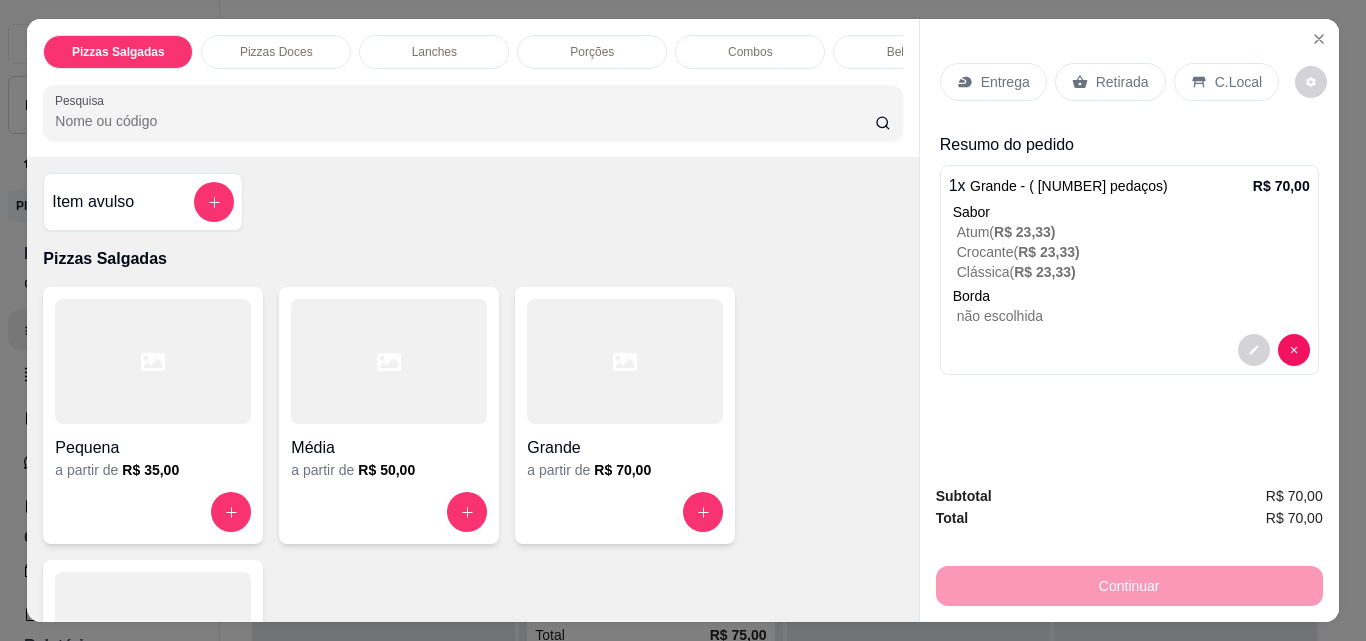 click on "Bebidas" at bounding box center (908, 52) 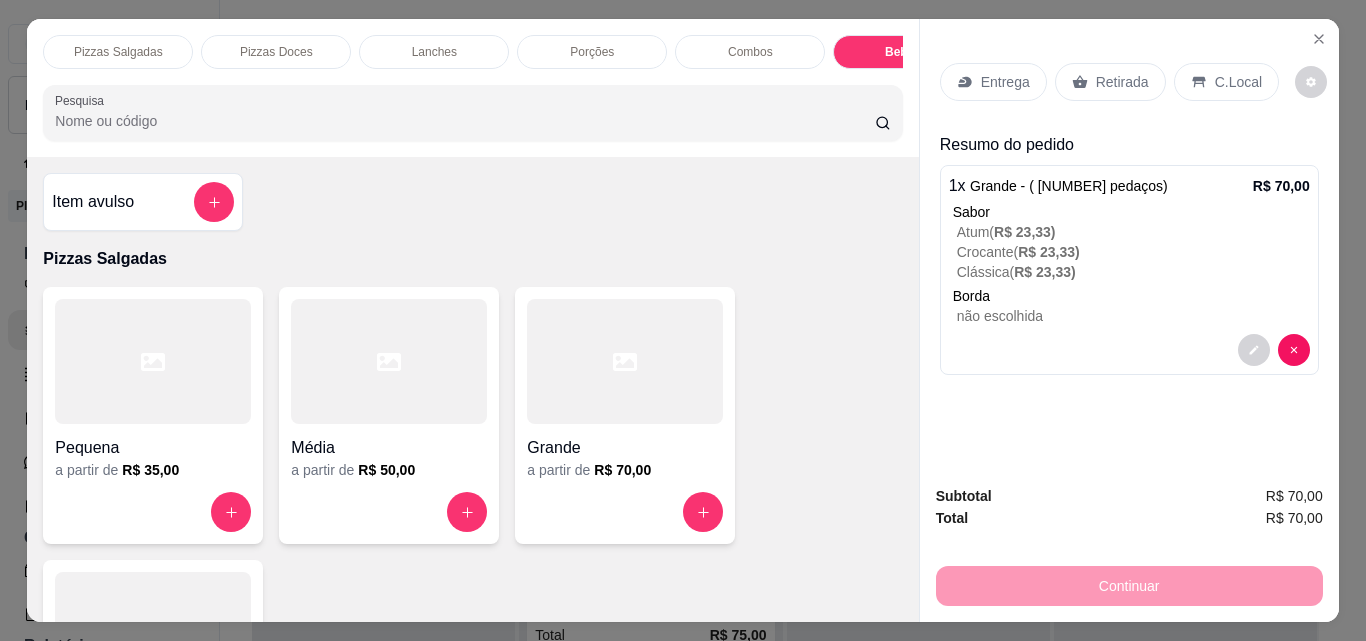 scroll, scrollTop: 5207, scrollLeft: 0, axis: vertical 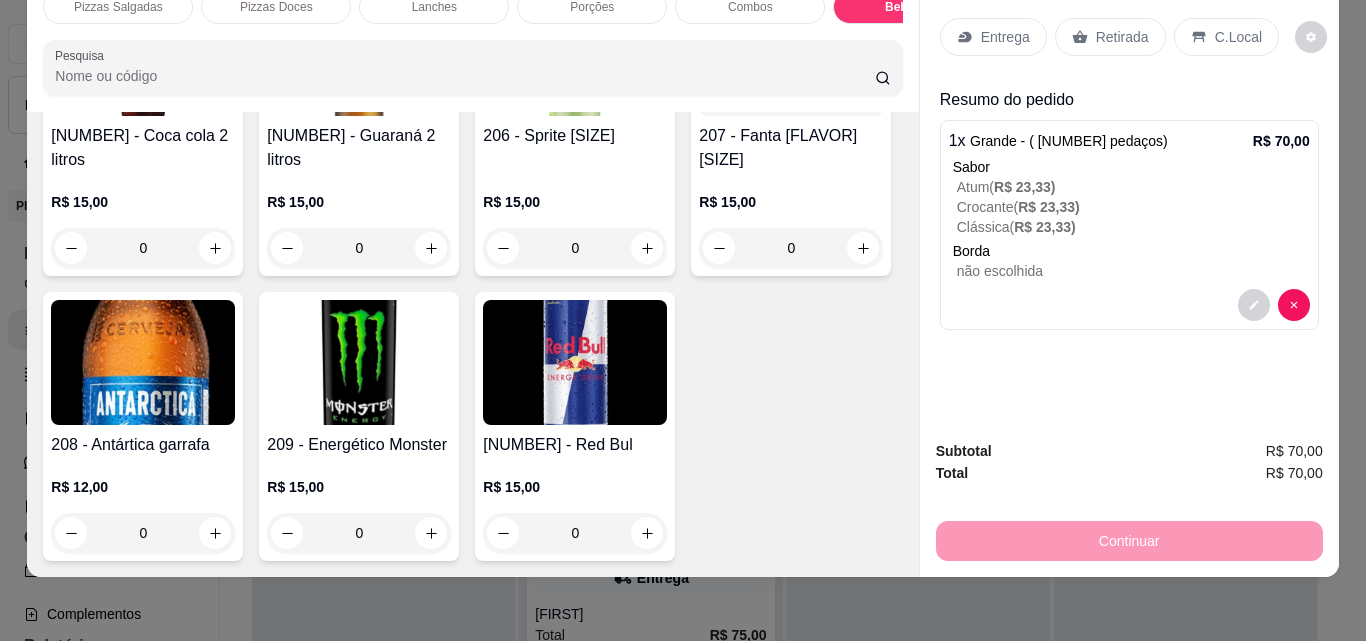 click on "R$ 15,00 0" at bounding box center [575, 220] 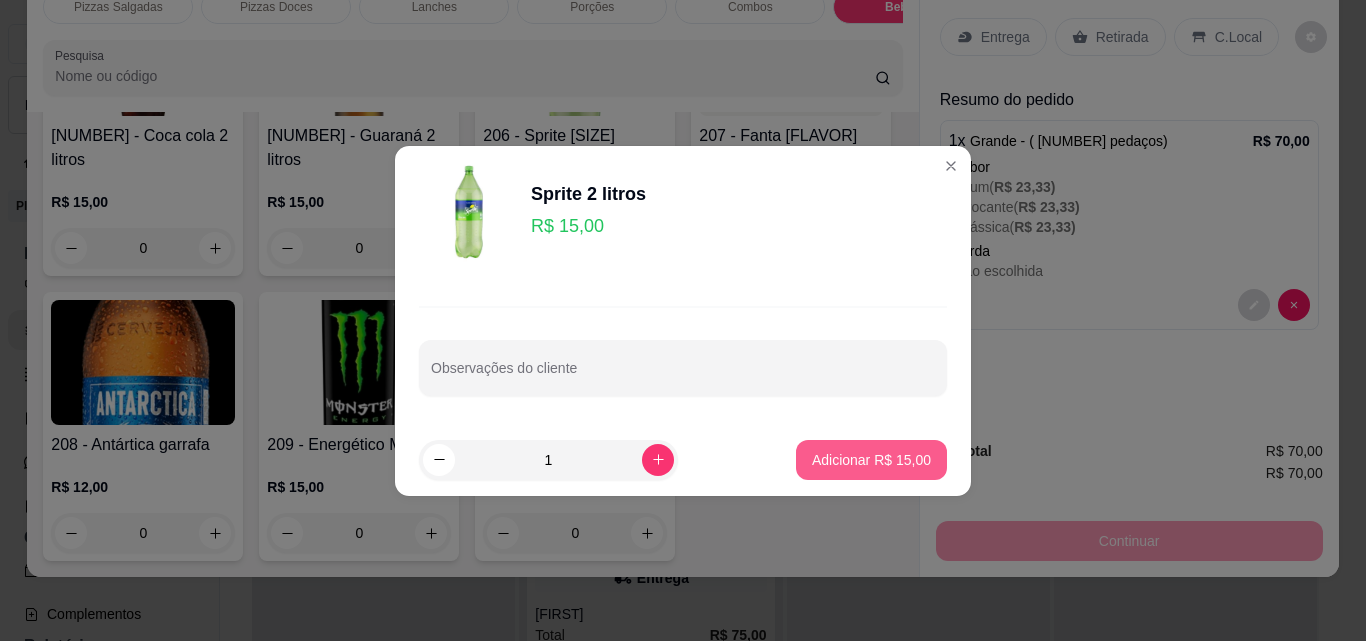 click on "Adicionar   R$ 15,00" at bounding box center [871, 460] 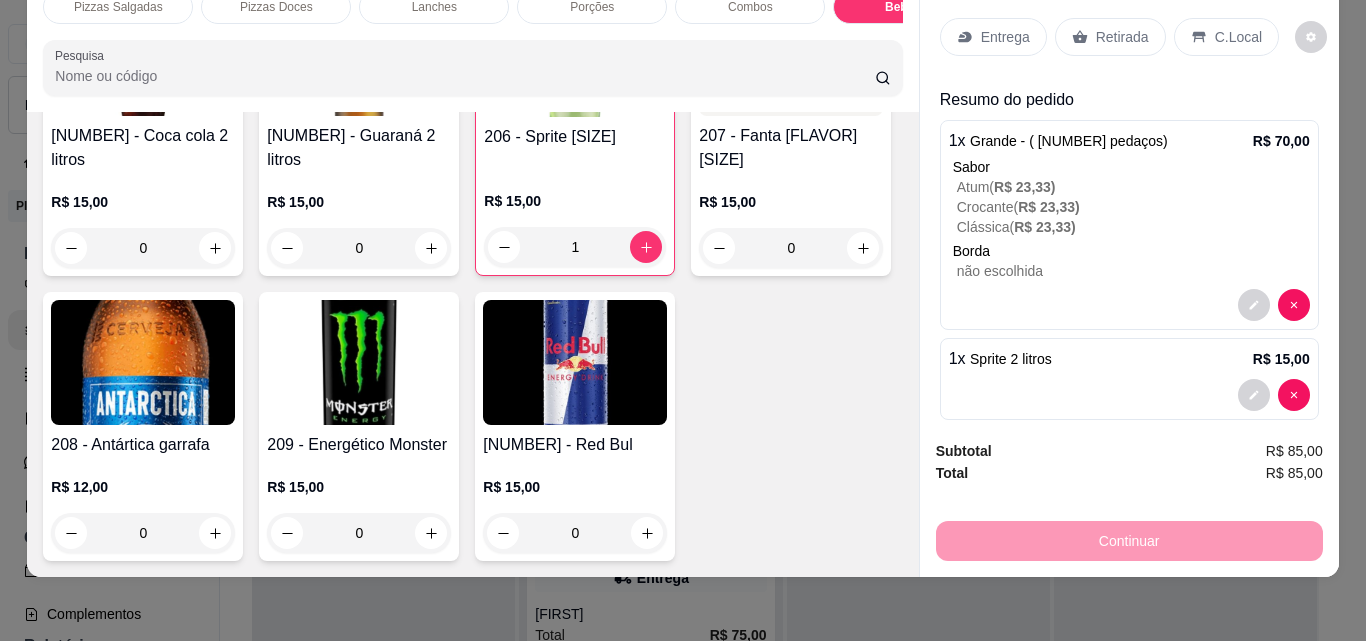 click on "Entrega" at bounding box center [993, 37] 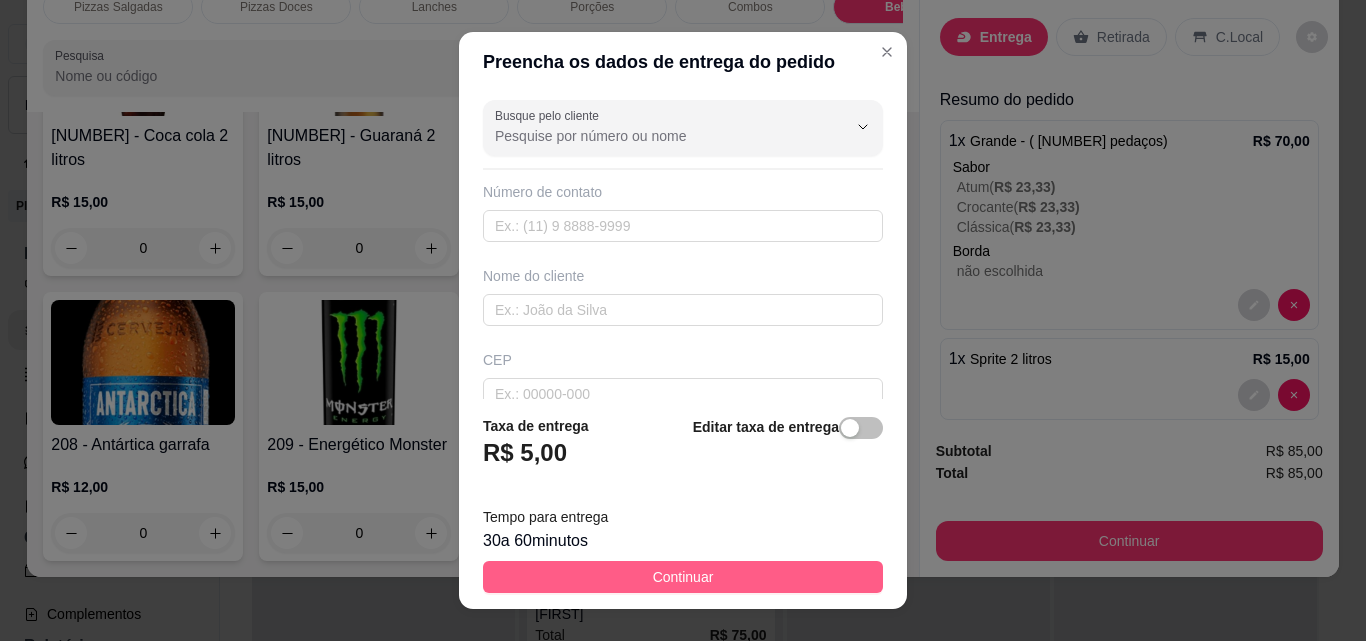 click on "Continuar" at bounding box center (683, 577) 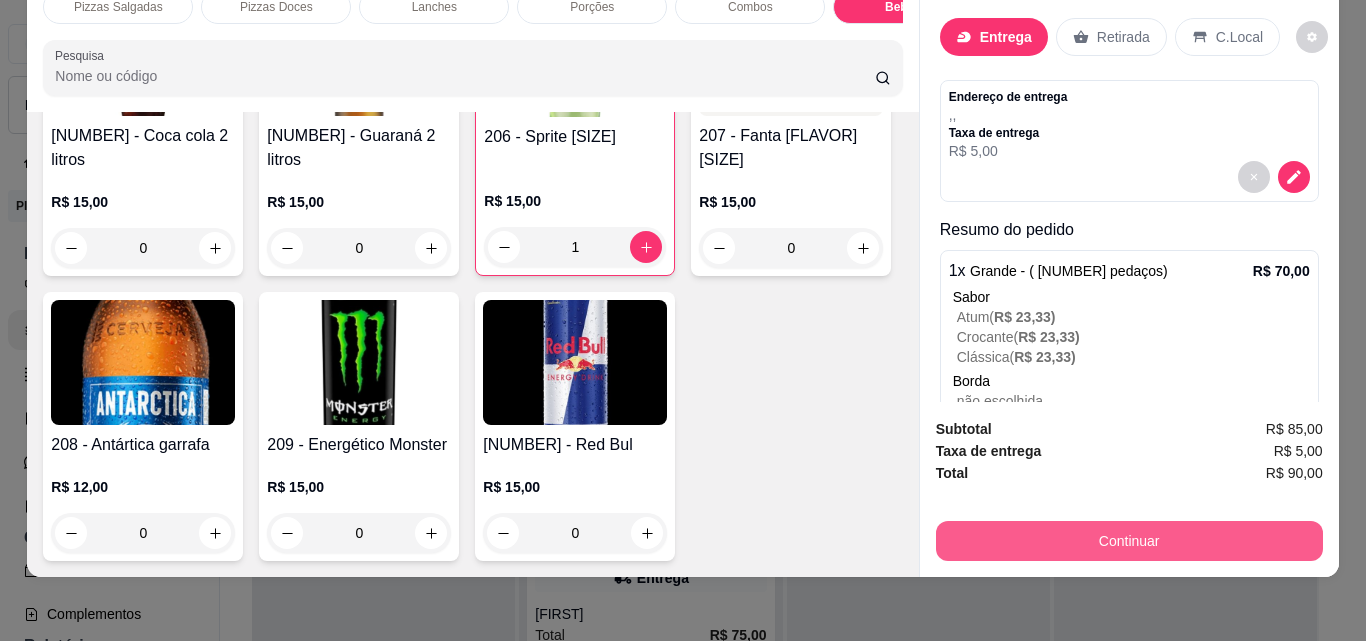click on "Continuar" at bounding box center [1129, 541] 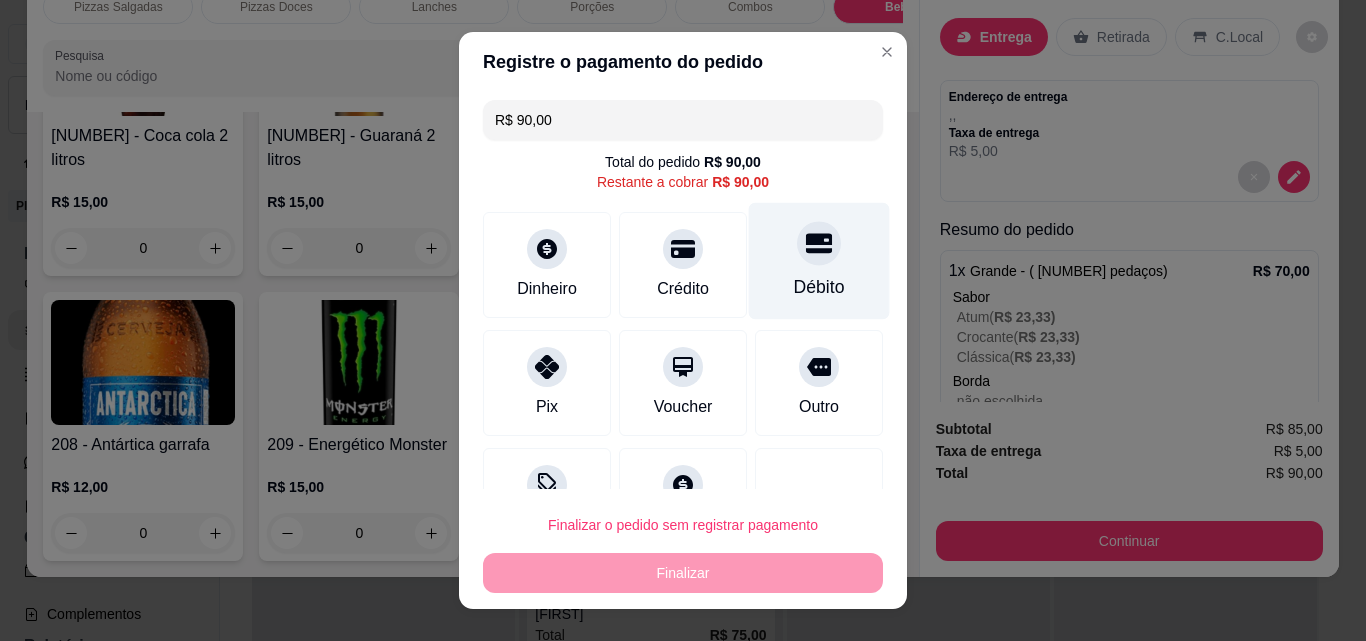 click on "Débito" at bounding box center [819, 261] 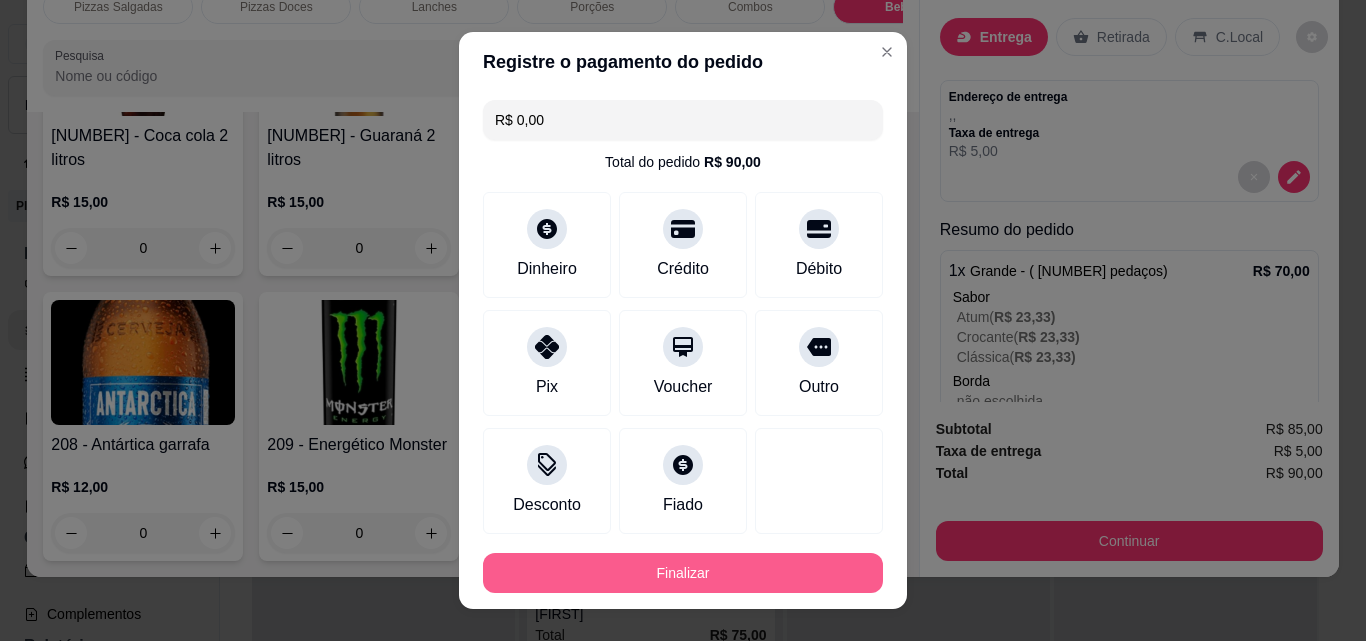 click on "Finalizar" at bounding box center [683, 573] 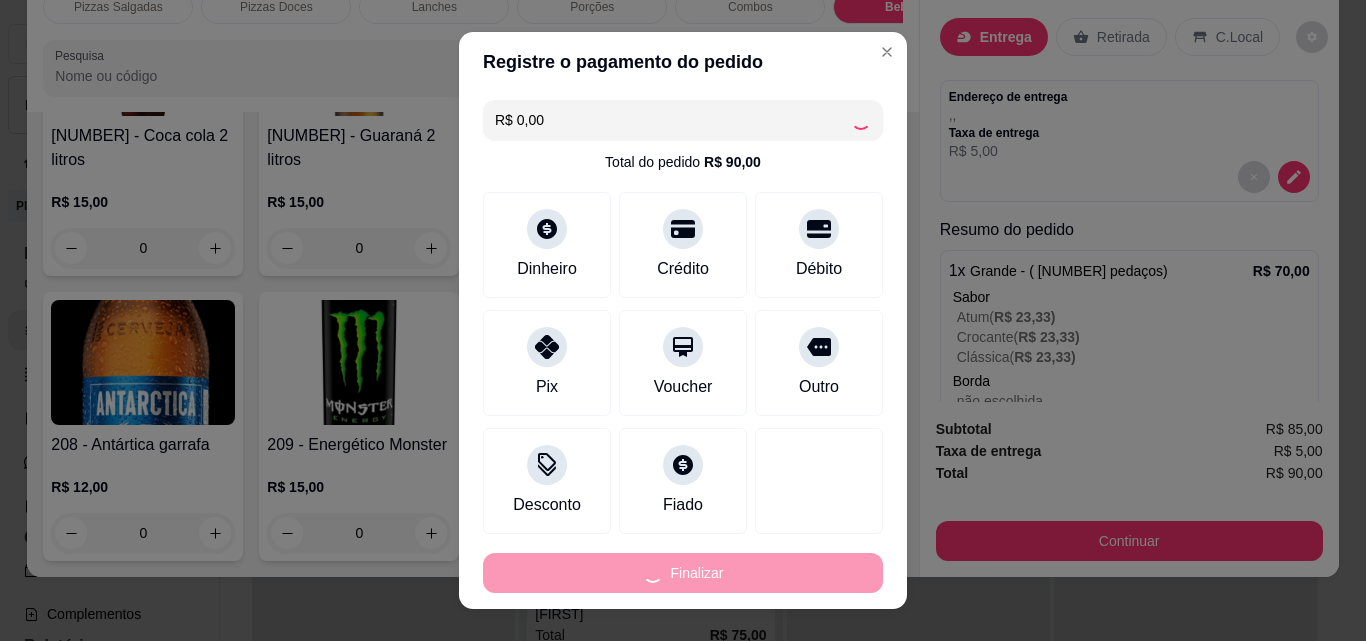 type on "0" 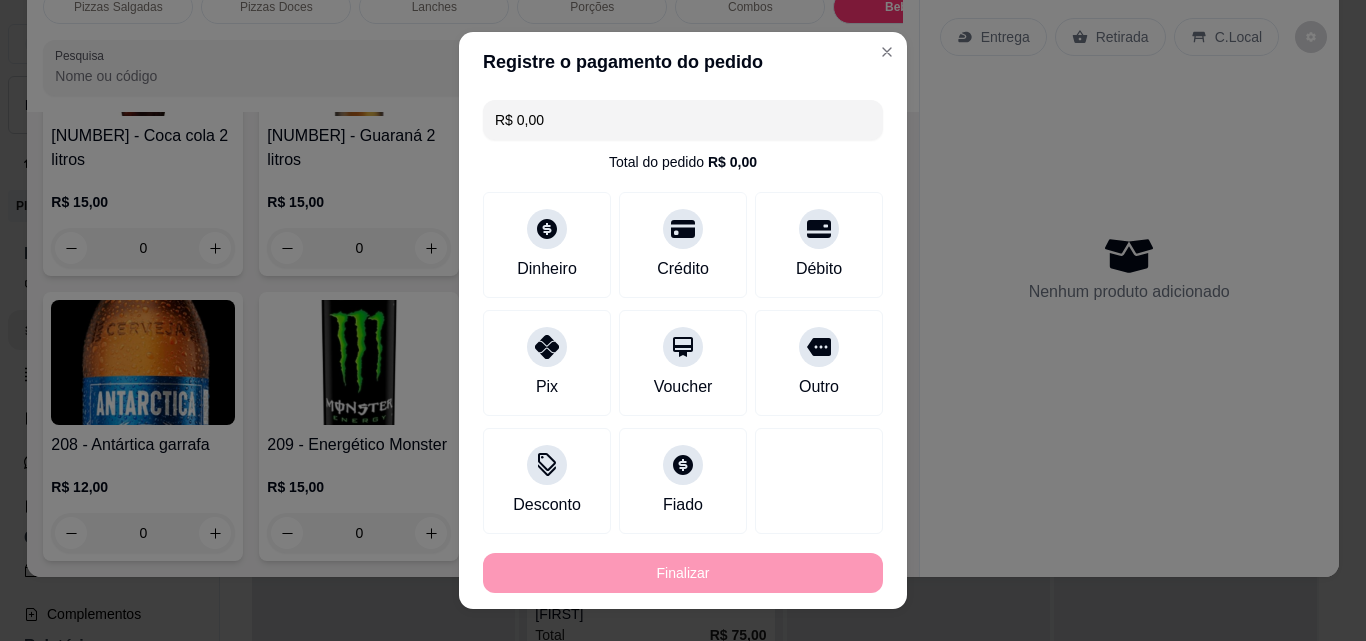 type on "-R$ 90,00" 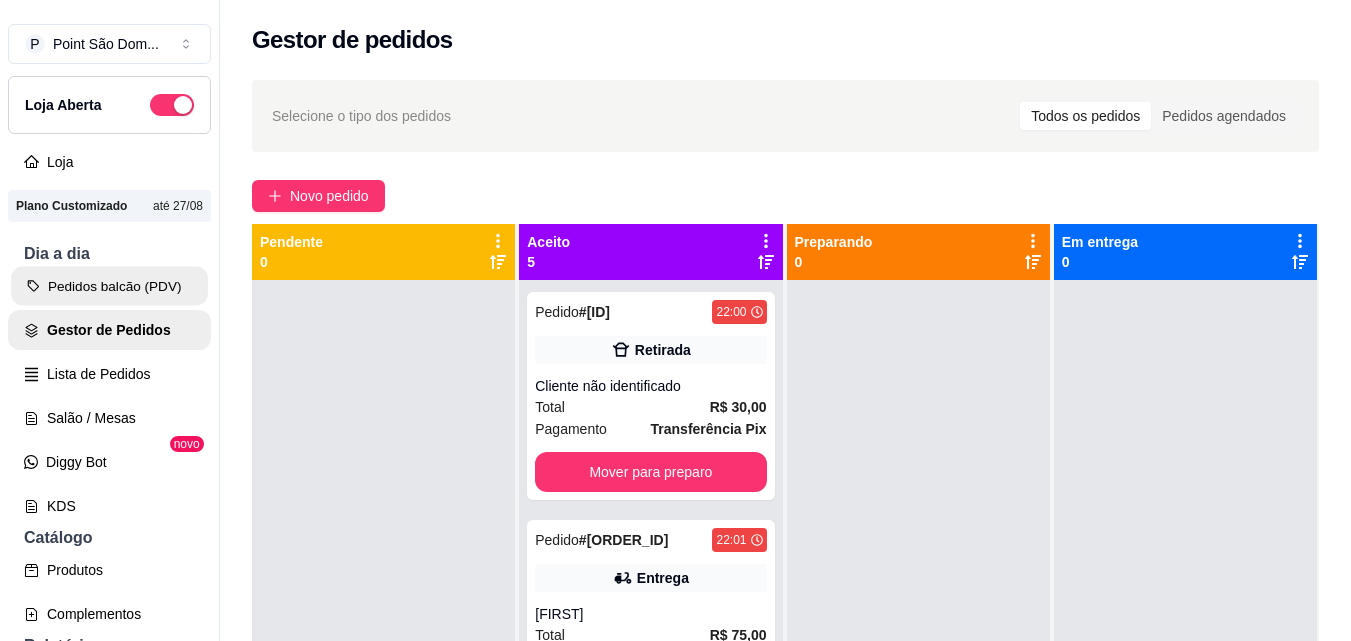 click on "Pedidos balcão (PDV)" at bounding box center [109, 286] 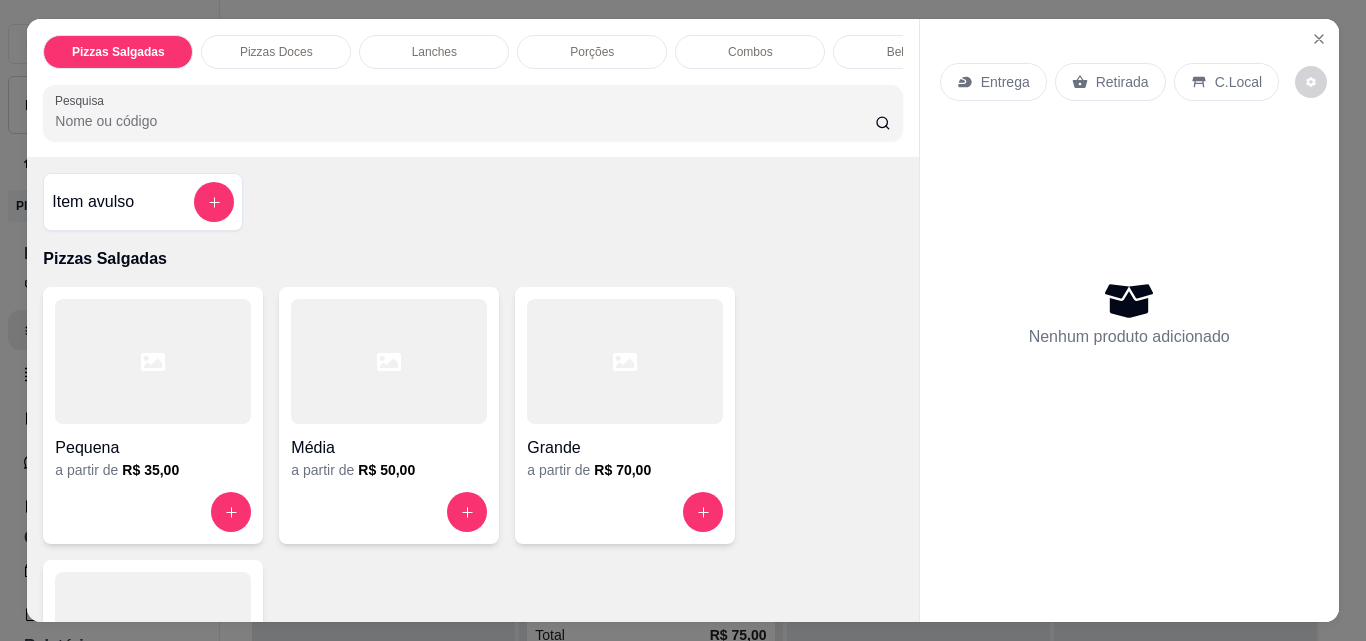 click on "Porções" at bounding box center (592, 52) 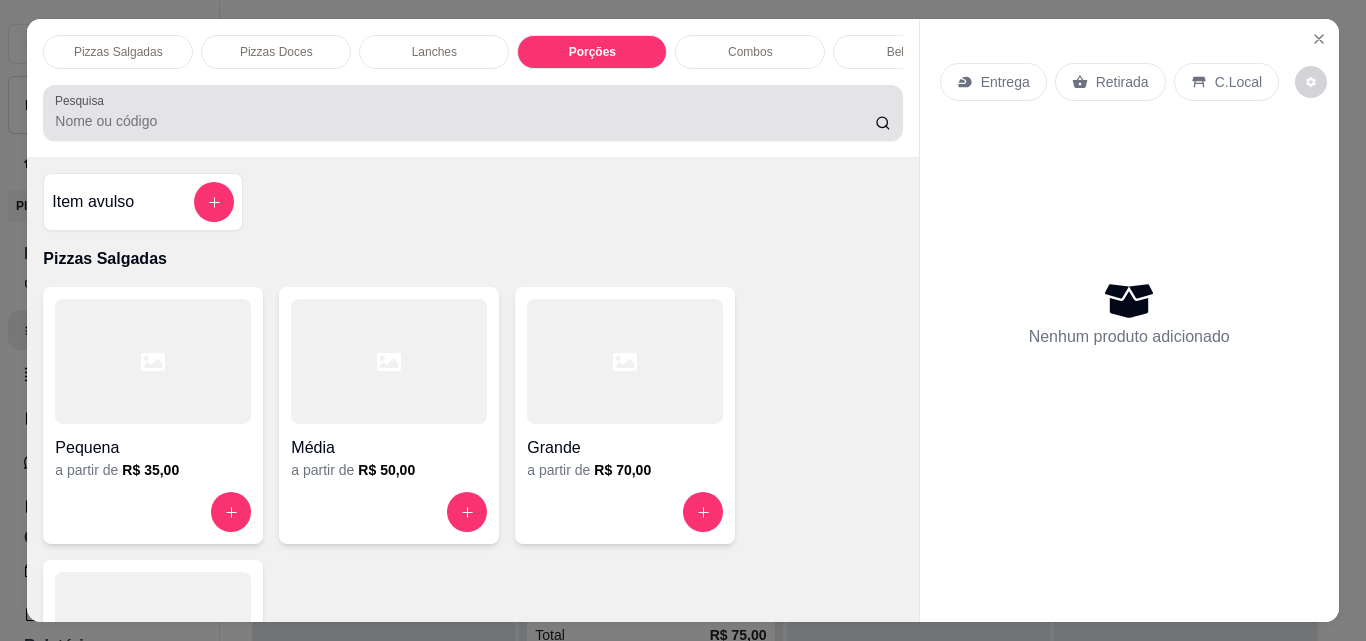 scroll, scrollTop: 2442, scrollLeft: 0, axis: vertical 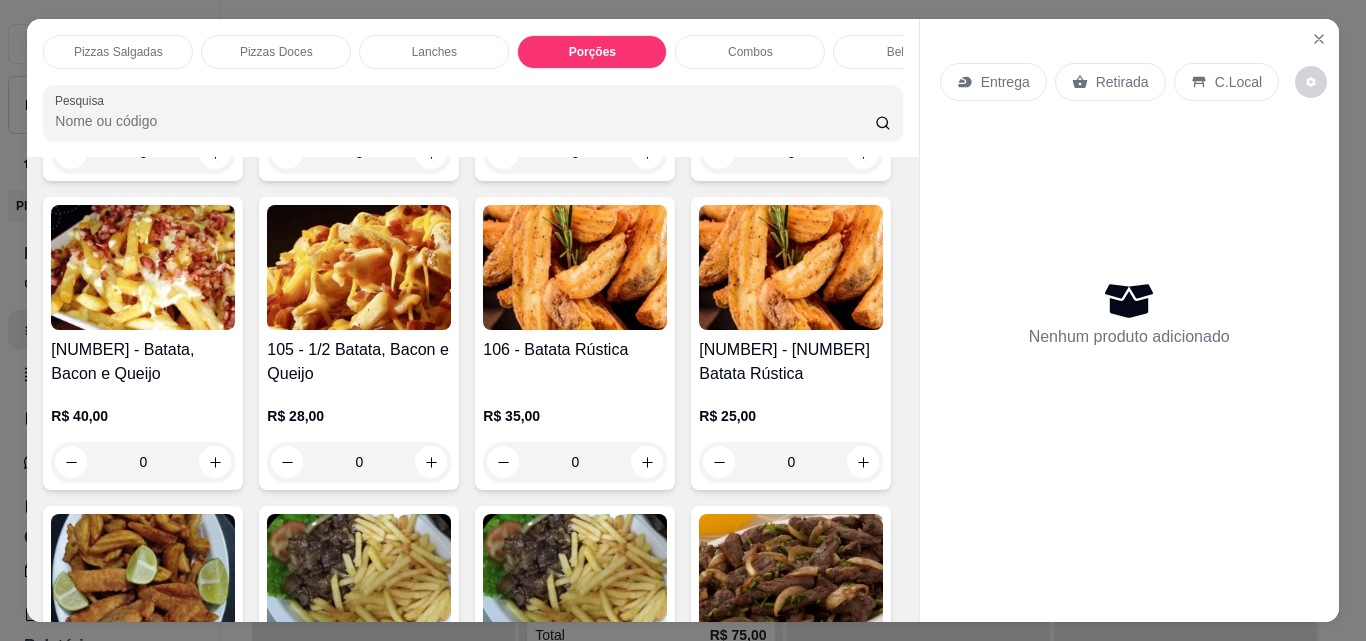 click on "Pizzas Salgadas" at bounding box center [118, 52] 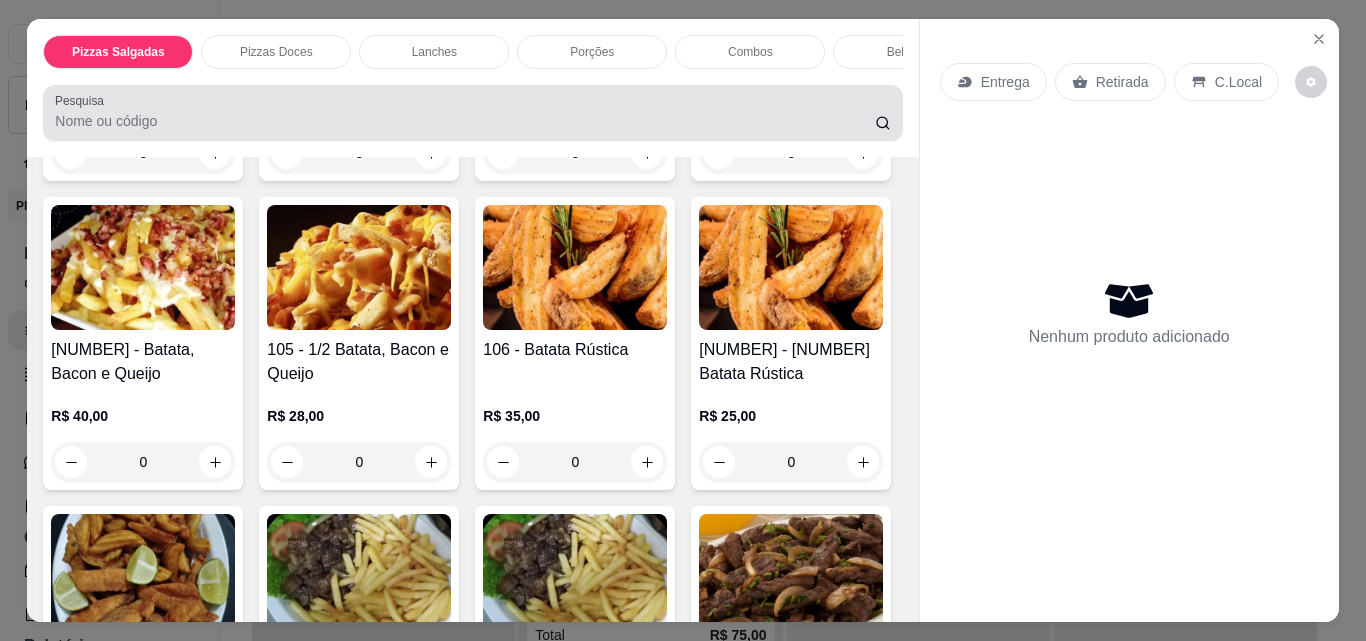 scroll, scrollTop: 90, scrollLeft: 0, axis: vertical 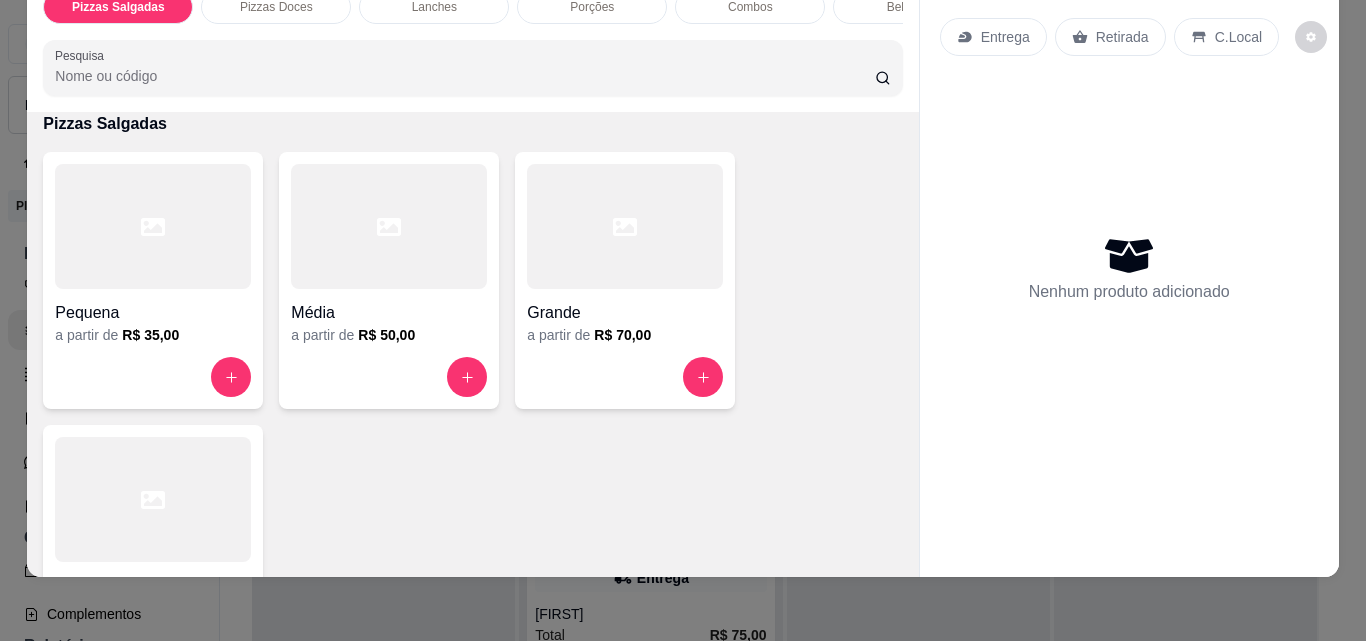 click on "Média" at bounding box center [389, 313] 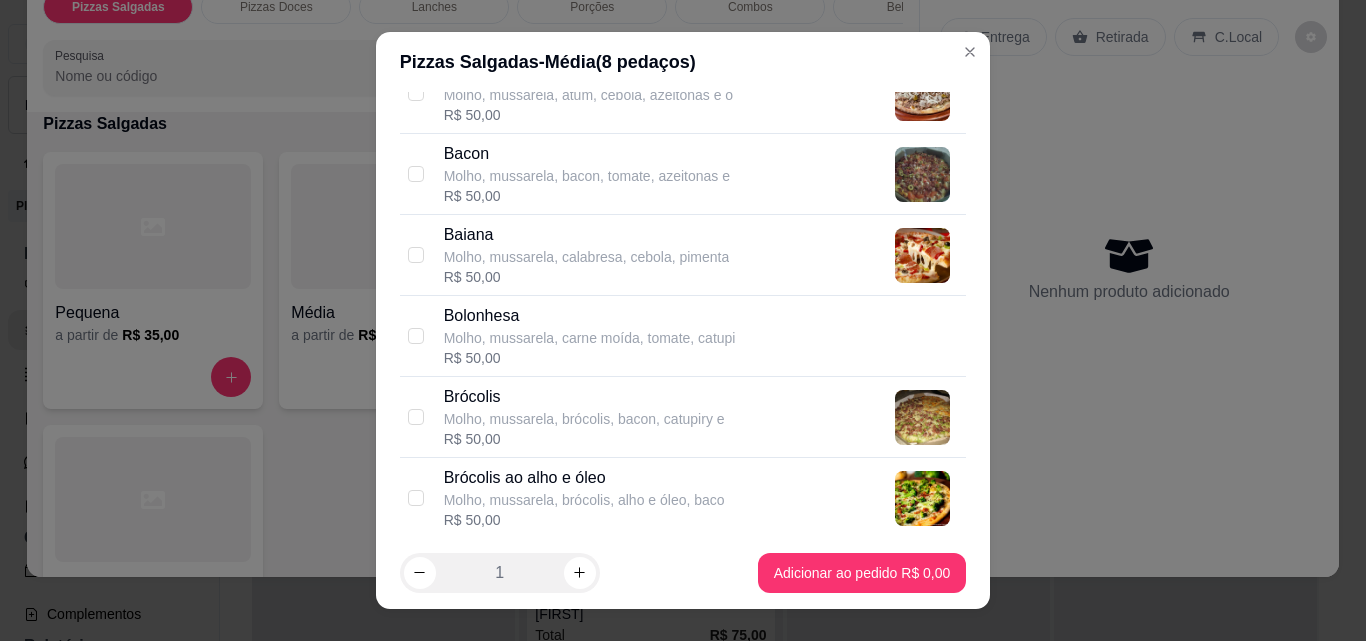 scroll, scrollTop: 500, scrollLeft: 0, axis: vertical 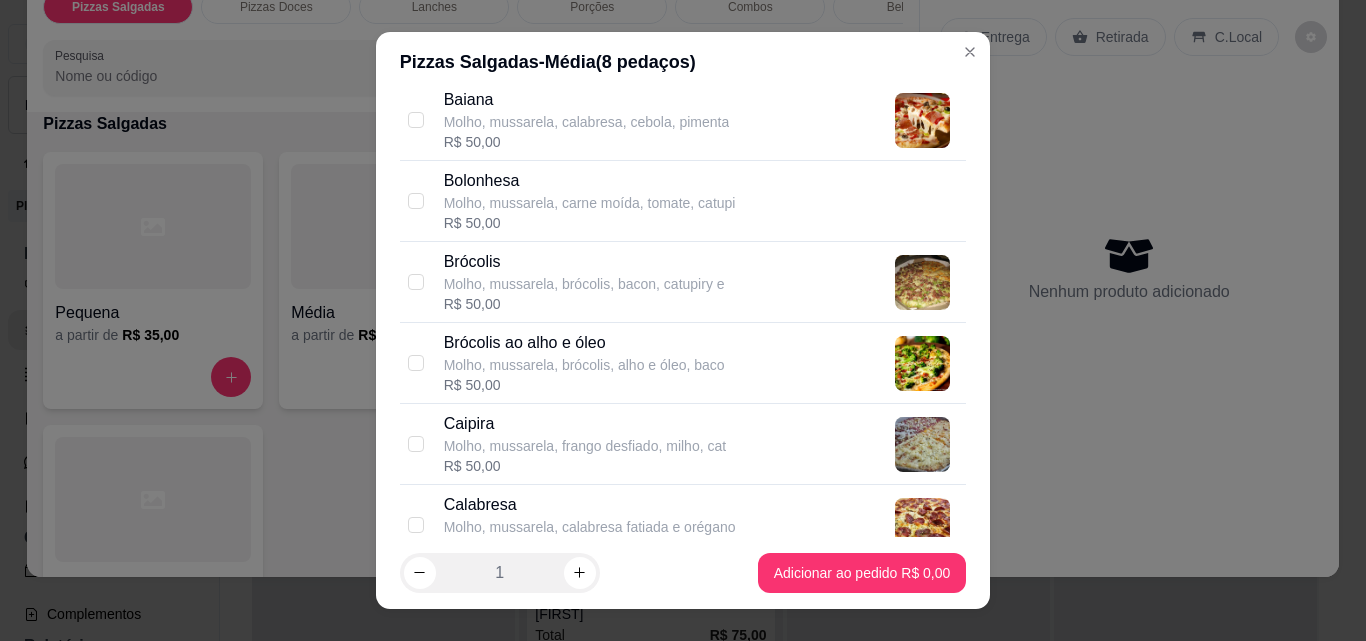 click on "Caipira" at bounding box center [585, 424] 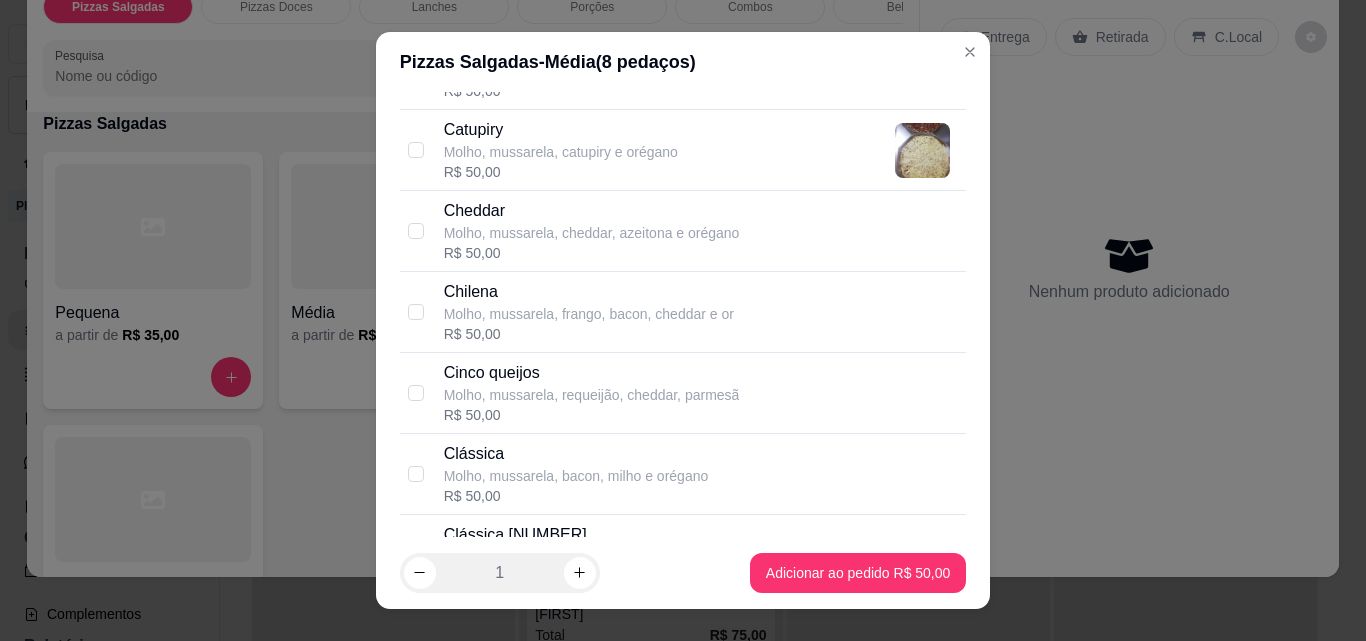 scroll, scrollTop: 1200, scrollLeft: 0, axis: vertical 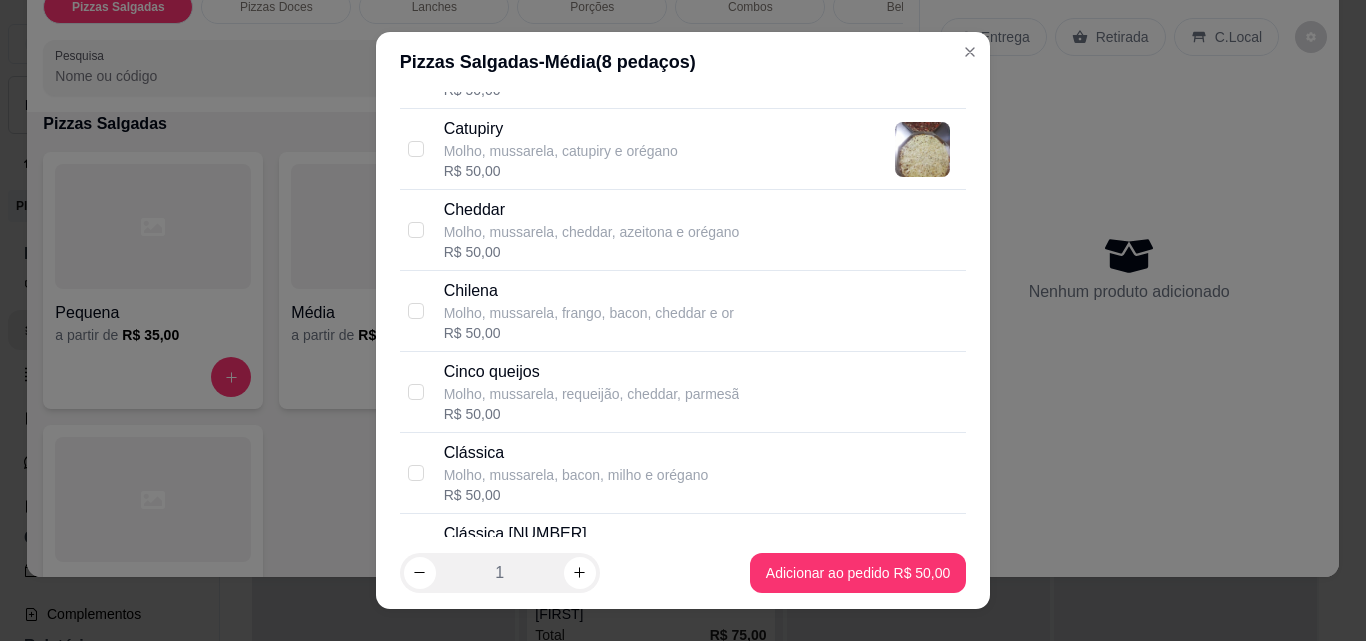 click on "Clássica" at bounding box center [576, 453] 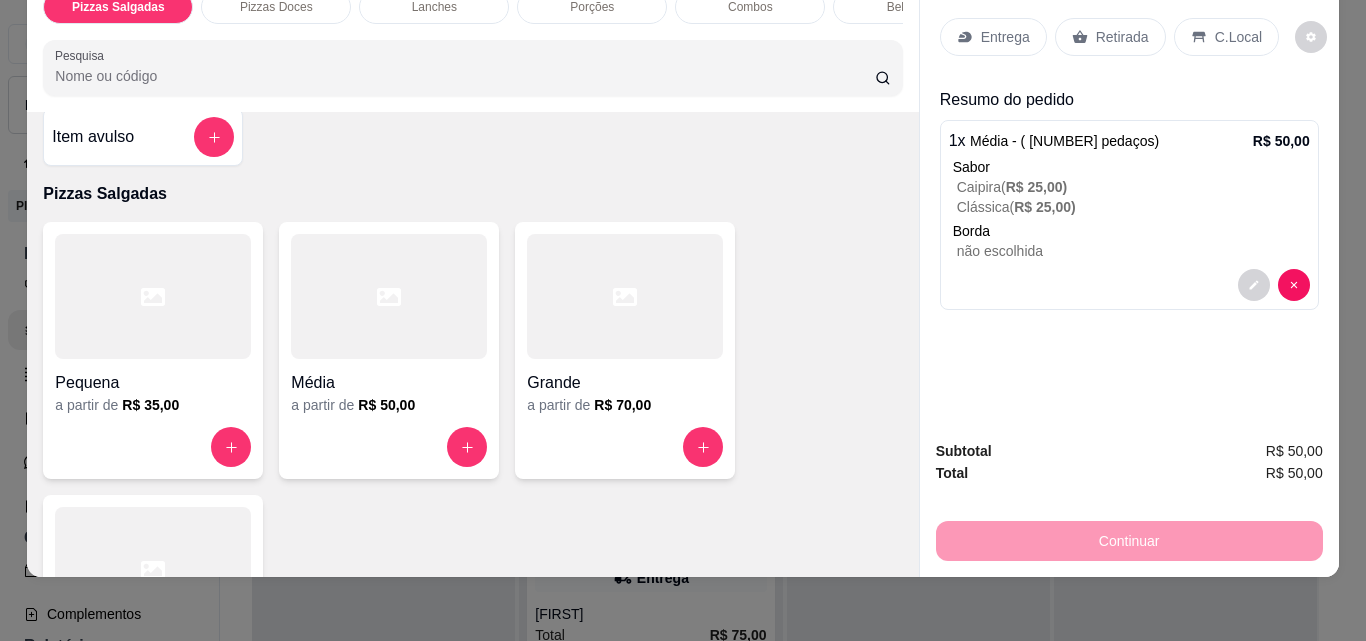 scroll, scrollTop: 0, scrollLeft: 0, axis: both 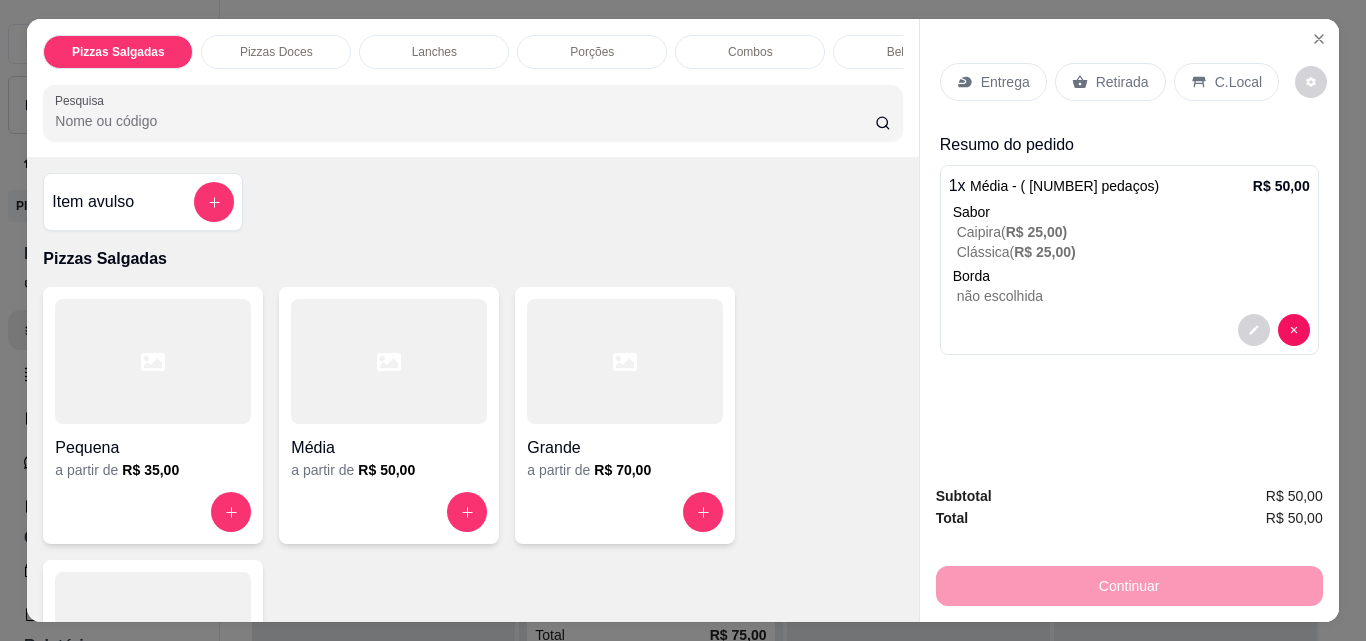 click on "Bebidas" at bounding box center [908, 52] 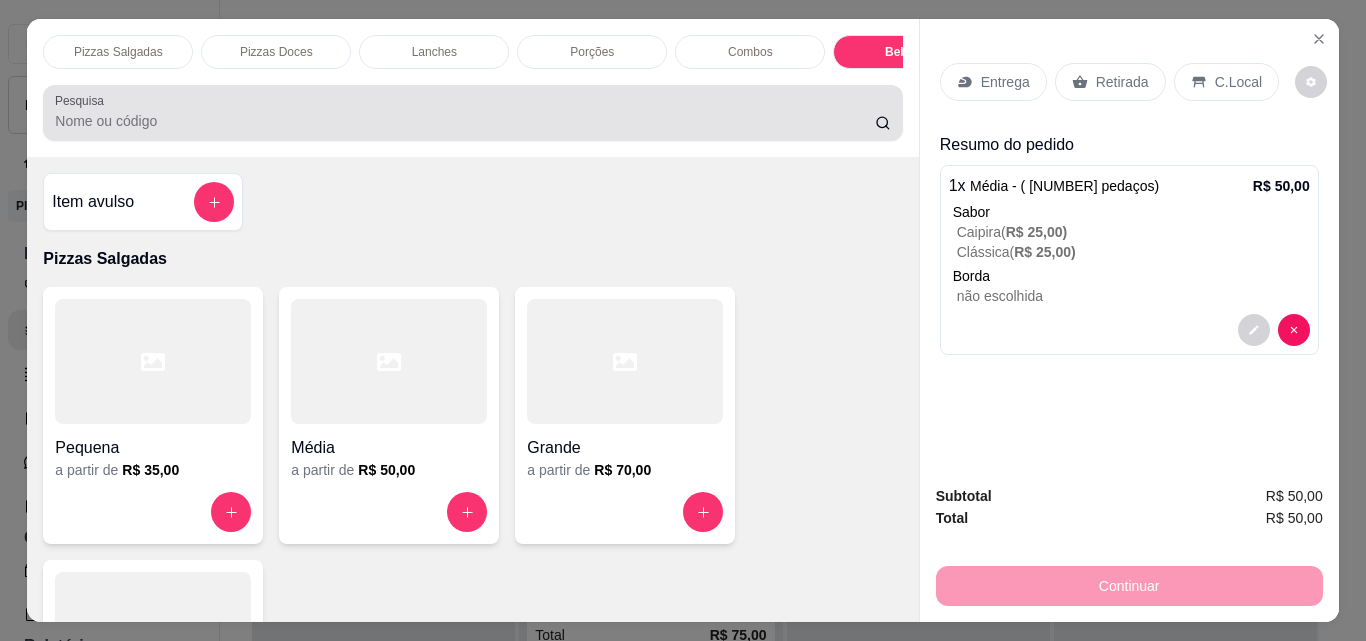 scroll, scrollTop: 5207, scrollLeft: 0, axis: vertical 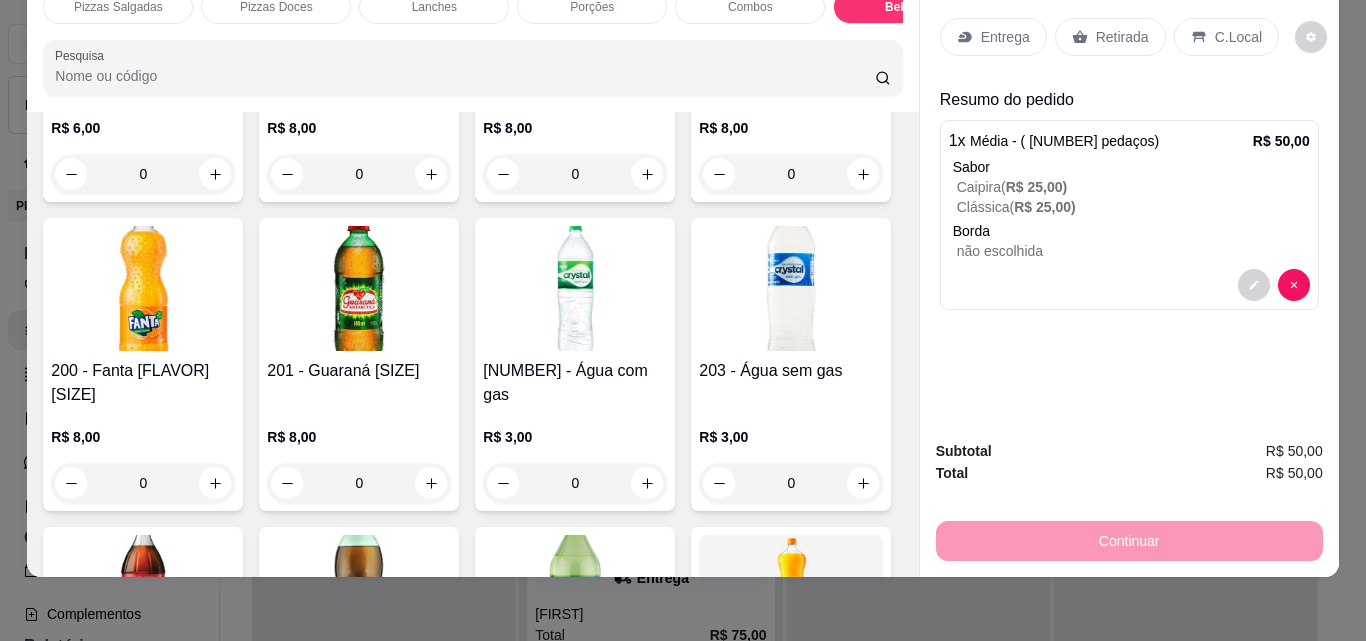 click at bounding box center (791, -924) 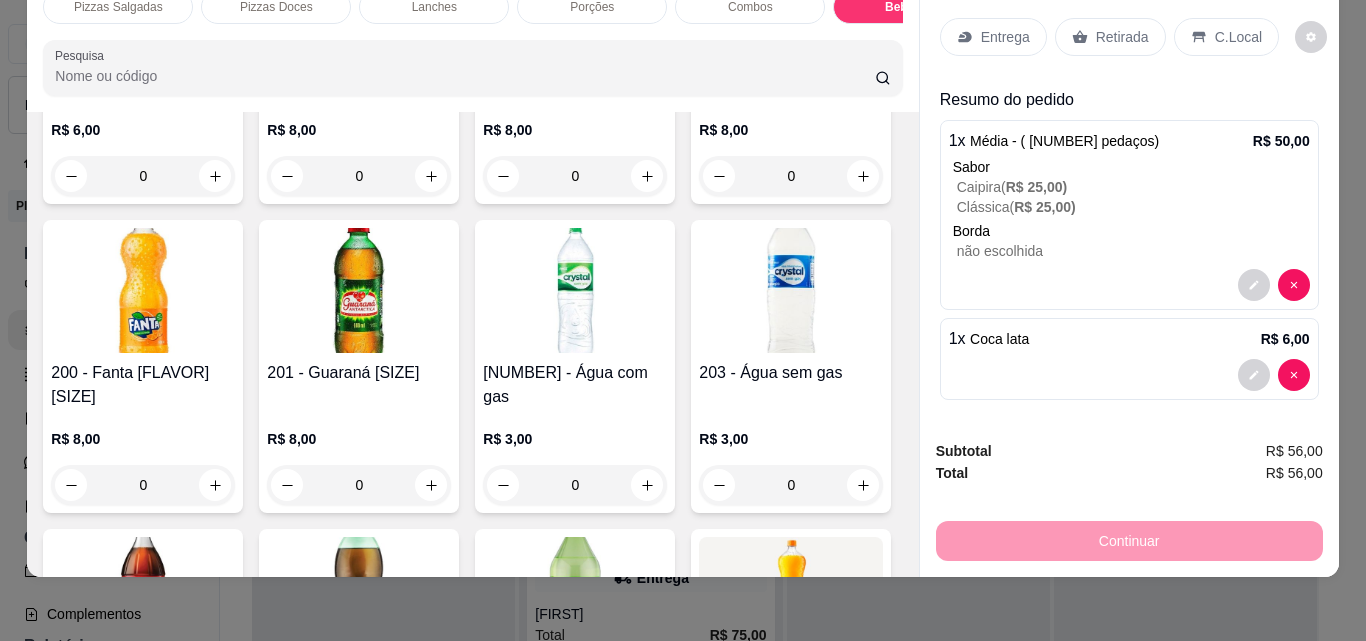 click 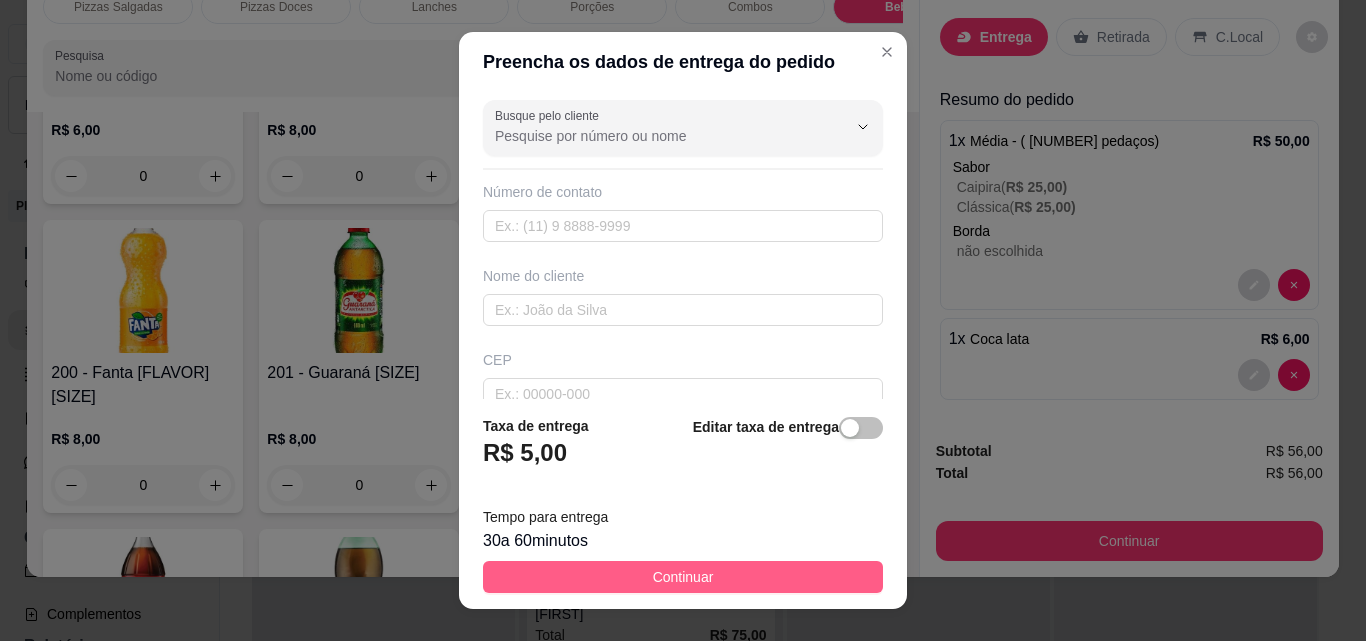 click on "Continuar" at bounding box center (683, 577) 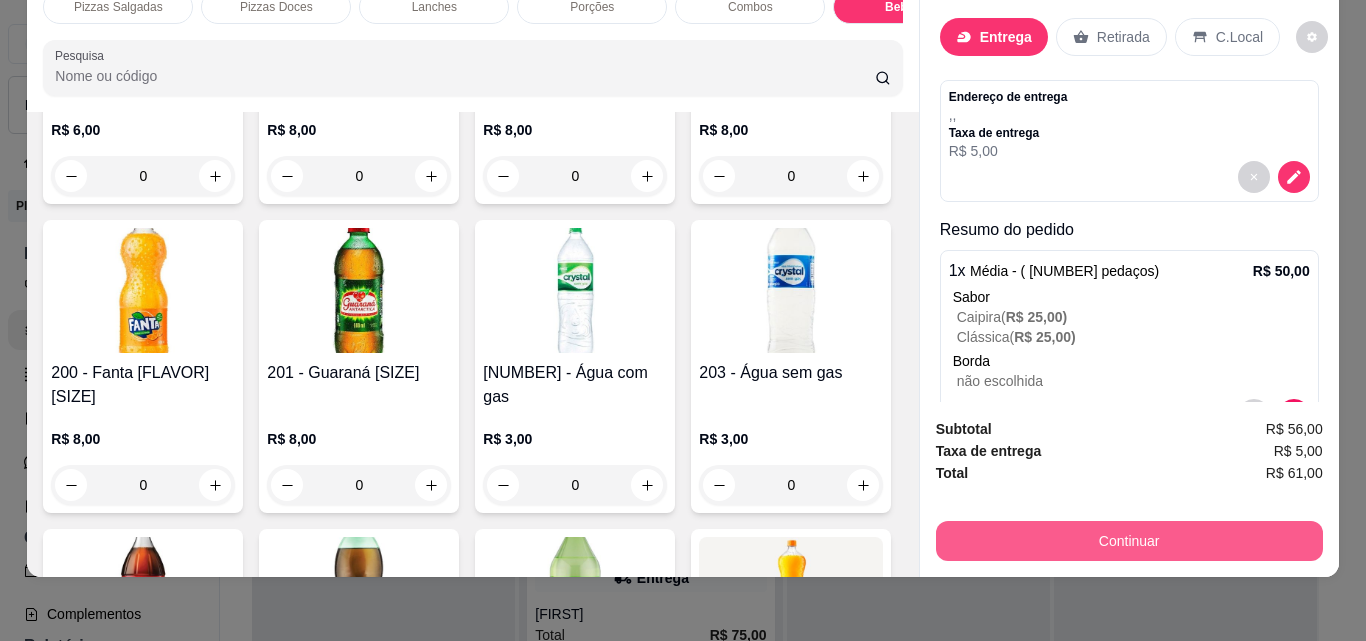 click on "Continuar" at bounding box center [1129, 541] 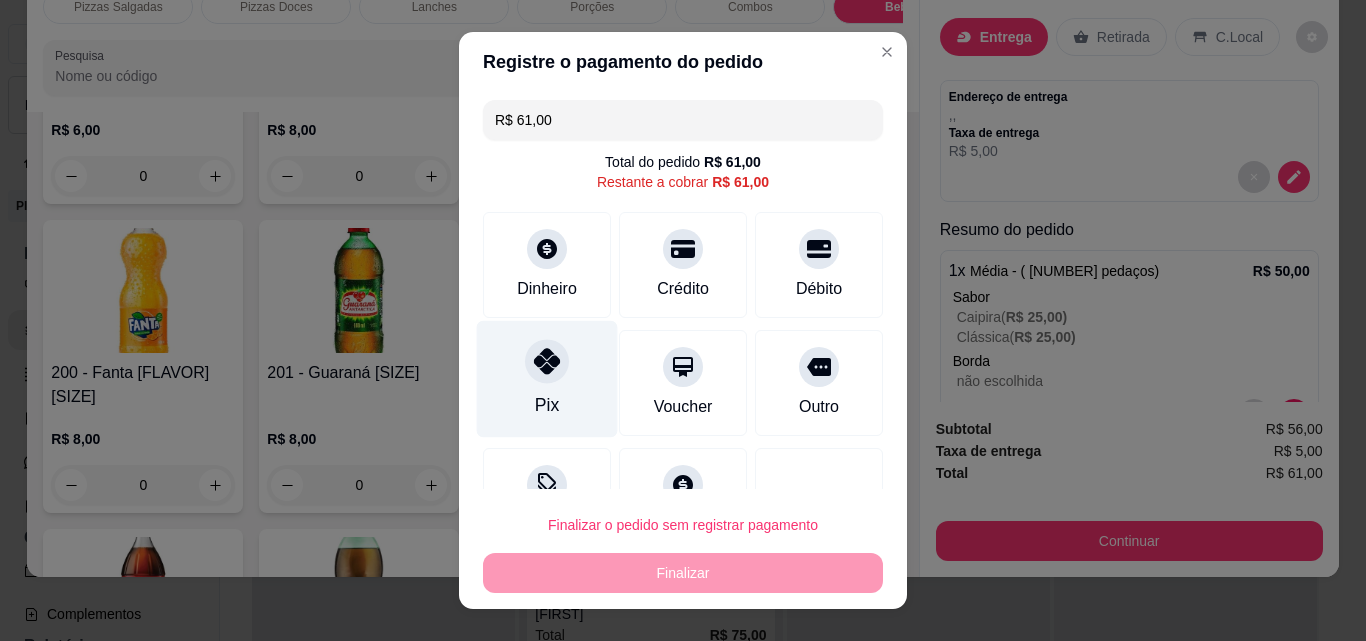 click 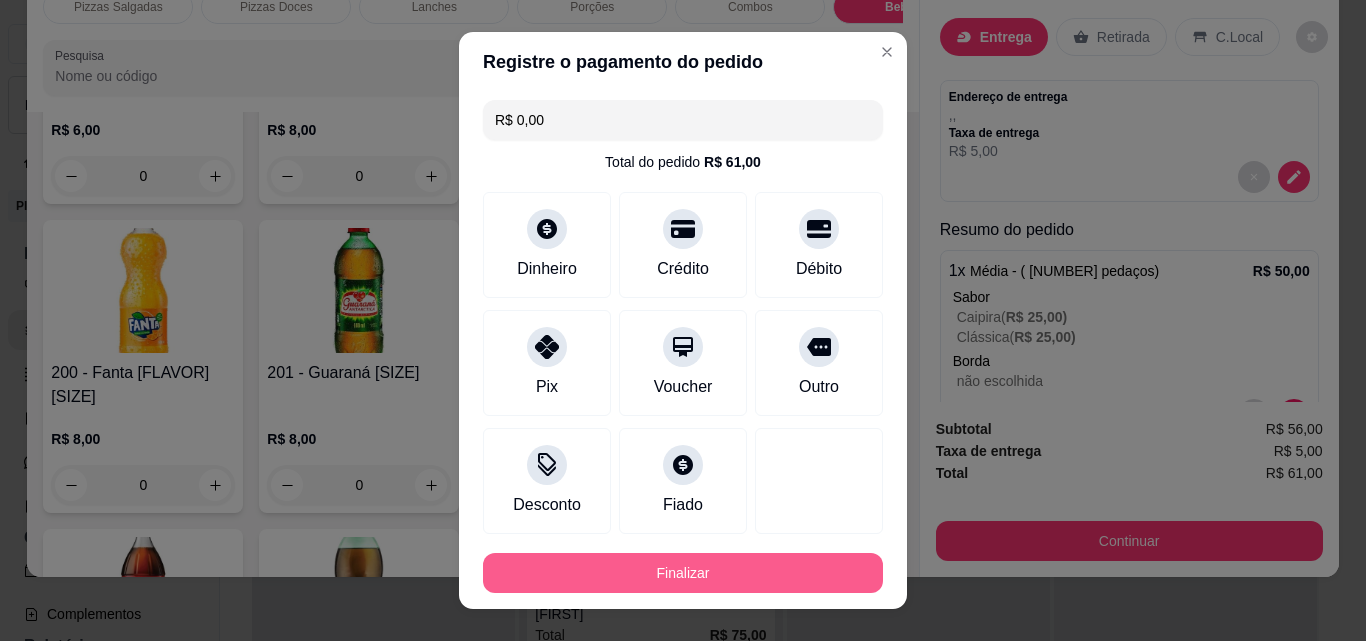 click on "Finalizar" at bounding box center (683, 573) 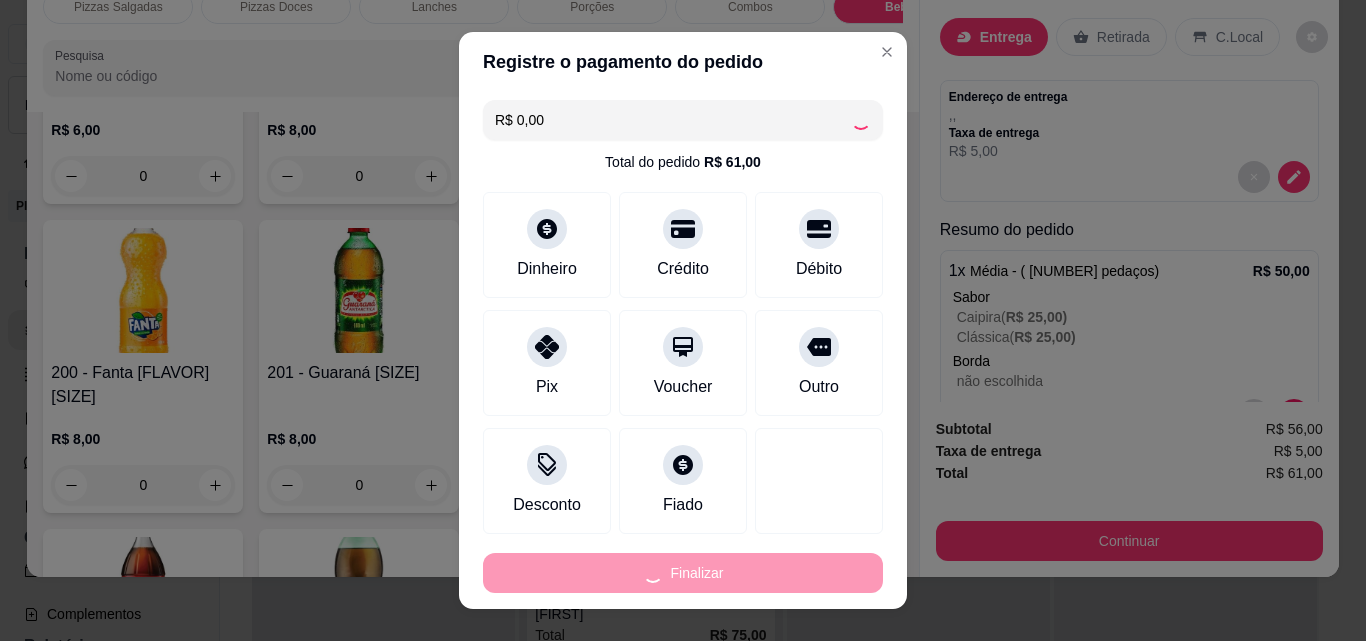 type on "0" 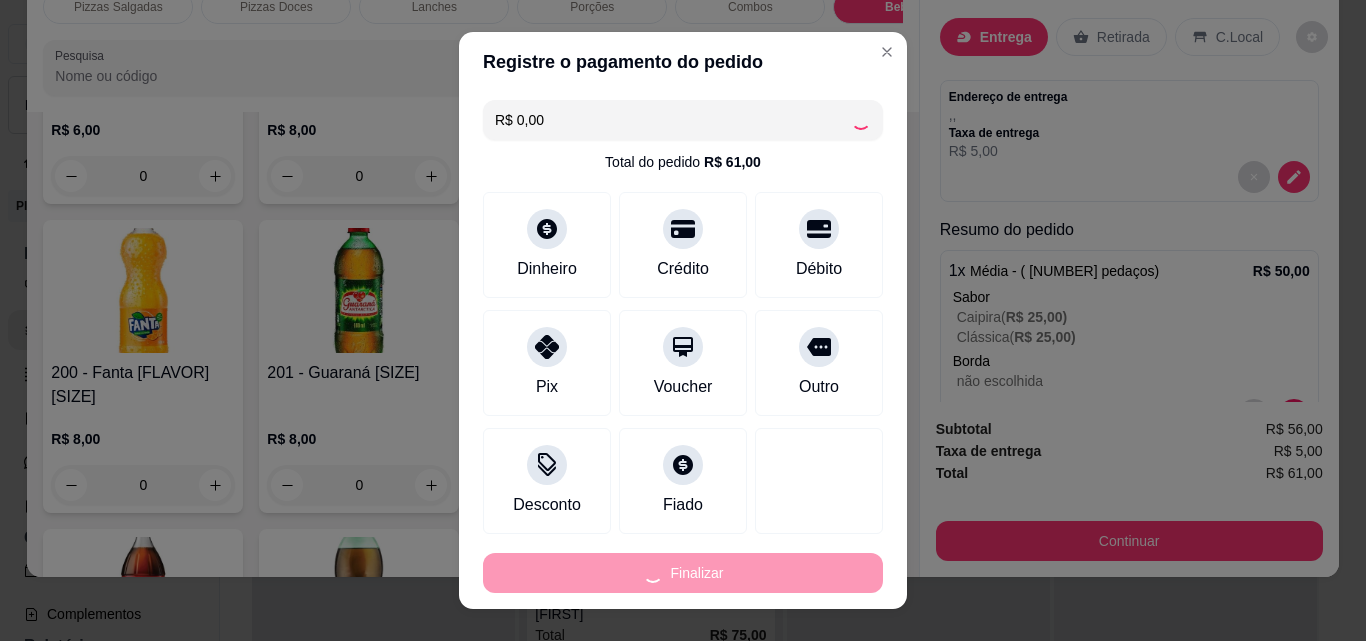type on "-R$ 61,00" 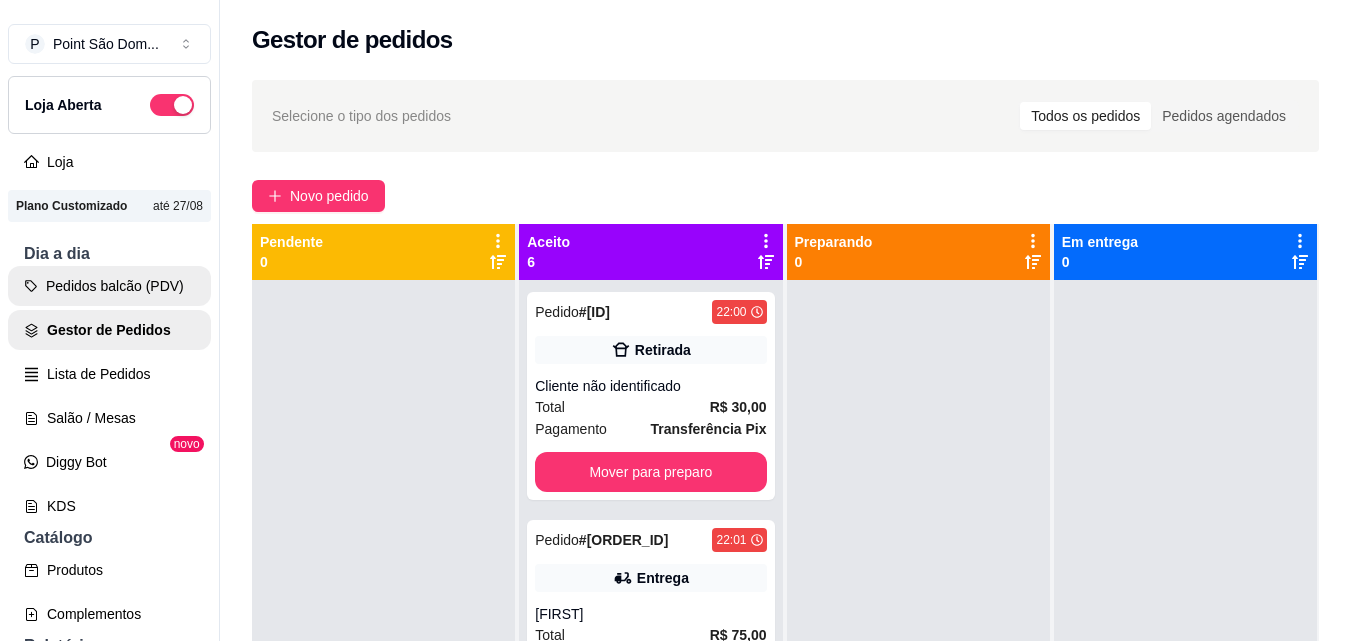 click on "Pedidos balcão (PDV)" at bounding box center (109, 286) 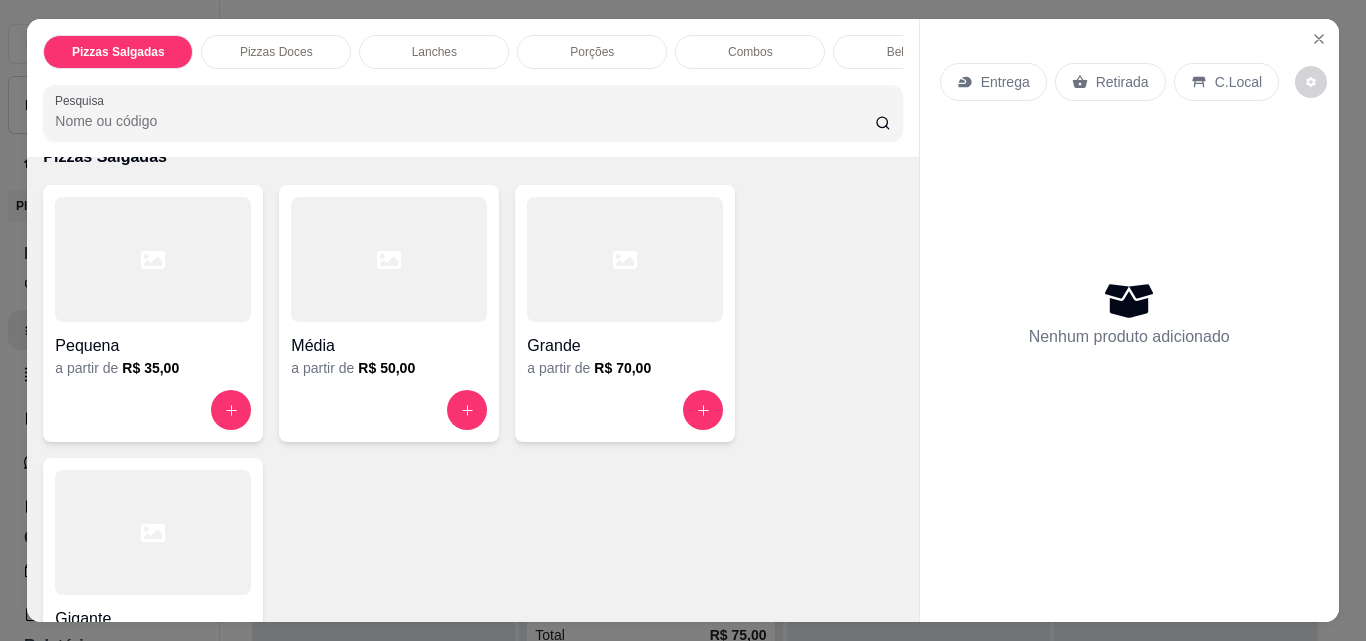 scroll, scrollTop: 200, scrollLeft: 0, axis: vertical 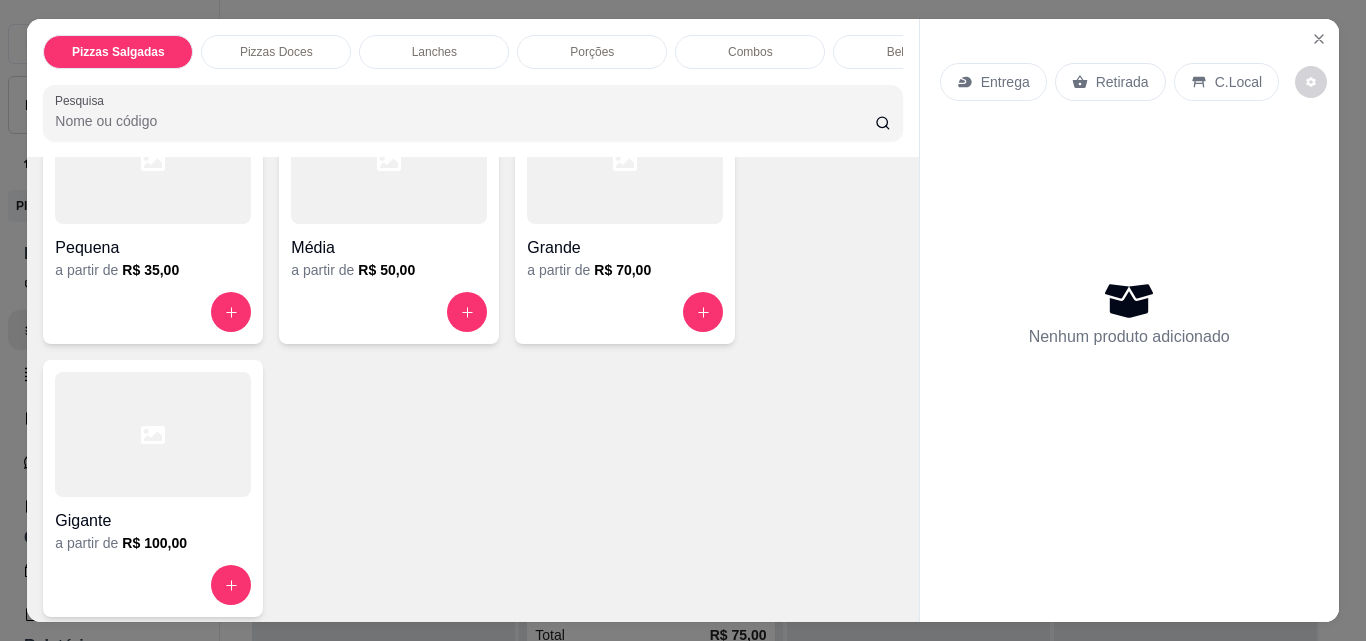 click on "Gigante" at bounding box center [153, 515] 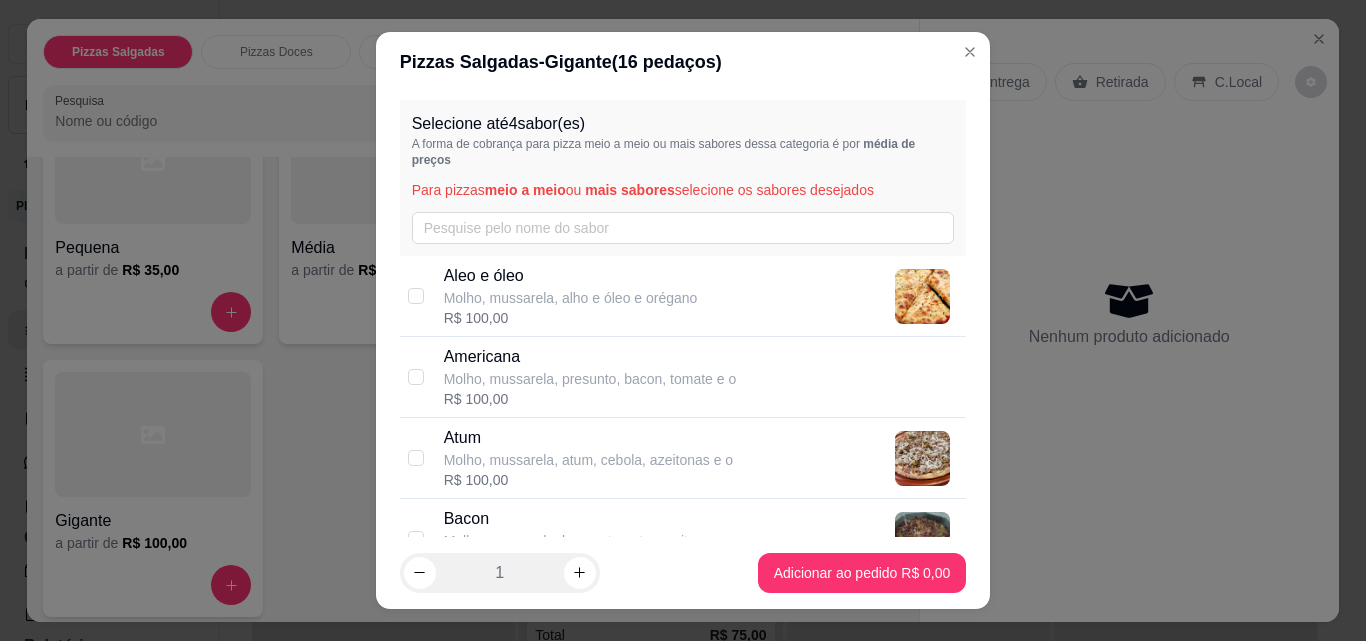 click on "Americana Molho, mussarela, presunto, bacon, tomate e o [PRICE]" at bounding box center [683, 377] 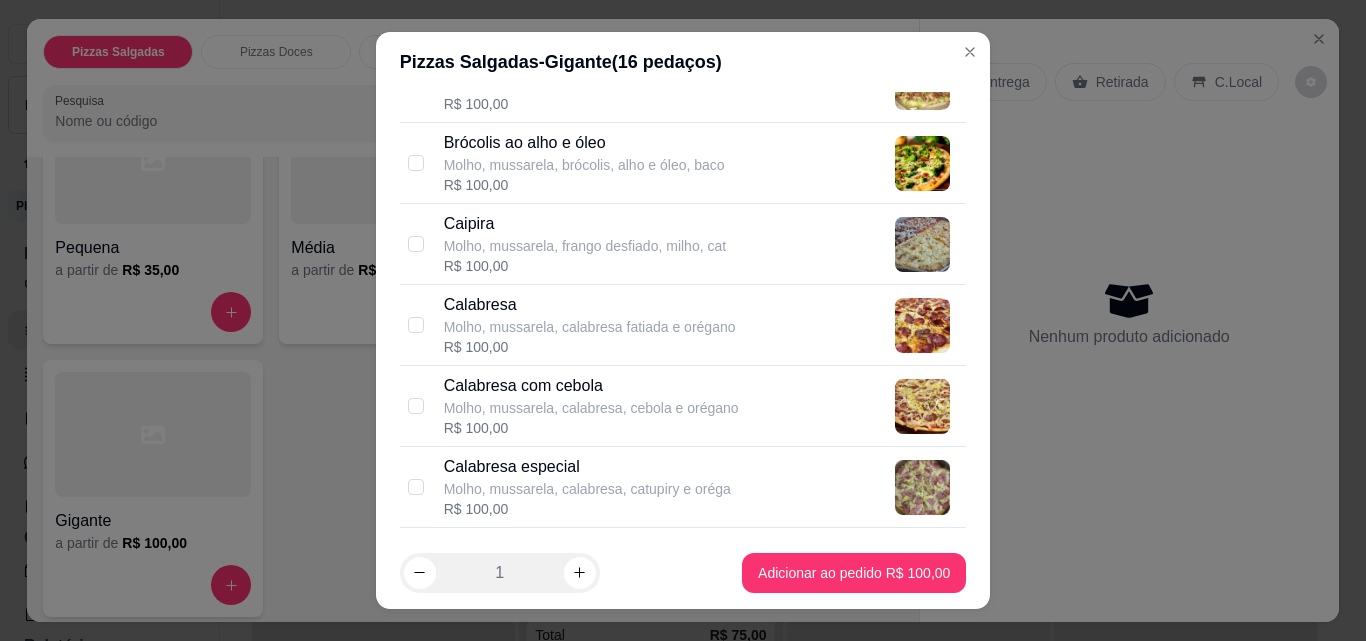 scroll, scrollTop: 1600, scrollLeft: 0, axis: vertical 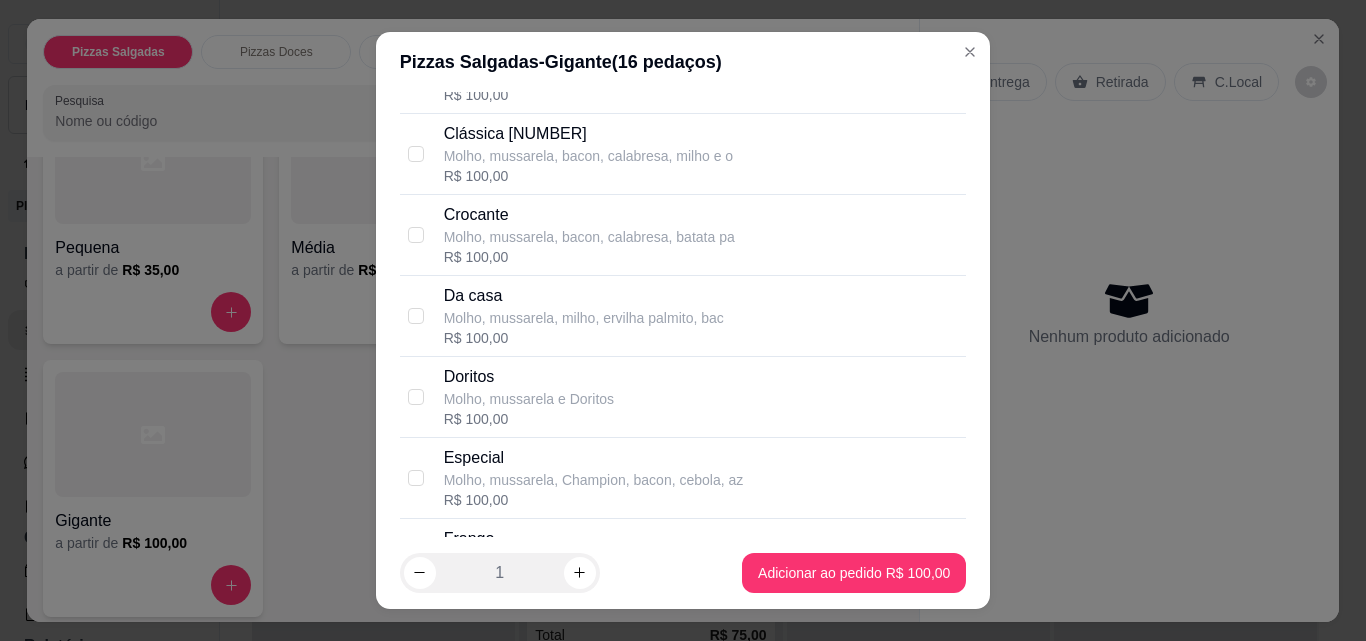 drag, startPoint x: 587, startPoint y: 466, endPoint x: 575, endPoint y: 420, distance: 47.539455 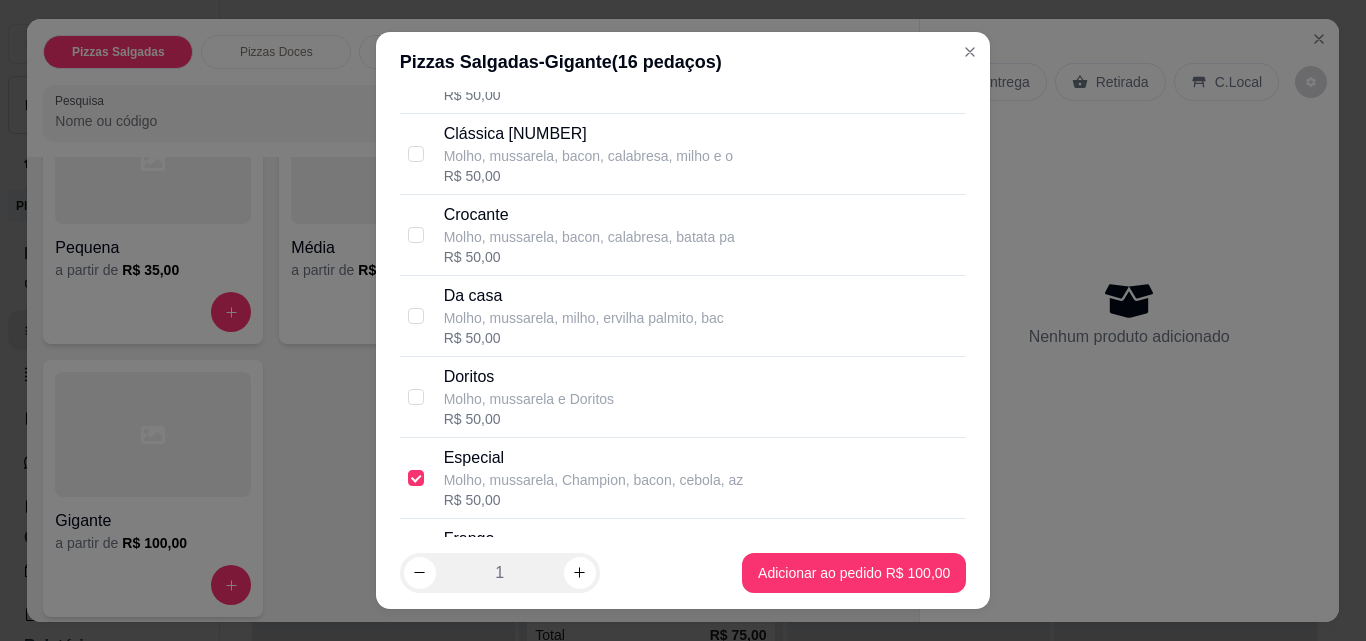 drag, startPoint x: 568, startPoint y: 391, endPoint x: 572, endPoint y: 309, distance: 82.0975 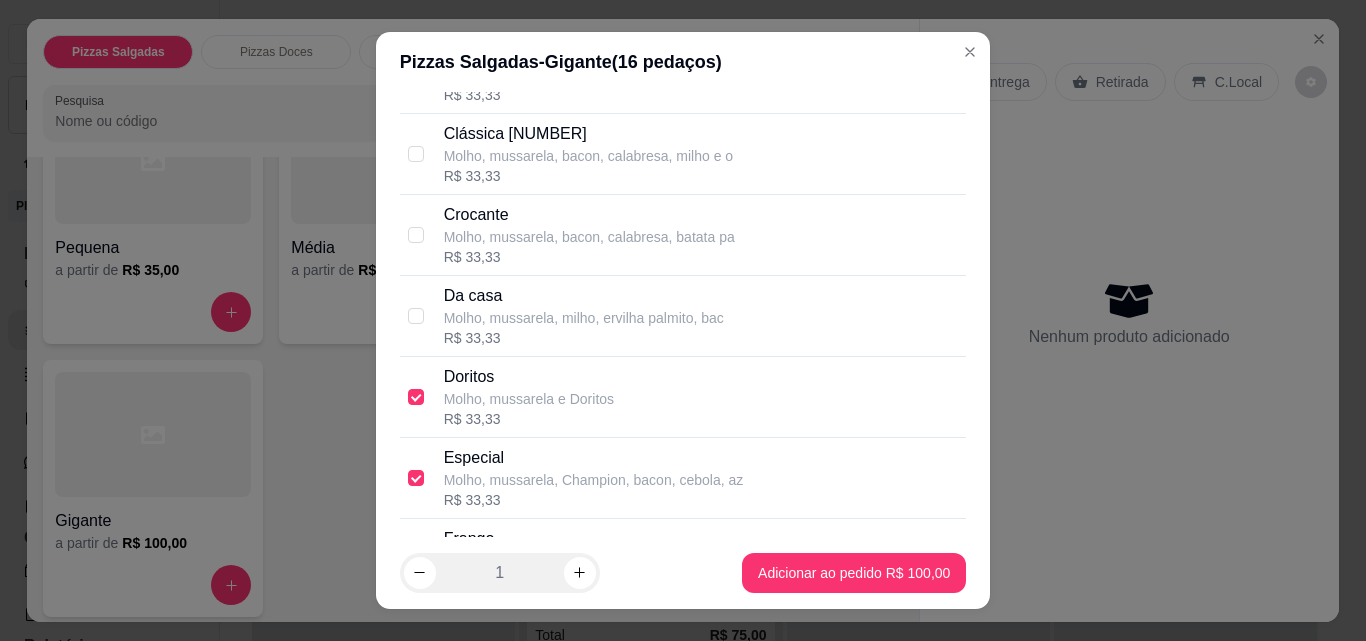 click on "Da casa" at bounding box center [584, 296] 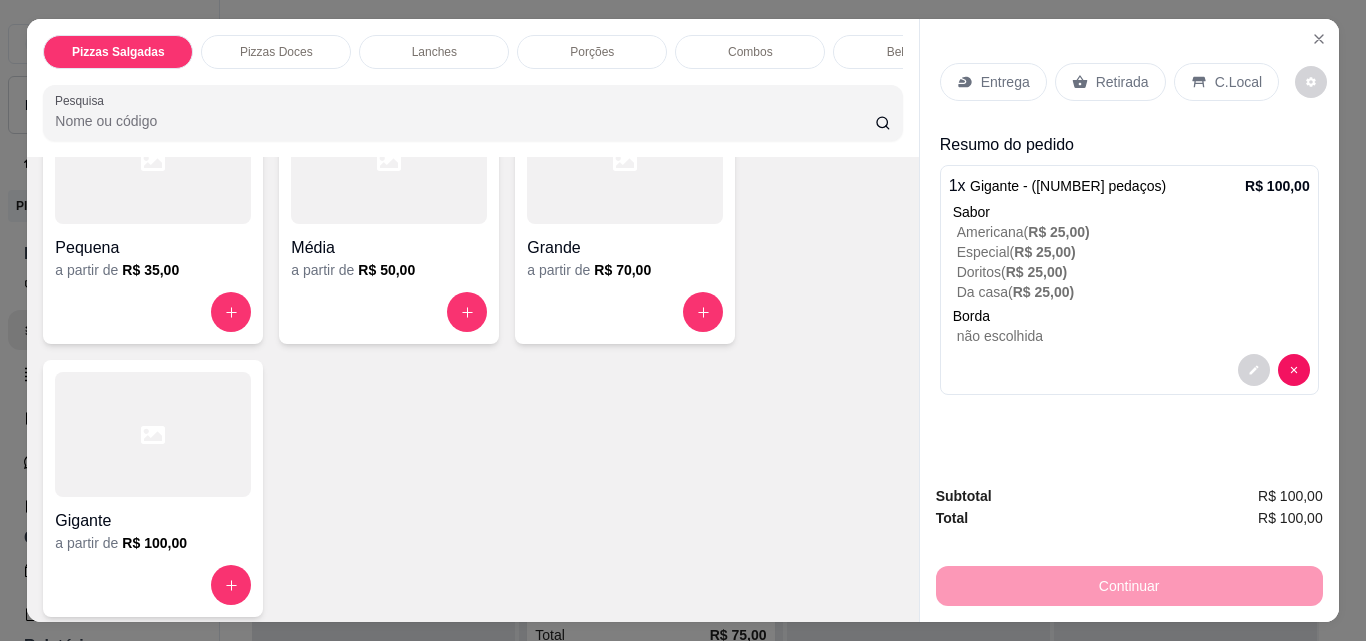 click on "Bebidas" at bounding box center [908, 52] 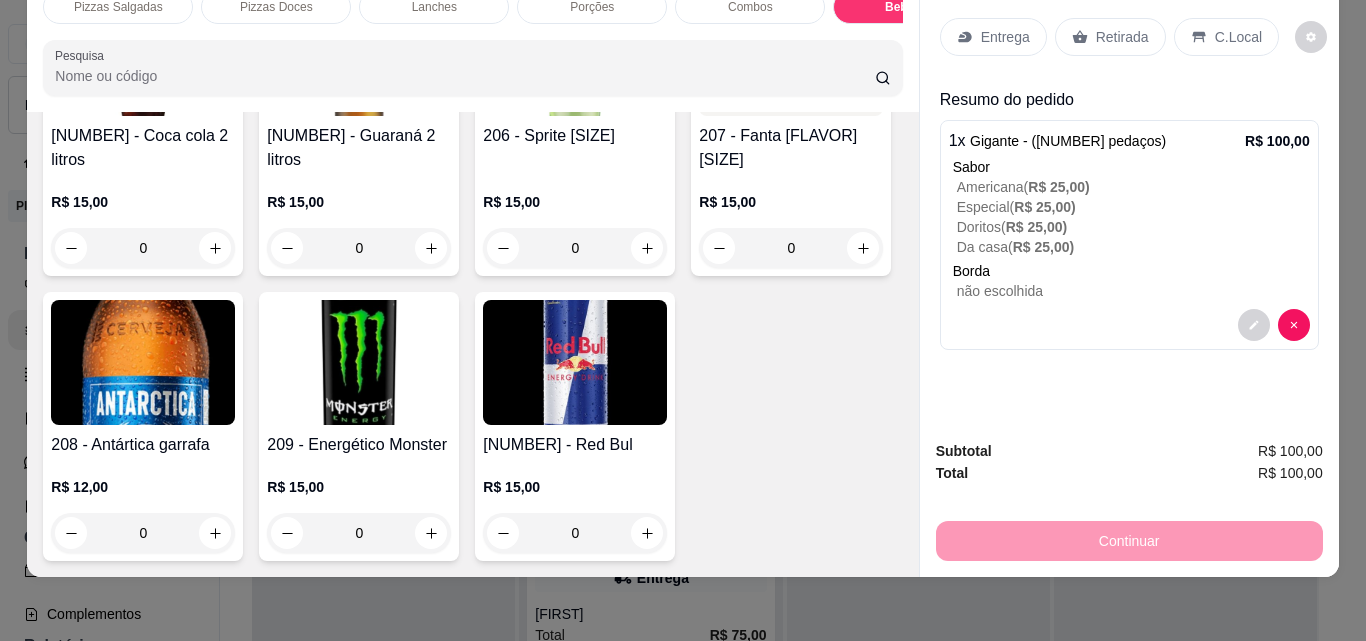 scroll, scrollTop: 7507, scrollLeft: 0, axis: vertical 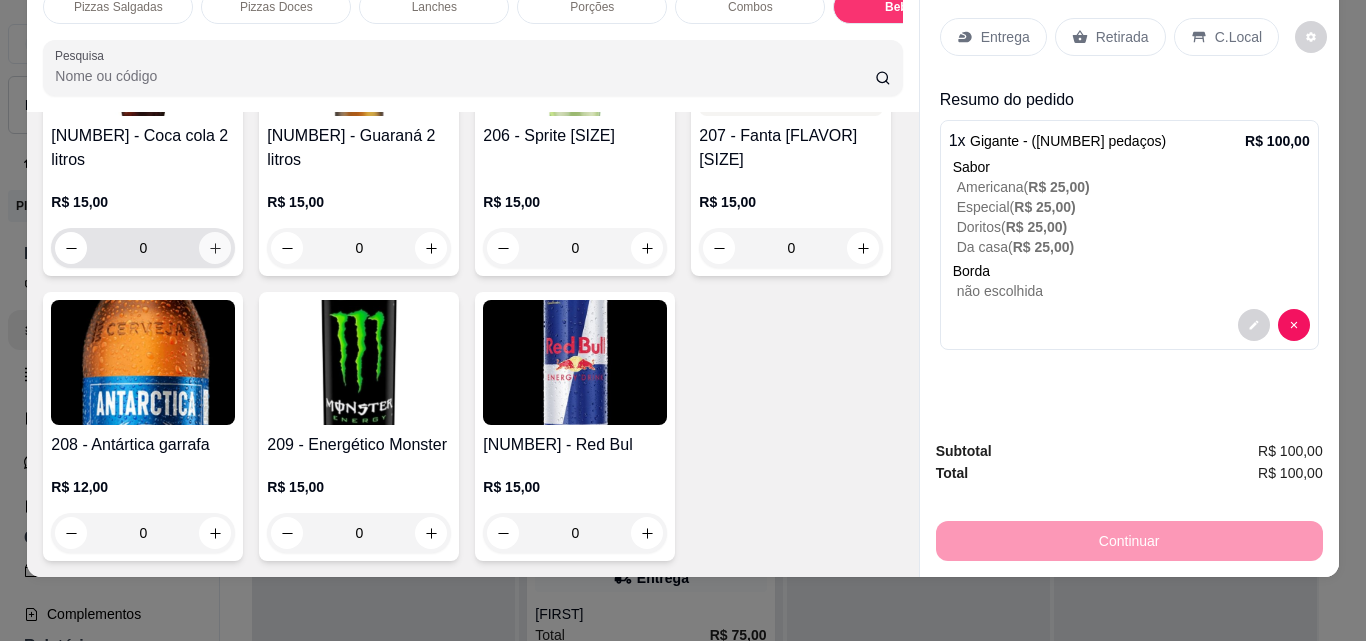 click 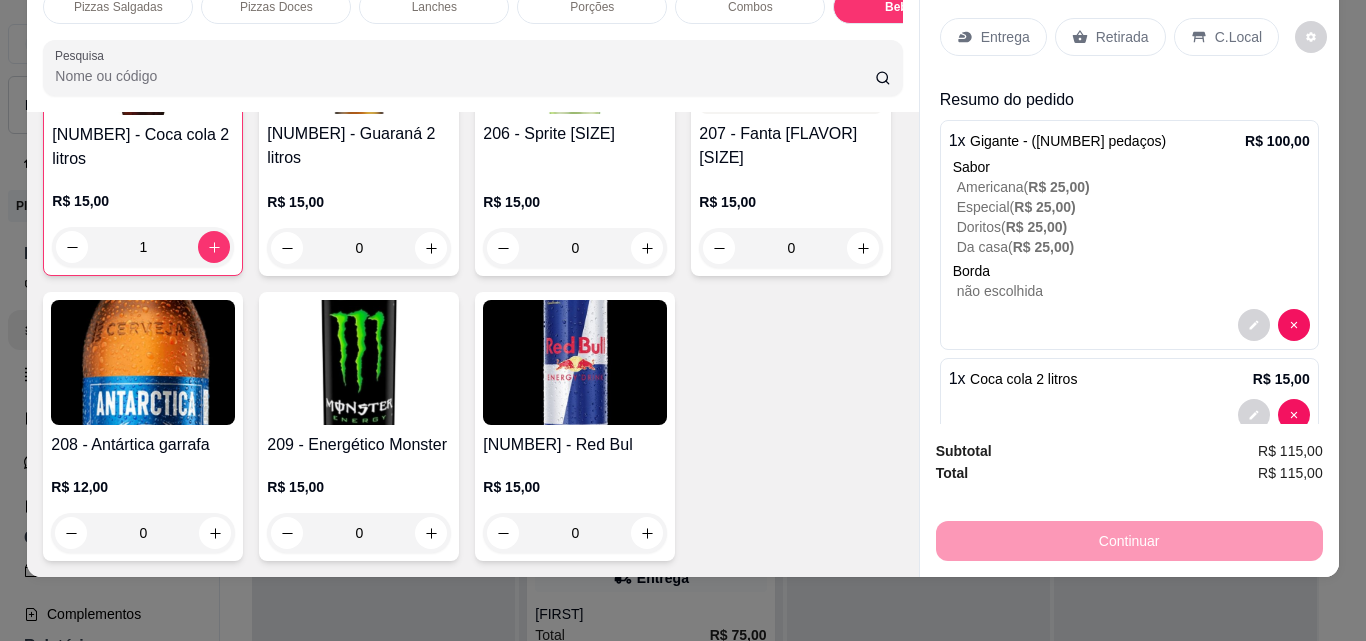 click on "Entrega" at bounding box center (1005, 37) 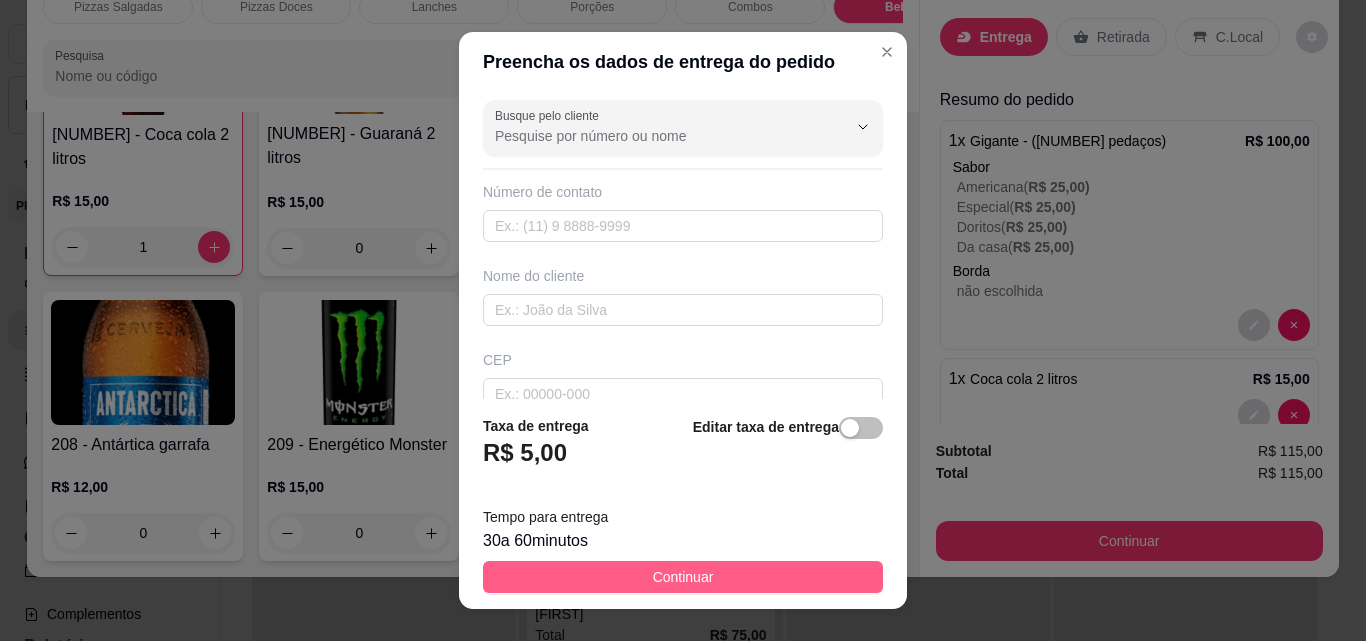 click on "Continuar" at bounding box center [683, 577] 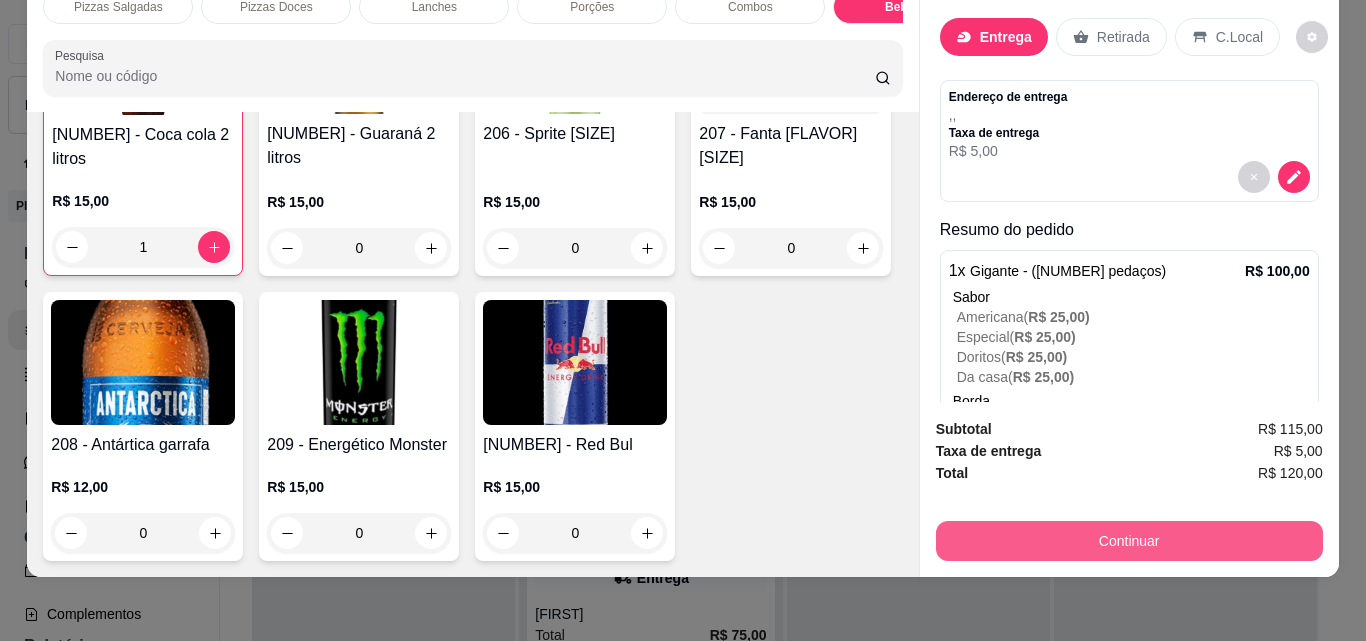 click on "Continuar" at bounding box center (1129, 541) 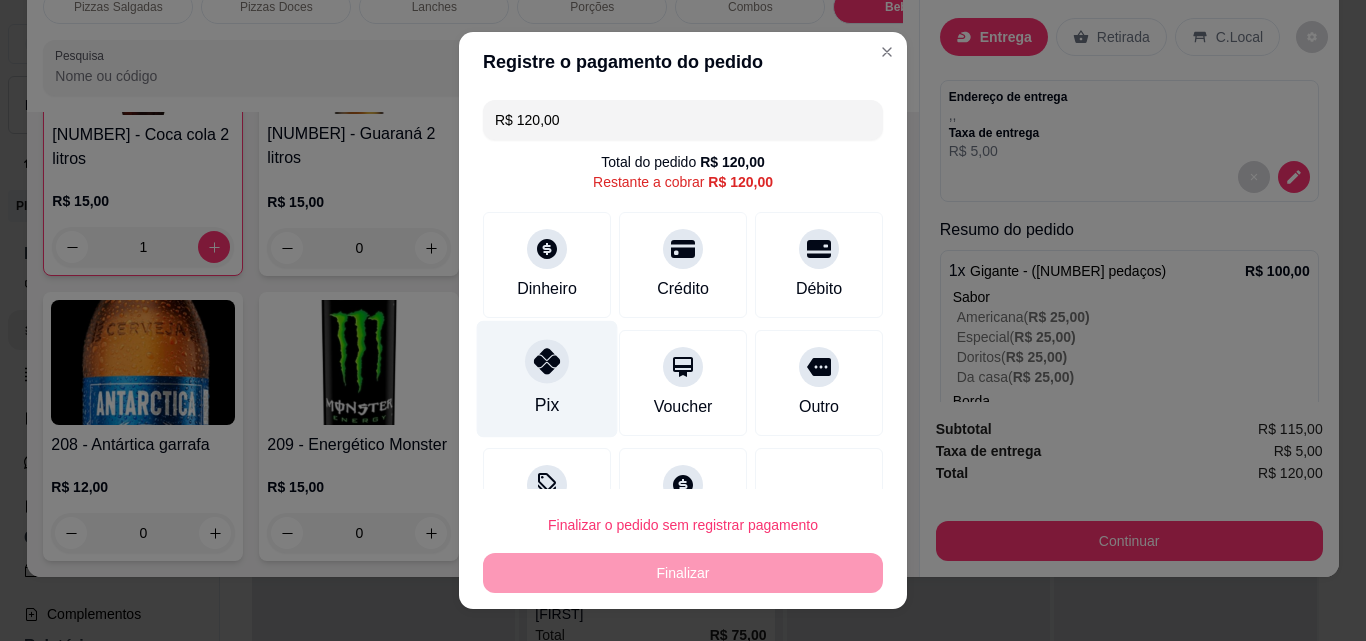 click 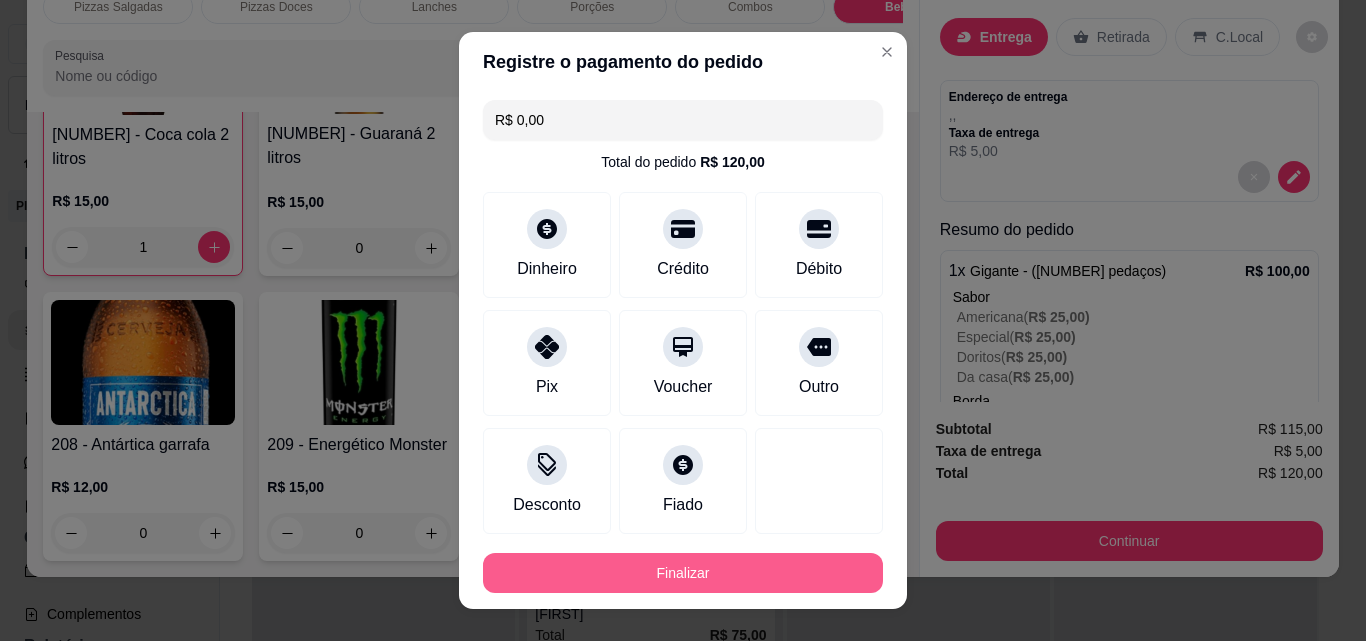 click on "Finalizar" at bounding box center [683, 573] 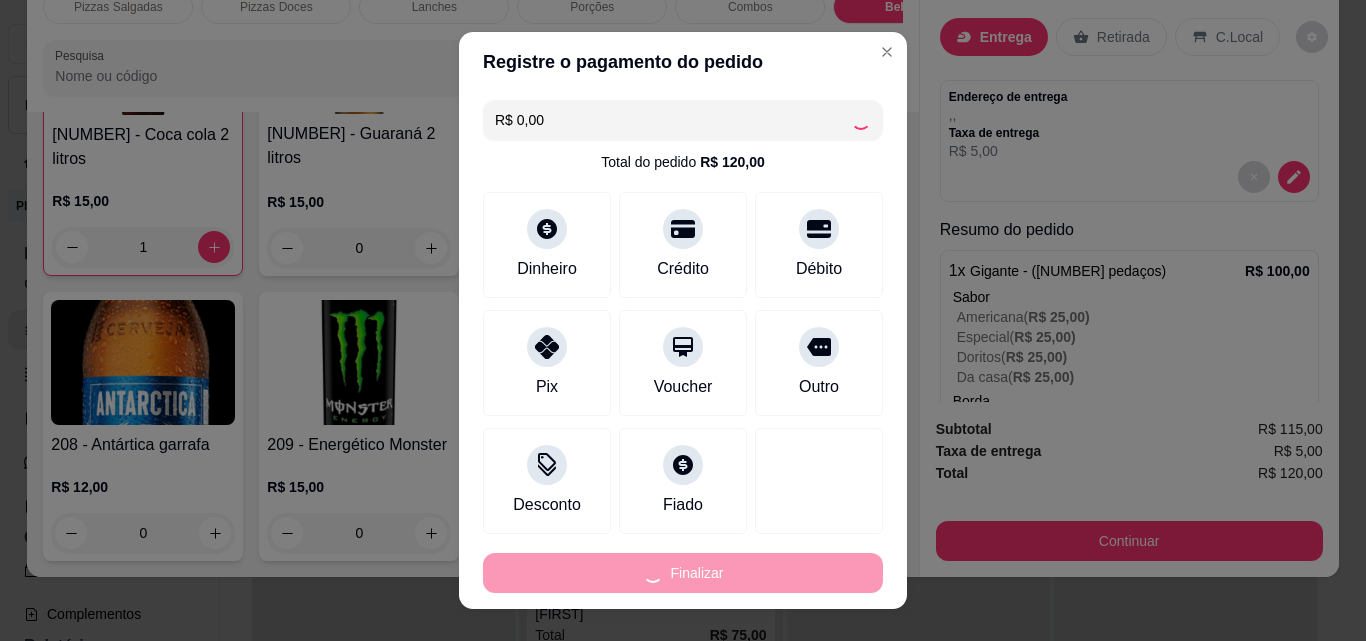 type on "0" 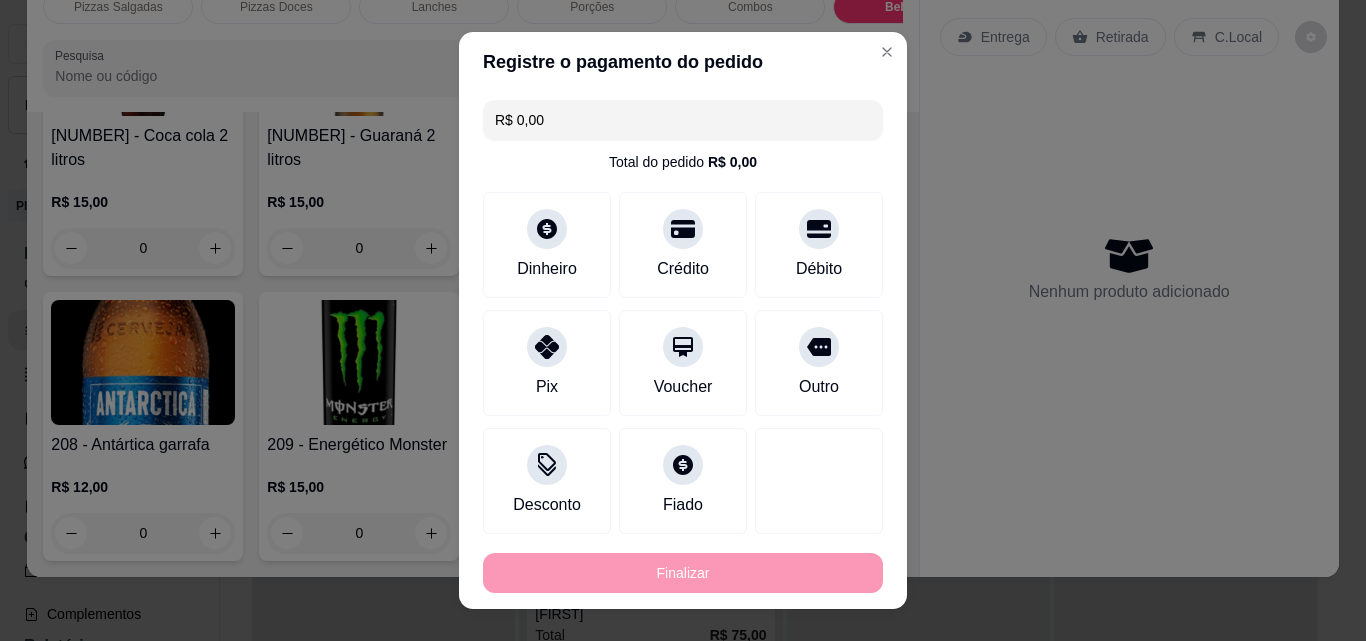 type on "-R$ 120,00" 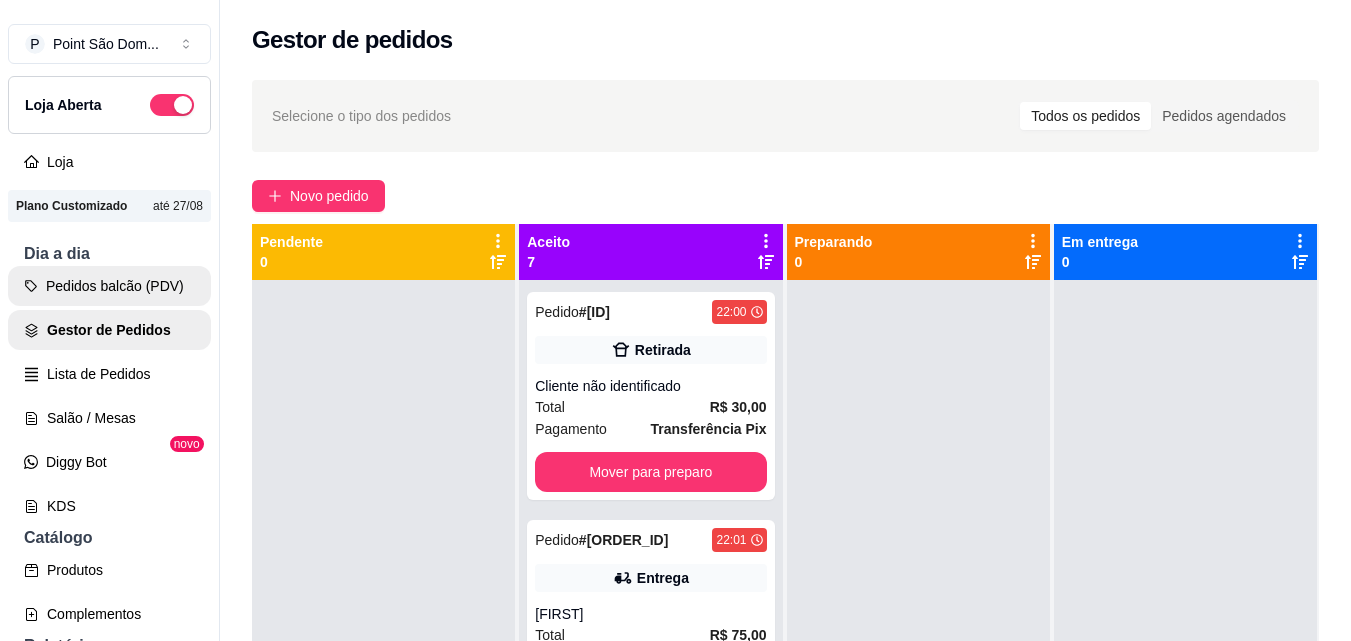 click on "Pedidos balcão (PDV)" at bounding box center (109, 286) 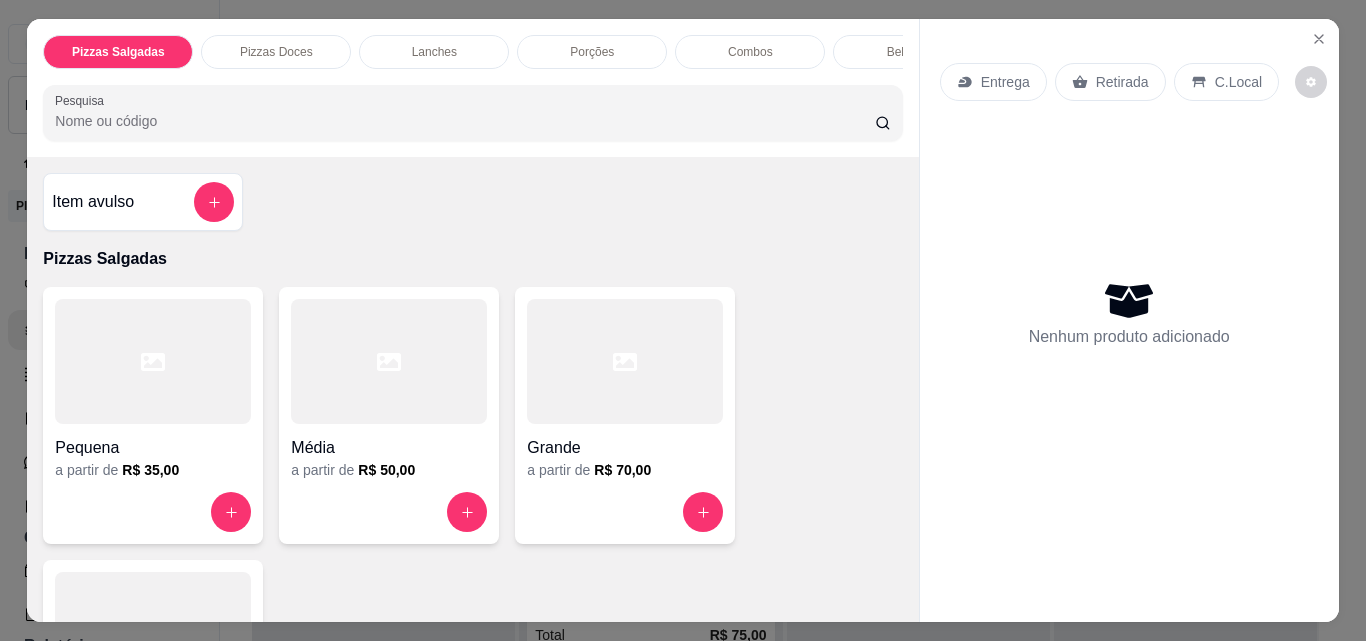 click on "Lanches" at bounding box center (434, 52) 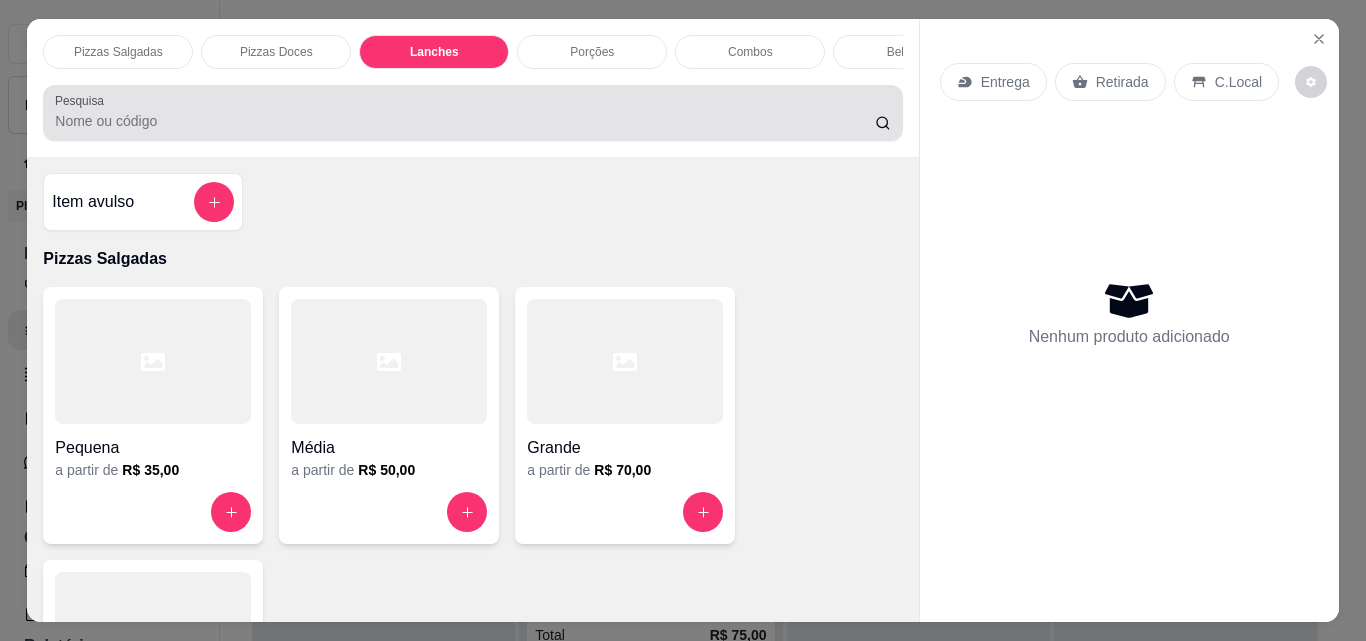 scroll, scrollTop: 1262, scrollLeft: 0, axis: vertical 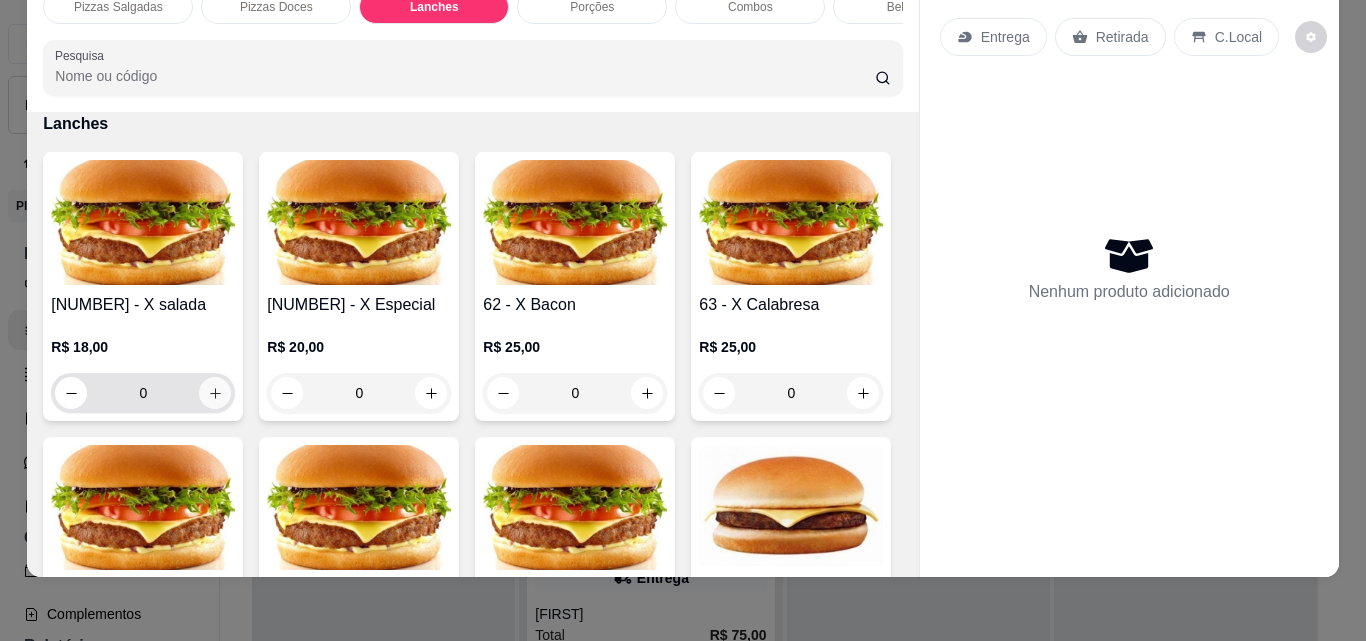 click 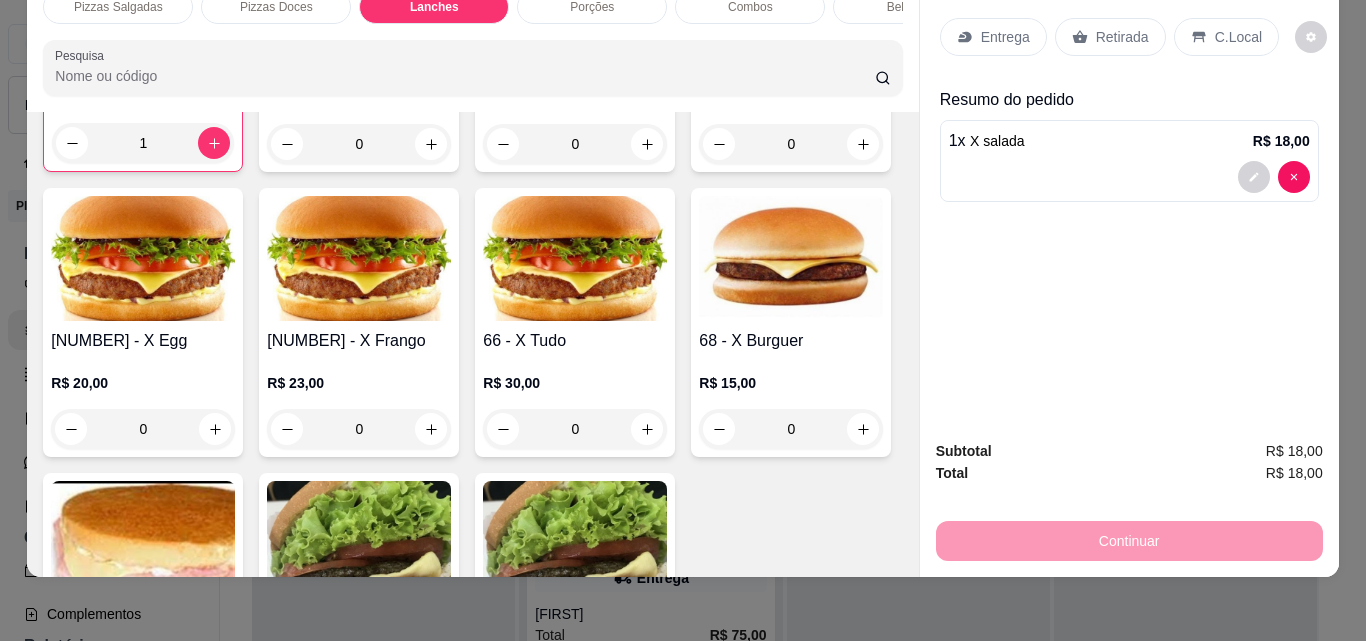 scroll, scrollTop: 1562, scrollLeft: 0, axis: vertical 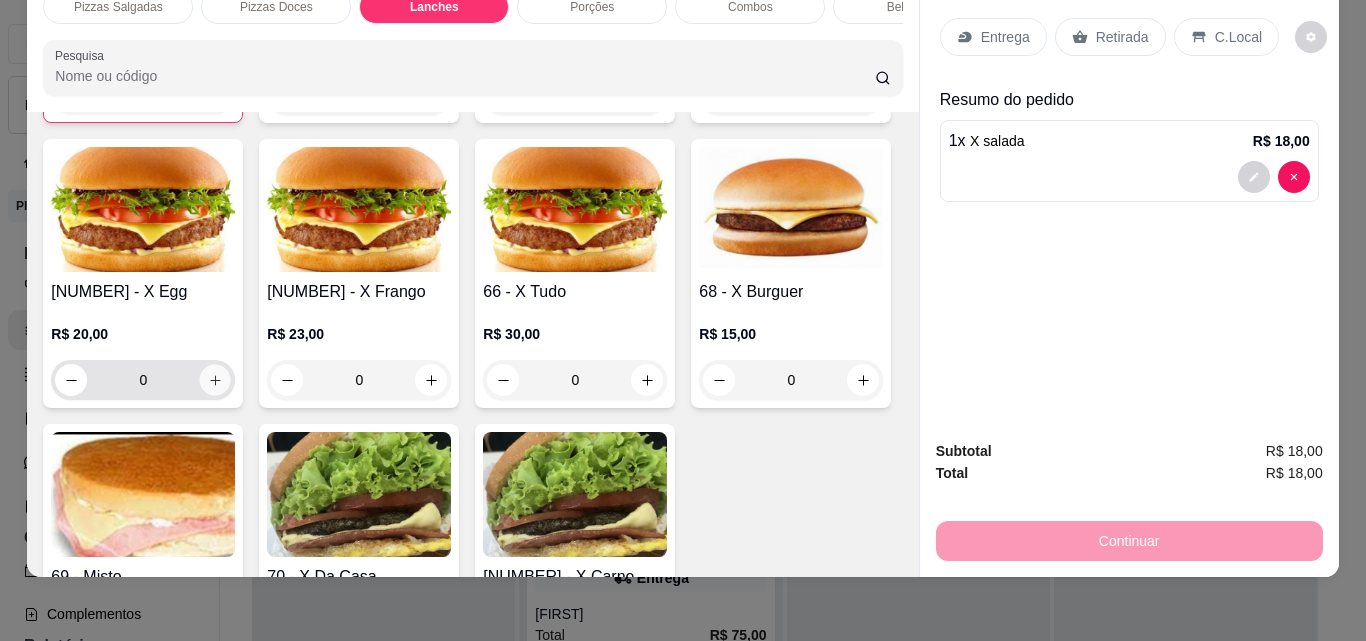 click at bounding box center (215, 380) 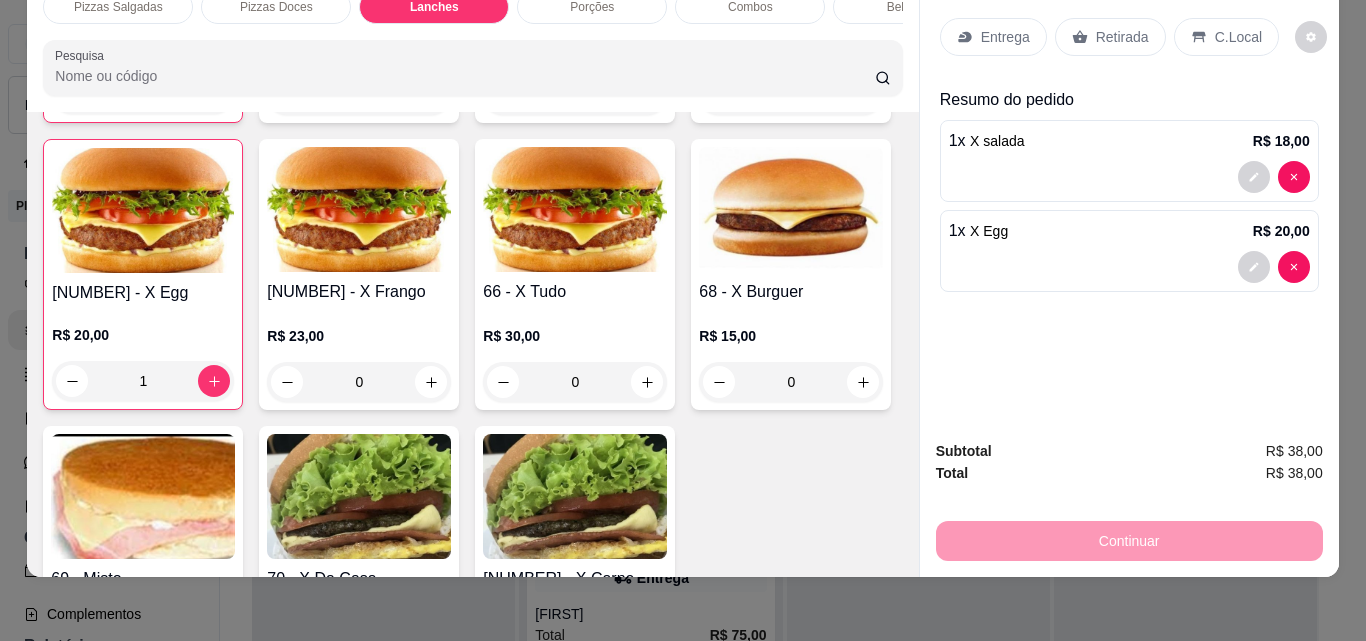 scroll, scrollTop: 0, scrollLeft: 0, axis: both 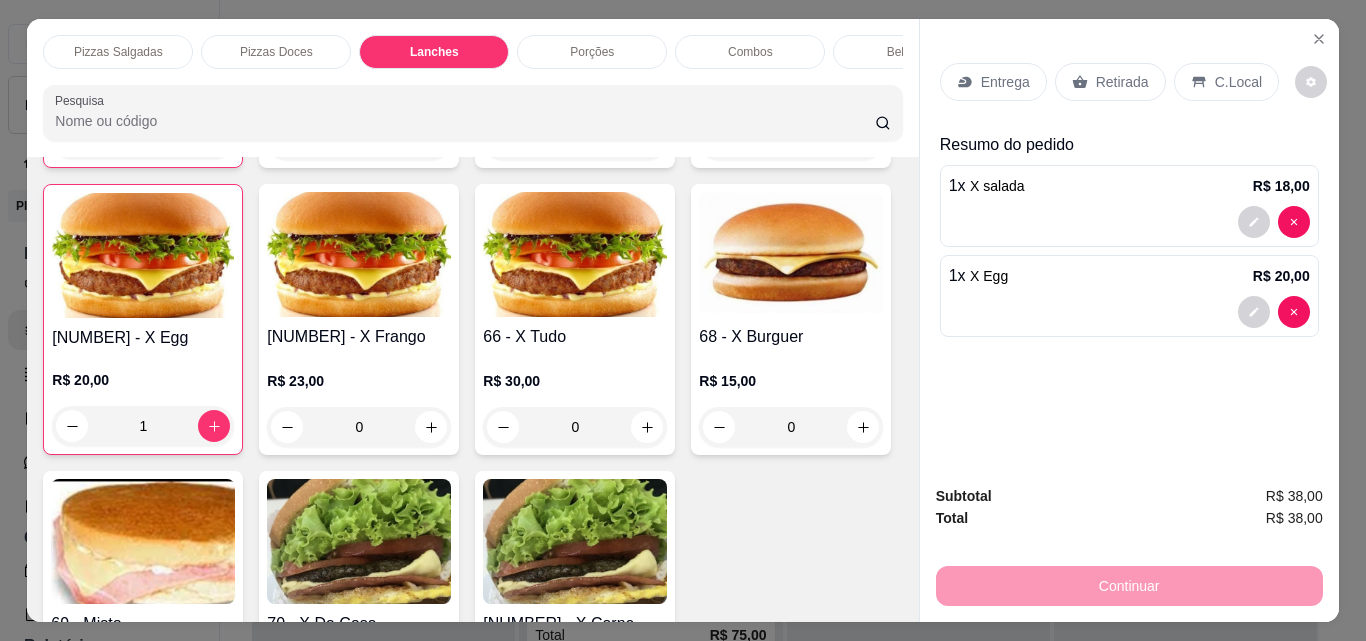 click on "Bebidas" at bounding box center (908, 52) 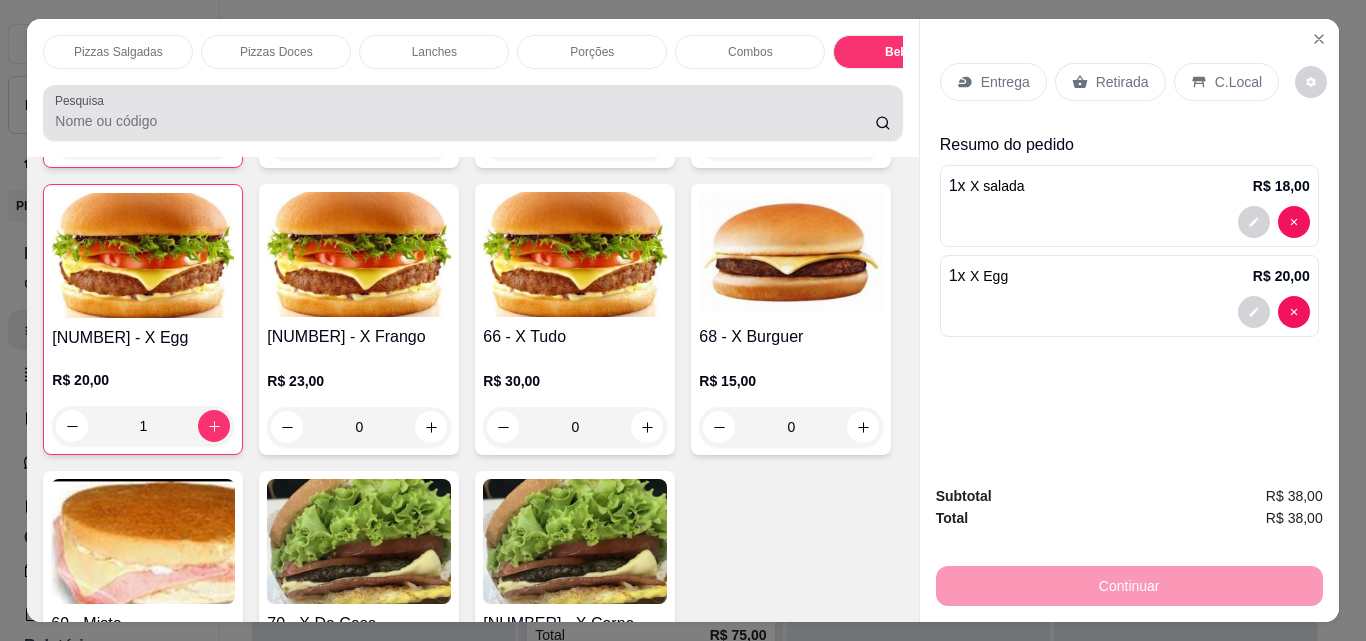 scroll, scrollTop: 5211, scrollLeft: 0, axis: vertical 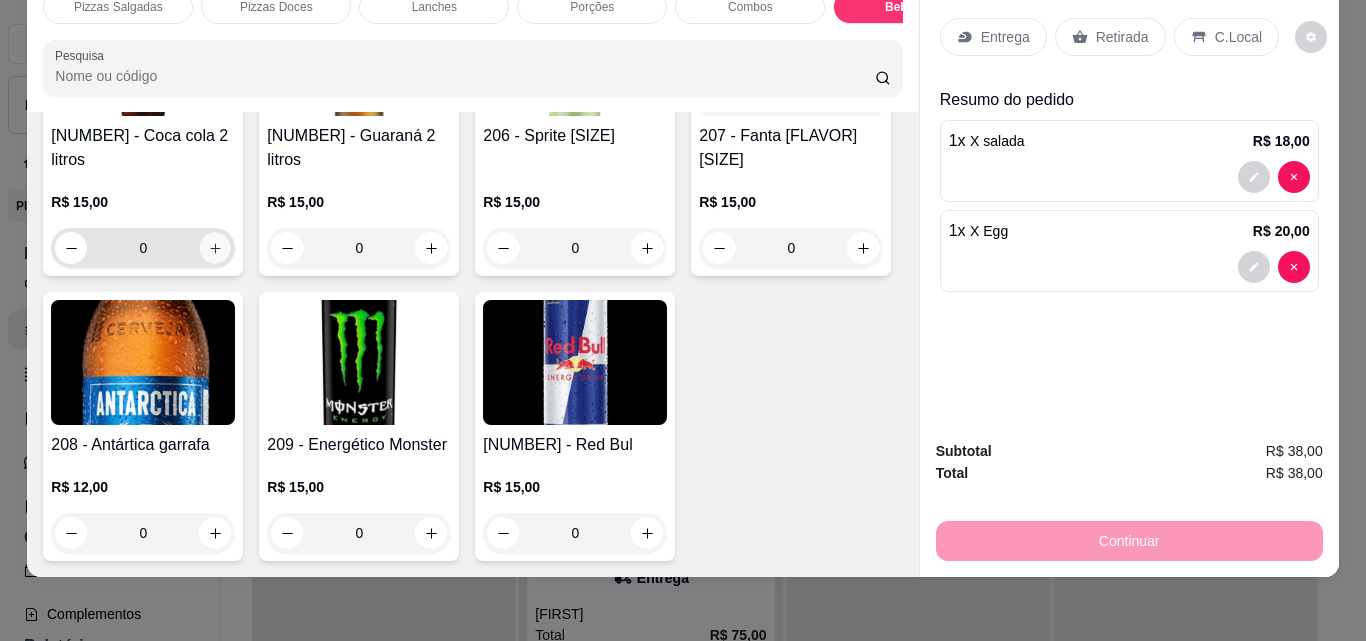 click 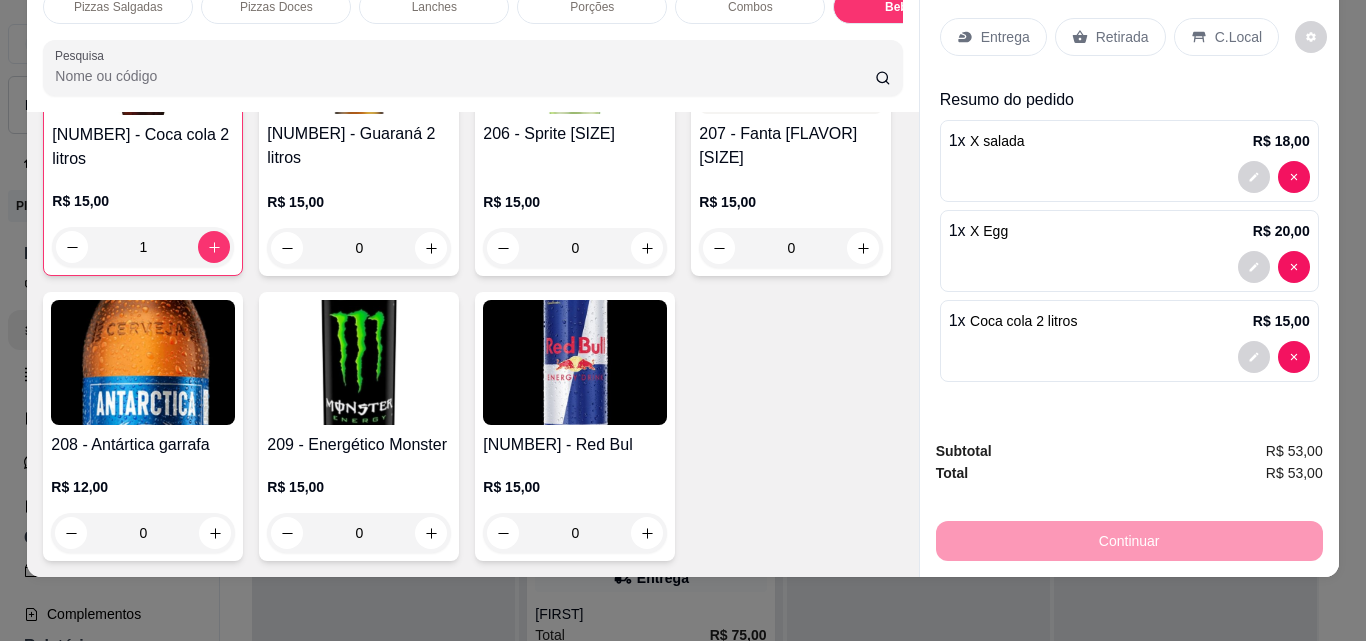 scroll, scrollTop: 6411, scrollLeft: 0, axis: vertical 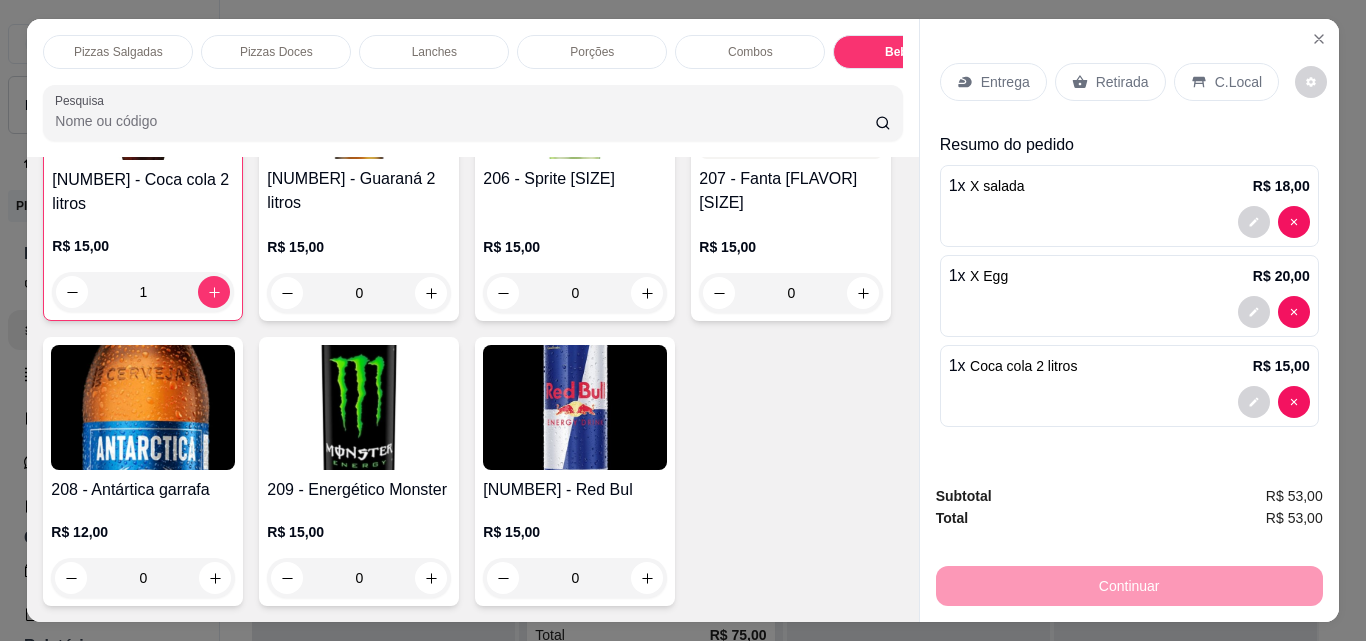 click on "Lanches" at bounding box center (434, 52) 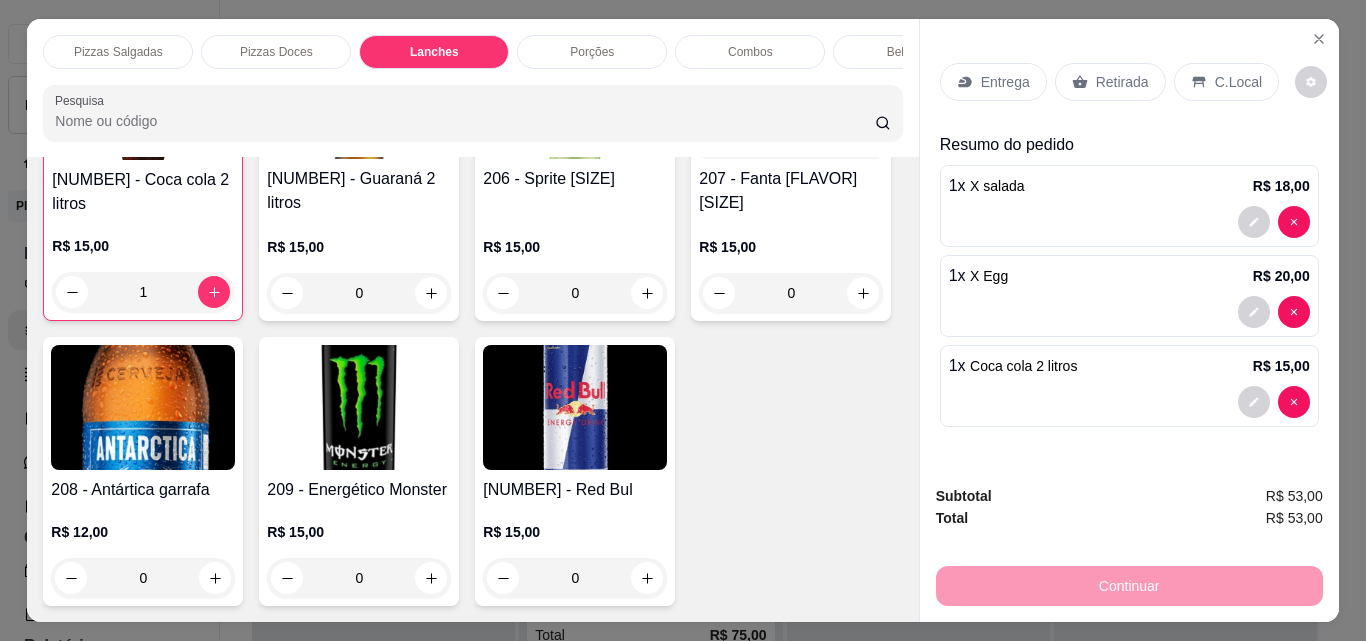 scroll, scrollTop: 1262, scrollLeft: 0, axis: vertical 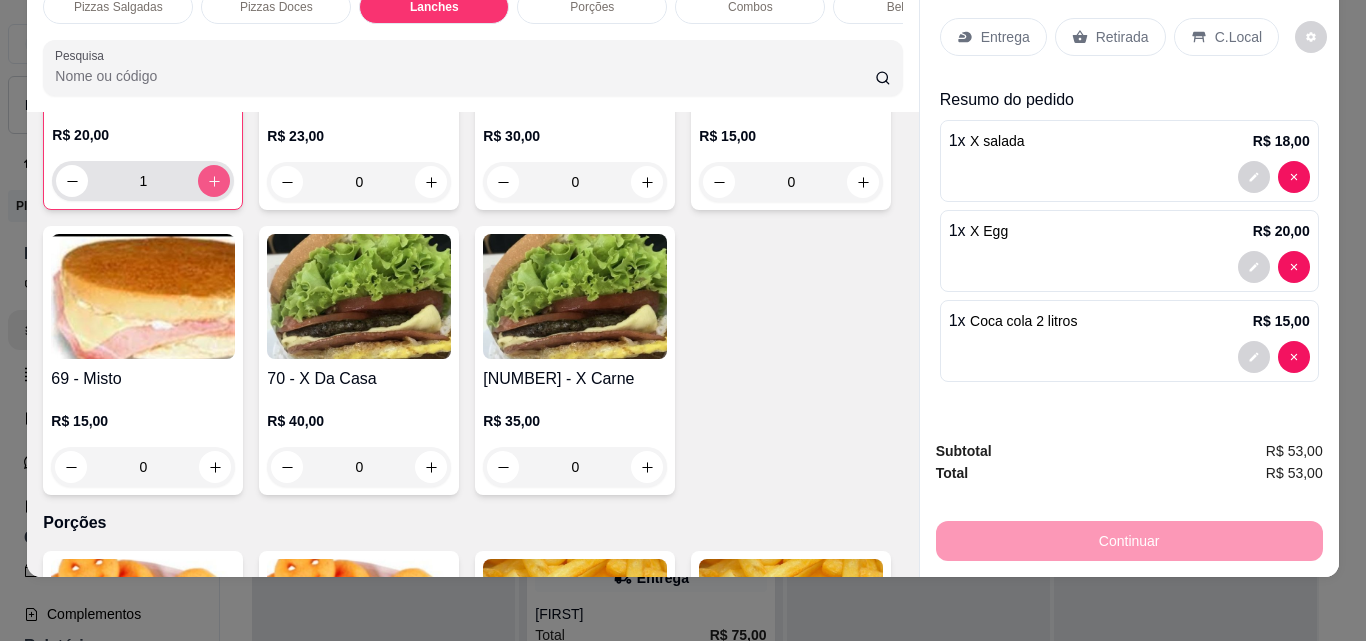 click 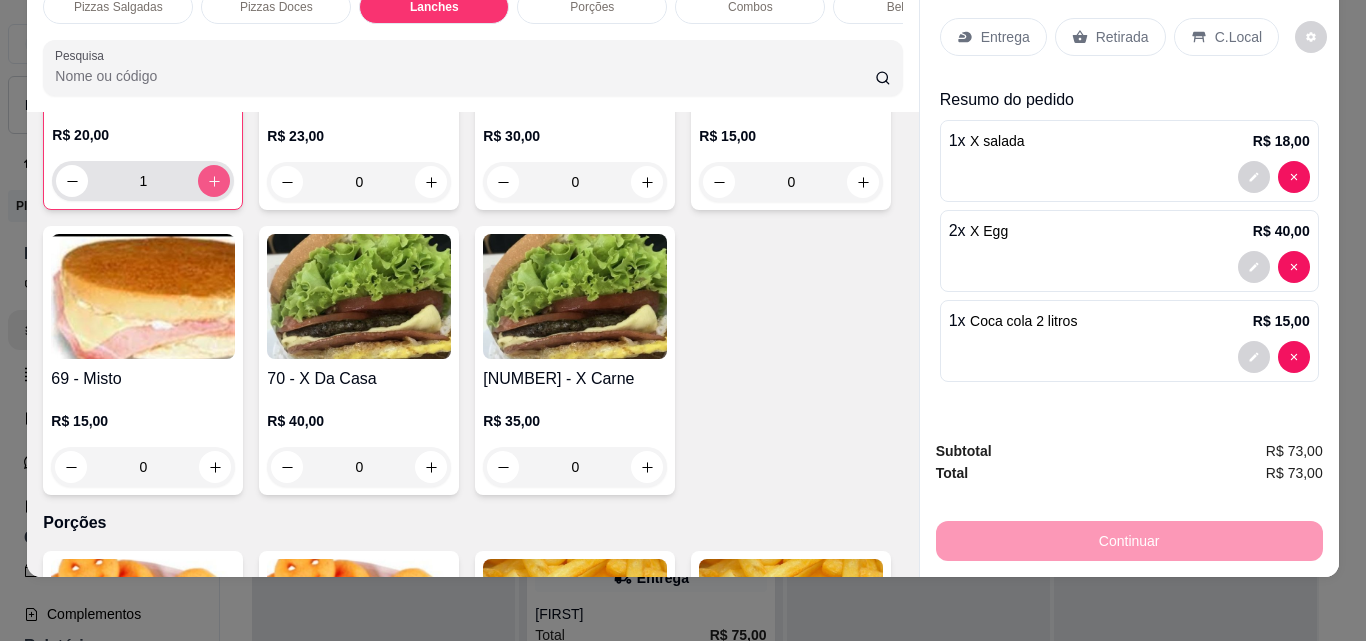 type on "2" 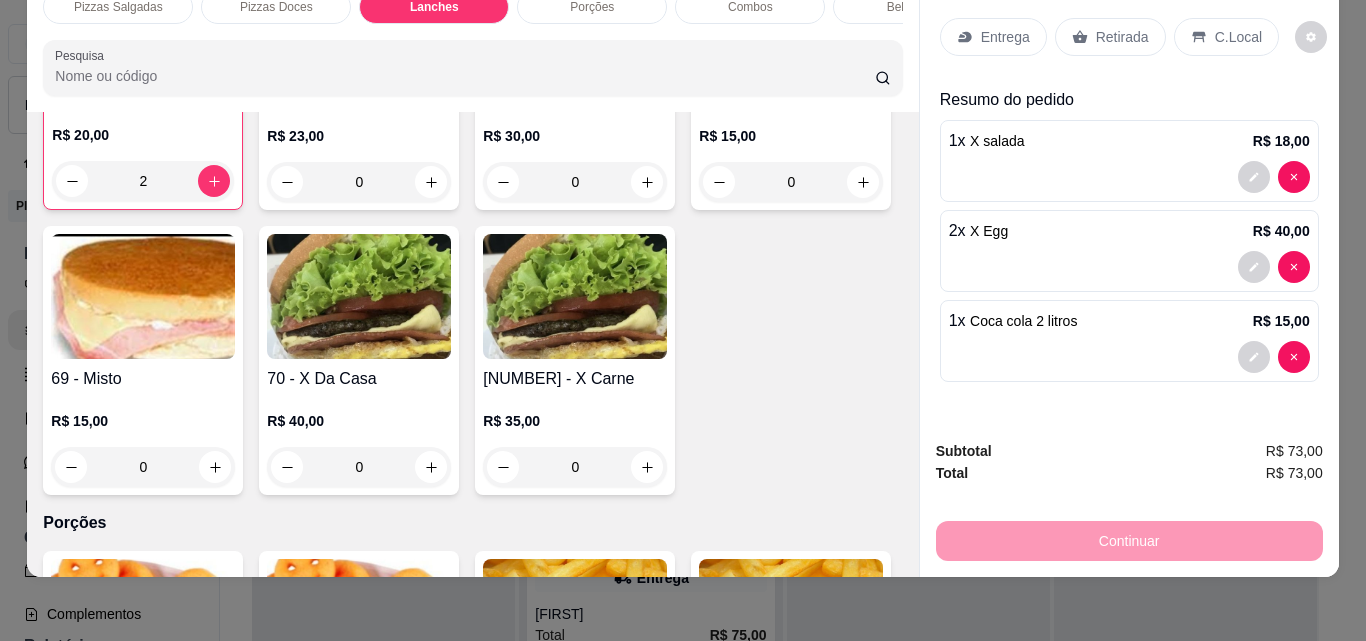 click on "Entrega" at bounding box center (1005, 37) 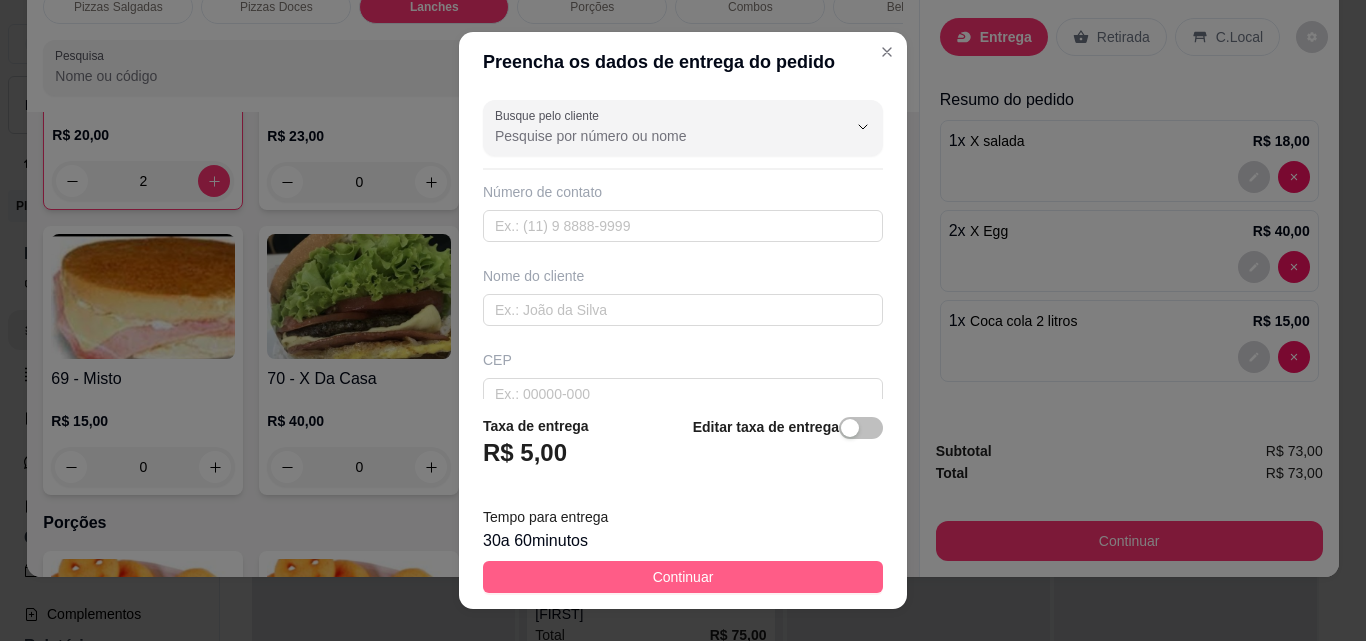 click on "Continuar" at bounding box center (683, 577) 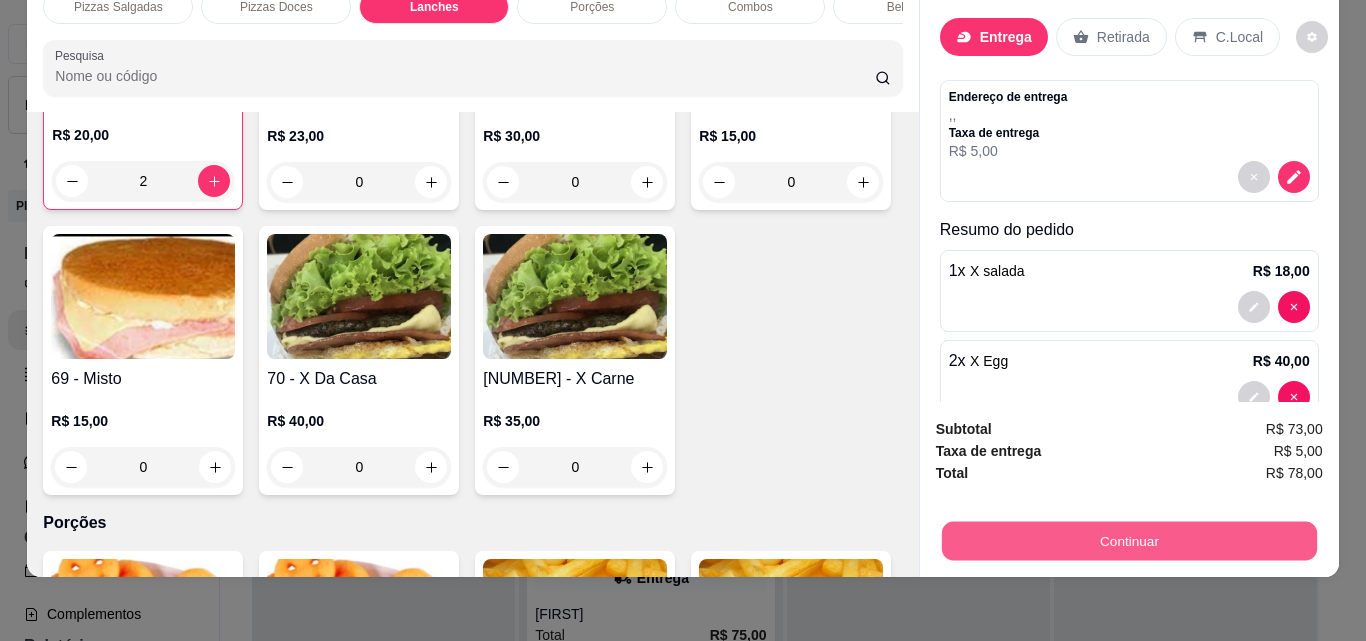 click on "Continuar" at bounding box center [1128, 540] 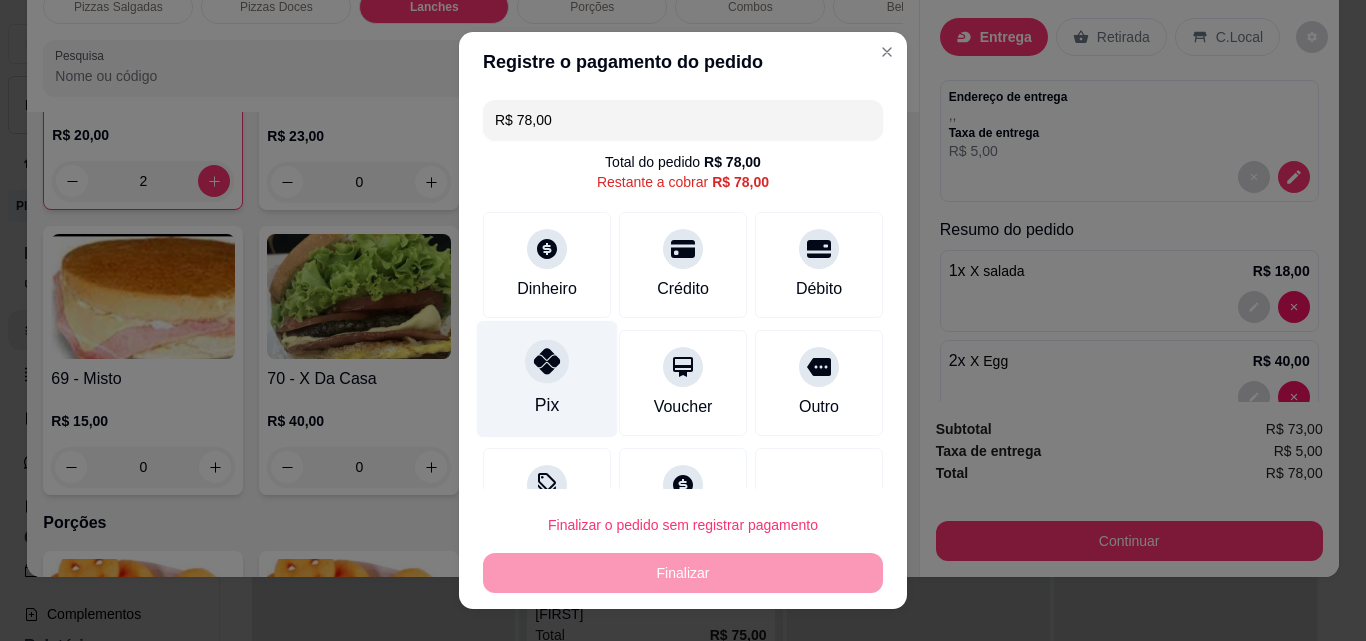 click 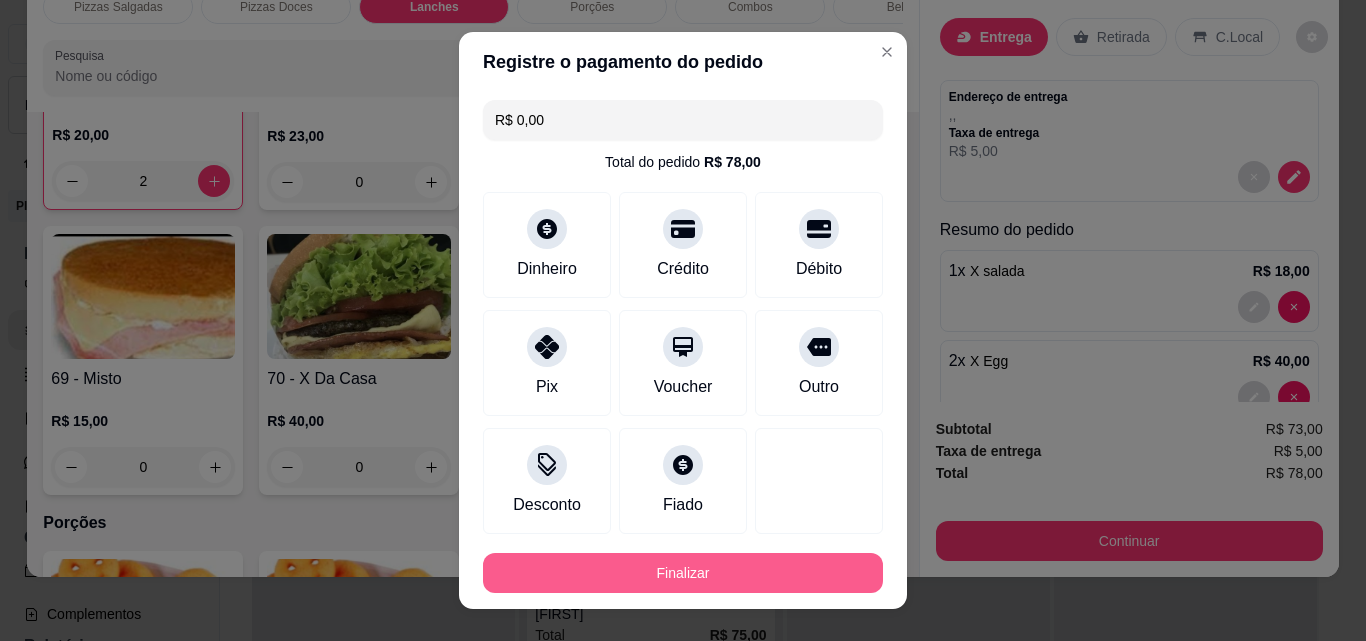 click on "Finalizar" at bounding box center [683, 573] 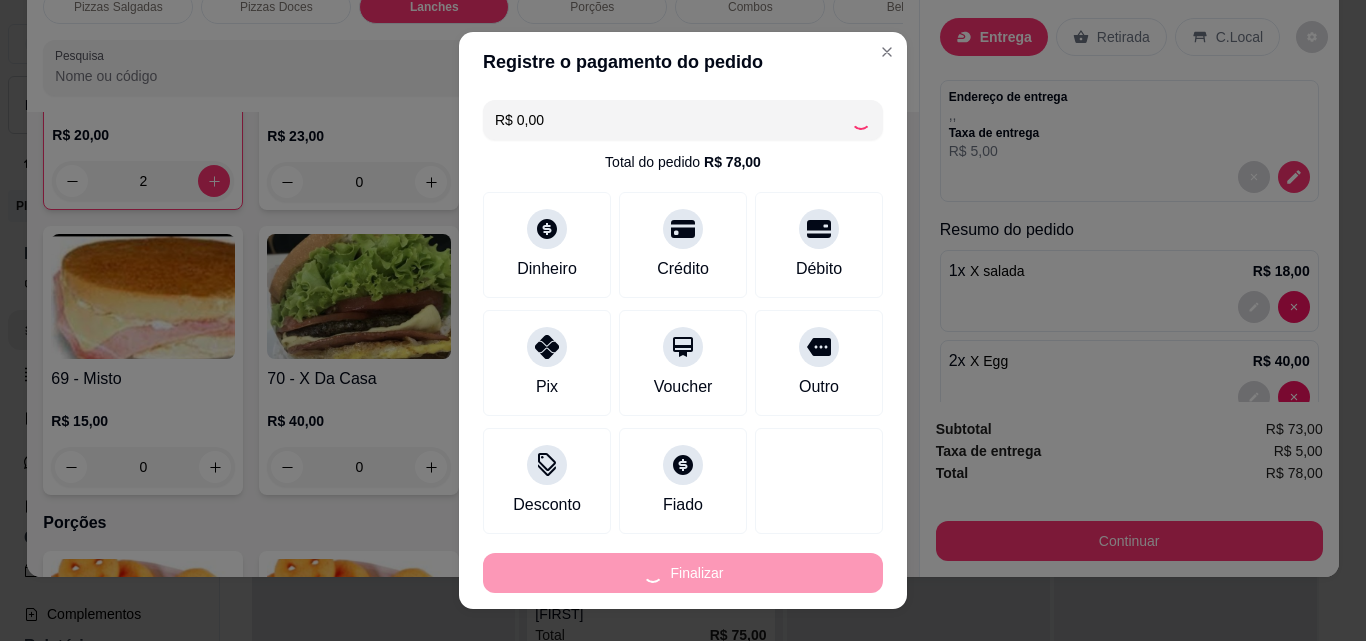 type on "0" 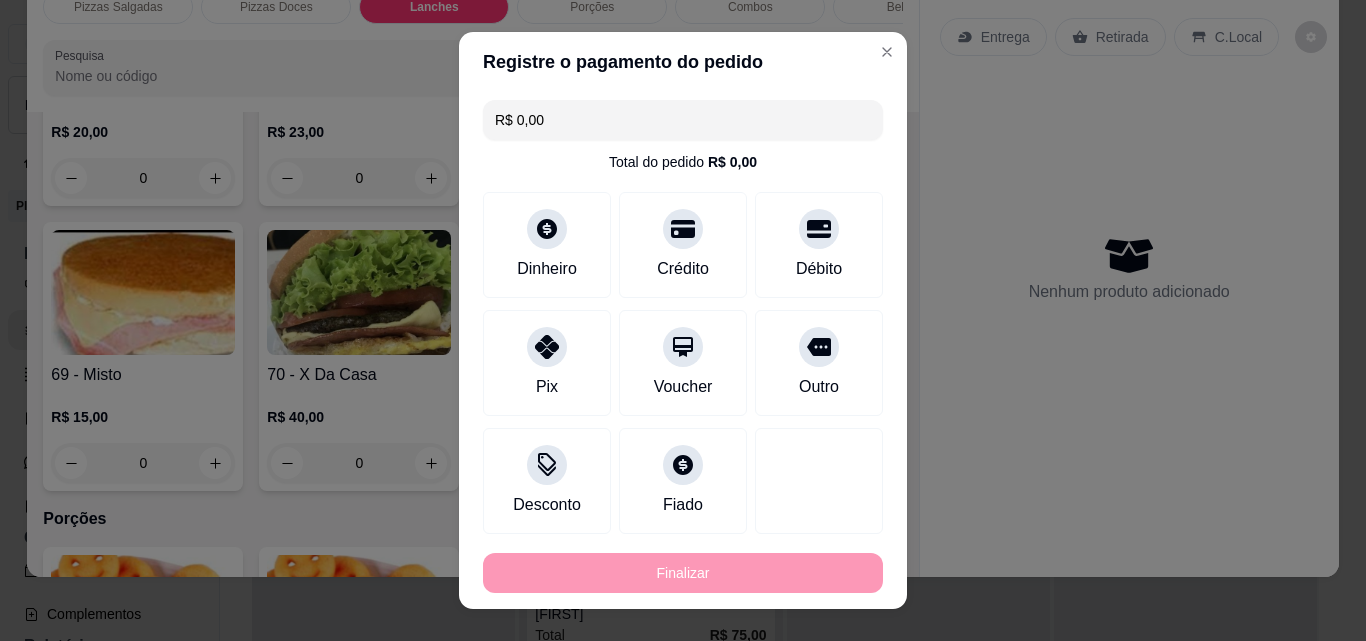 type on "-R$ 78,00" 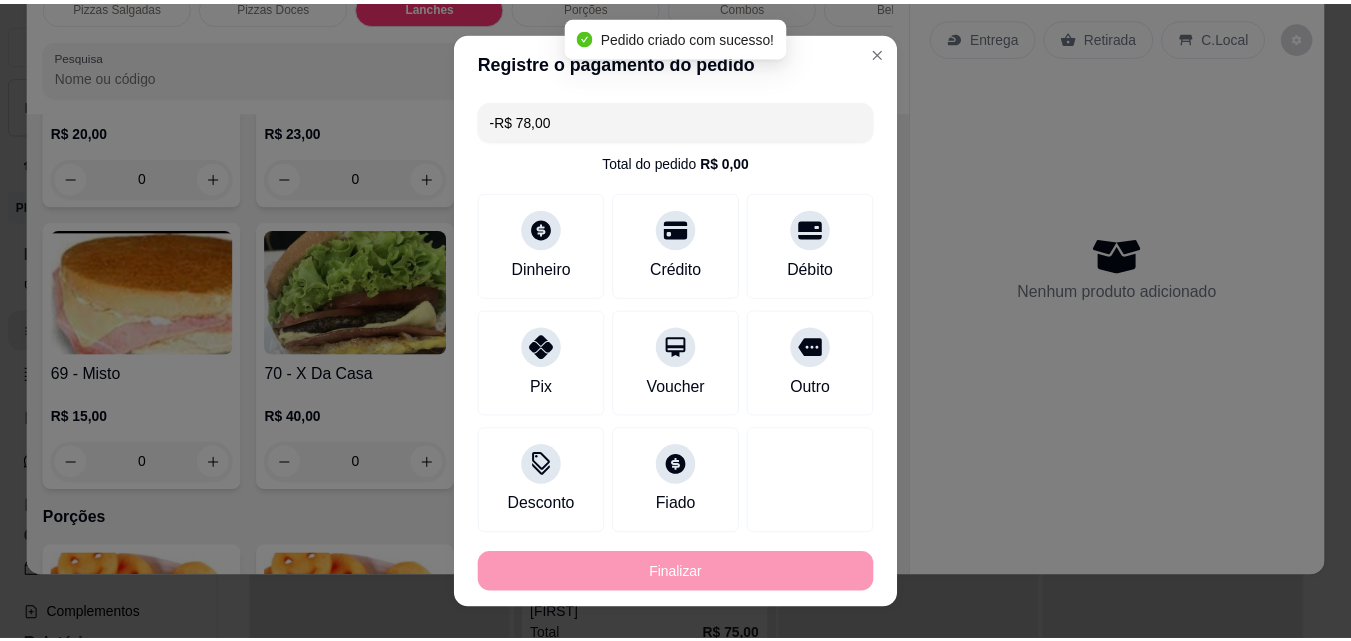 scroll, scrollTop: 1758, scrollLeft: 0, axis: vertical 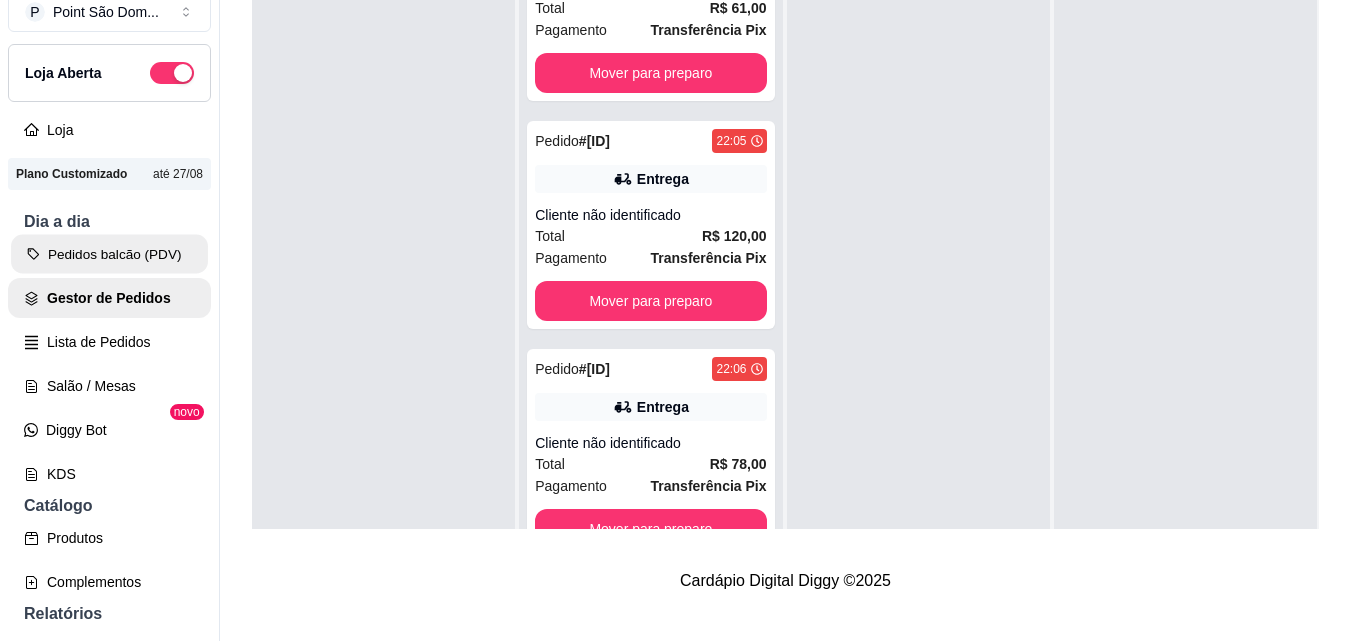 click on "Pedidos balcão (PDV)" at bounding box center [109, 254] 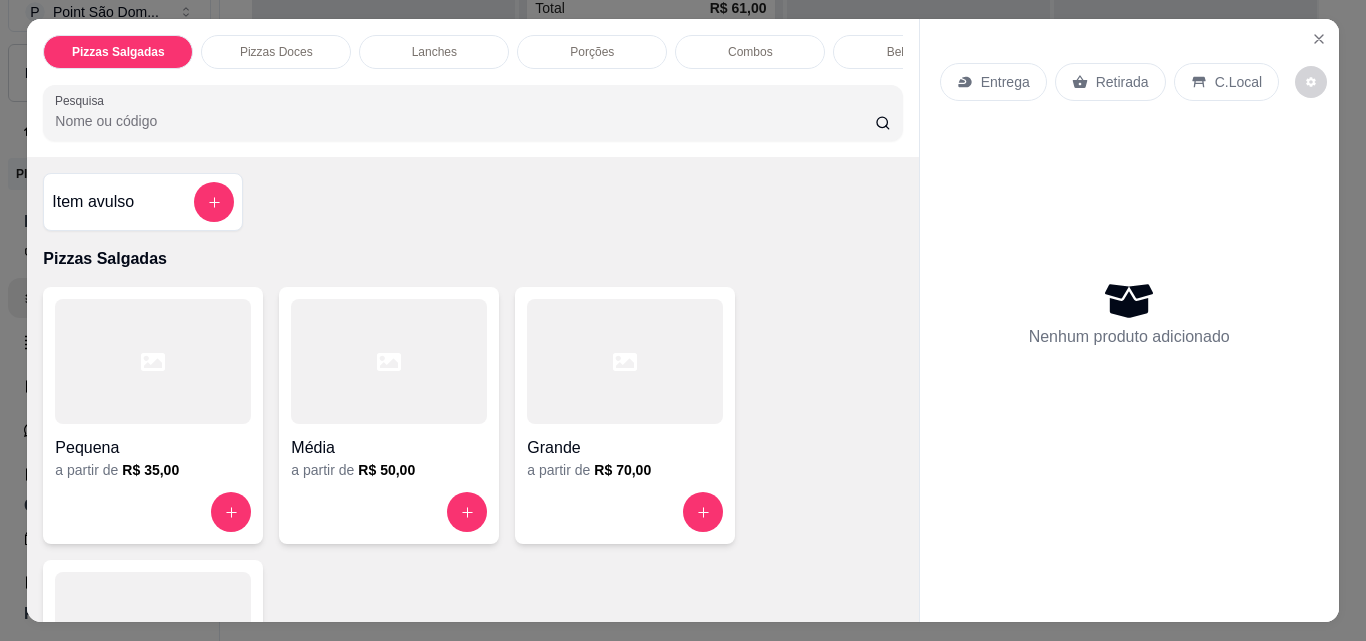 click on "R$ 70,00" at bounding box center (622, 470) 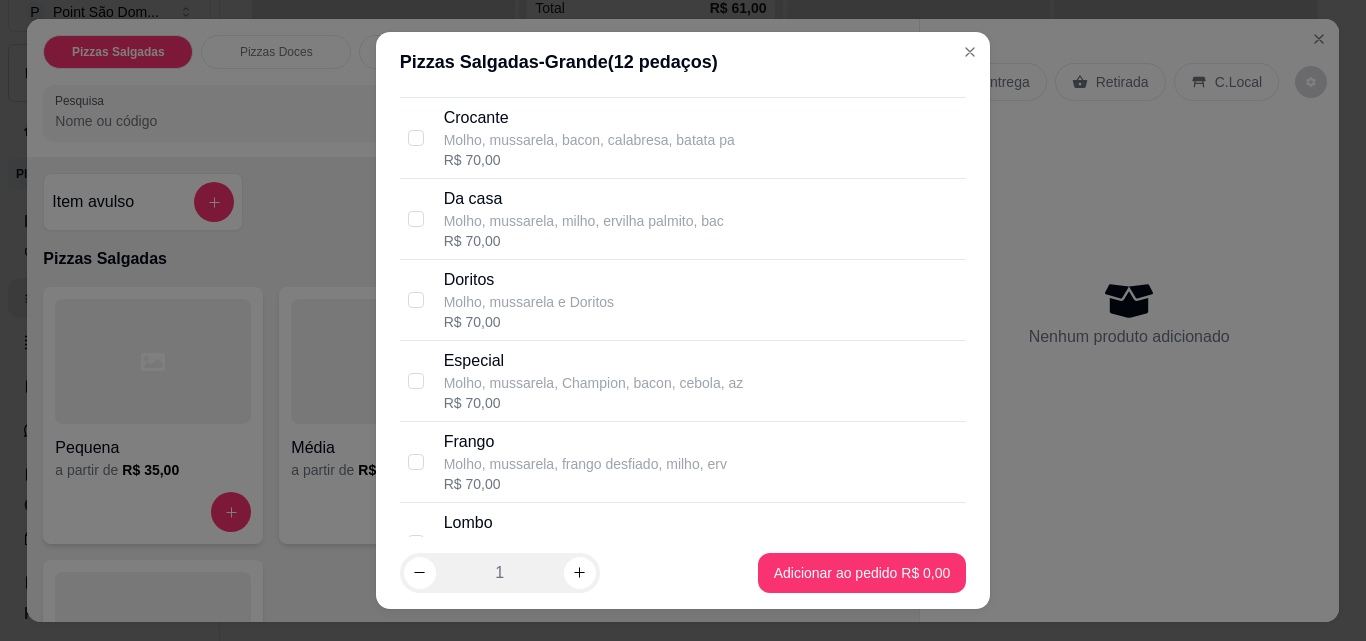 scroll, scrollTop: 1700, scrollLeft: 0, axis: vertical 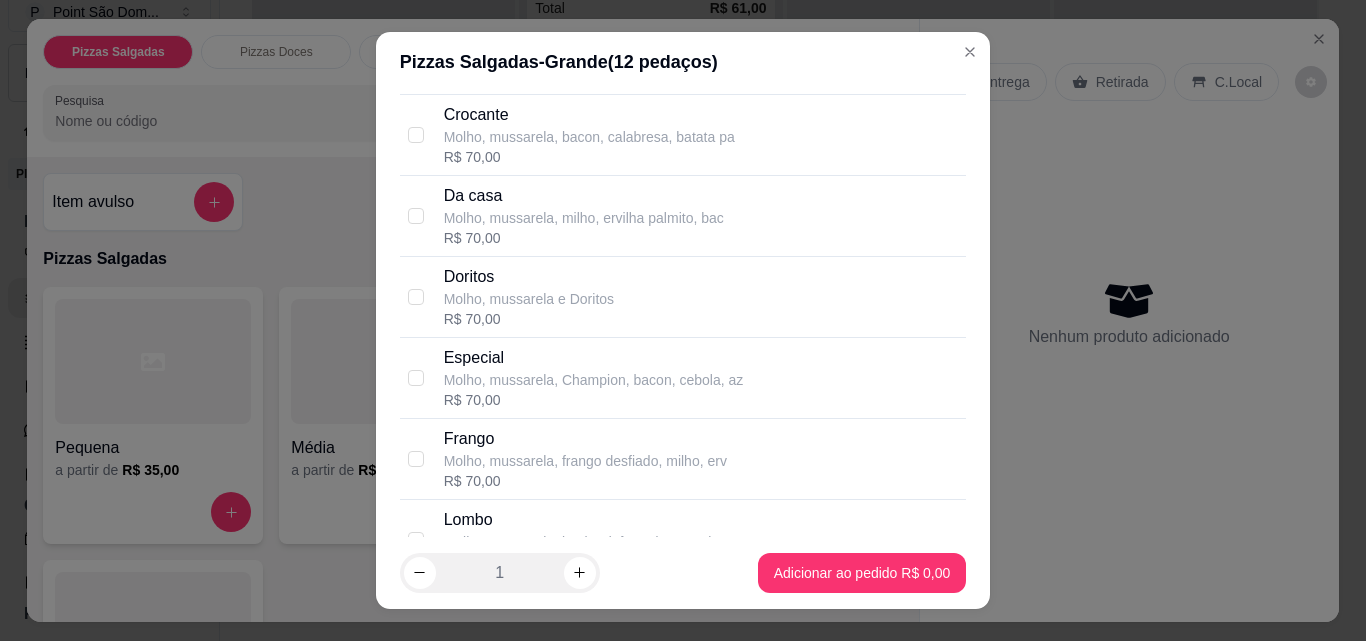 click on "Frango Molho, mussarela, frango desfiado, milho, erv [PRICE]" at bounding box center (683, 459) 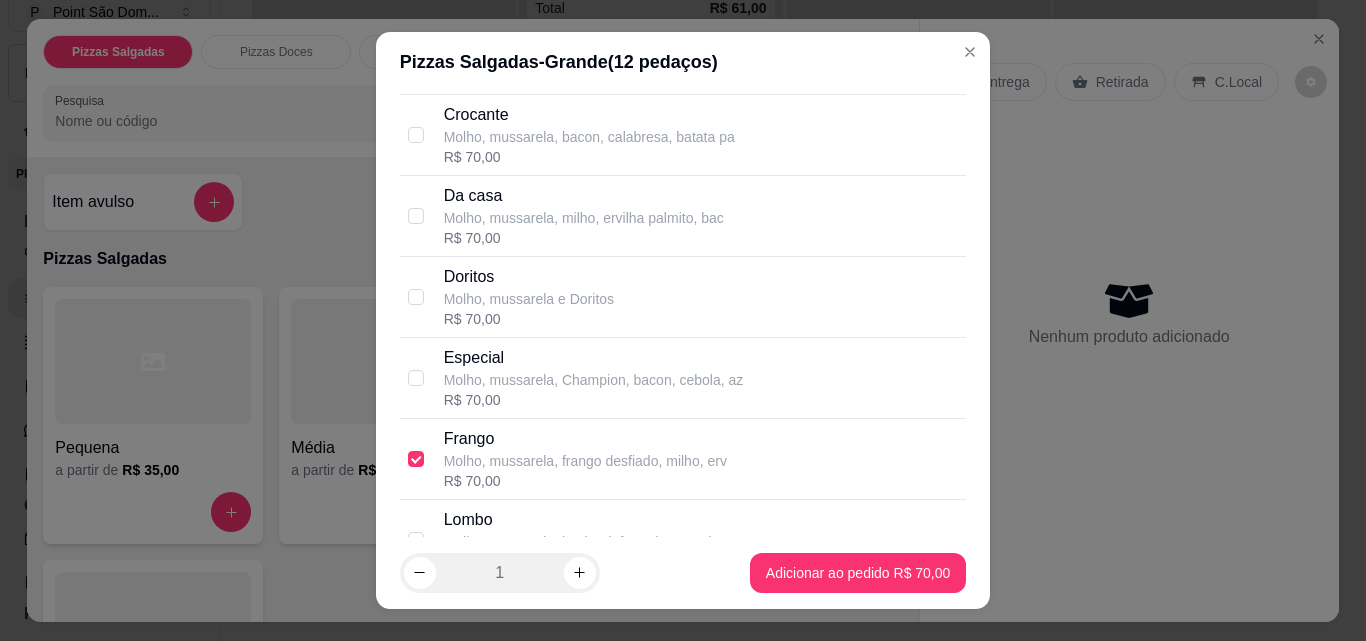 click on "Especial" at bounding box center (594, 358) 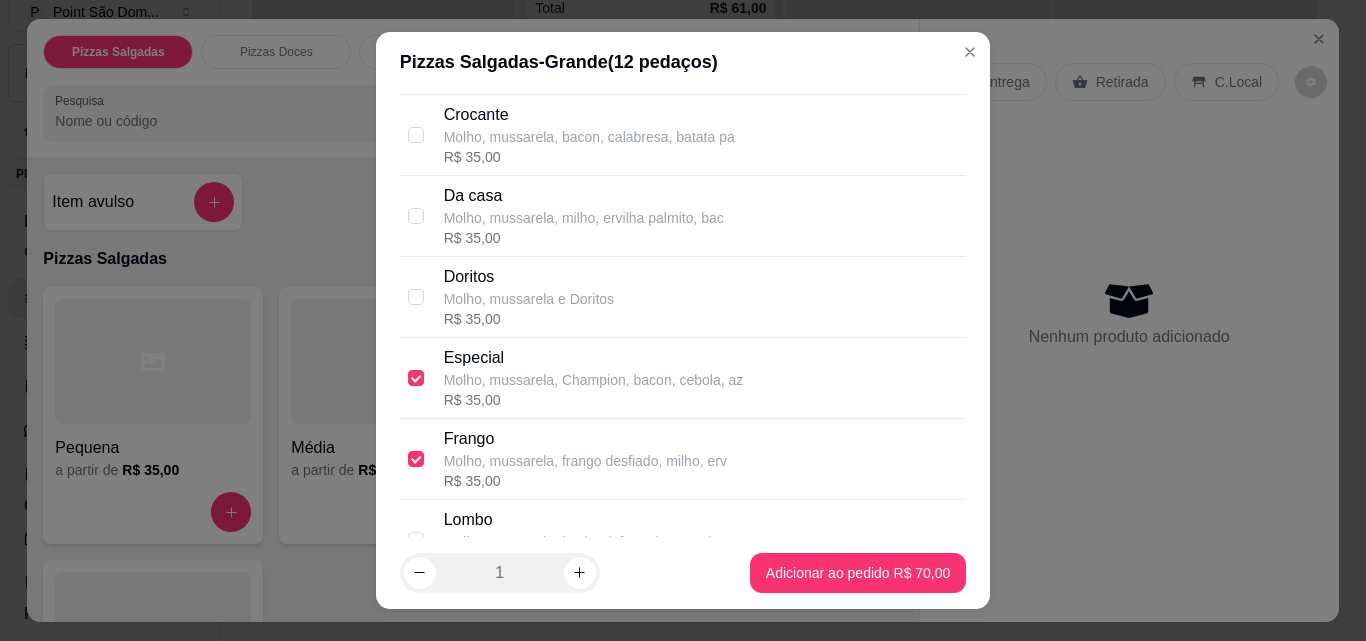 click on "Molho, mussarela, milho, ervilha palmito, bac" at bounding box center (584, 218) 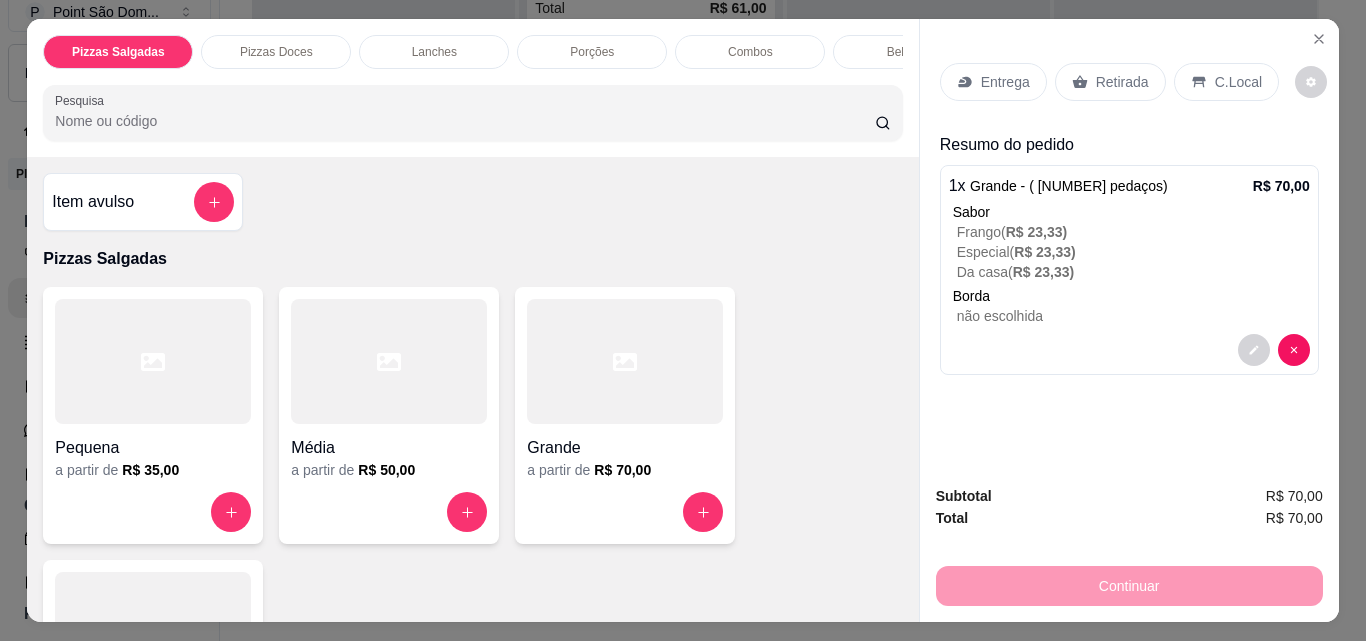 click on "Bebidas" at bounding box center [908, 52] 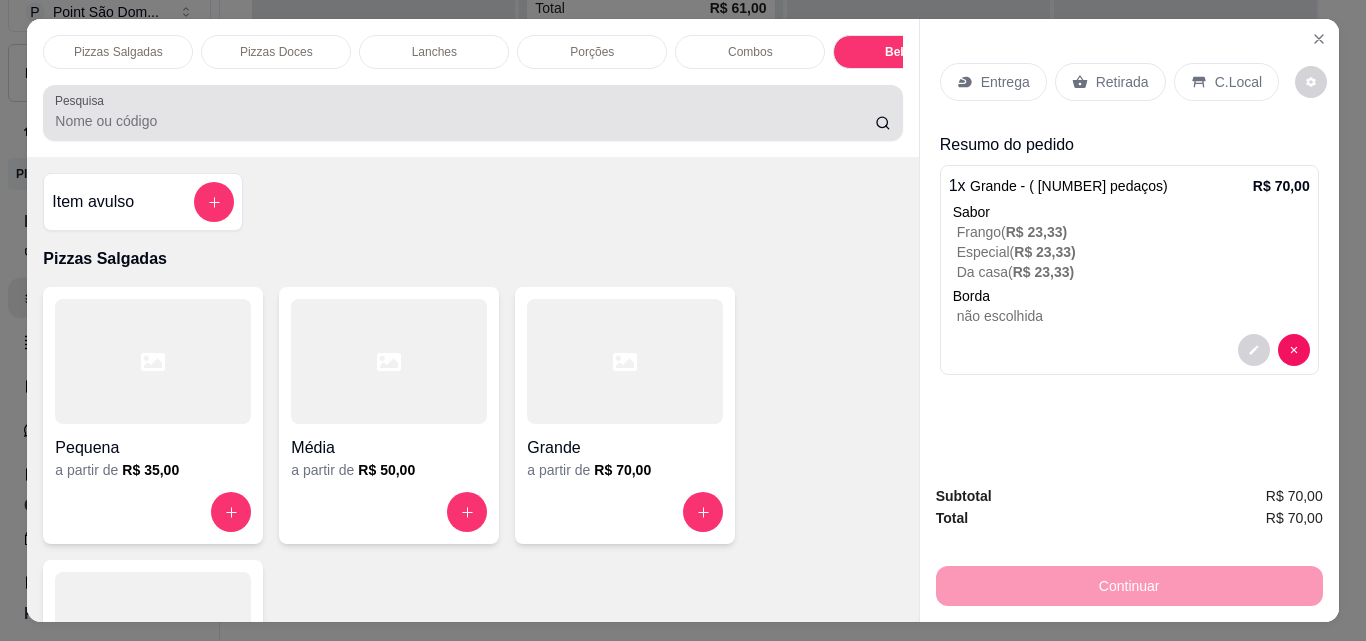 scroll, scrollTop: 5207, scrollLeft: 0, axis: vertical 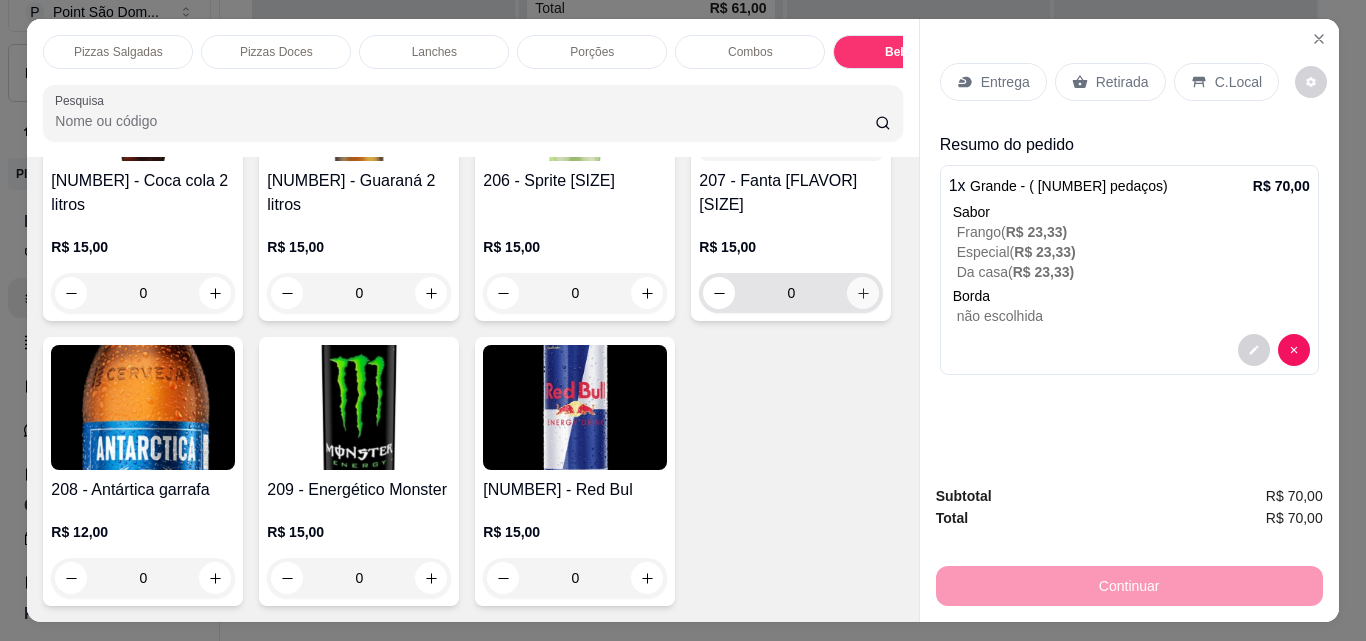 click 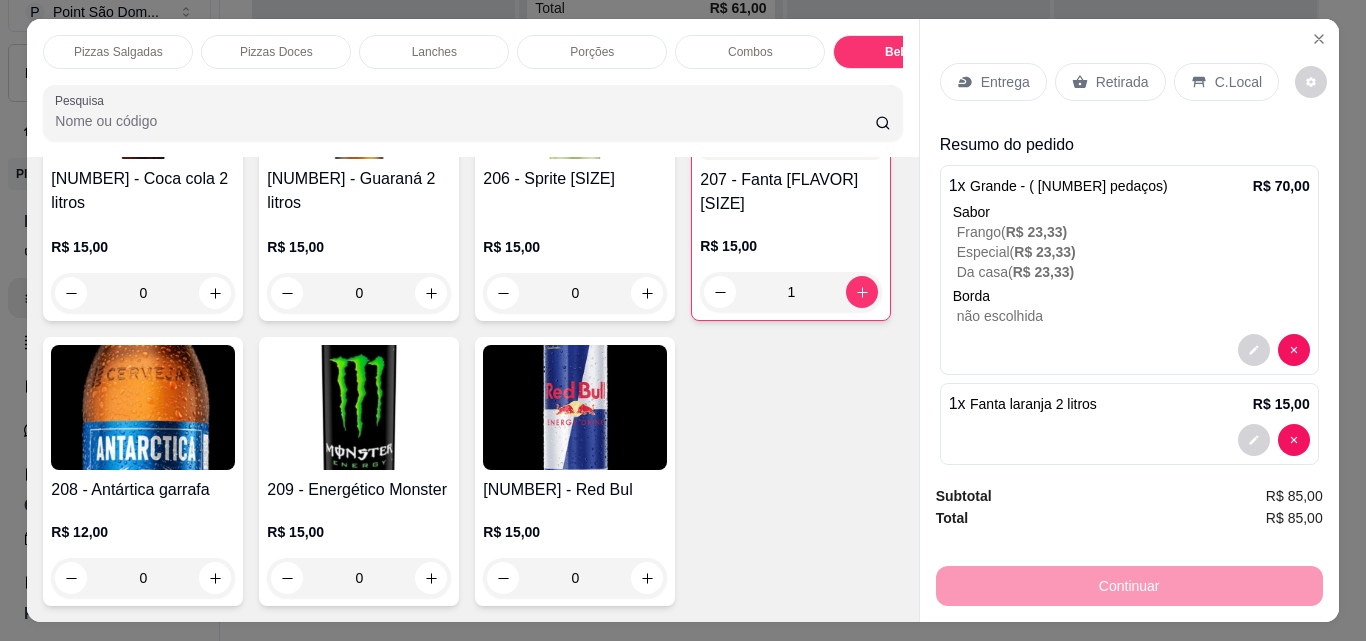 click on "Entrega" at bounding box center [1005, 82] 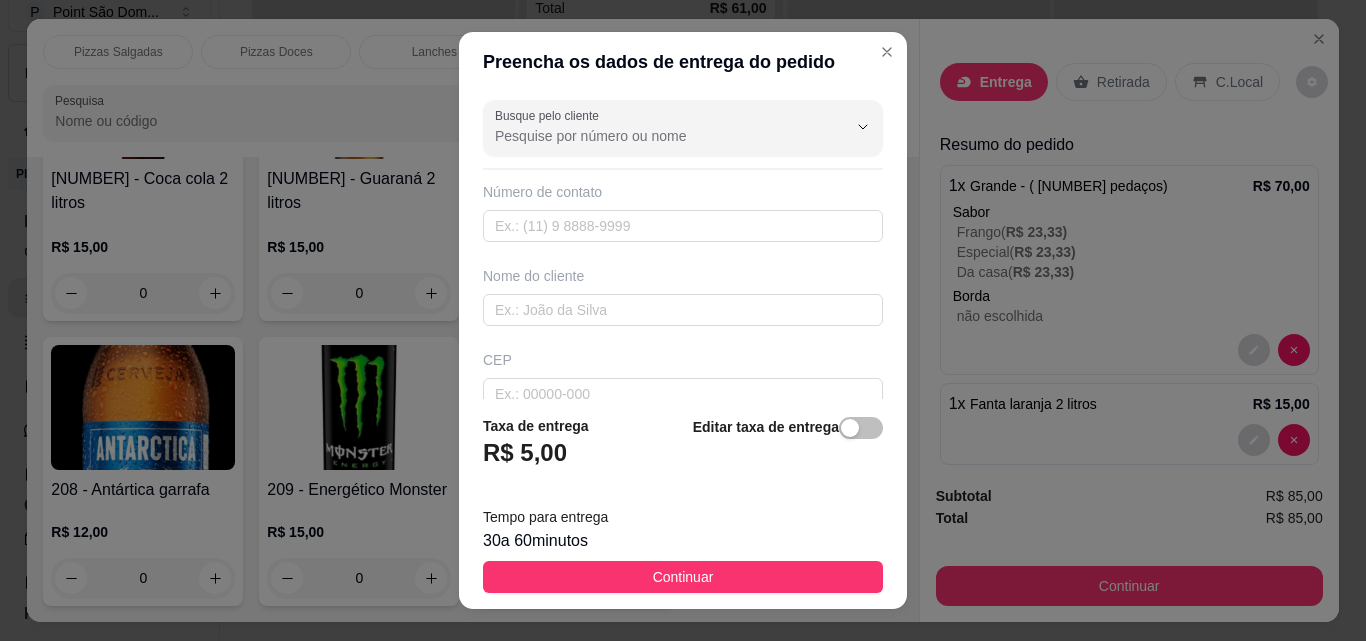 drag, startPoint x: 655, startPoint y: 570, endPoint x: 830, endPoint y: 574, distance: 175.04572 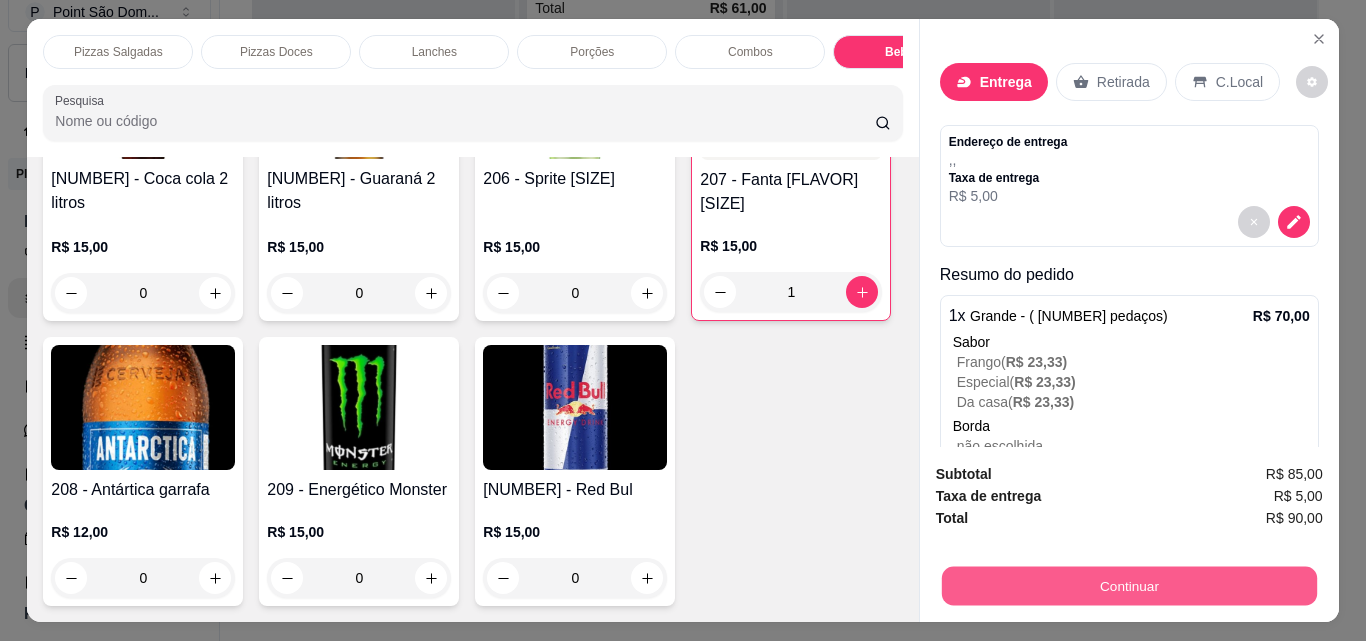 click on "Continuar" at bounding box center (1128, 585) 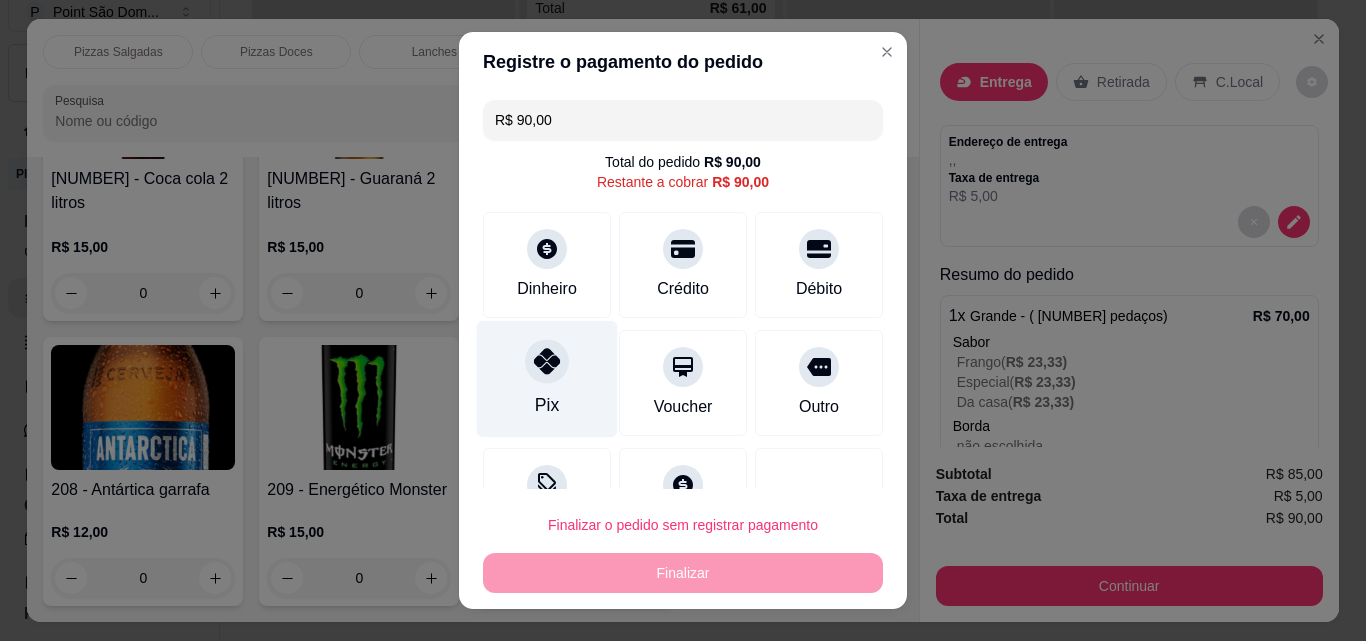 click on "Pix" at bounding box center (547, 379) 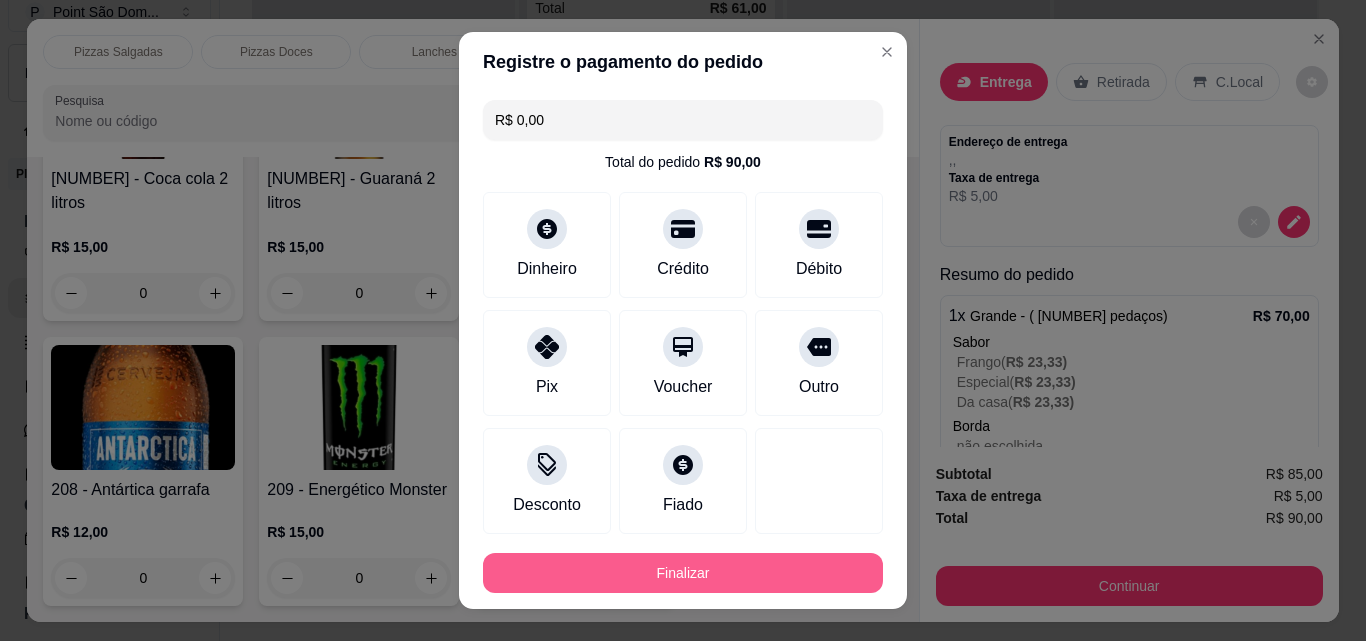 click on "Finalizar" at bounding box center (683, 573) 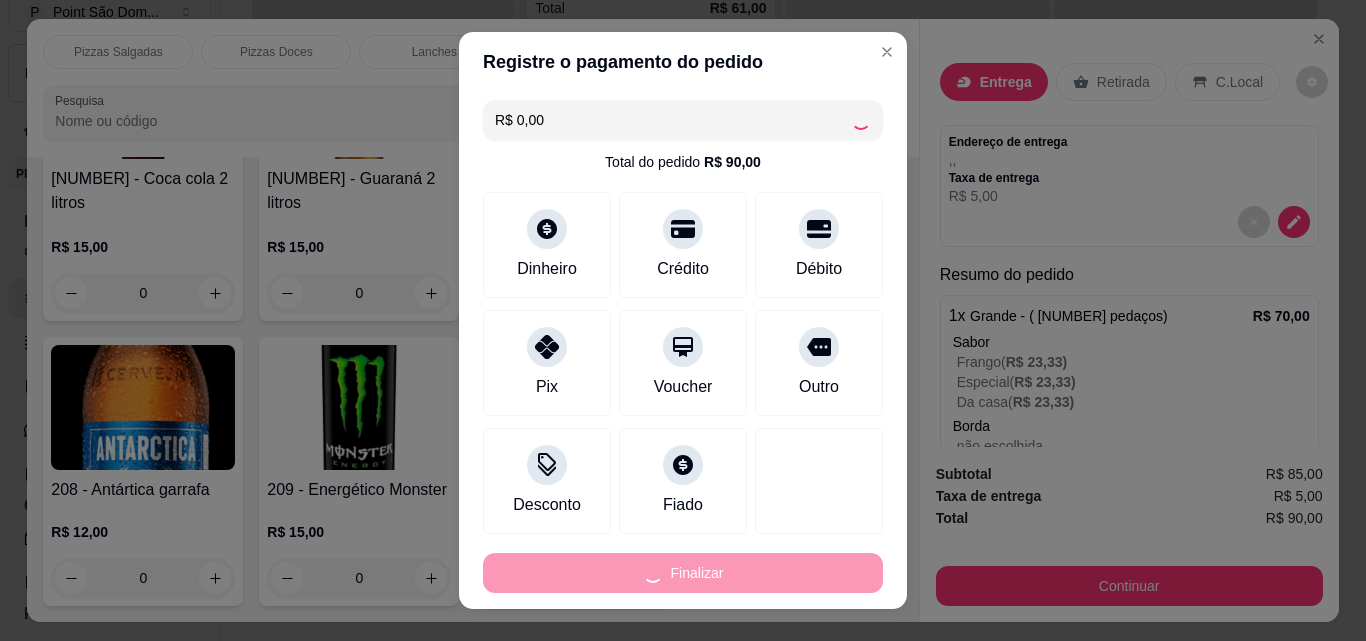 type on "0" 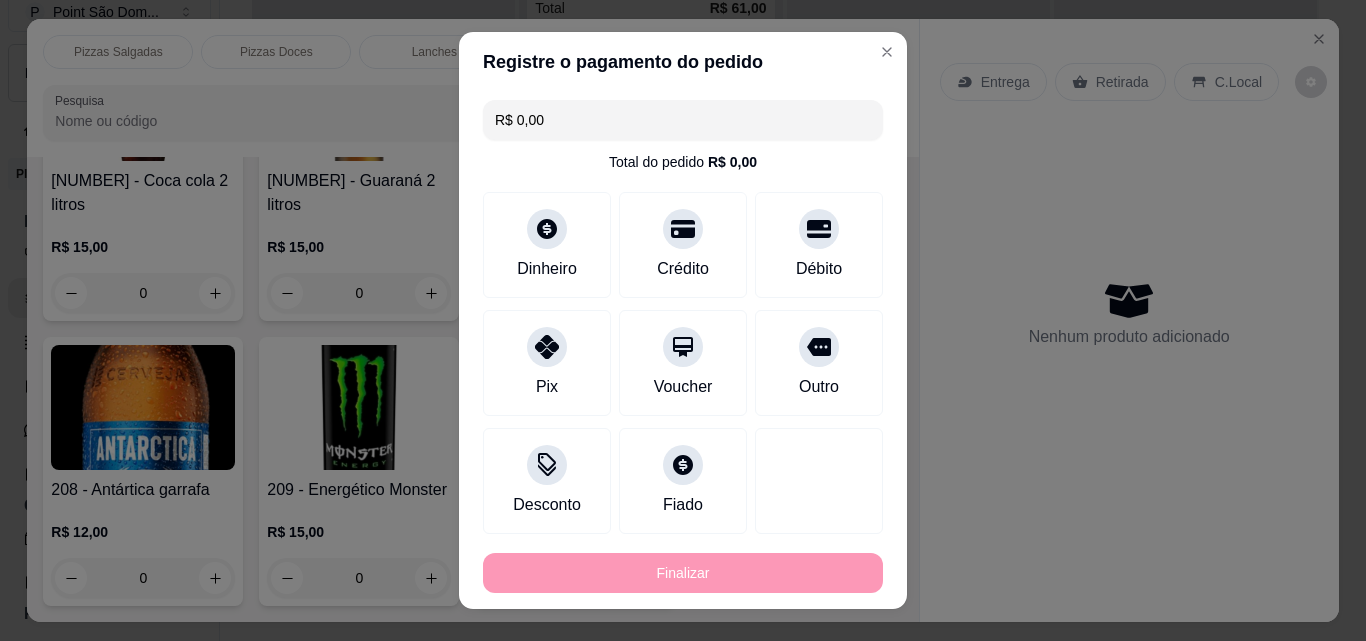 type on "-R$ 90,00" 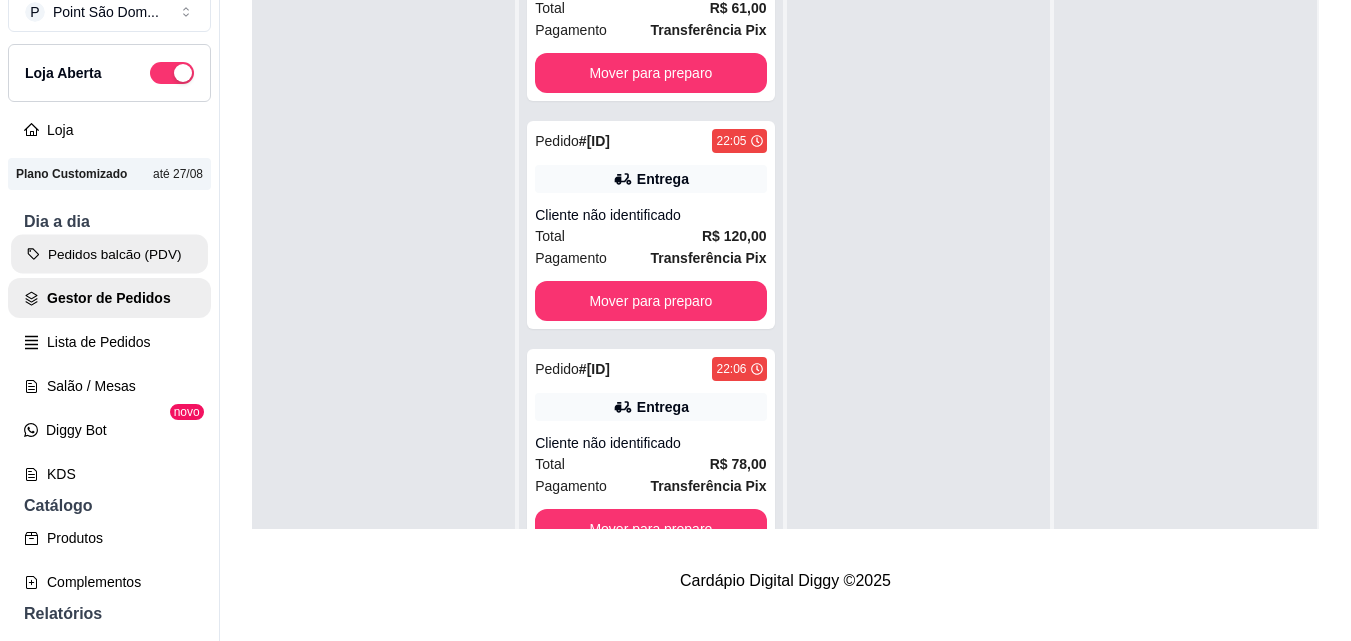 click on "Pedidos balcão (PDV)" at bounding box center (109, 254) 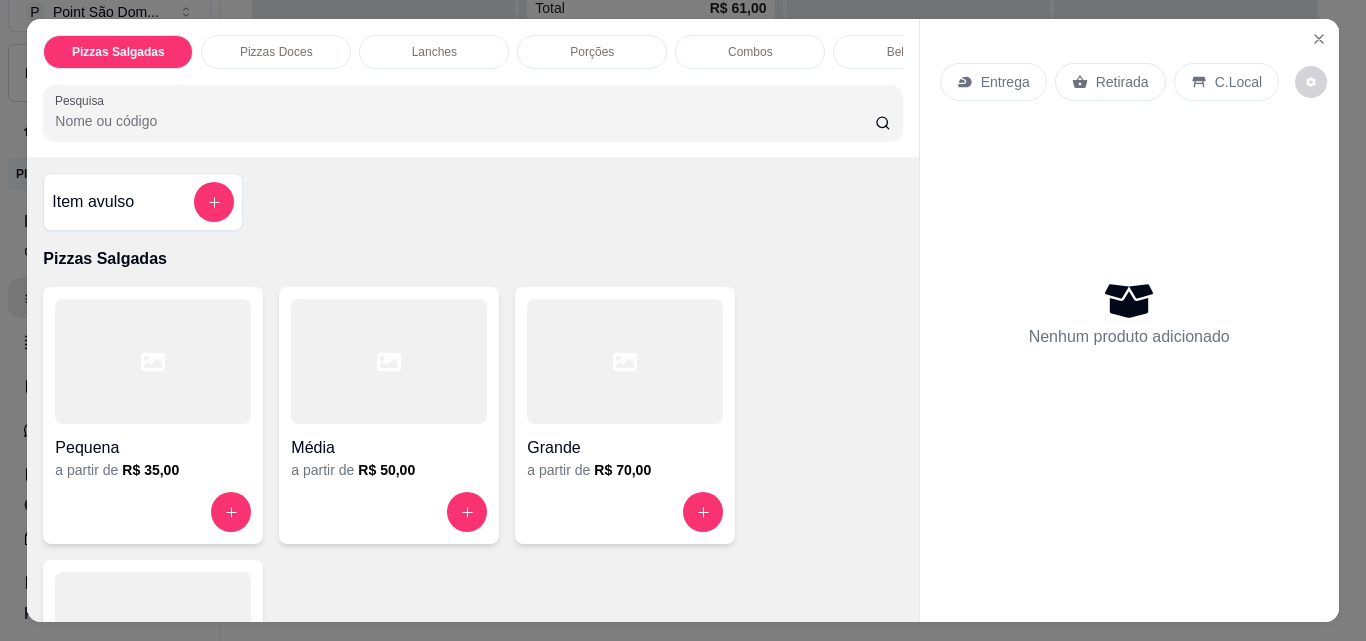 click on "Lanches" at bounding box center [434, 52] 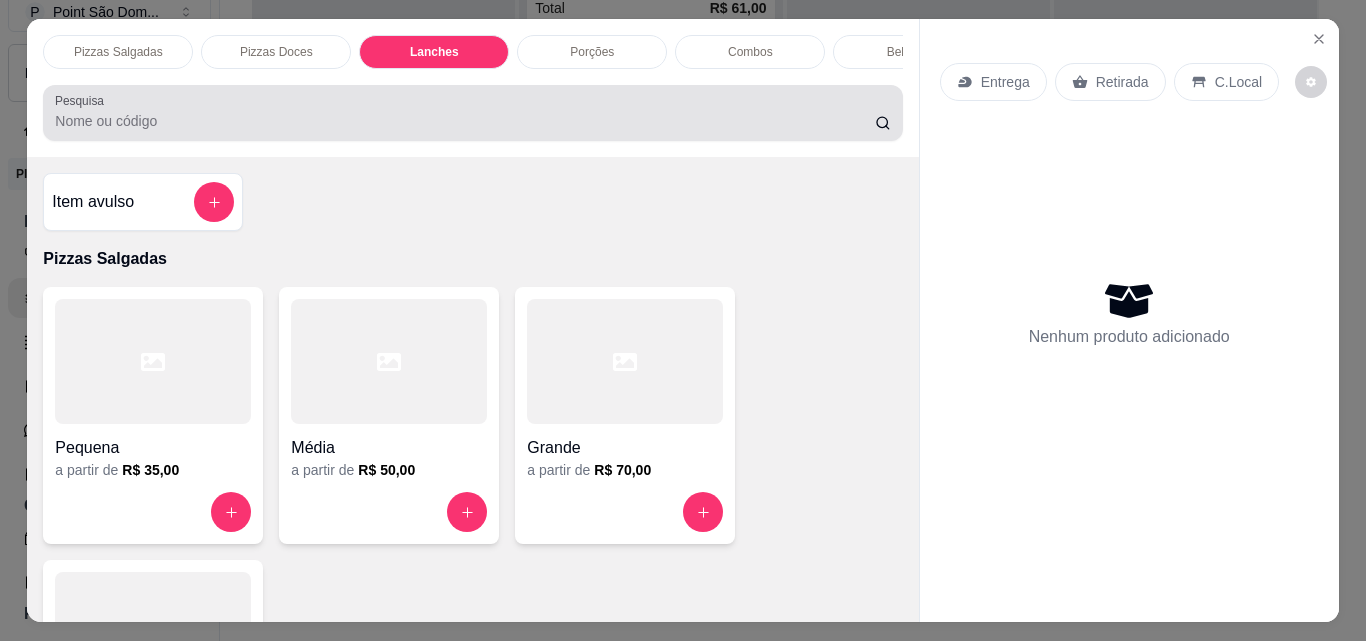 scroll, scrollTop: 1262, scrollLeft: 0, axis: vertical 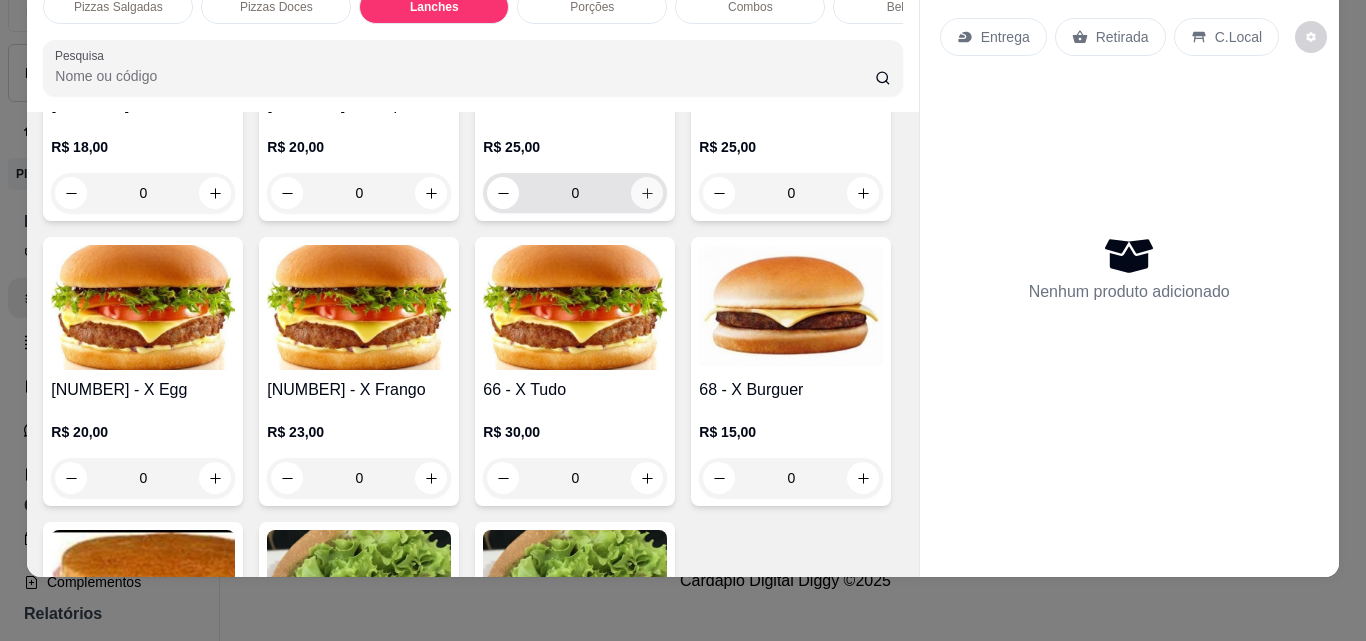 click 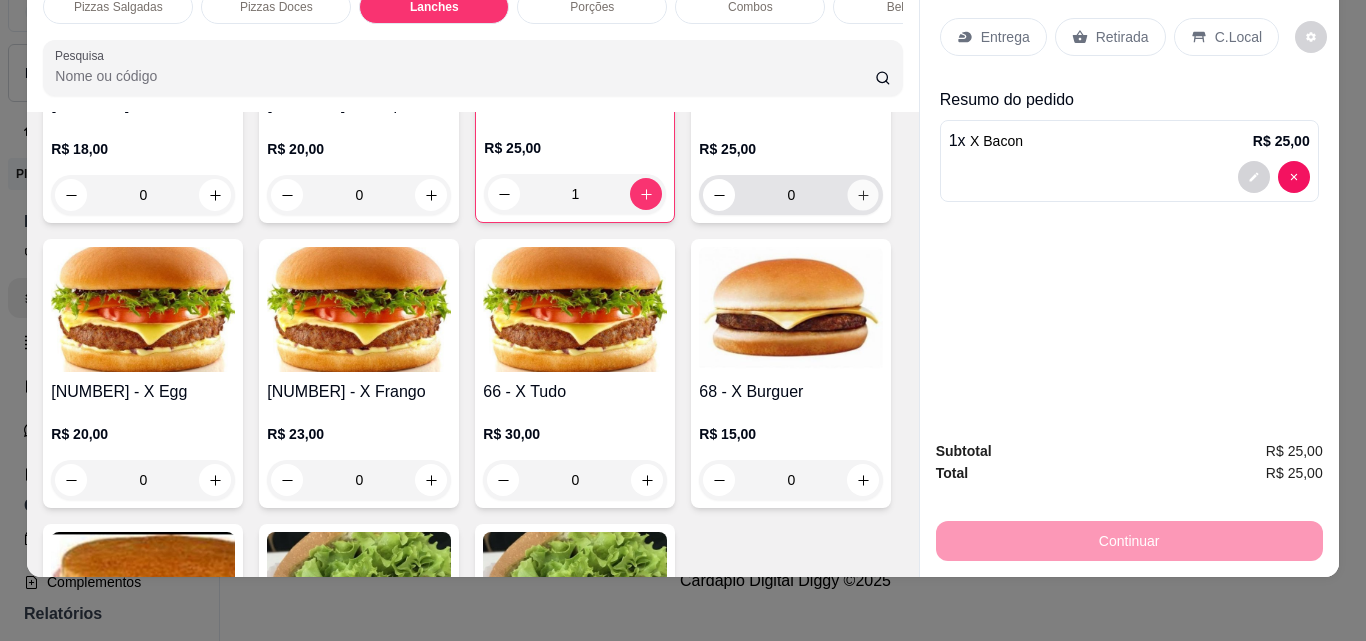 click 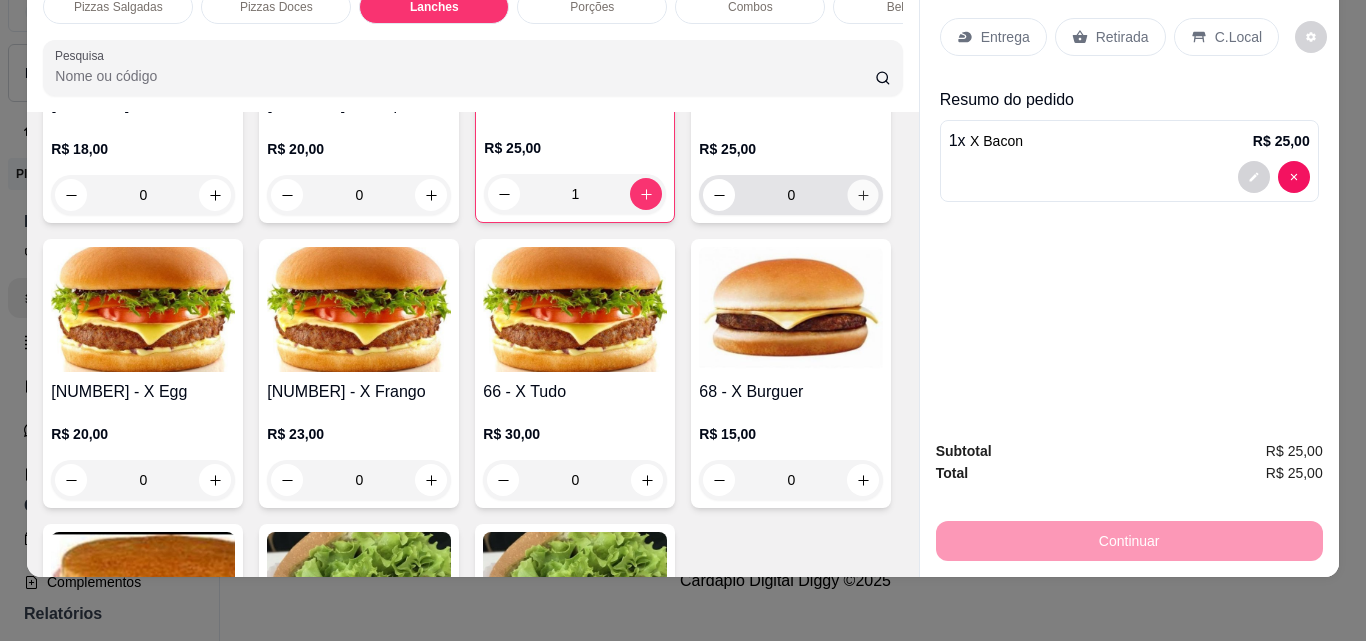 type on "1" 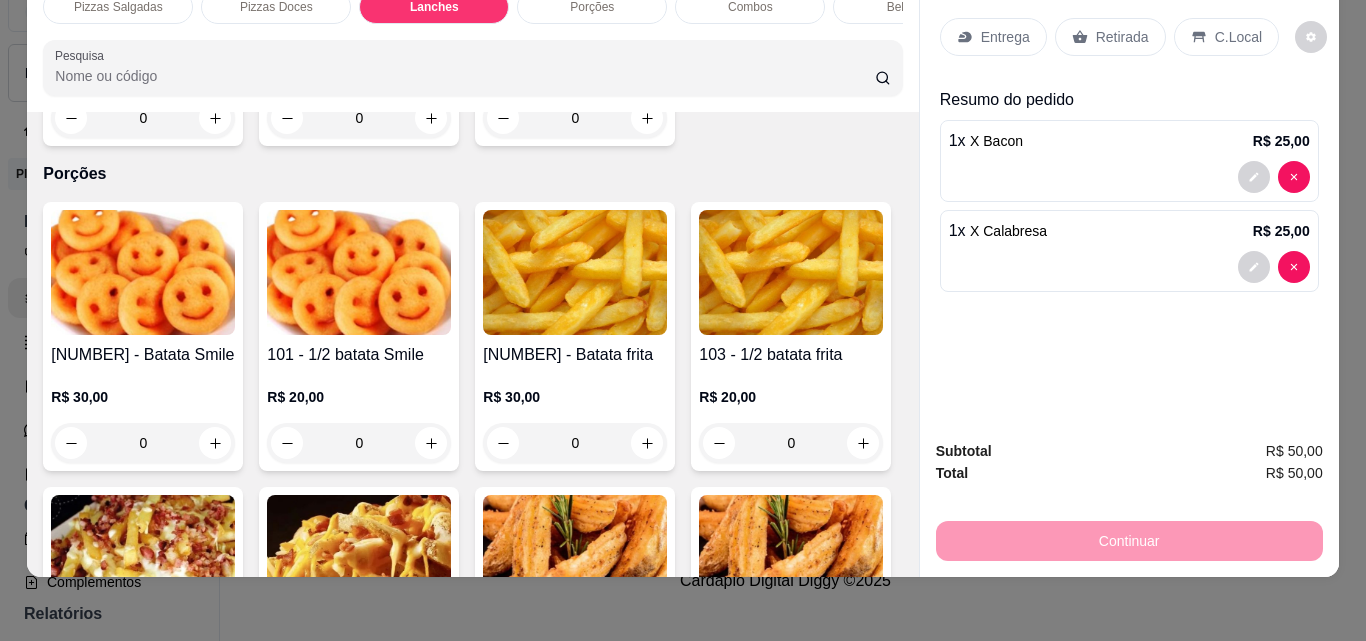 scroll, scrollTop: 2062, scrollLeft: 0, axis: vertical 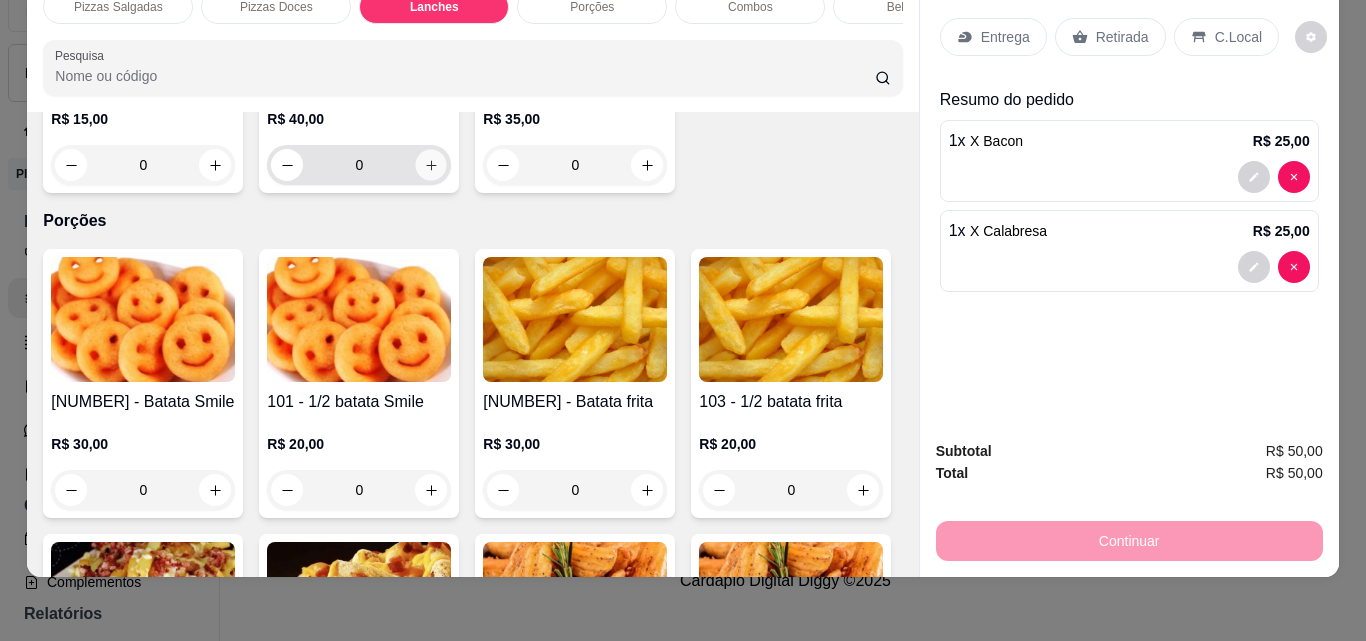 click at bounding box center (431, 165) 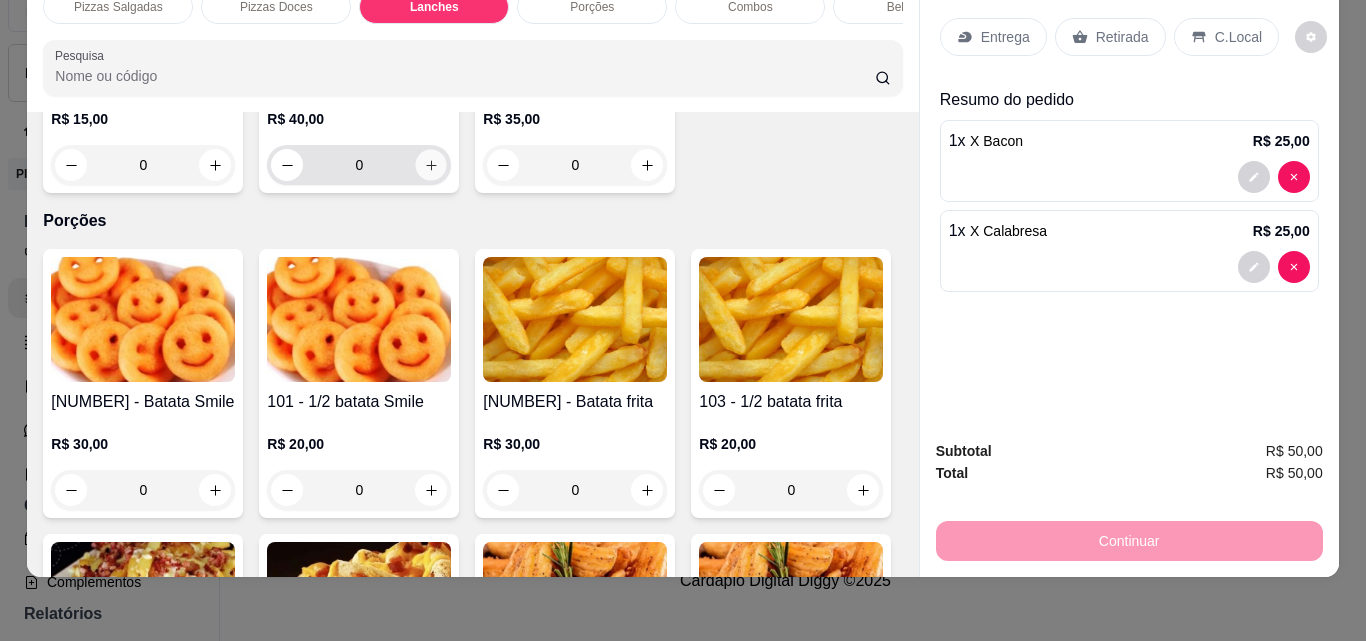 type on "1" 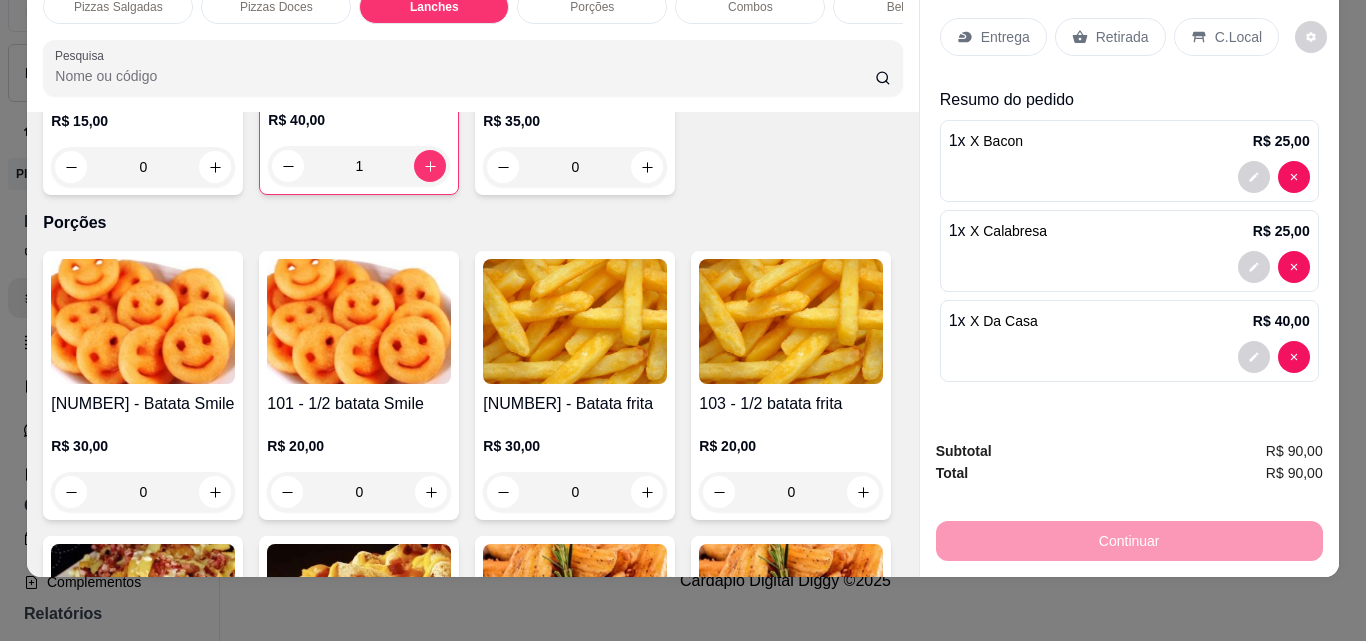 click on "Bebidas" at bounding box center [908, 7] 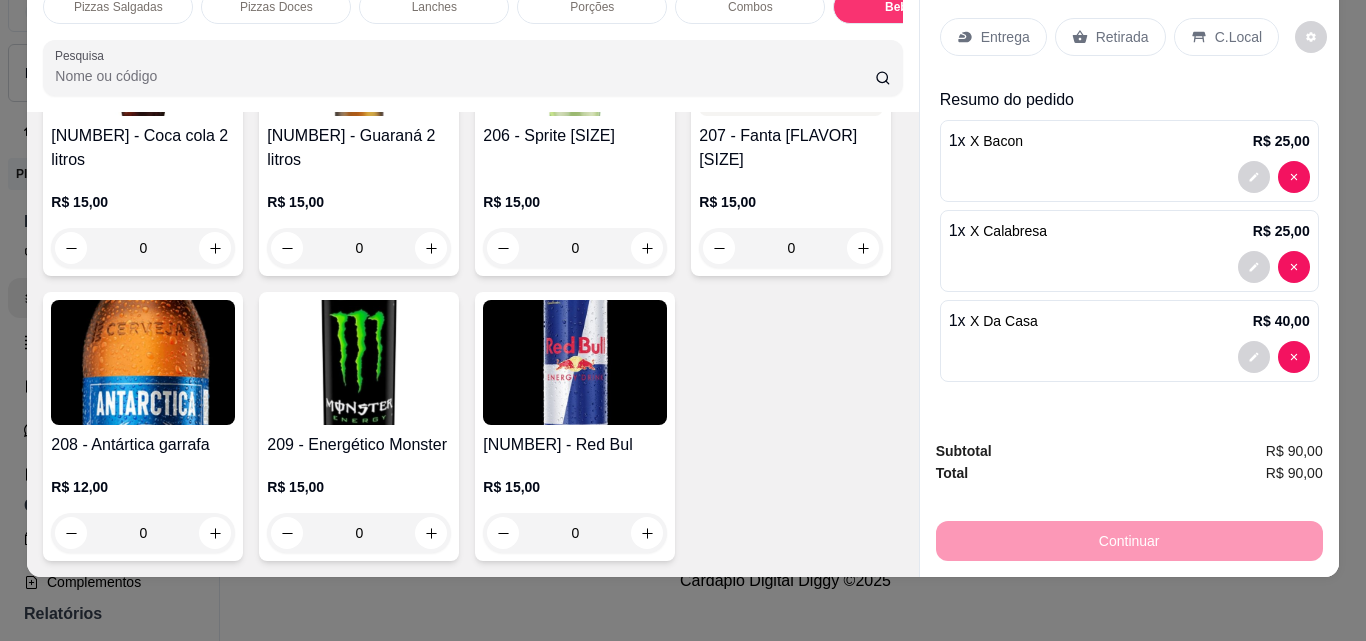 scroll, scrollTop: 7613, scrollLeft: 0, axis: vertical 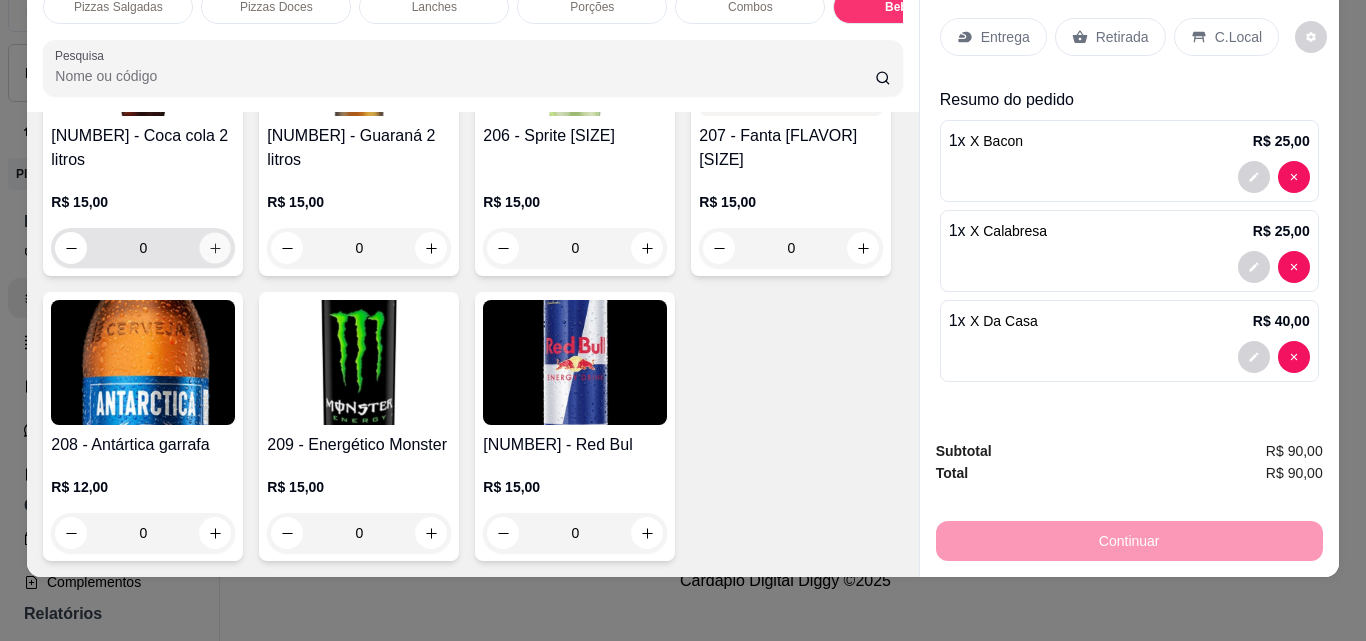 click 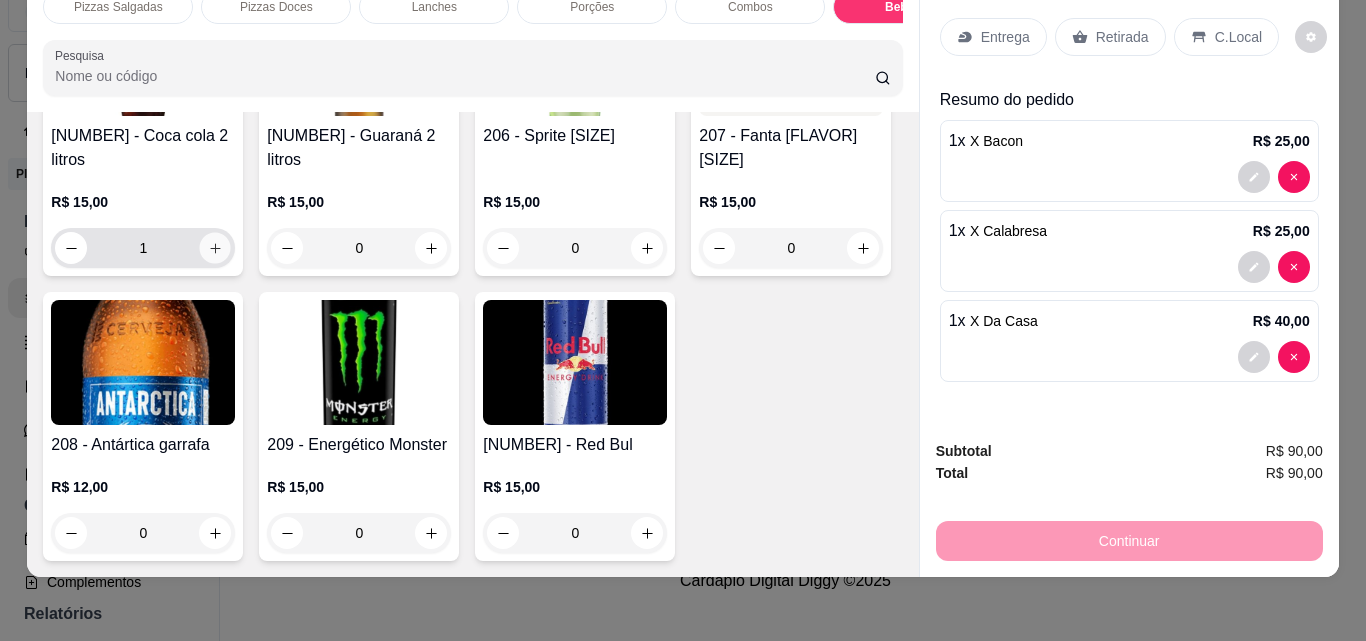 scroll, scrollTop: 7614, scrollLeft: 0, axis: vertical 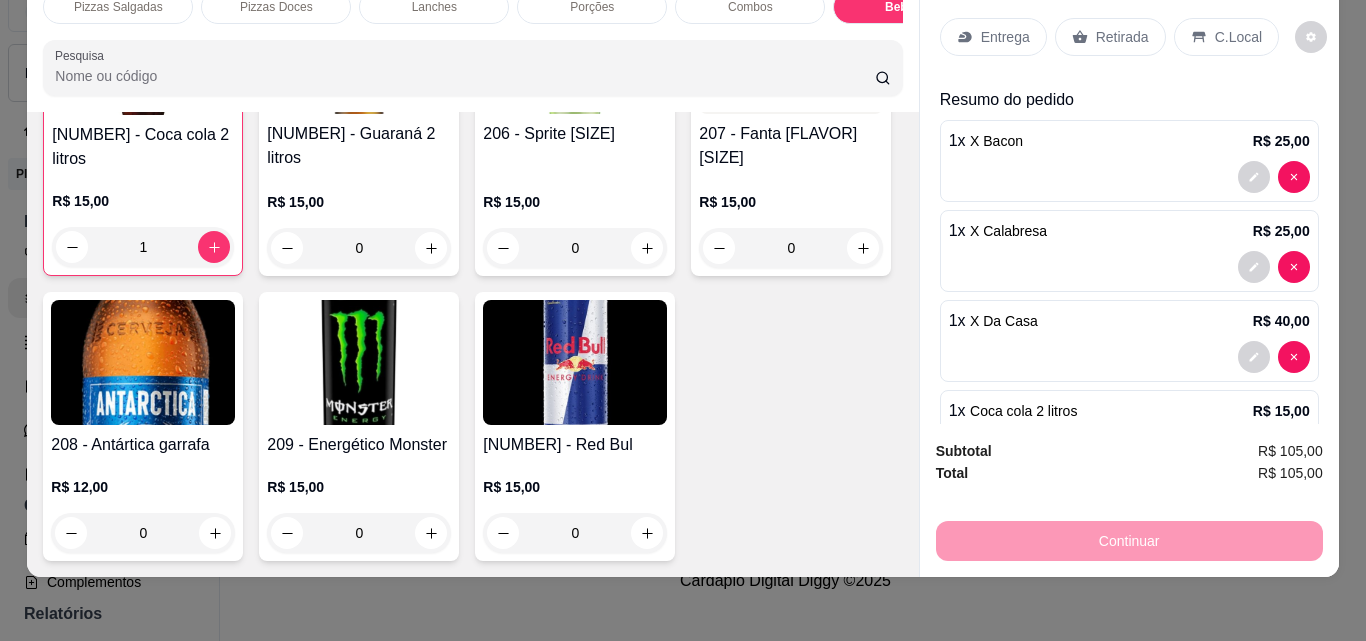 click on "Retirada" at bounding box center (1122, 37) 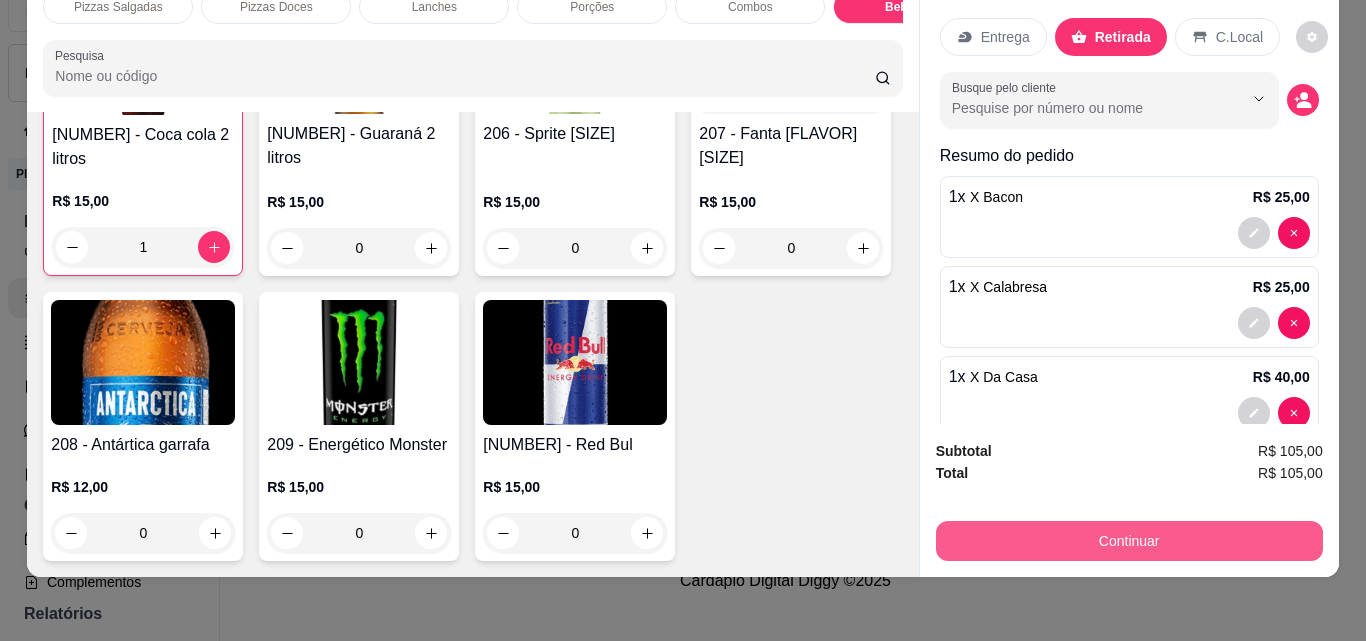 click on "Continuar" at bounding box center [1129, 541] 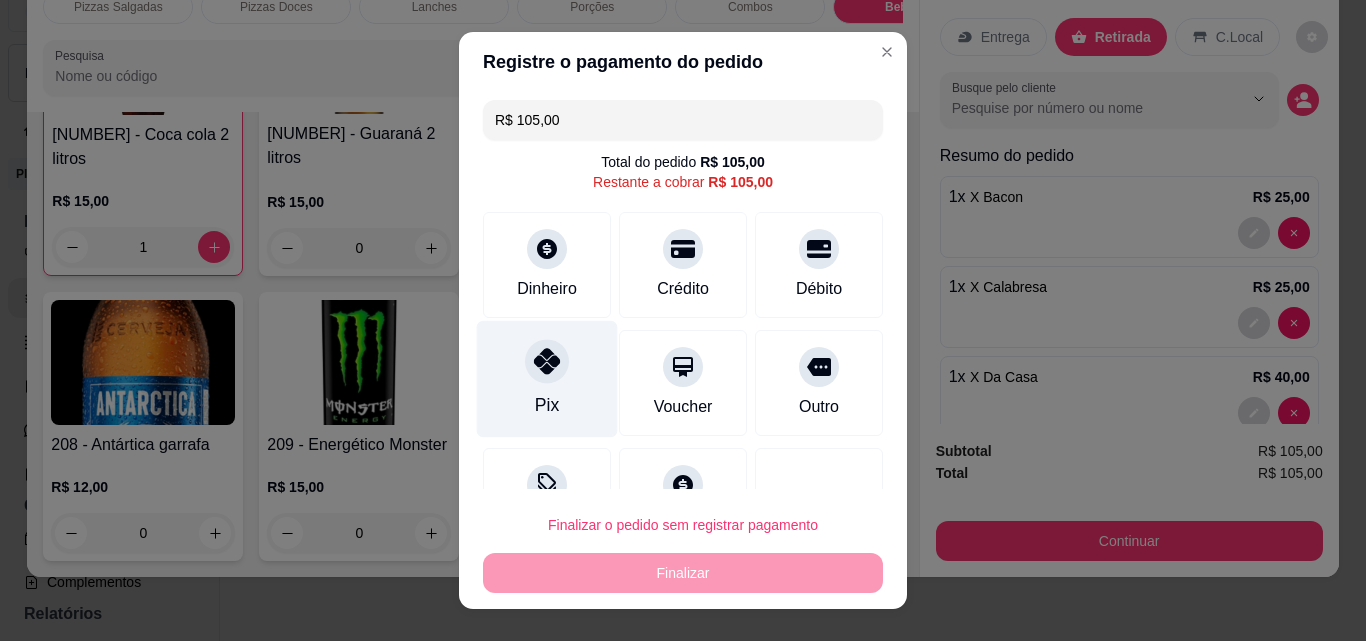click 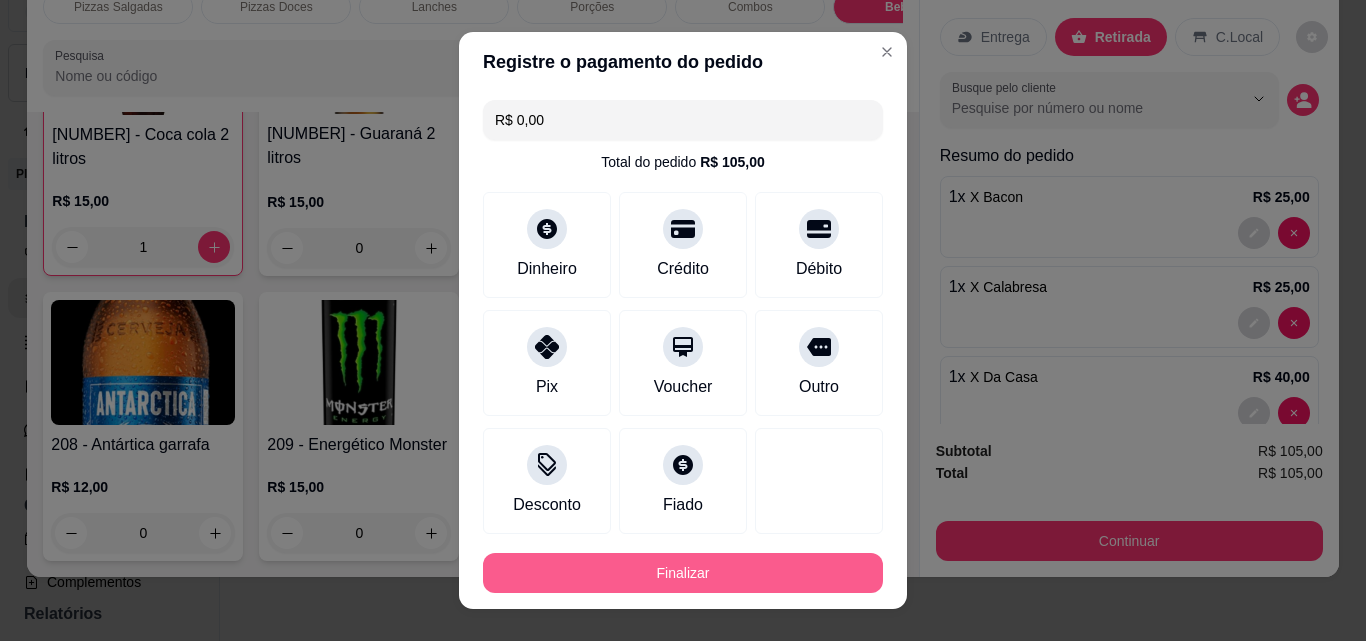 click on "Finalizar" at bounding box center (683, 573) 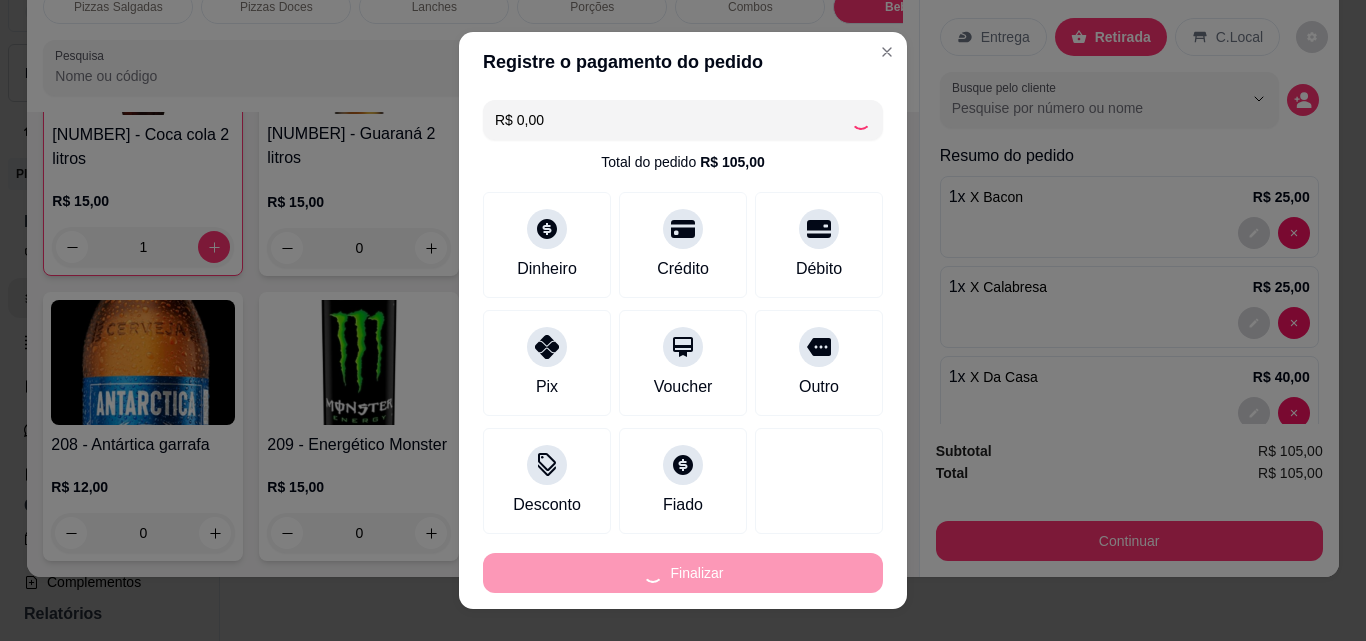 type on "0" 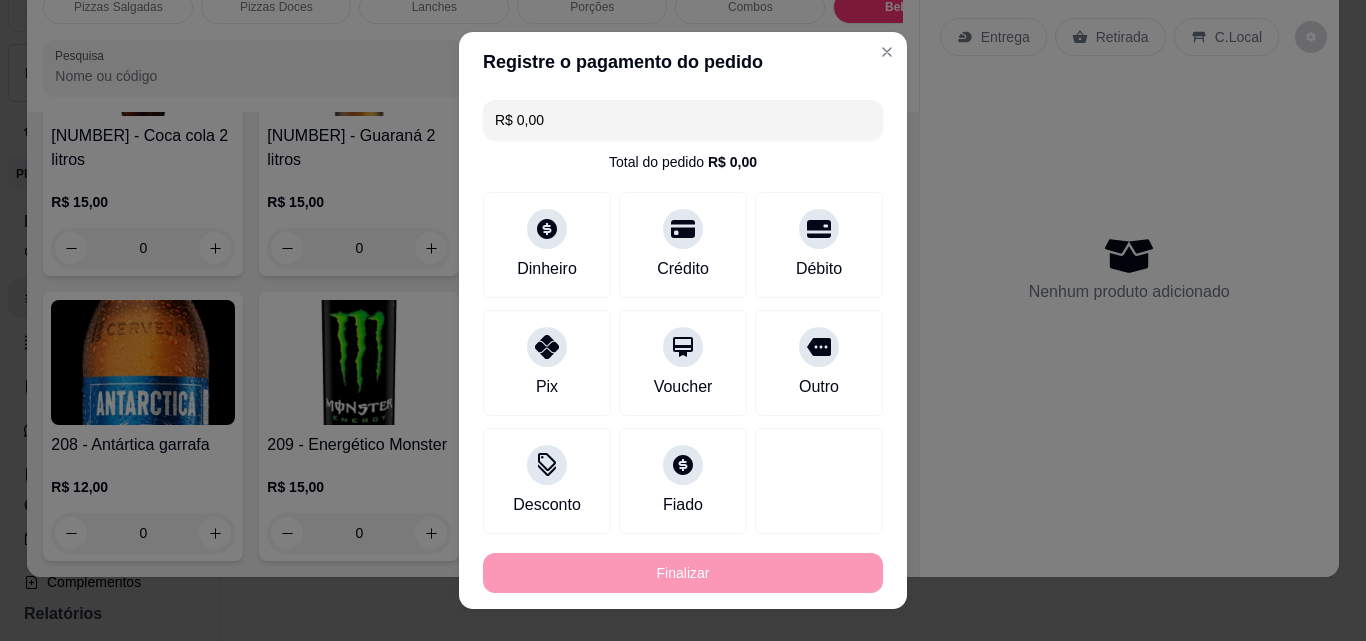 type on "-R$ 105,00" 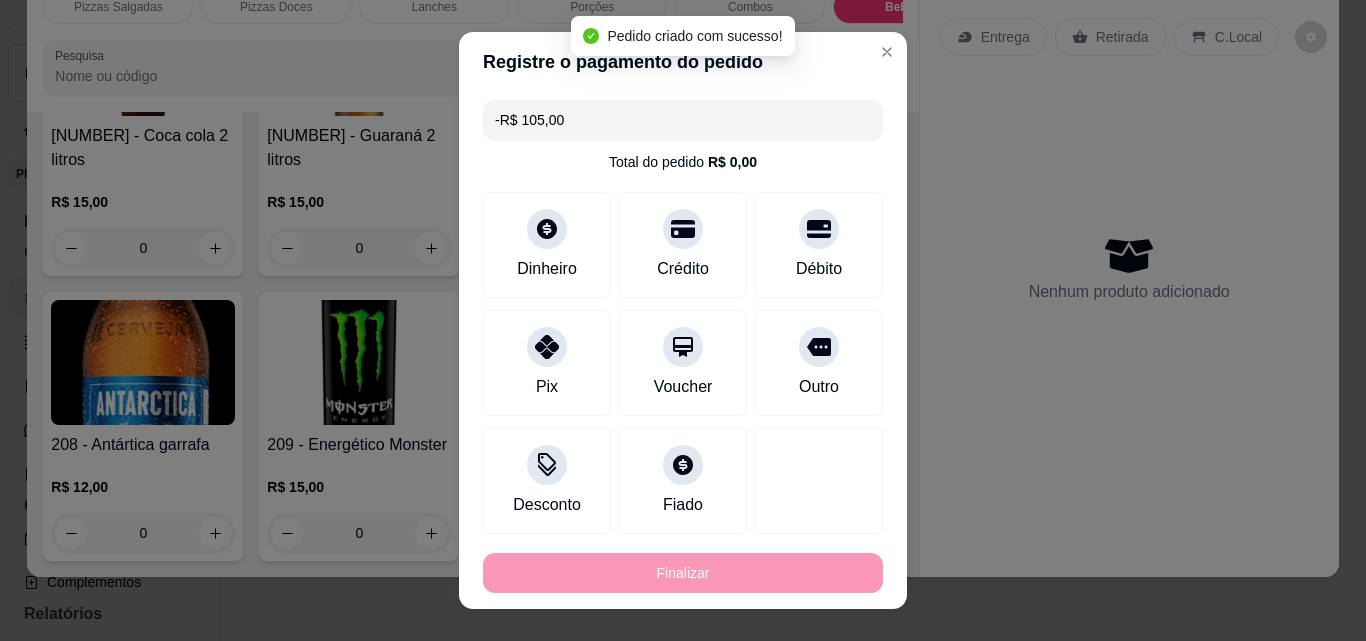 scroll, scrollTop: 7607, scrollLeft: 0, axis: vertical 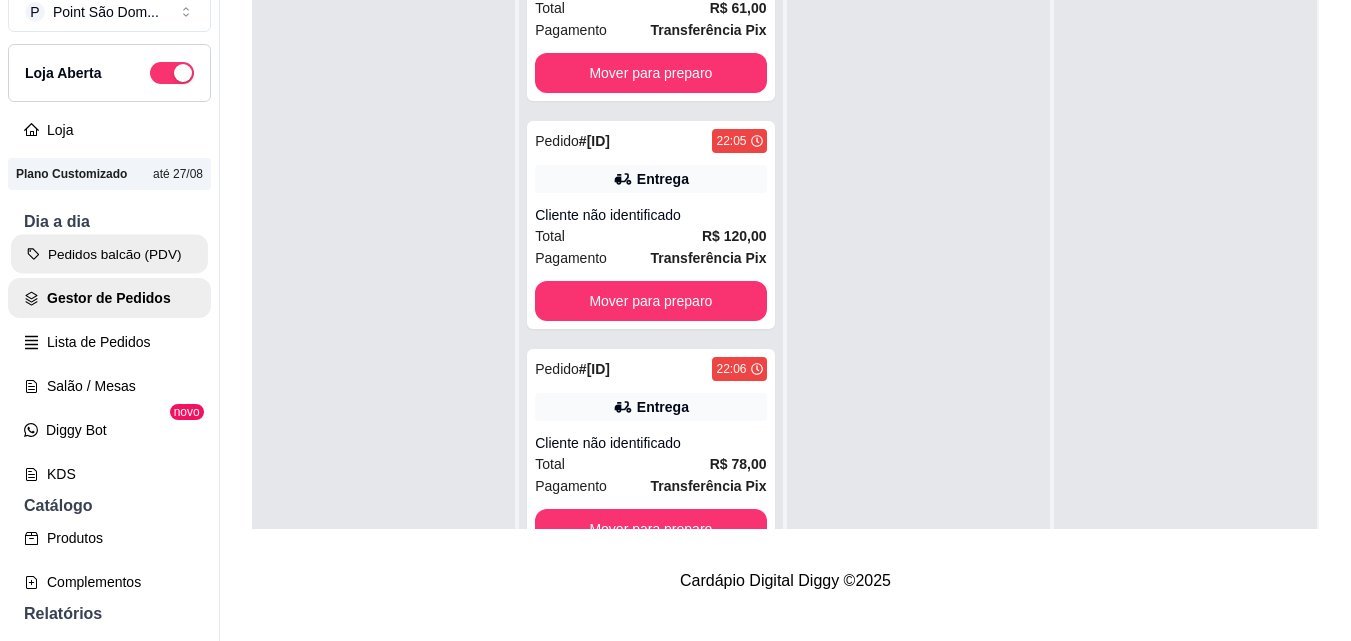 click on "Pedidos balcão (PDV)" at bounding box center (109, 254) 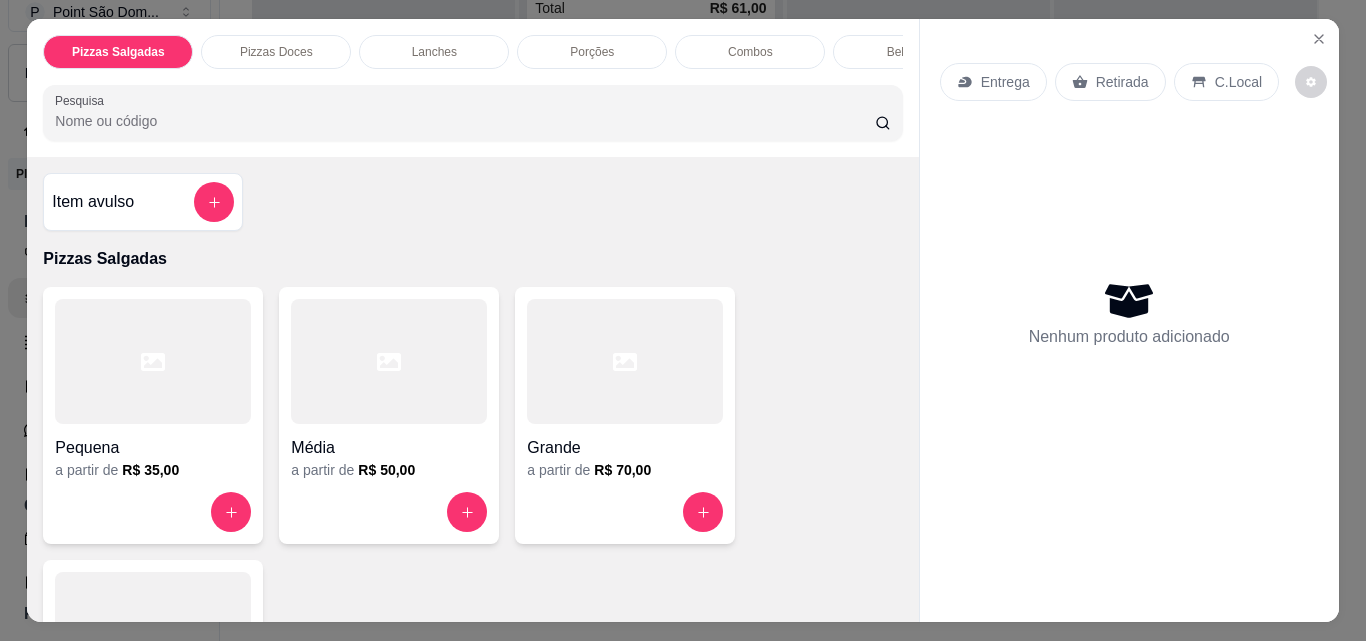 click on "Grande" at bounding box center [625, 448] 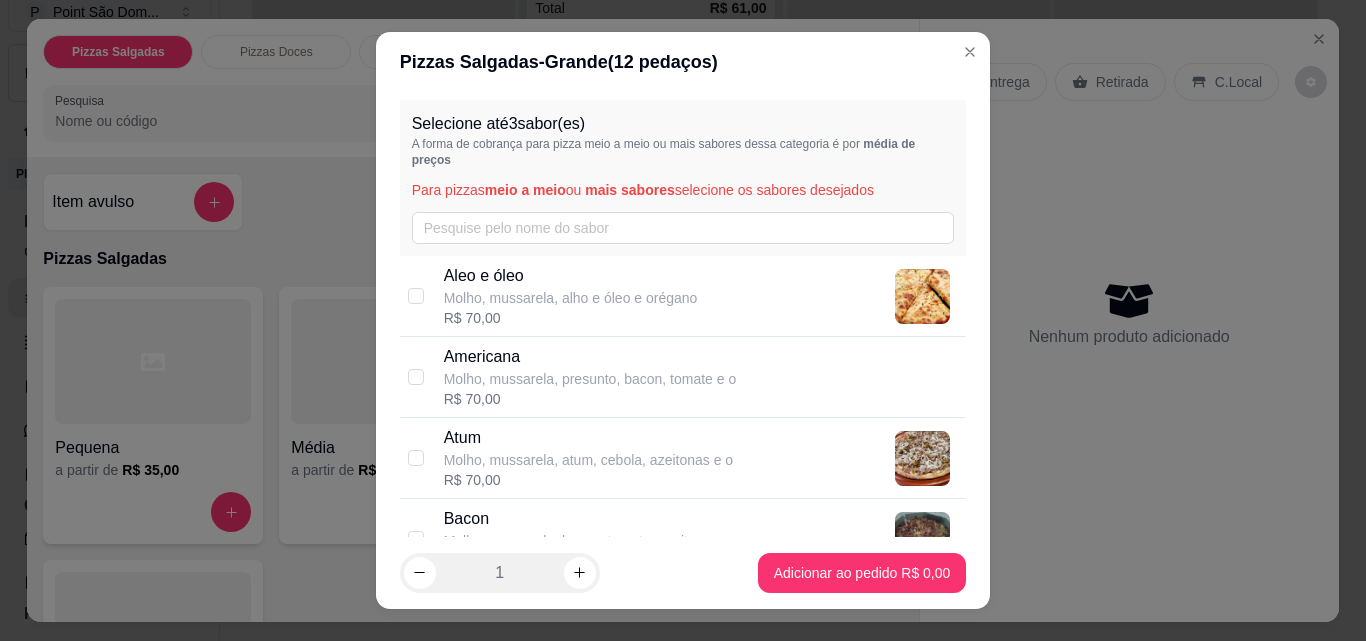 click on "Molho, mussarela, presunto, bacon, tomate e o" at bounding box center [590, 379] 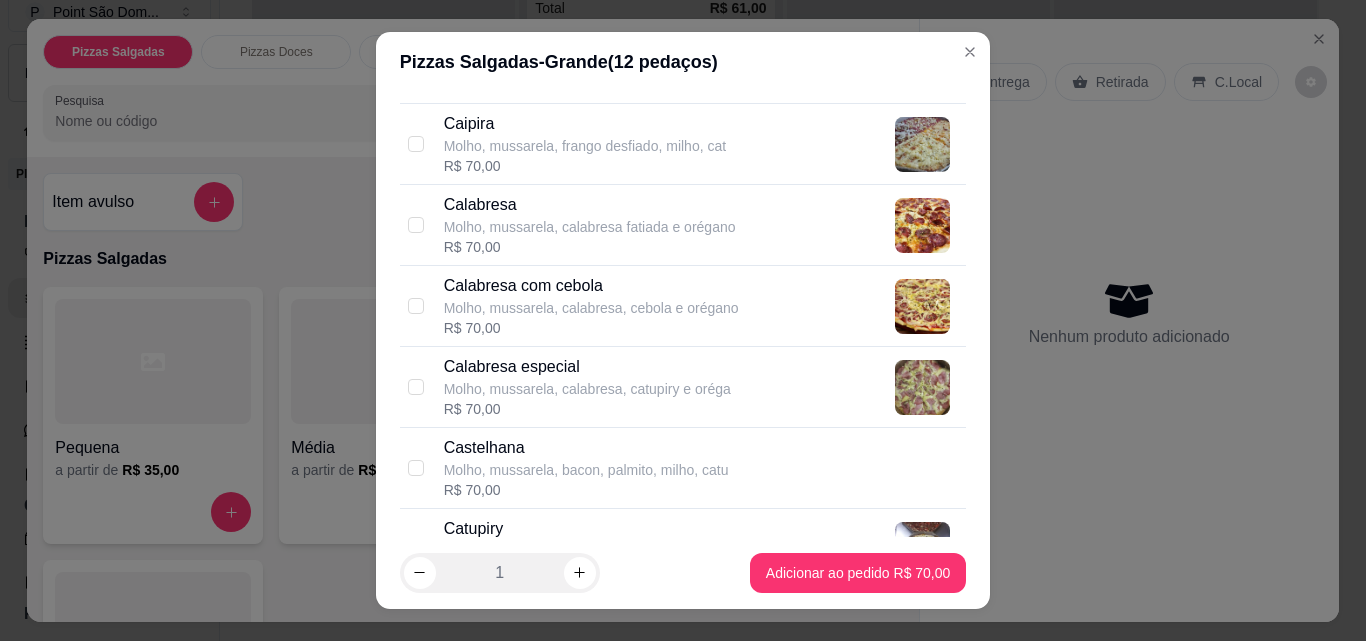 click on "R$ 70,00" at bounding box center (587, 409) 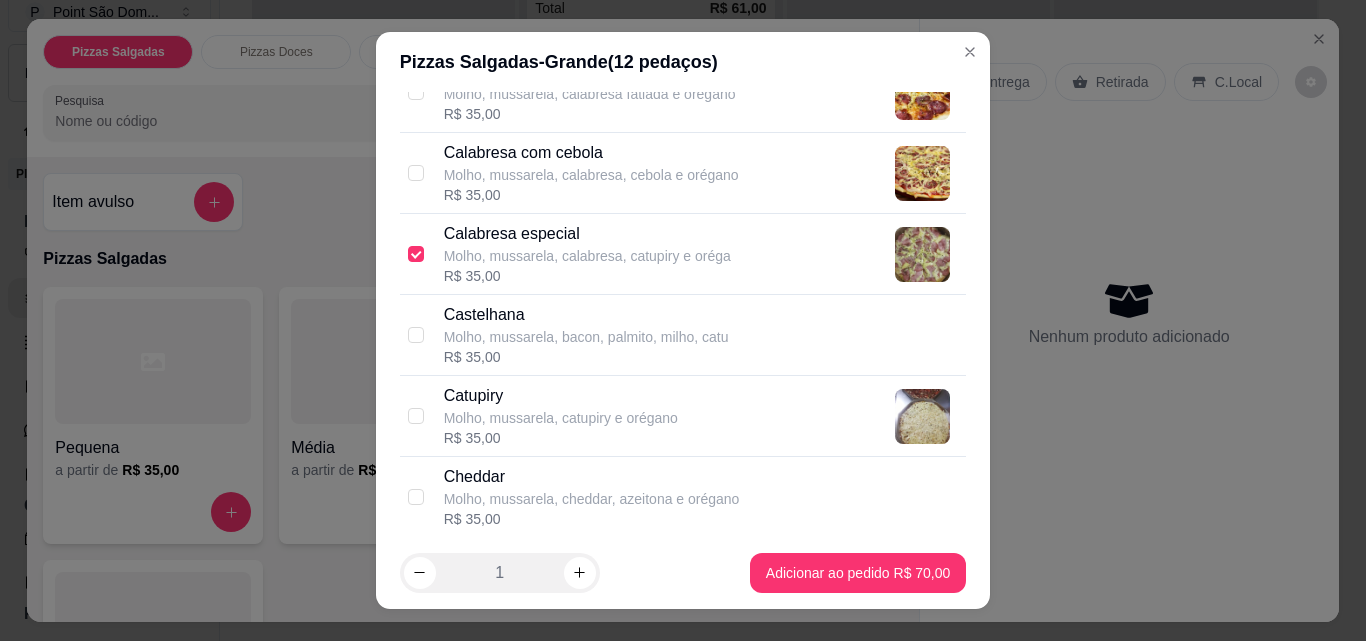 scroll, scrollTop: 1300, scrollLeft: 0, axis: vertical 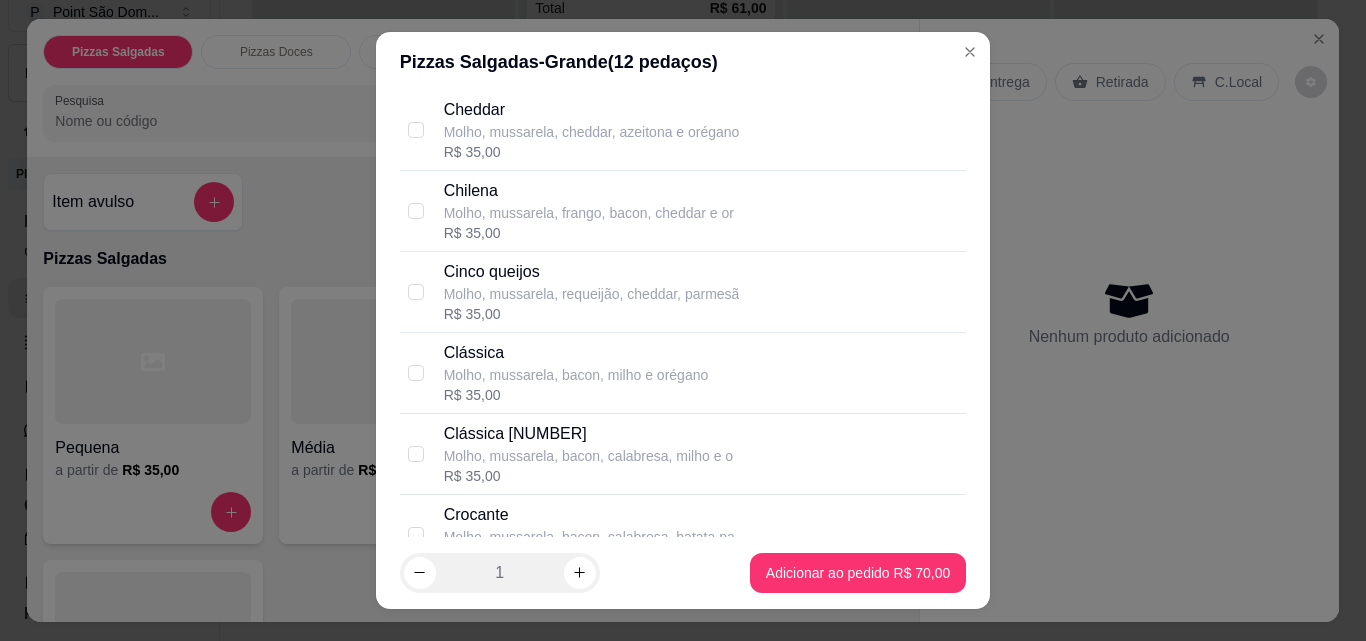 click on "R$ 35,00" at bounding box center (588, 476) 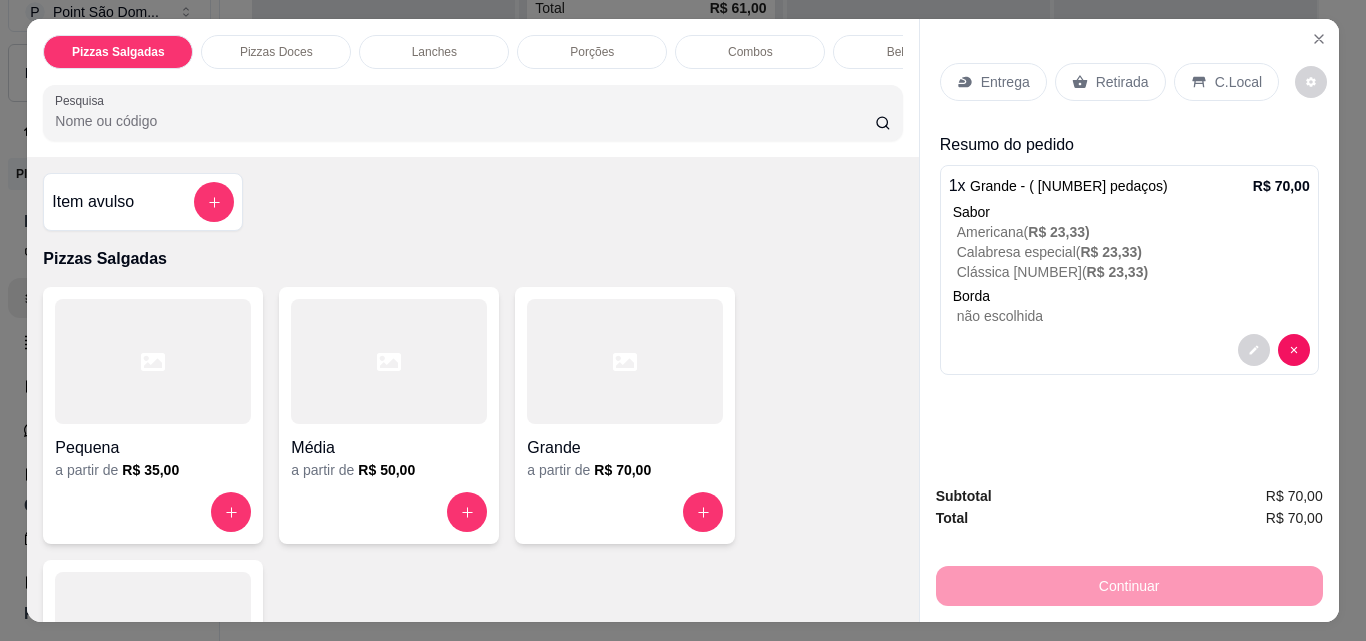 click on "Entrega" at bounding box center [1005, 82] 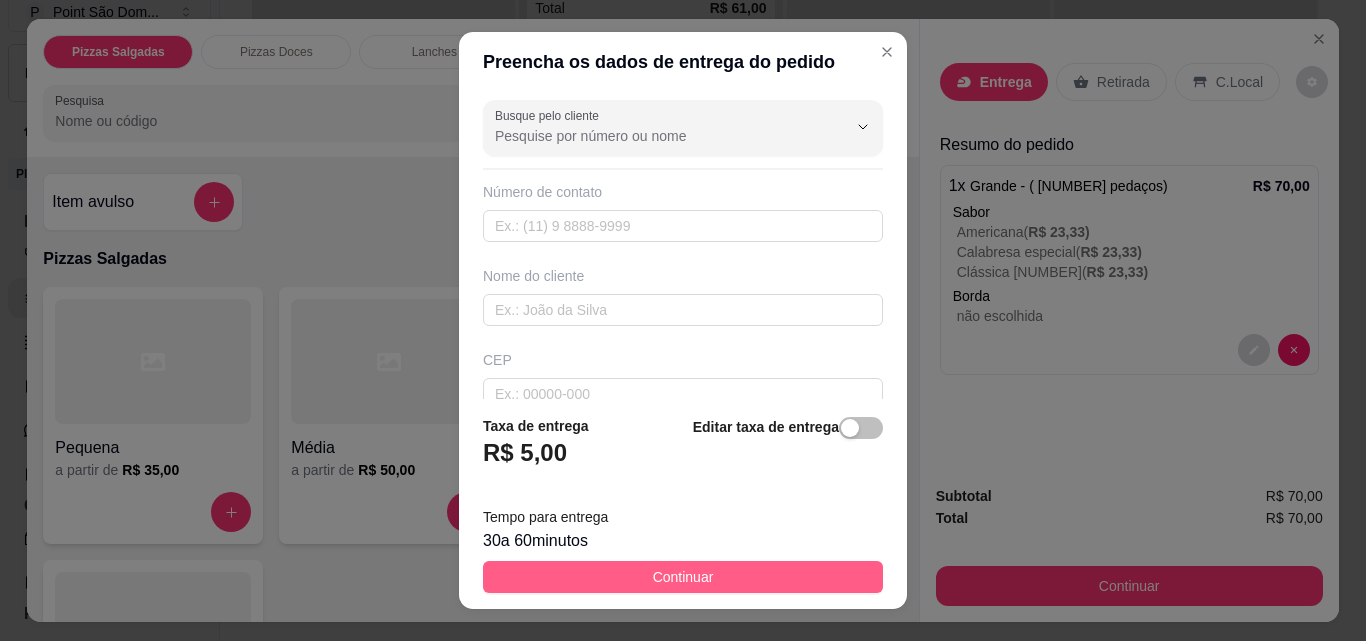 click on "Continuar" at bounding box center [683, 577] 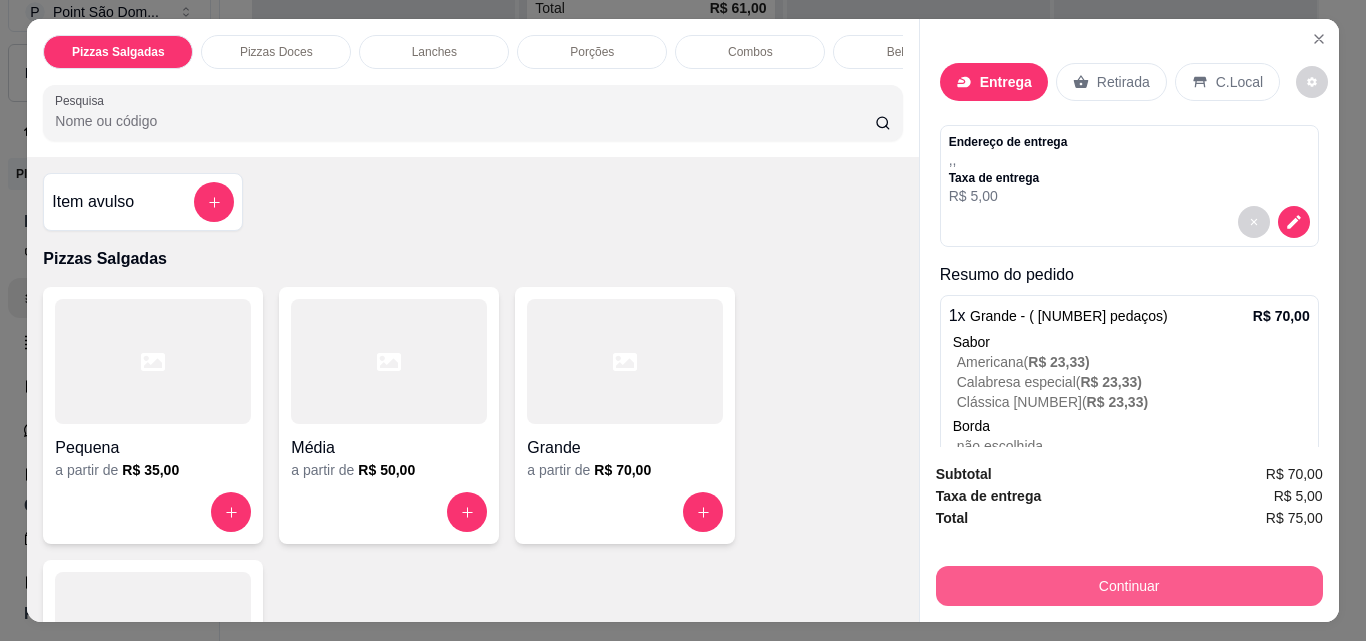 click on "Continuar" at bounding box center [1129, 586] 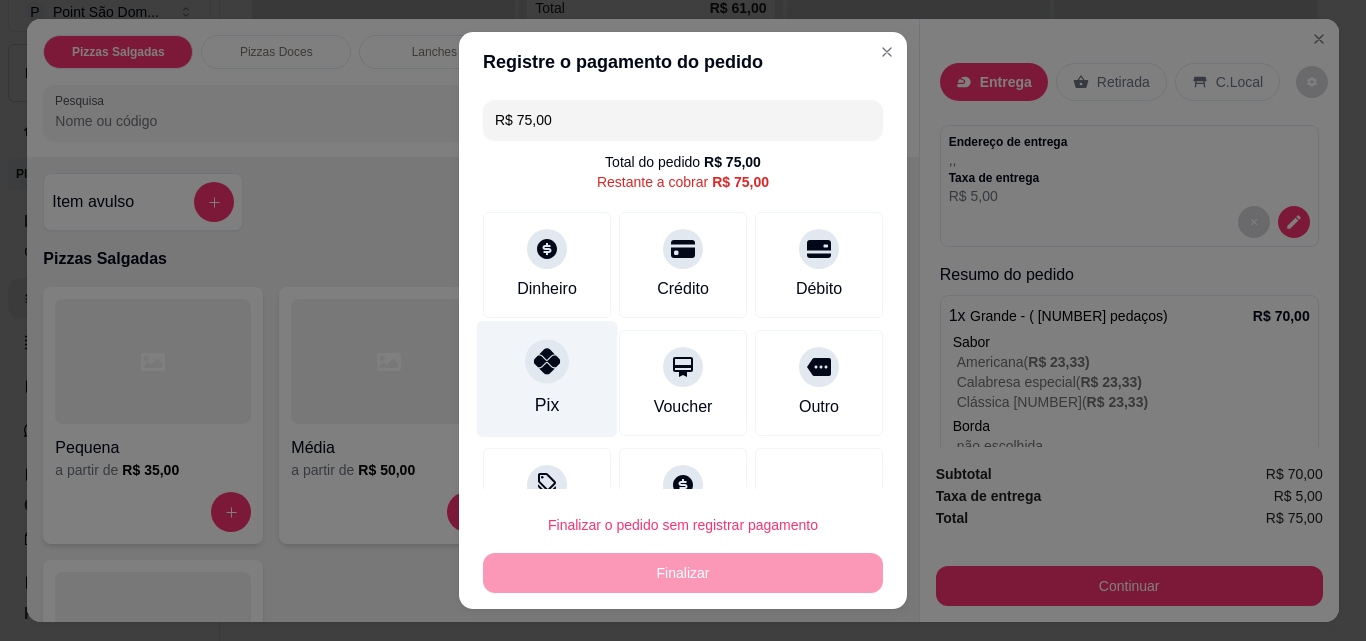 click 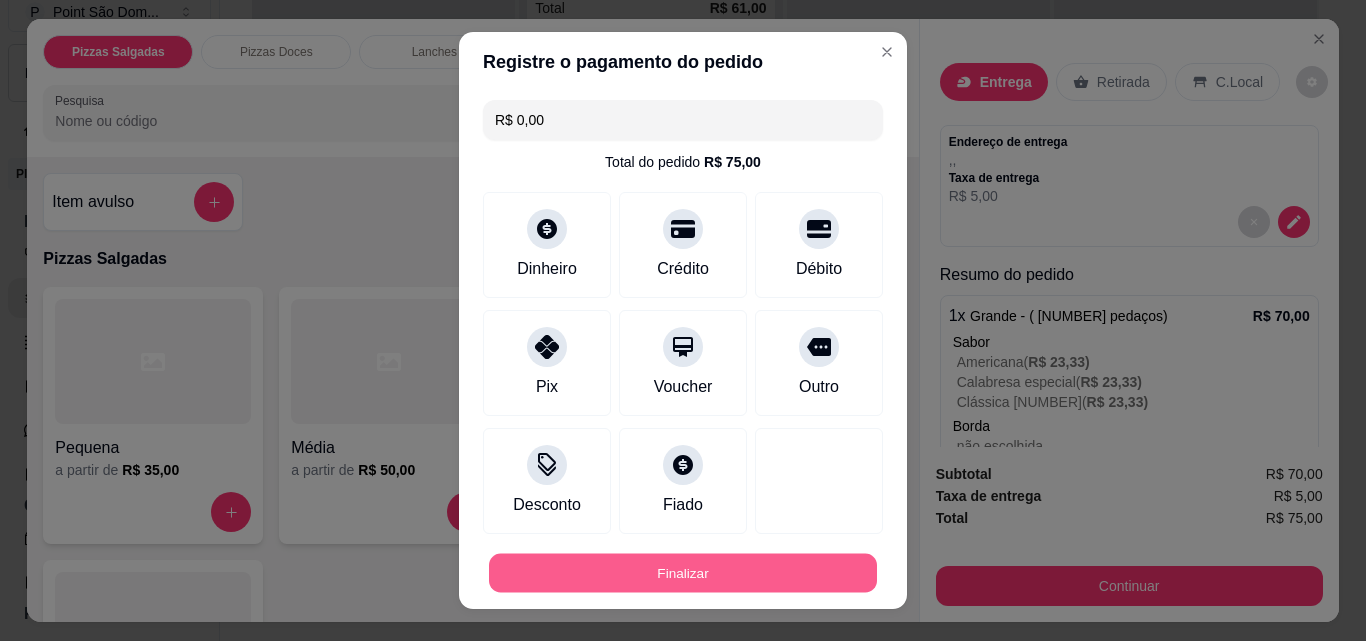 click on "Finalizar" at bounding box center [683, 573] 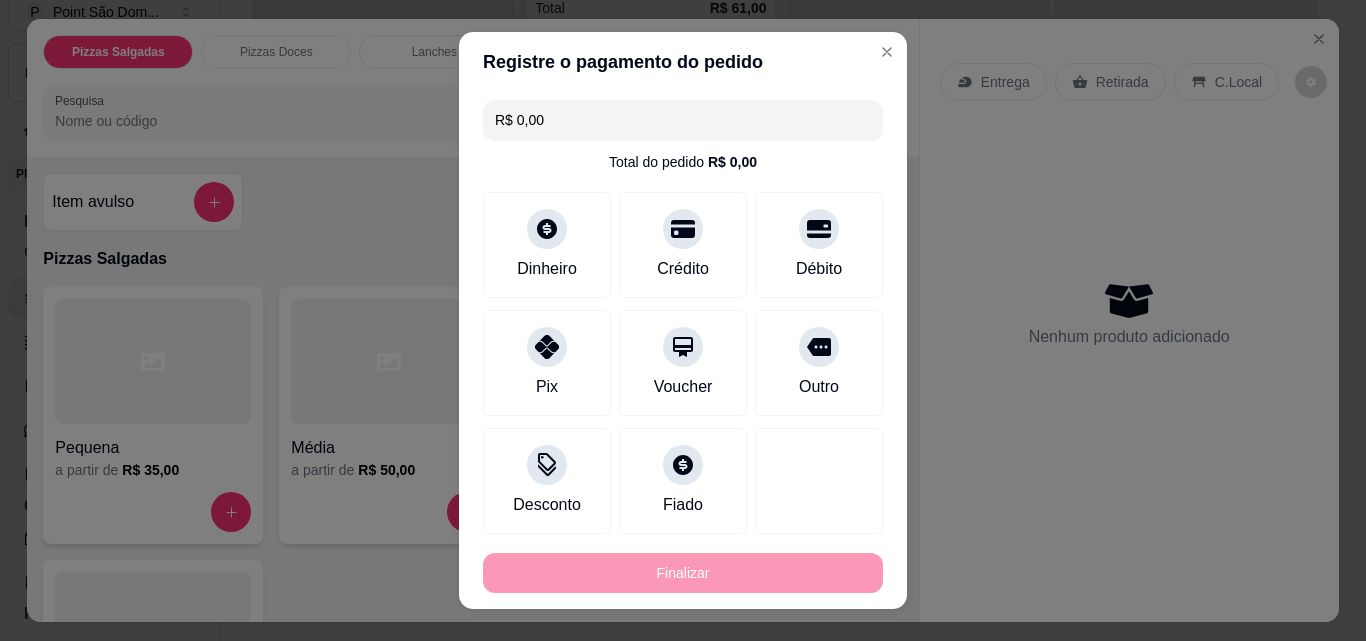 type on "-R$ 75,00" 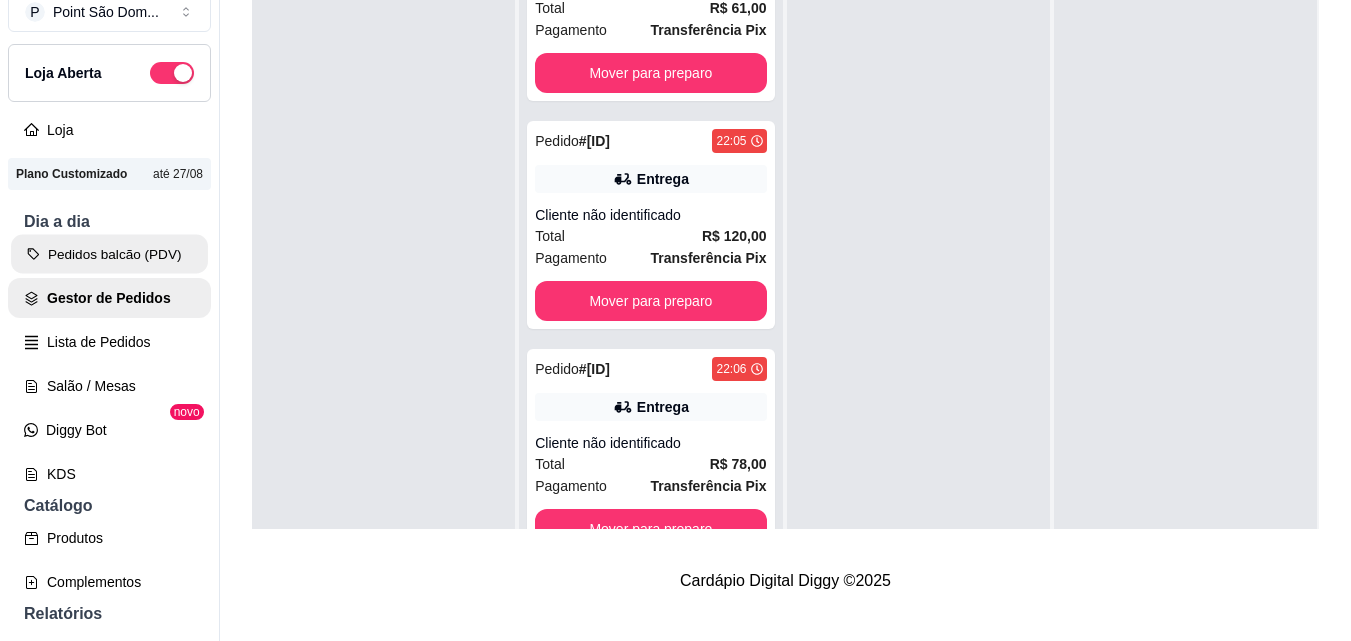 click on "Pedidos balcão (PDV)" at bounding box center [109, 254] 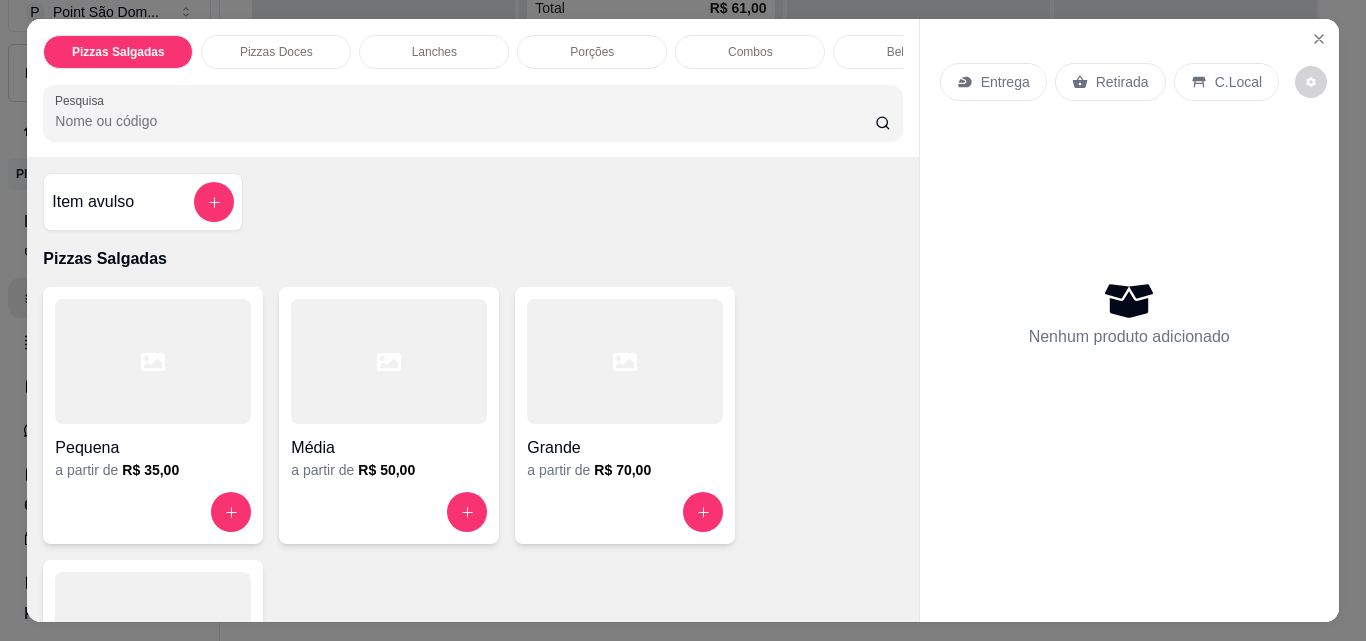 click on "Grande" at bounding box center (625, 442) 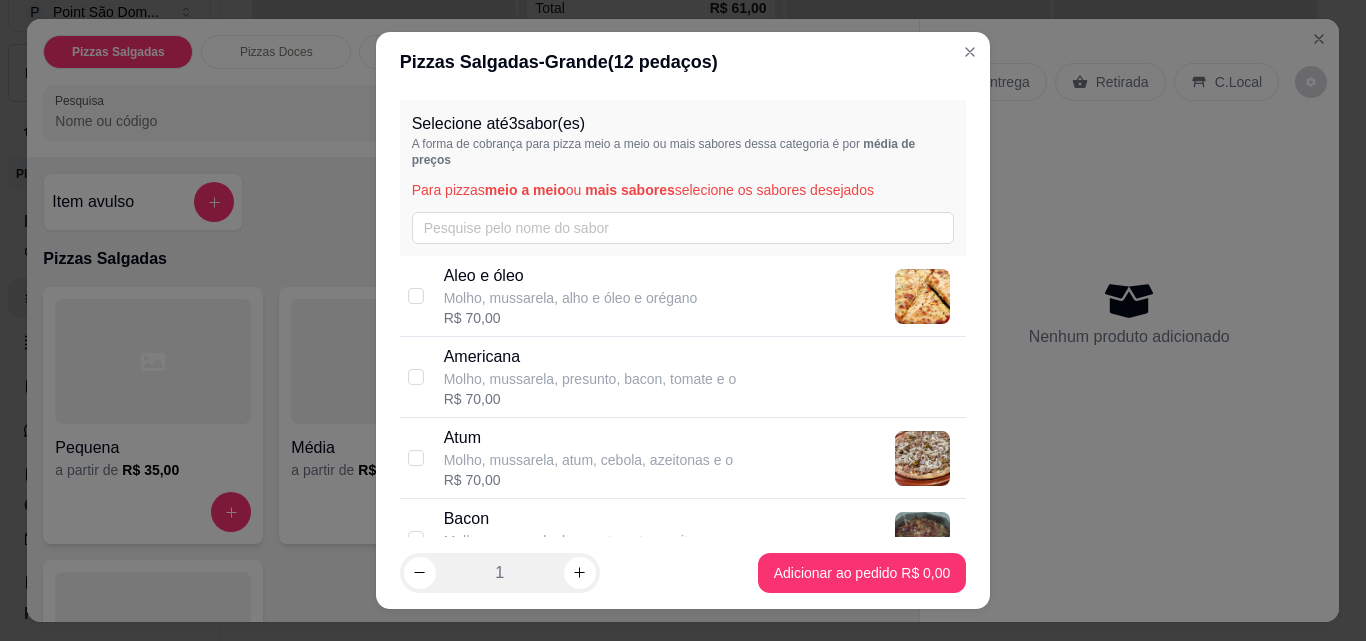 click on "R$ 70,00" at bounding box center (590, 399) 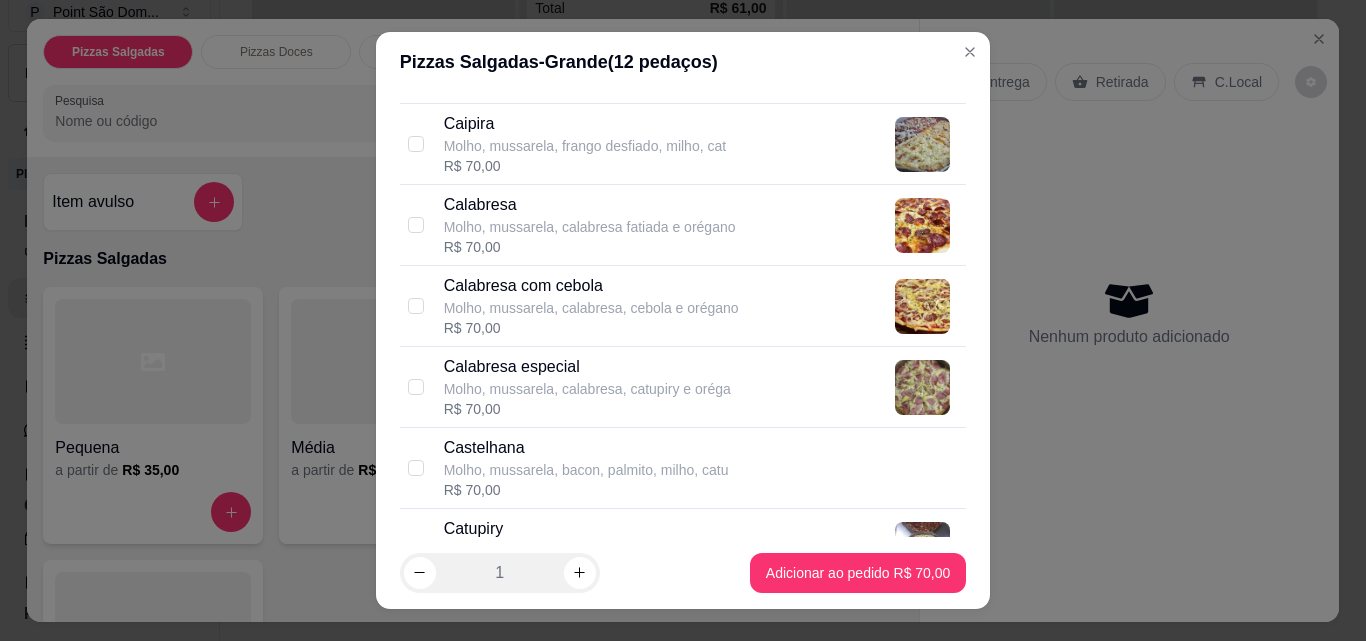 scroll, scrollTop: 1600, scrollLeft: 0, axis: vertical 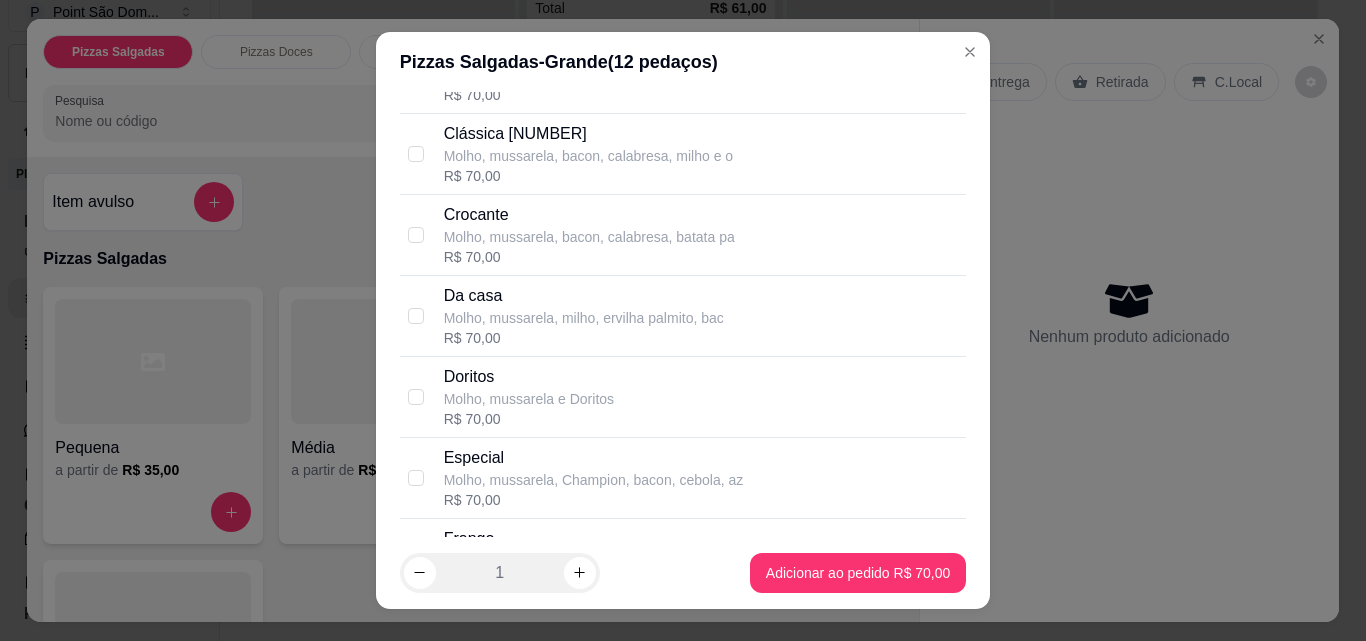 click on "Especial" at bounding box center (594, 458) 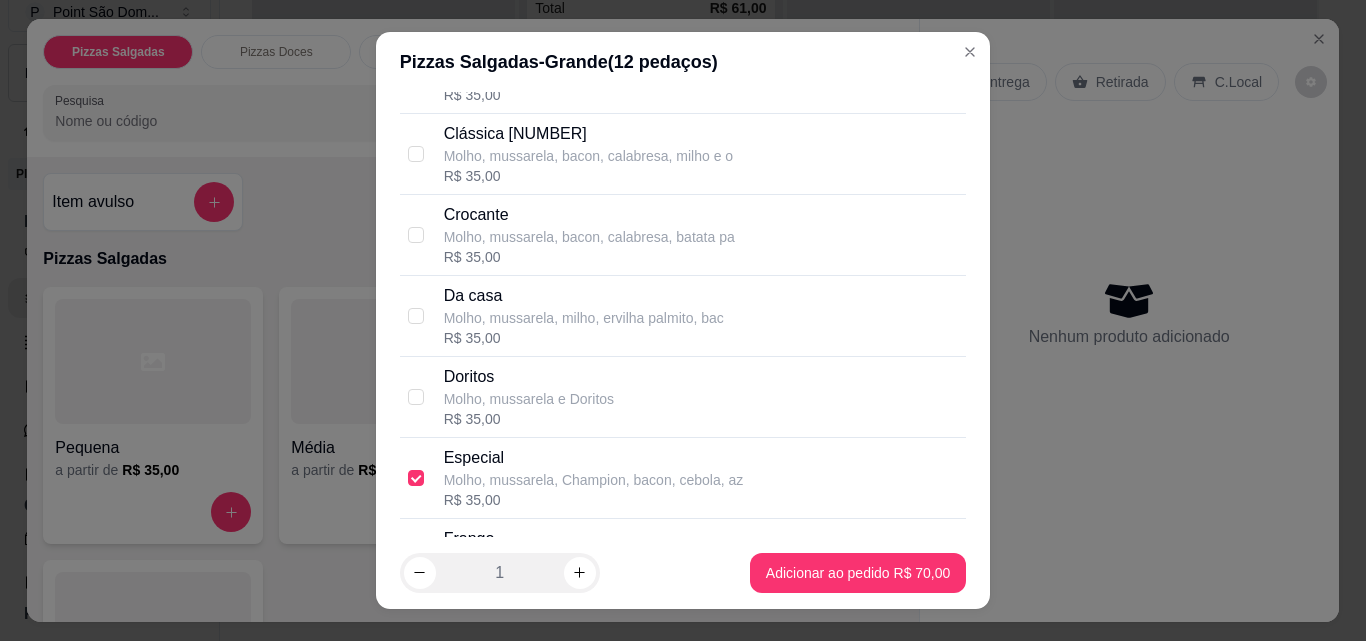 click on "Da casa Molho, mussarela, milho, ervilha palmito, bac R$ 35,00" at bounding box center (683, 316) 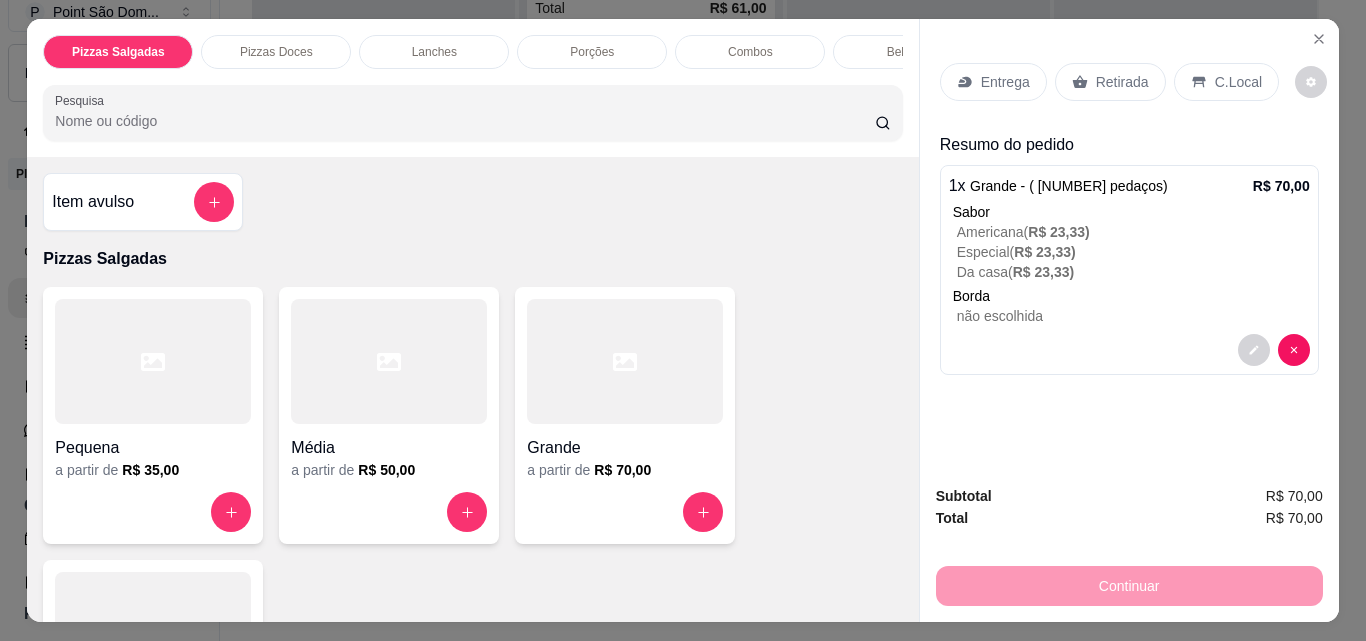 click on "Entrega" at bounding box center (1005, 82) 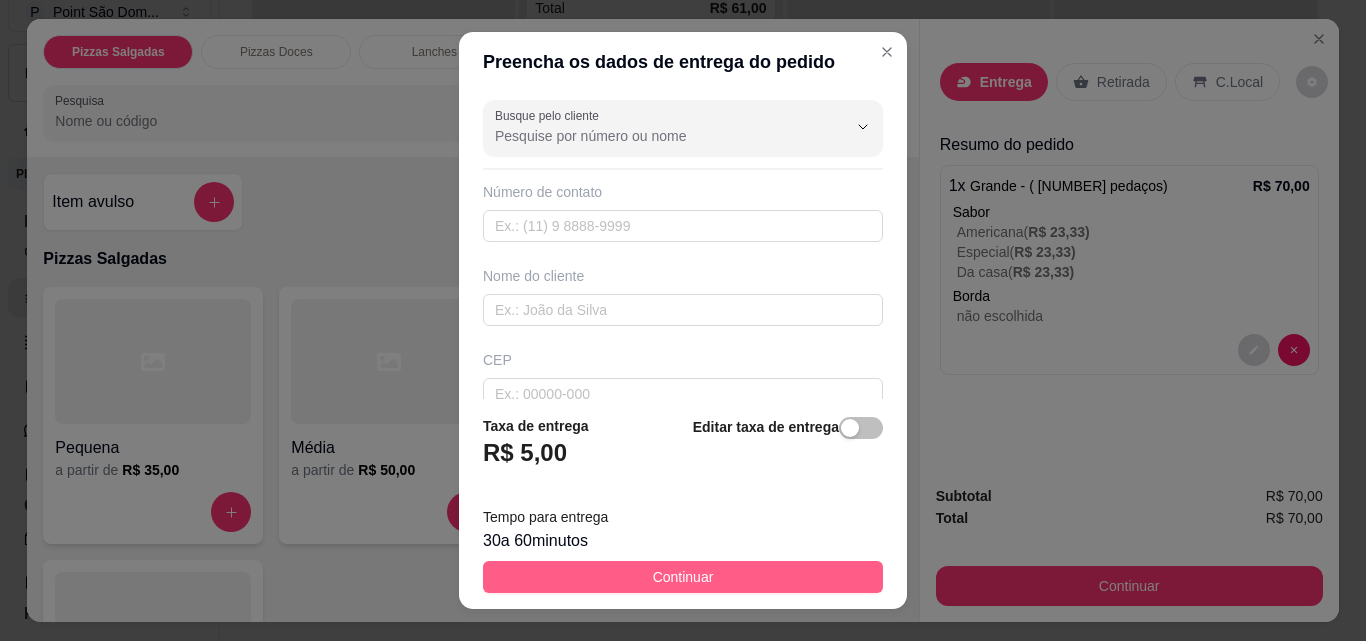 click on "Continuar" at bounding box center (683, 577) 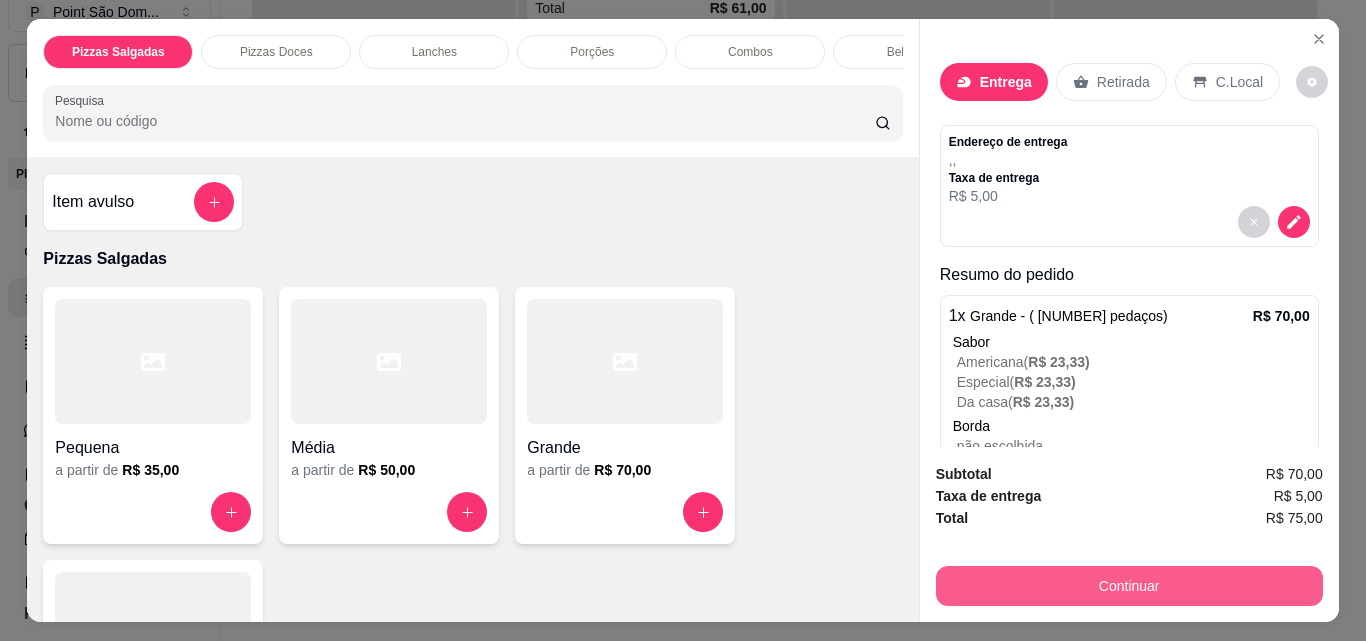 click on "Continuar" at bounding box center [1129, 586] 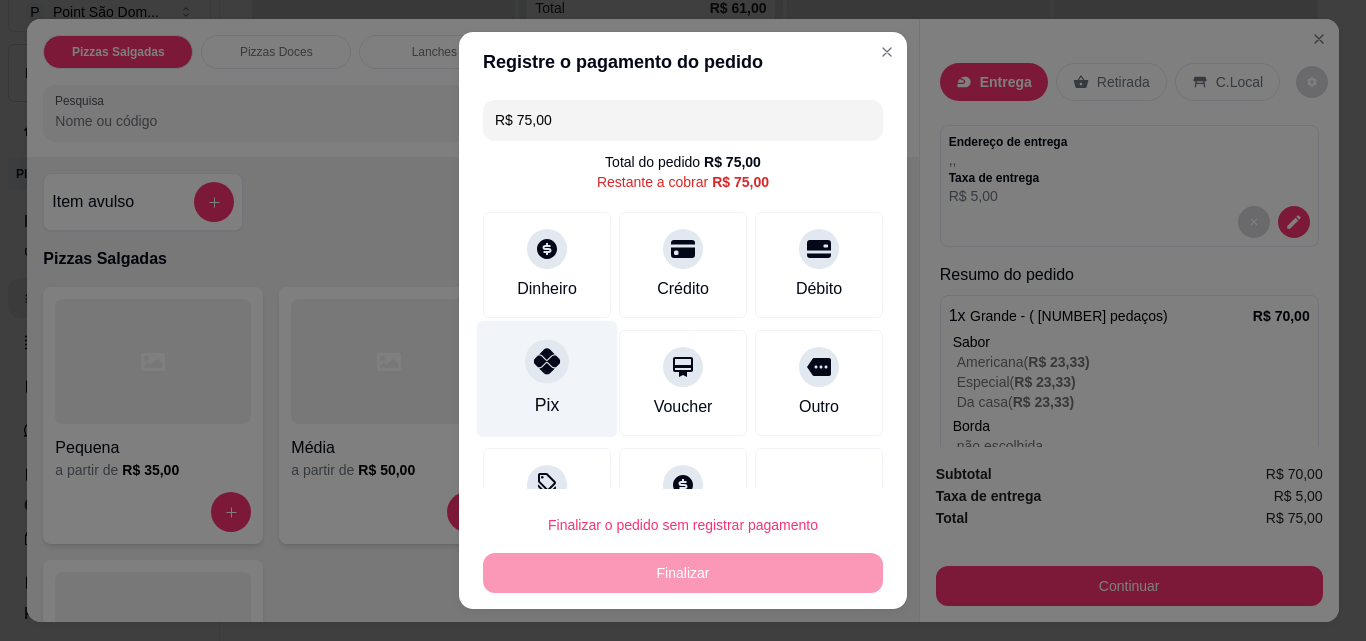 click on "Pix" at bounding box center (547, 379) 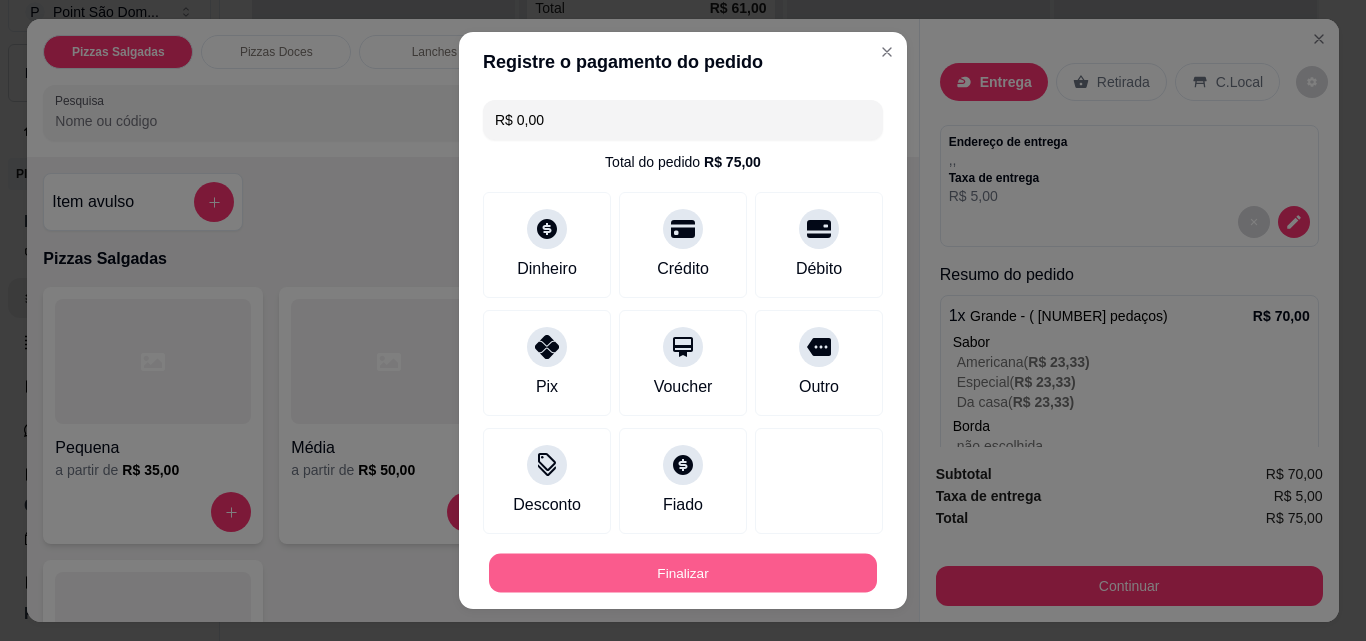 click on "Finalizar" at bounding box center [683, 573] 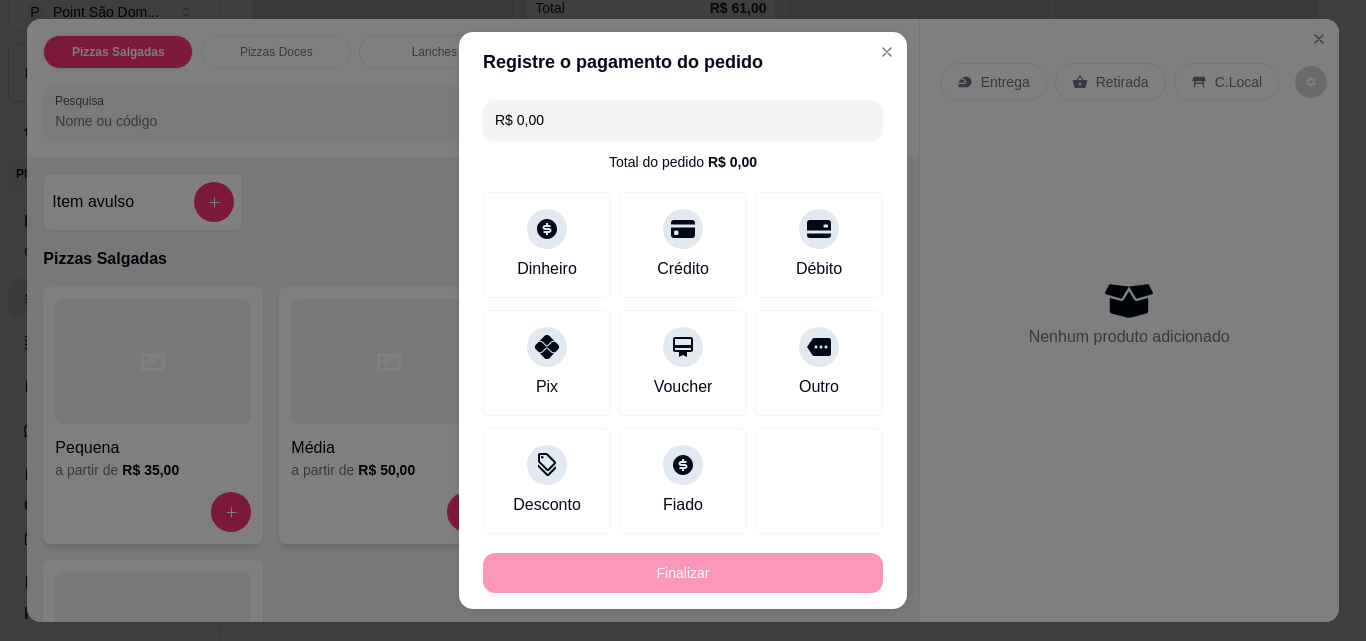 type on "-R$ 75,00" 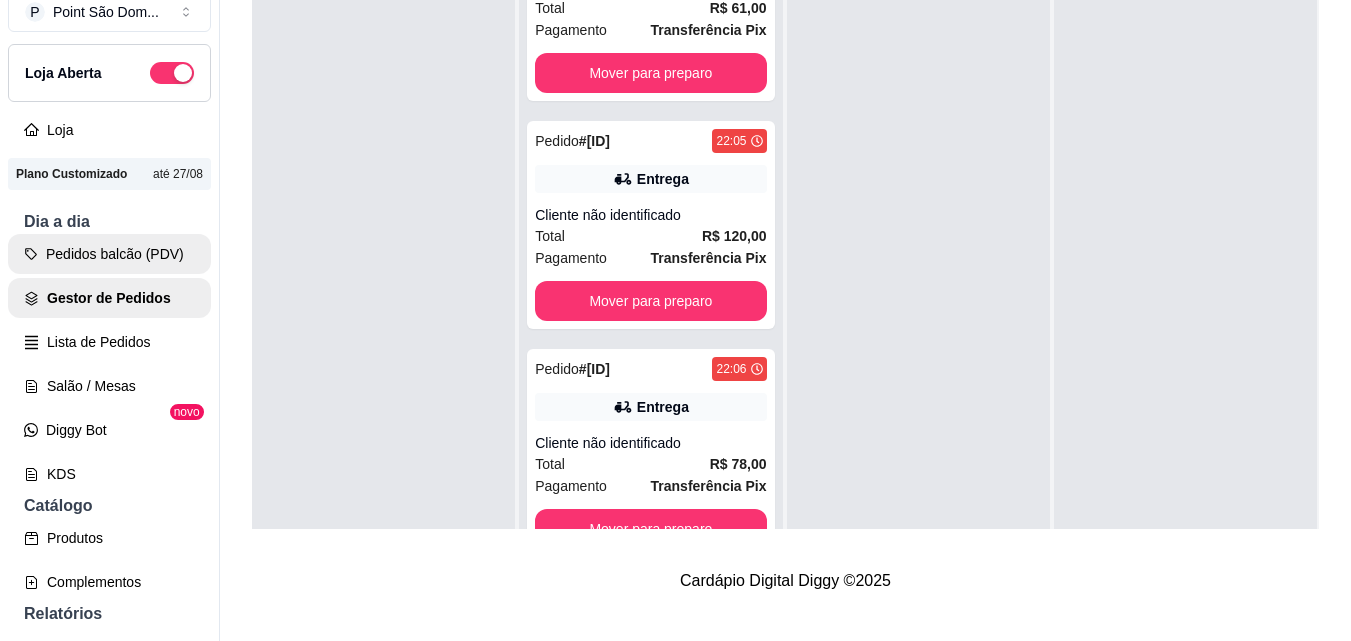 click on "Pedidos balcão (PDV)" at bounding box center [109, 254] 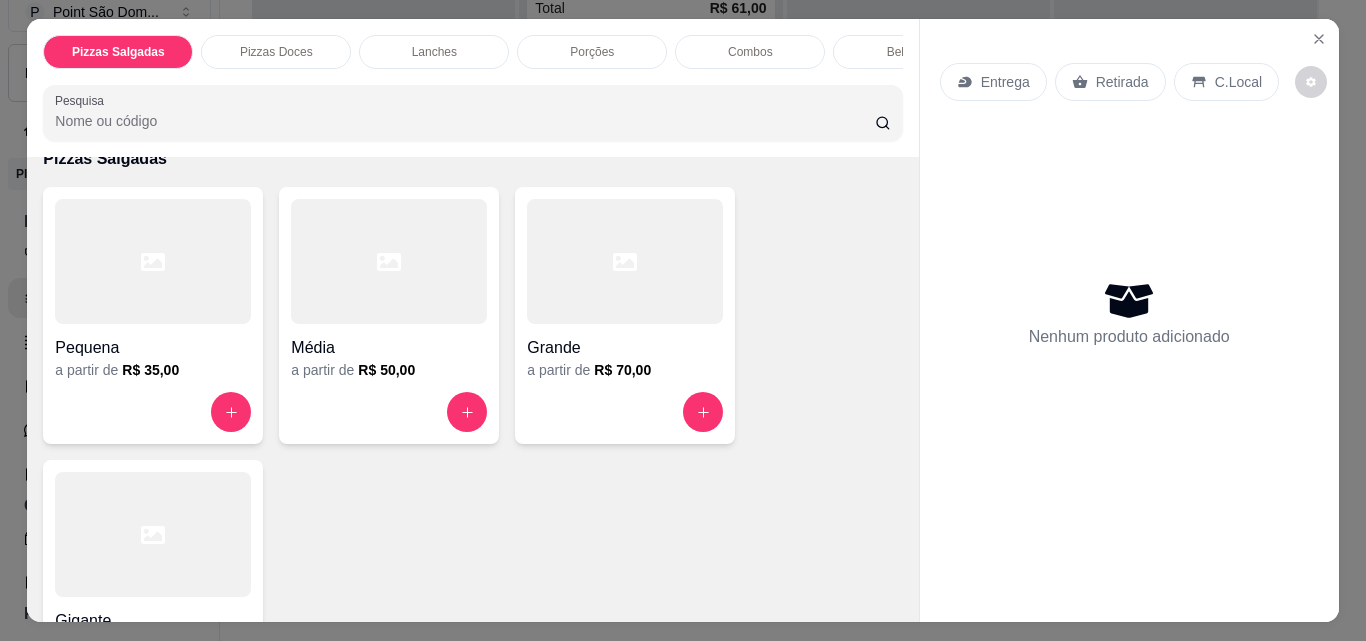 scroll, scrollTop: 0, scrollLeft: 0, axis: both 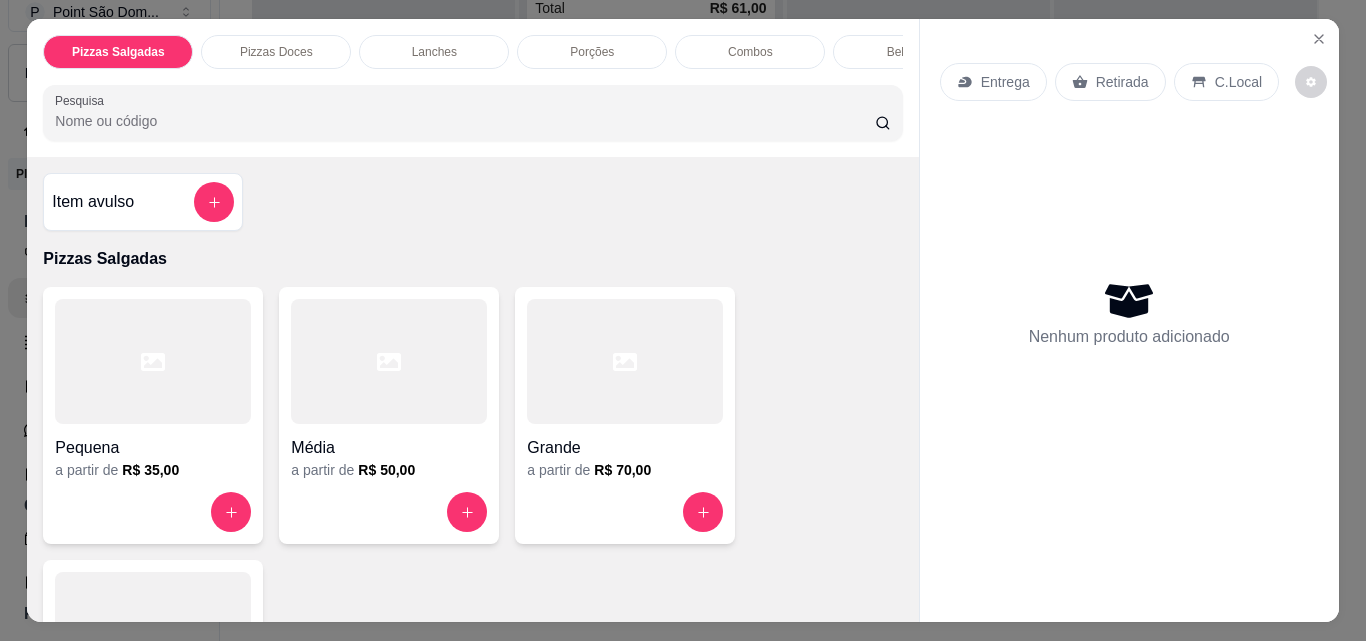 click on "Bebidas" at bounding box center [908, 52] 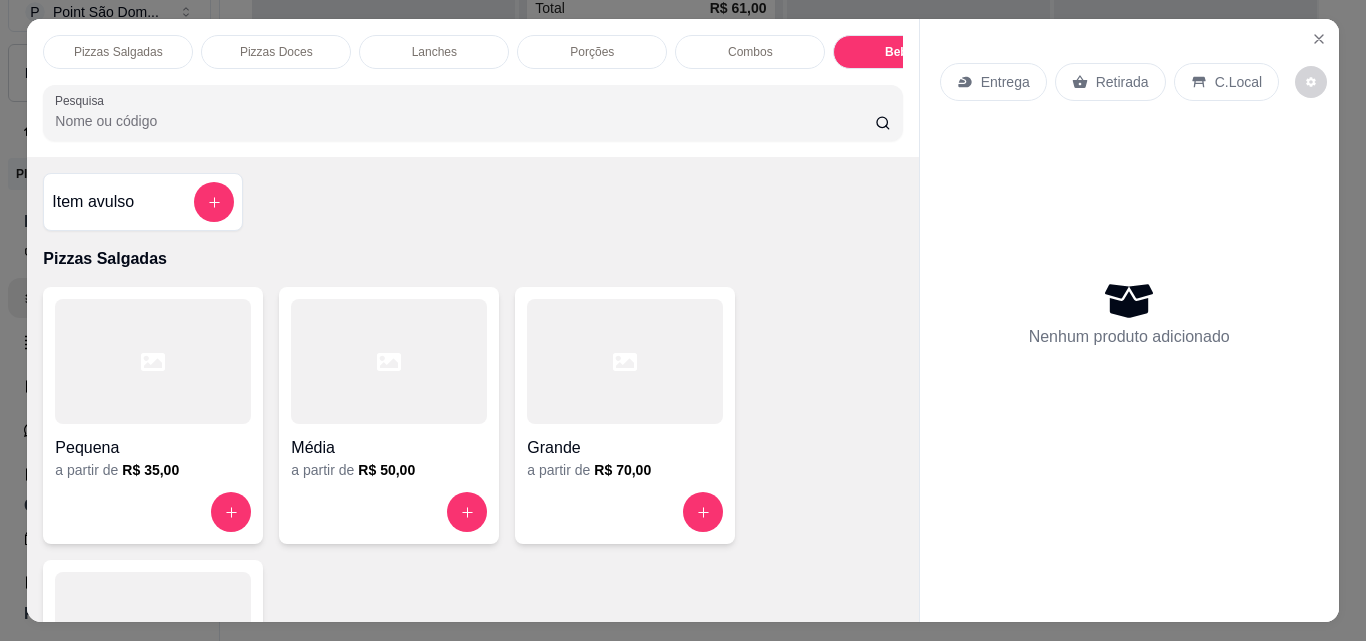 scroll, scrollTop: 5207, scrollLeft: 0, axis: vertical 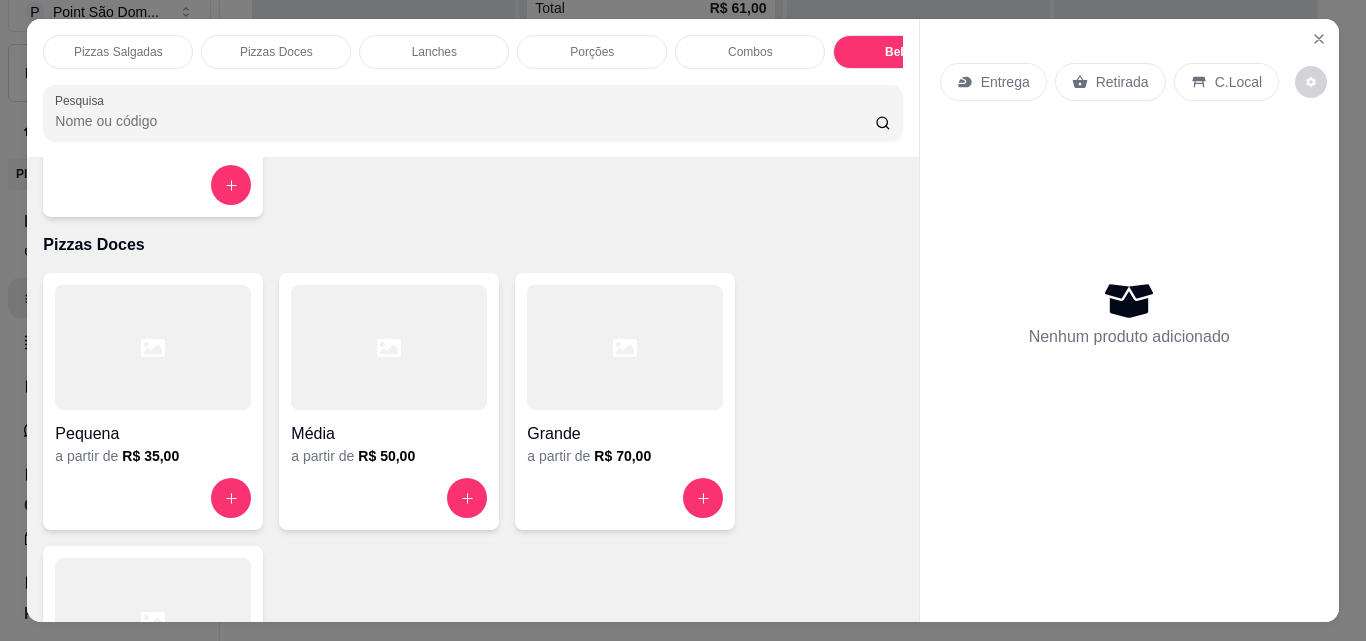 click on "Bebidas" at bounding box center [908, 52] 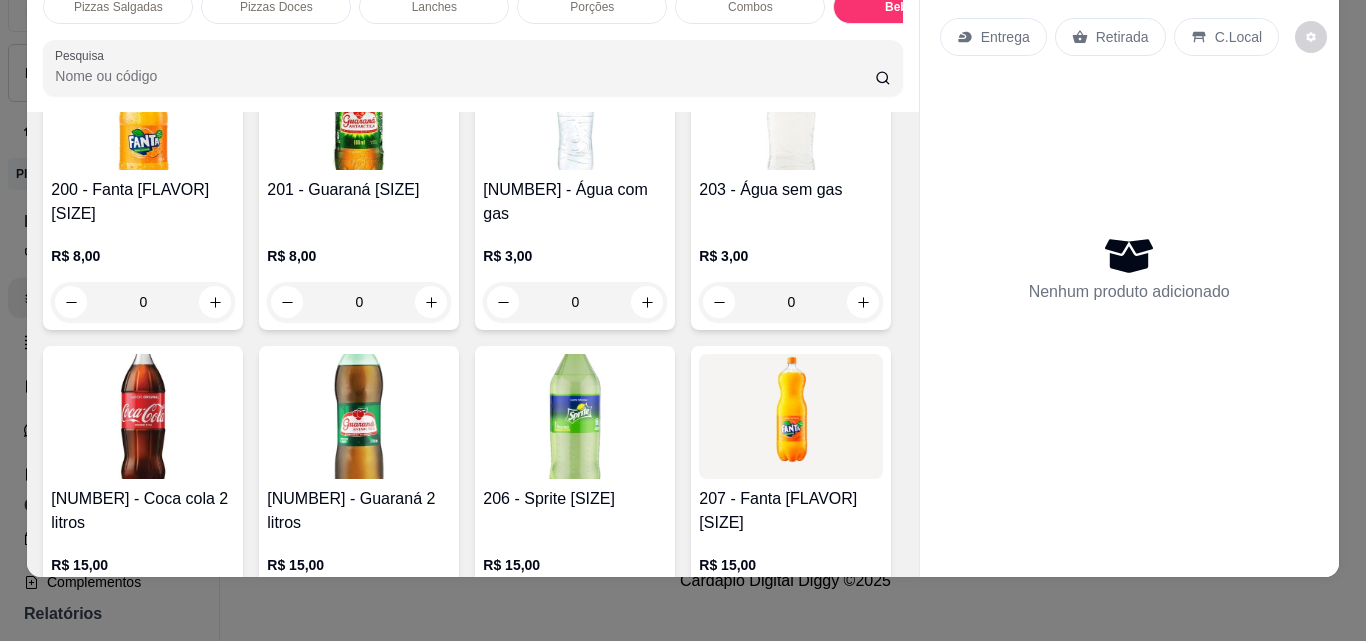 scroll, scrollTop: 6107, scrollLeft: 0, axis: vertical 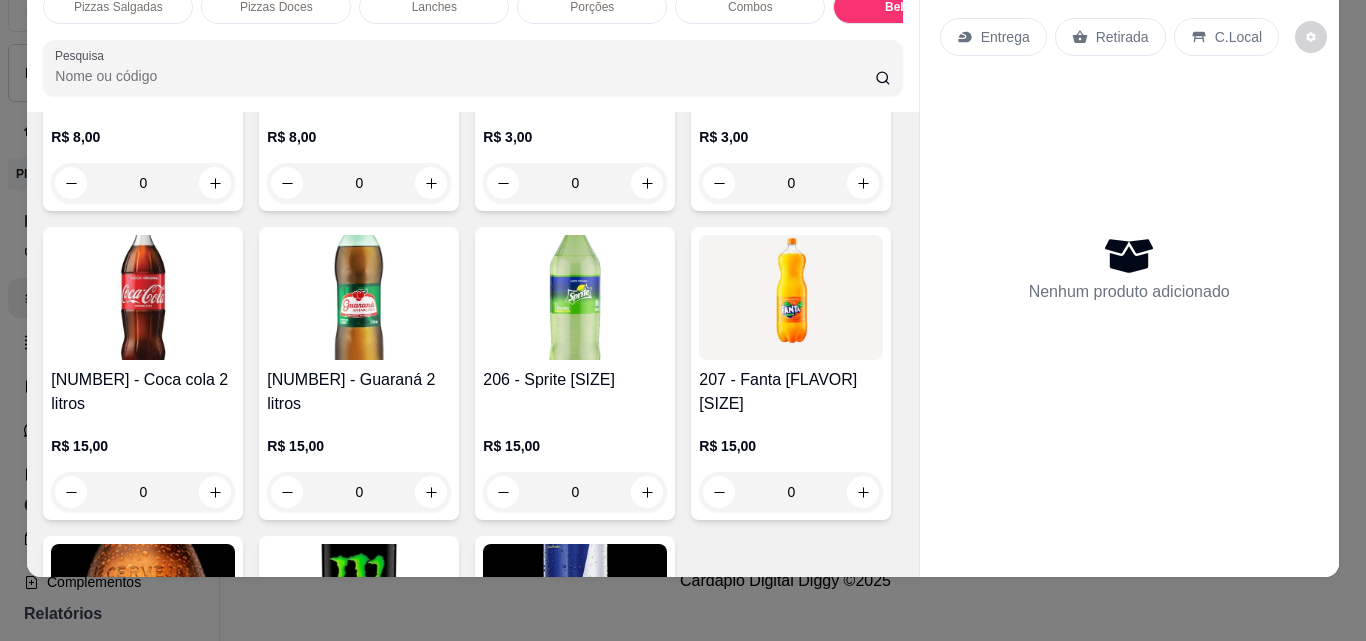 click 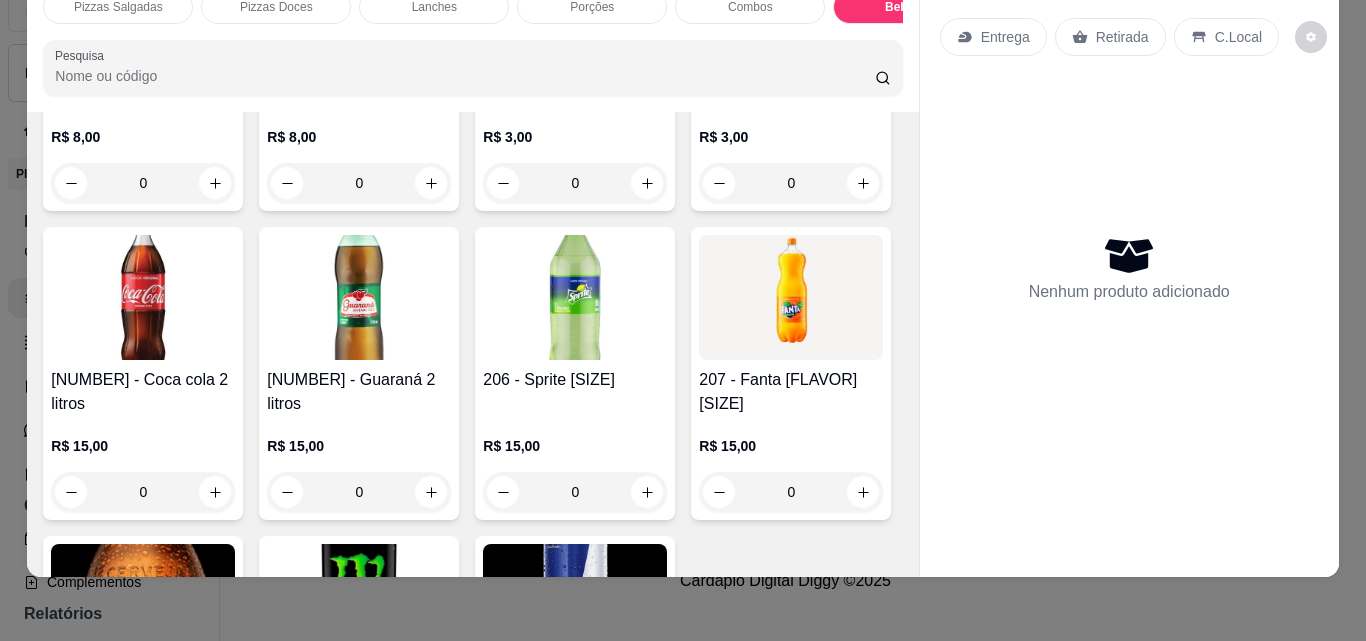 type on "1" 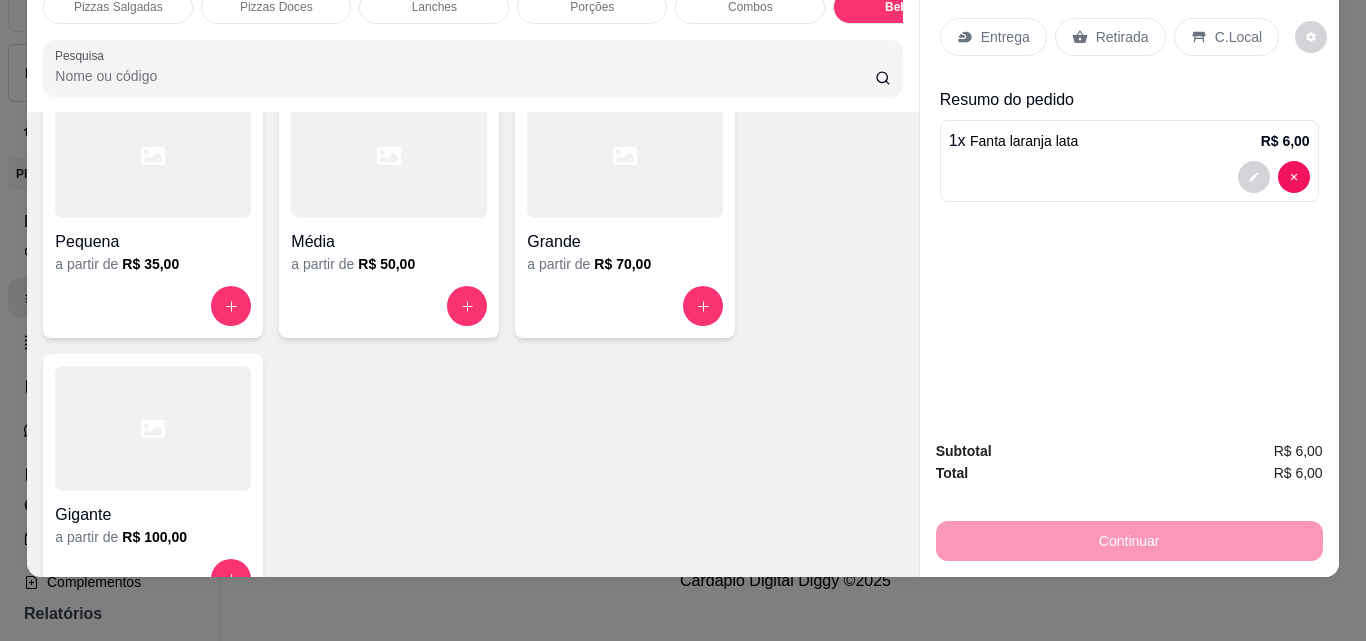 scroll, scrollTop: 0, scrollLeft: 0, axis: both 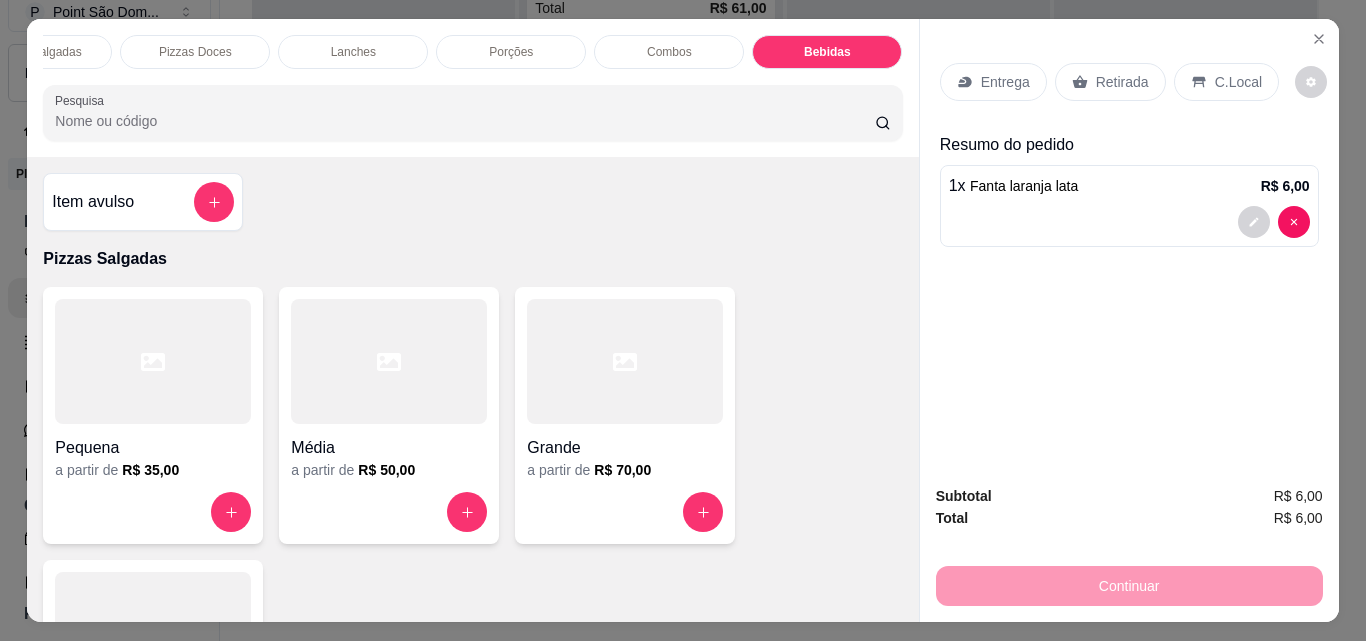 click on "Bebidas" at bounding box center (827, 52) 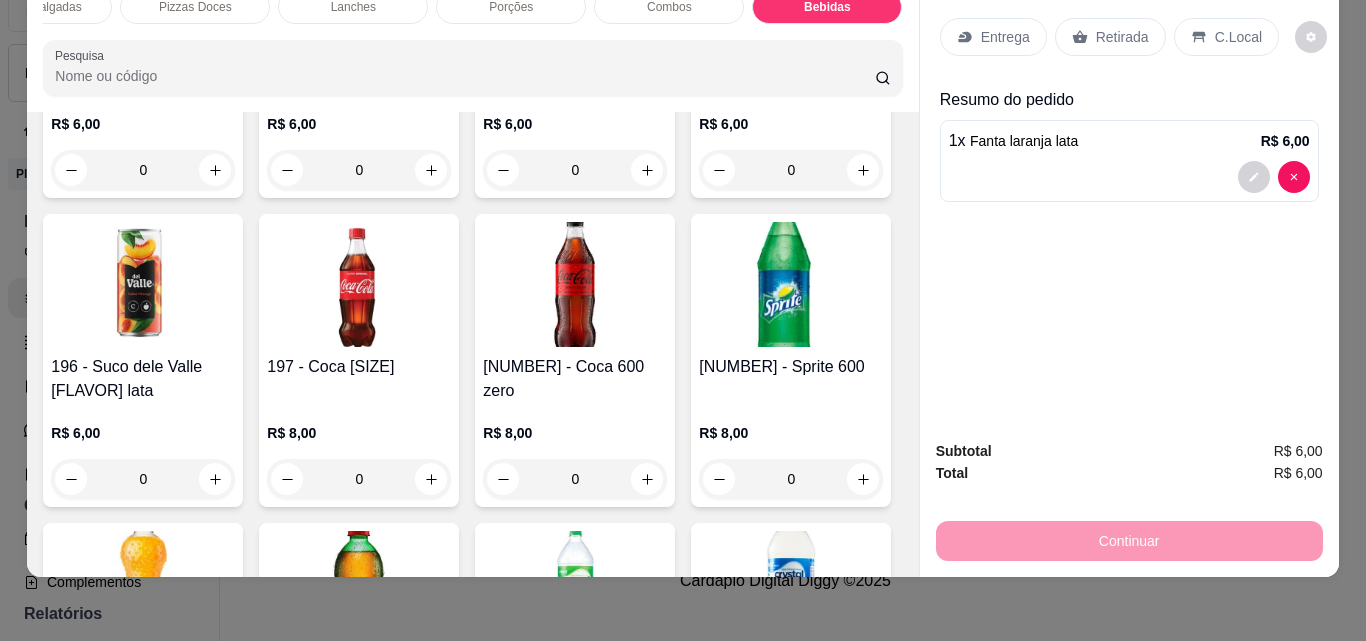 scroll, scrollTop: 5459, scrollLeft: 0, axis: vertical 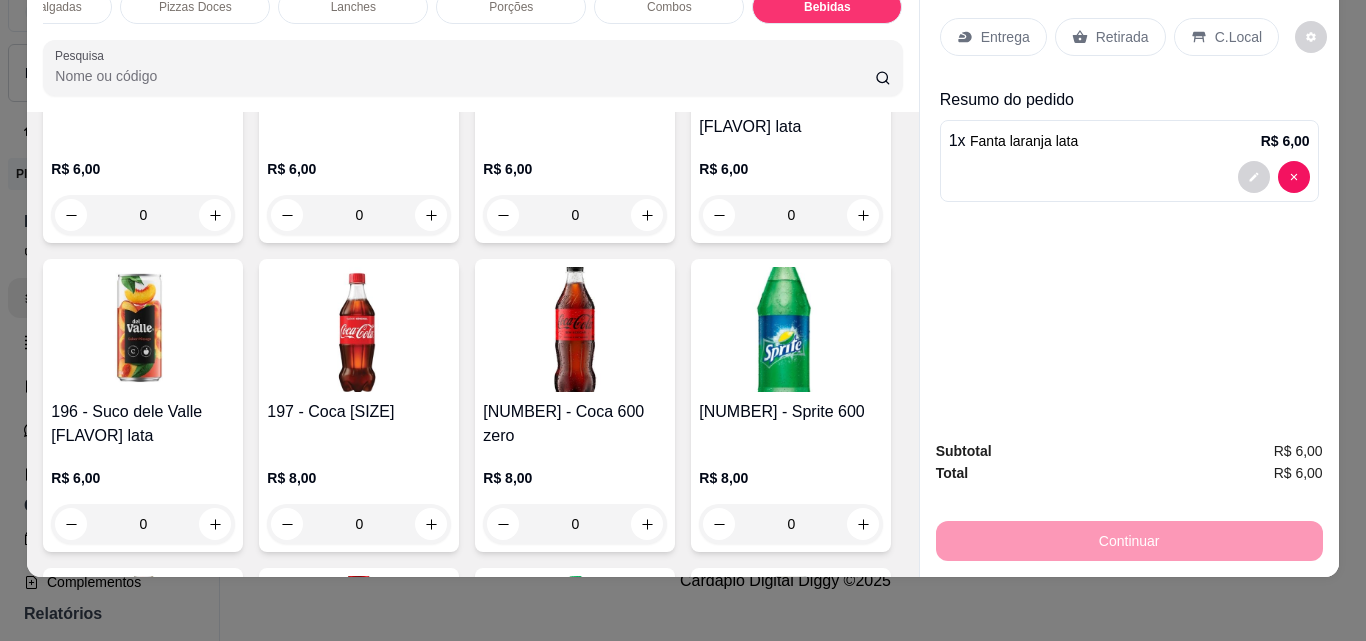 click 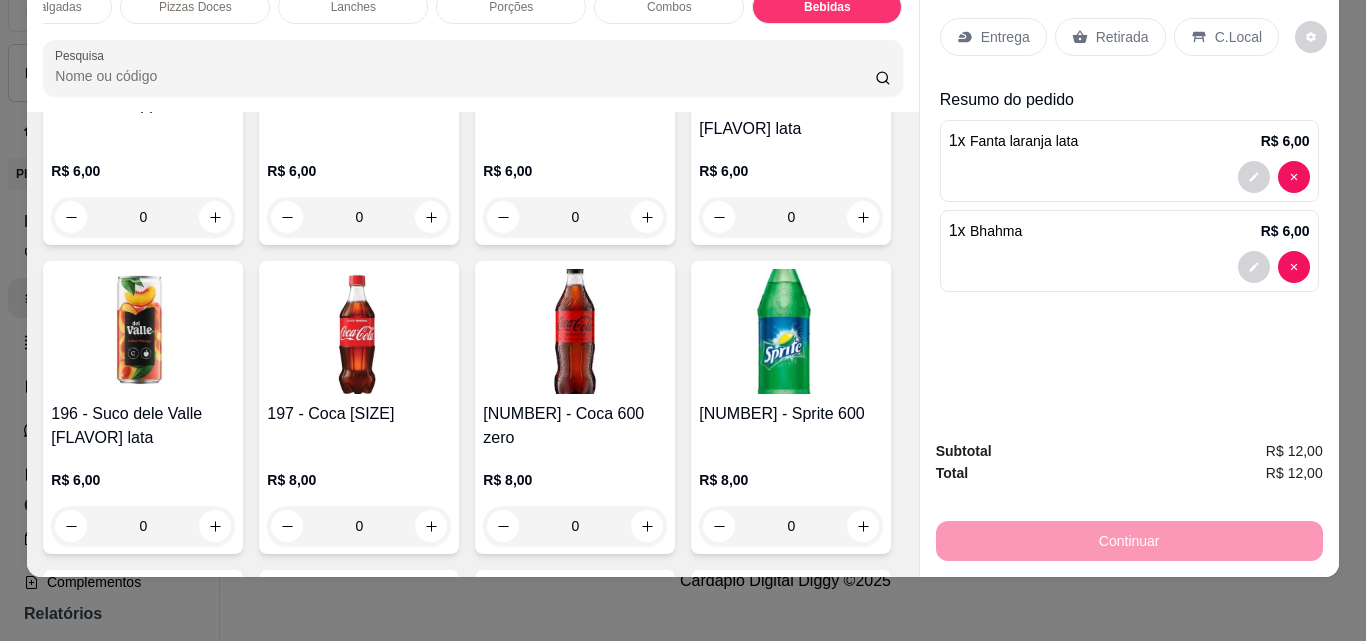 type on "1" 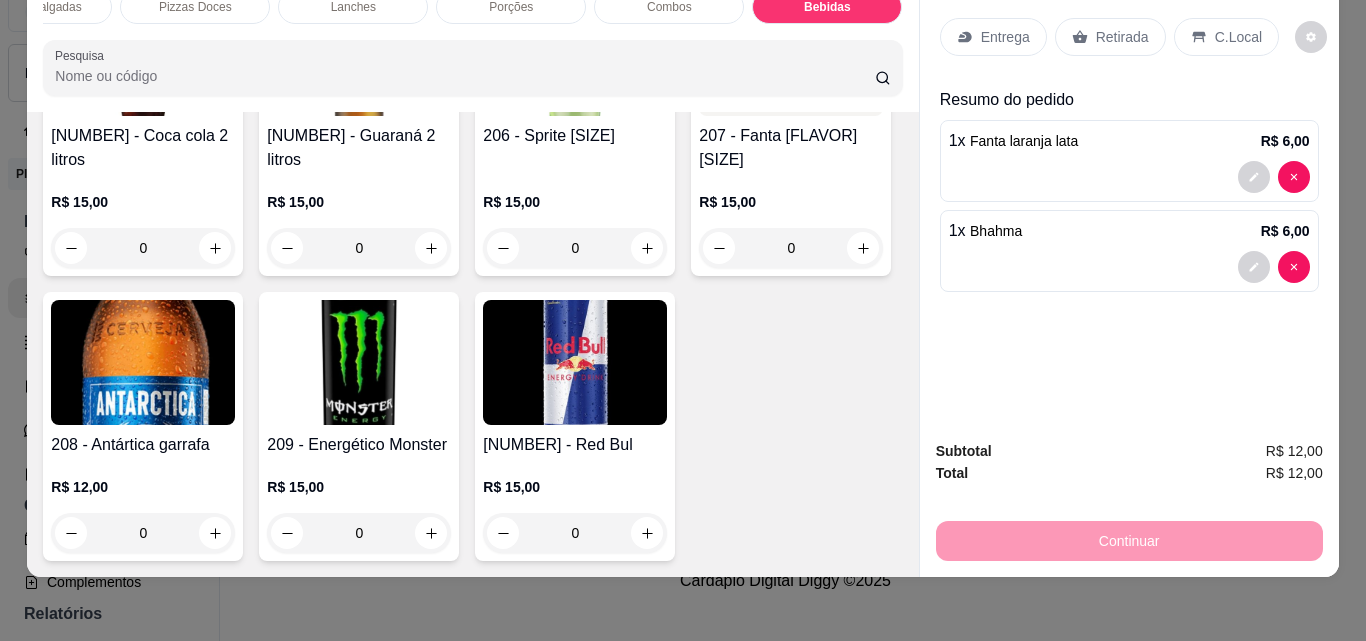 scroll, scrollTop: 7459, scrollLeft: 0, axis: vertical 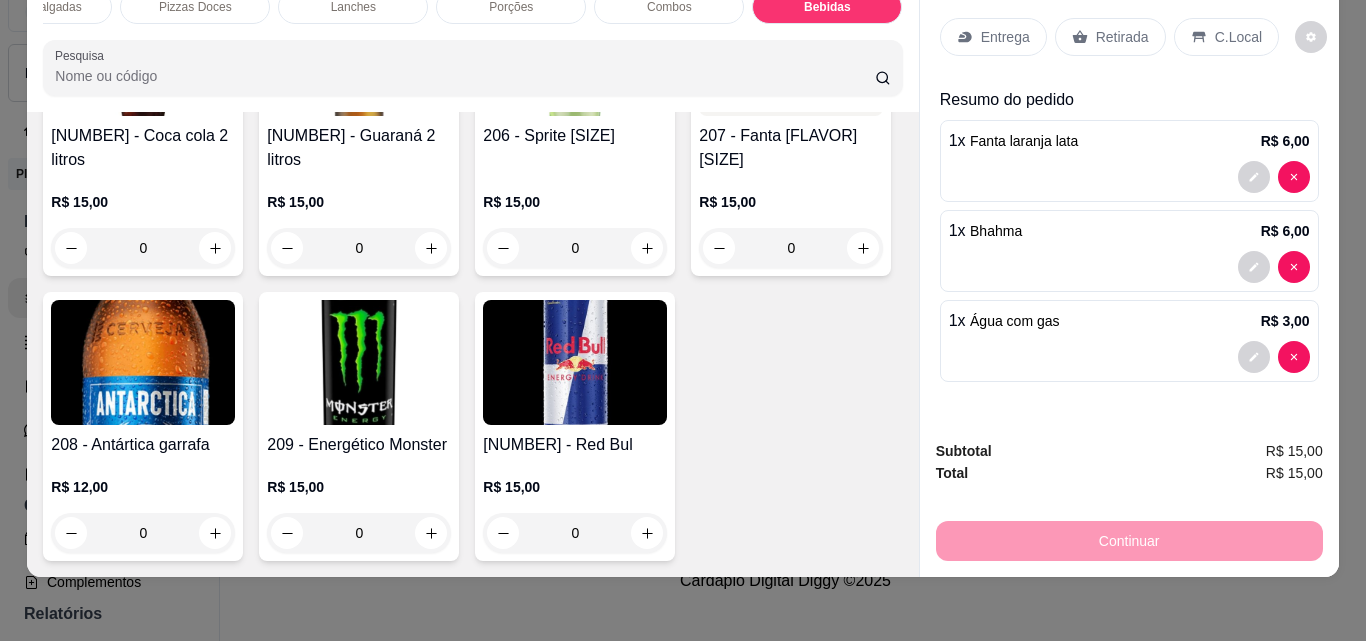 click on "Retirada" at bounding box center [1122, 37] 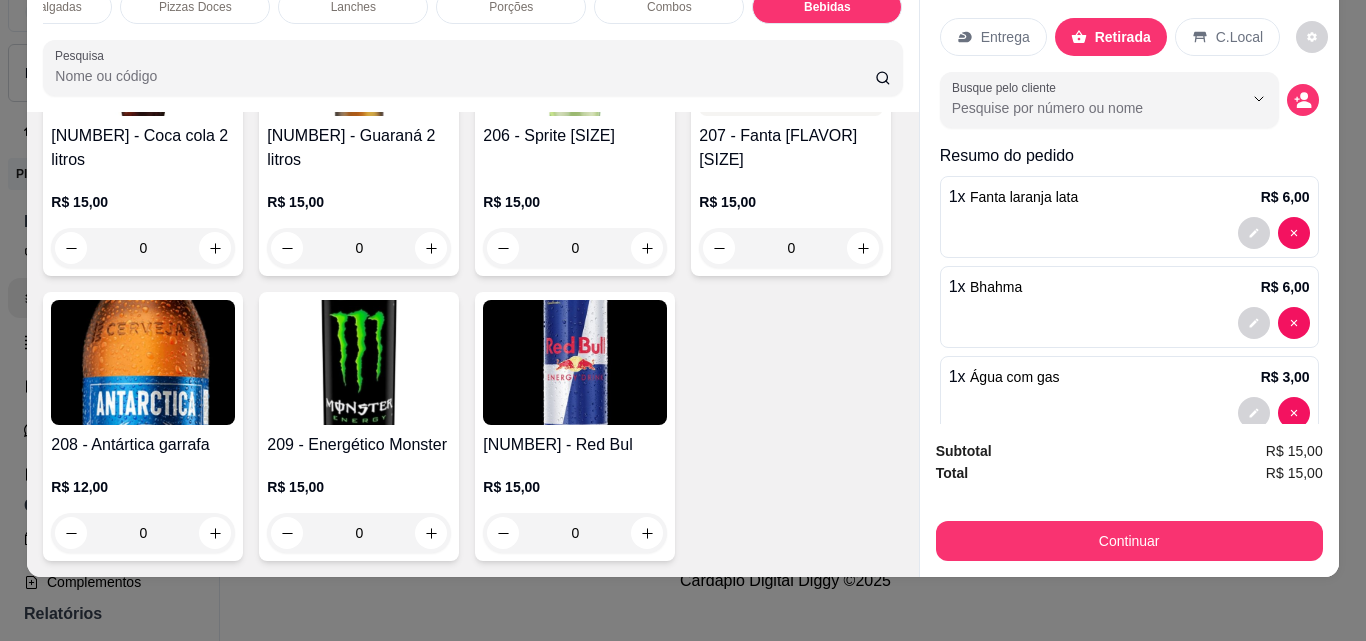 click on "Pizzas Salgadas  Pizzas Doces Lanches Porções  Combos Bebidas Pesquisa Item avulso Pizzas Salgadas  Pequena a partir de     R$ 35,00 Média a partir de     R$ 50,00 Grande a partir de     R$ 70,00 Gigante a partir de     R$ 100,00 Pizzas Doces Pequena a partir de     R$ 35,00 Média a partir de     R$ 50,00 Grande a partir de     R$ 70,00 Gigante a partir de     R$ 100,00 Lanches 60 - X salada   R$ 18,00 0 61 - X Especial    R$ 20,00 0 62 - X Bacon   R$ 25,00 0 63 - X Calabresa    R$ 25,00 0 64 - X Egg   R$ 20,00 0 65 - X Frango   R$ 23,00 0 66 - X Tudo    R$ 30,00 0 68 - X Burguer   R$ 15,00 0 69 - Misto   R$ 15,00 0 70 - X Da Casa   R$ 40,00 0 71 - X Carne   R$ 35,00 0 Porções  100 - Batata Smile   R$ 30,00 0 101 - 1/2 batata Smile   R$ 20,00 0 102 - Batata frita   R$ 30,00 0 103 - 1/2 batata frita    R$ 20,00 0 104 - Batata, Bacon e Queijo    R$ 40,00 0 105 - 1/2 Batata, Bacon e Queijo    R$ 28,00 0 106 - Batata Rústica    R$ 35,00 0 107 - 1/2 Batata Rústica    R$ 25,00 0" at bounding box center (682, 275) 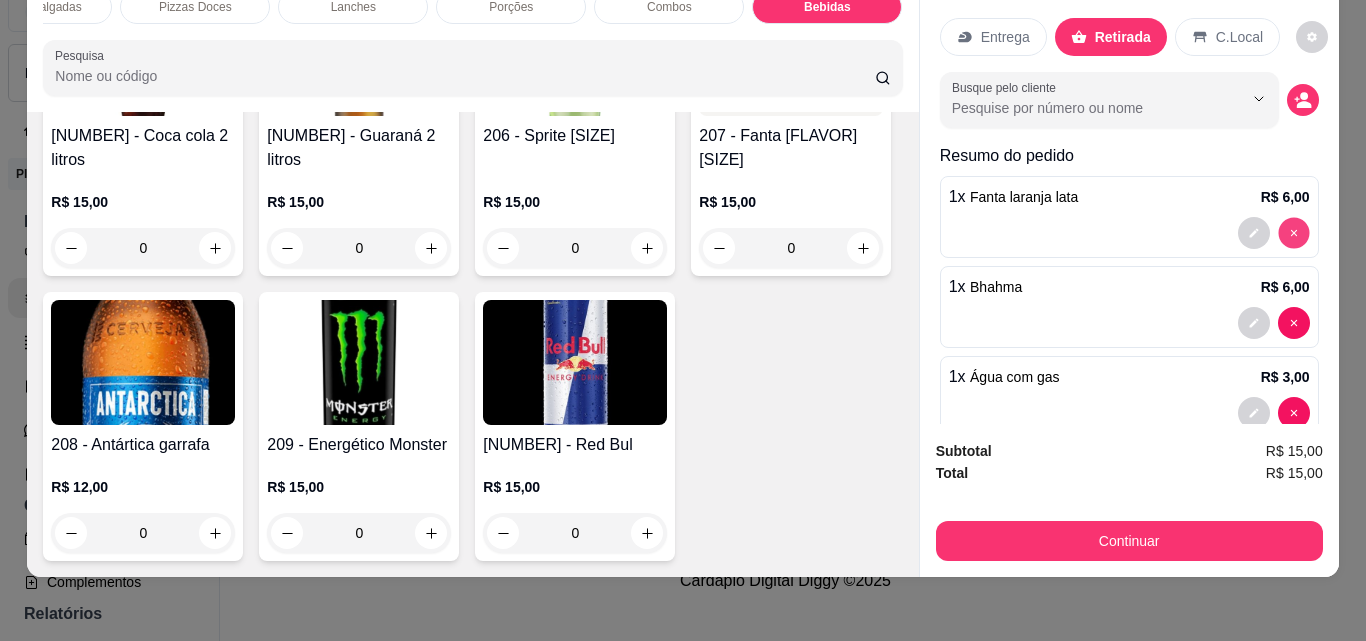 type on "0" 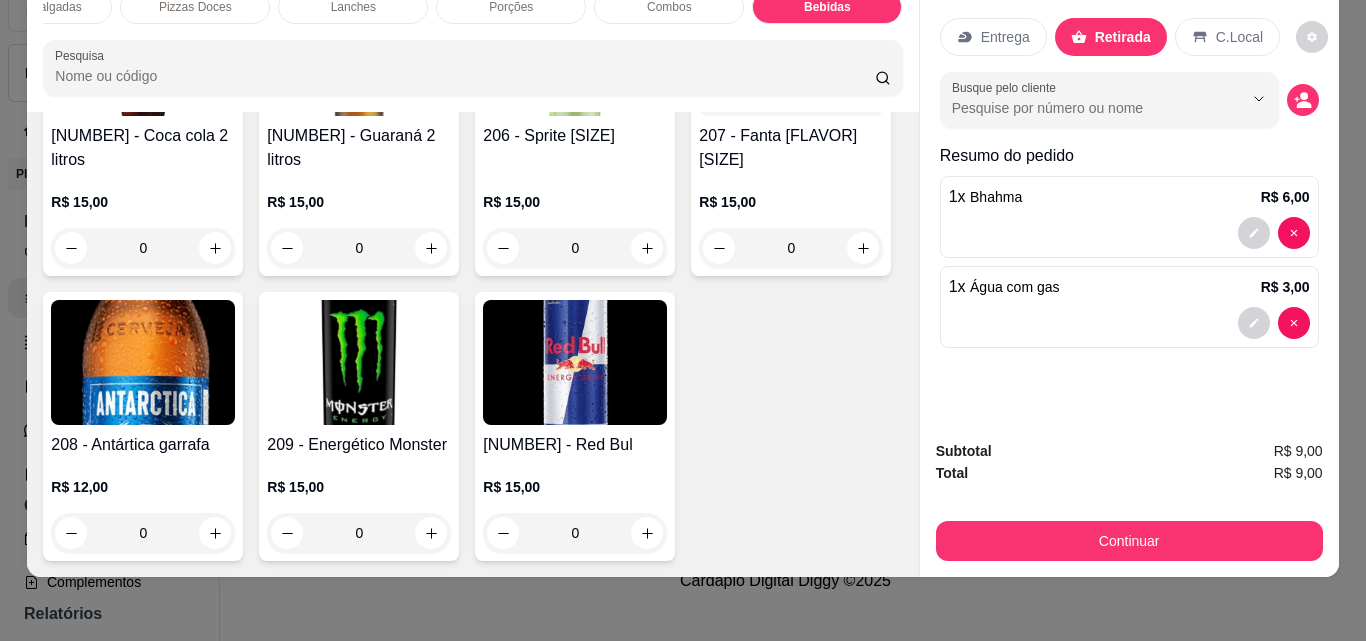 scroll, scrollTop: 7459, scrollLeft: 0, axis: vertical 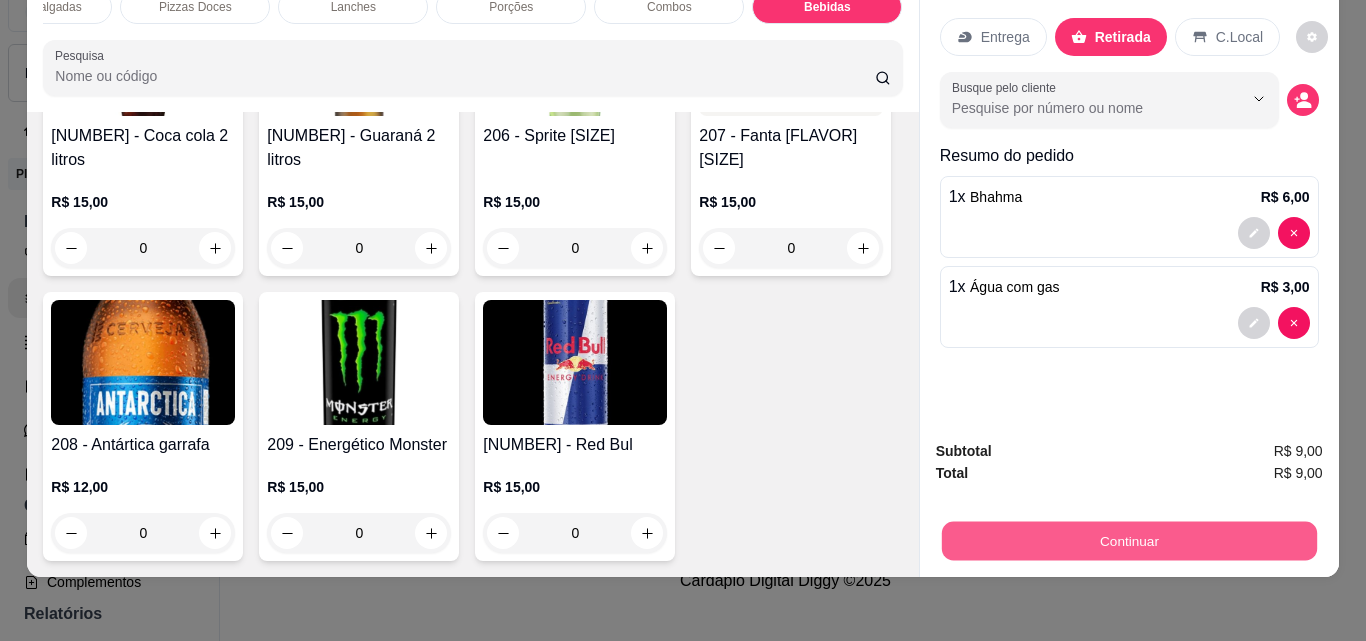 click on "Continuar" at bounding box center [1128, 540] 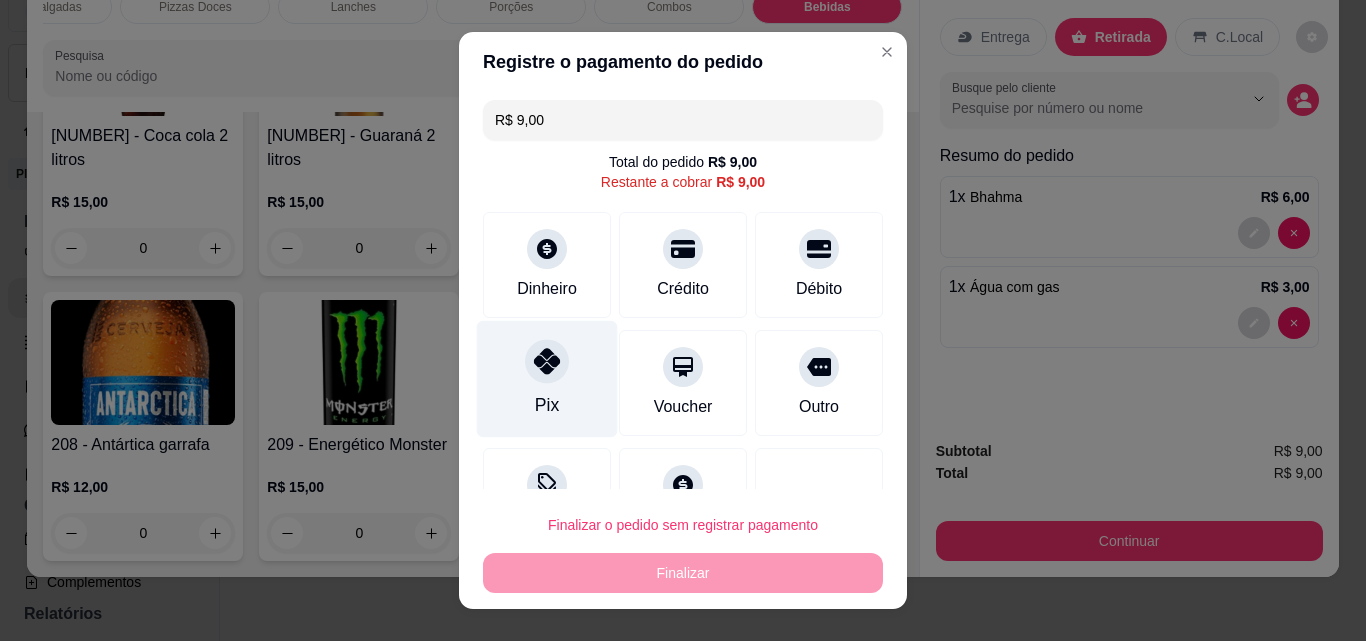 click at bounding box center [547, 361] 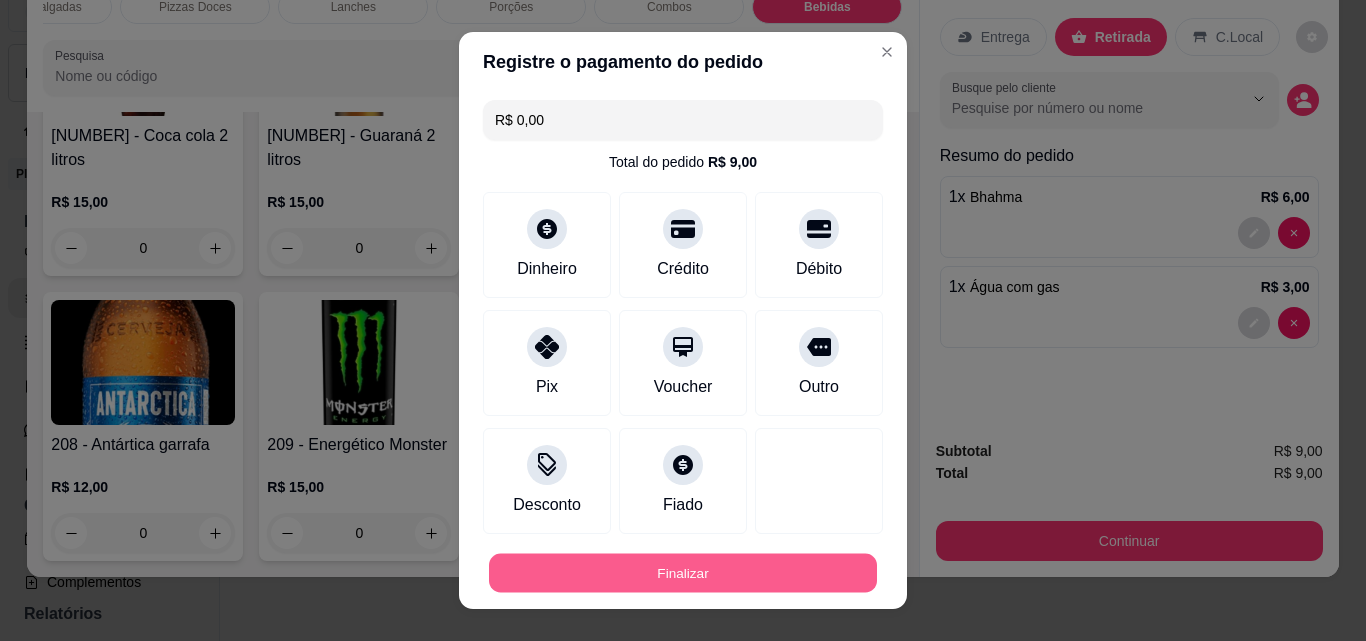 click on "Finalizar" at bounding box center [683, 573] 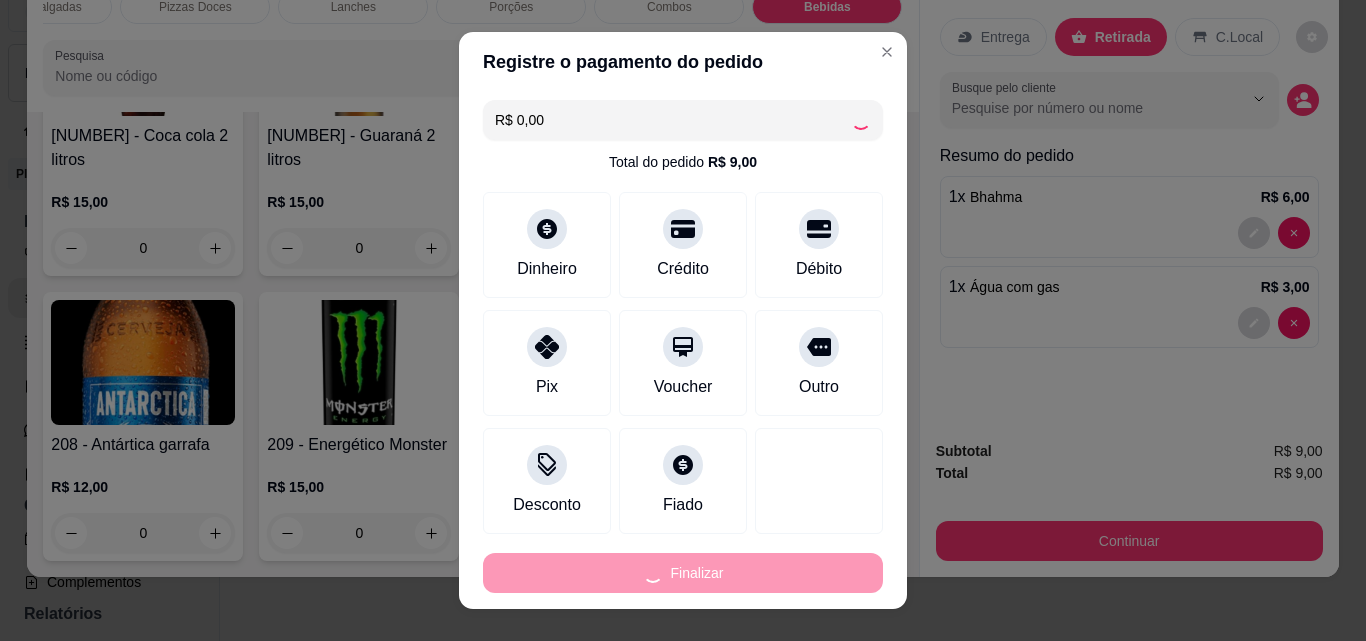 type on "0" 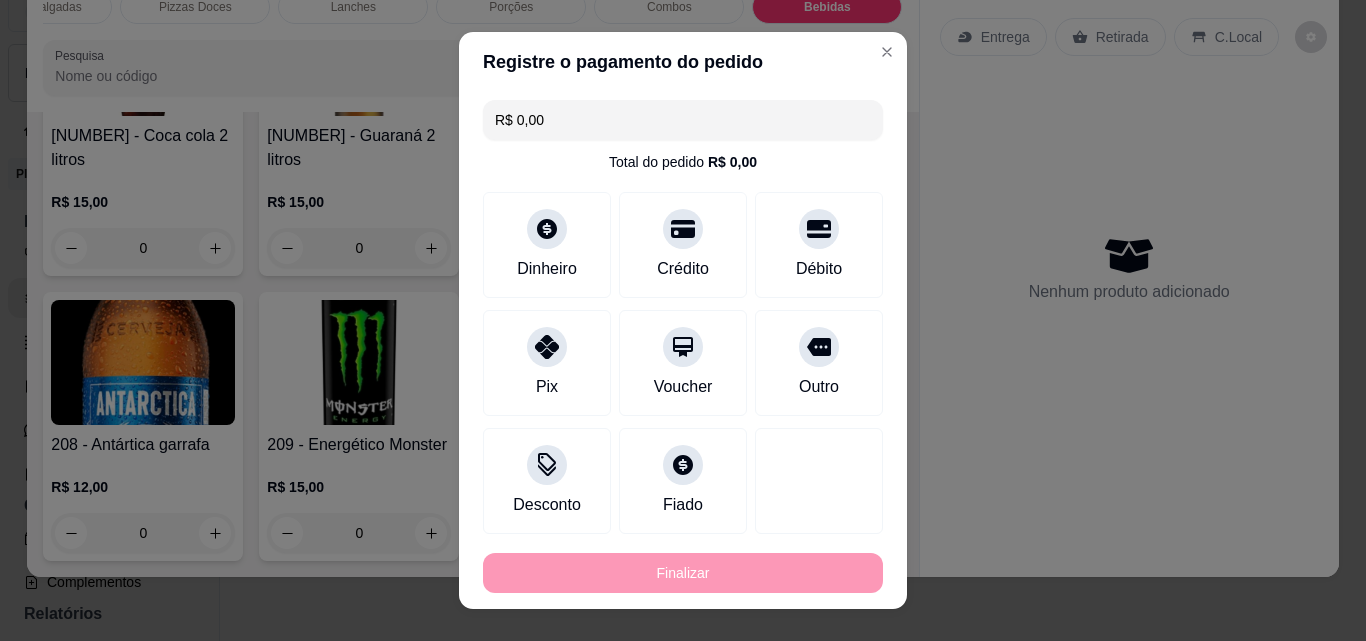 type on "-R$ 9,00" 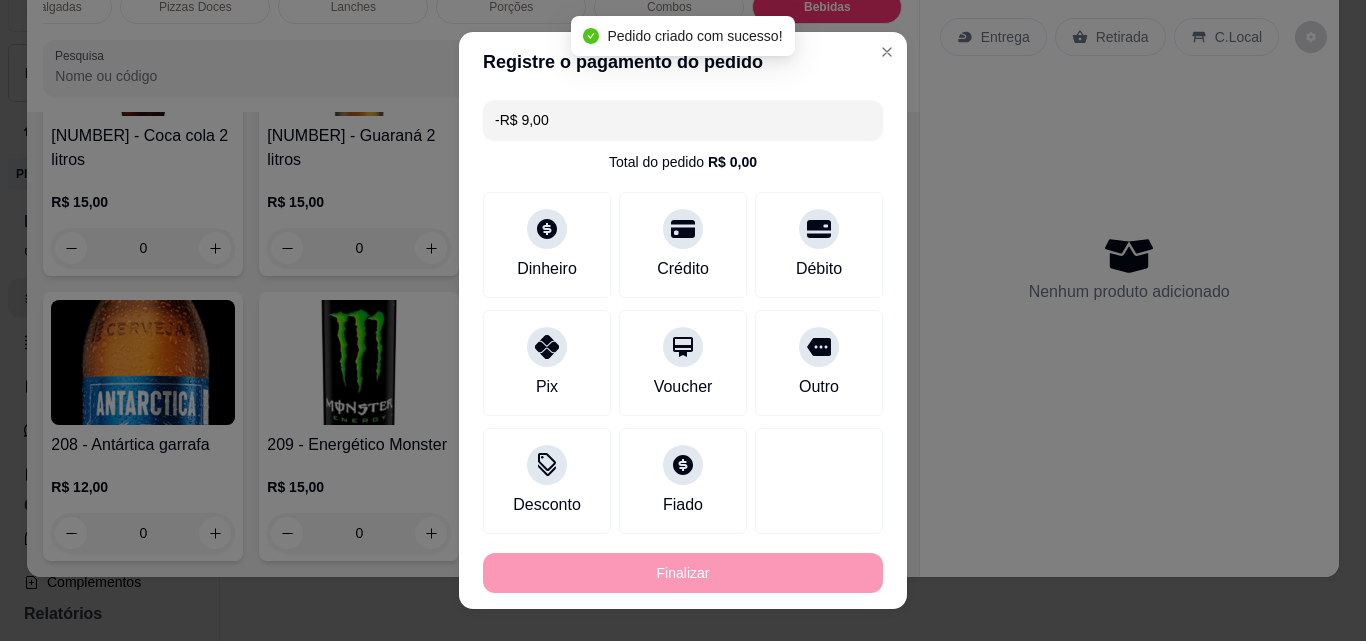 scroll, scrollTop: 7455, scrollLeft: 0, axis: vertical 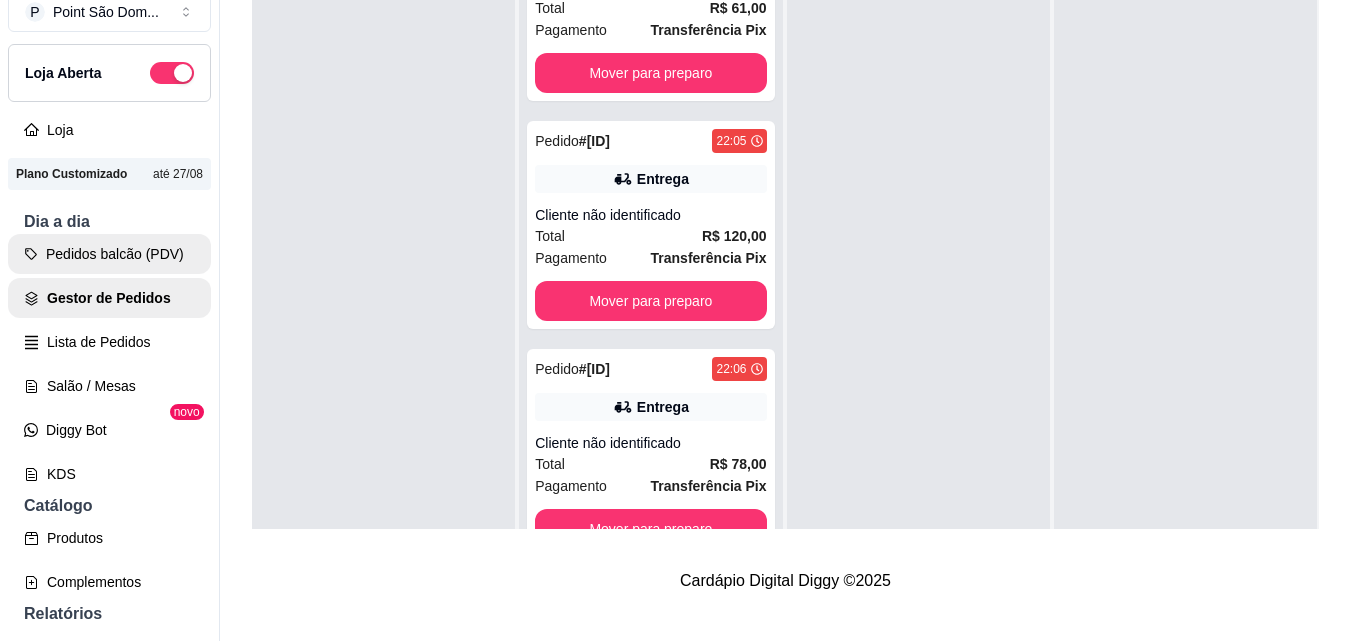 click on "Pedidos balcão (PDV)" at bounding box center (109, 254) 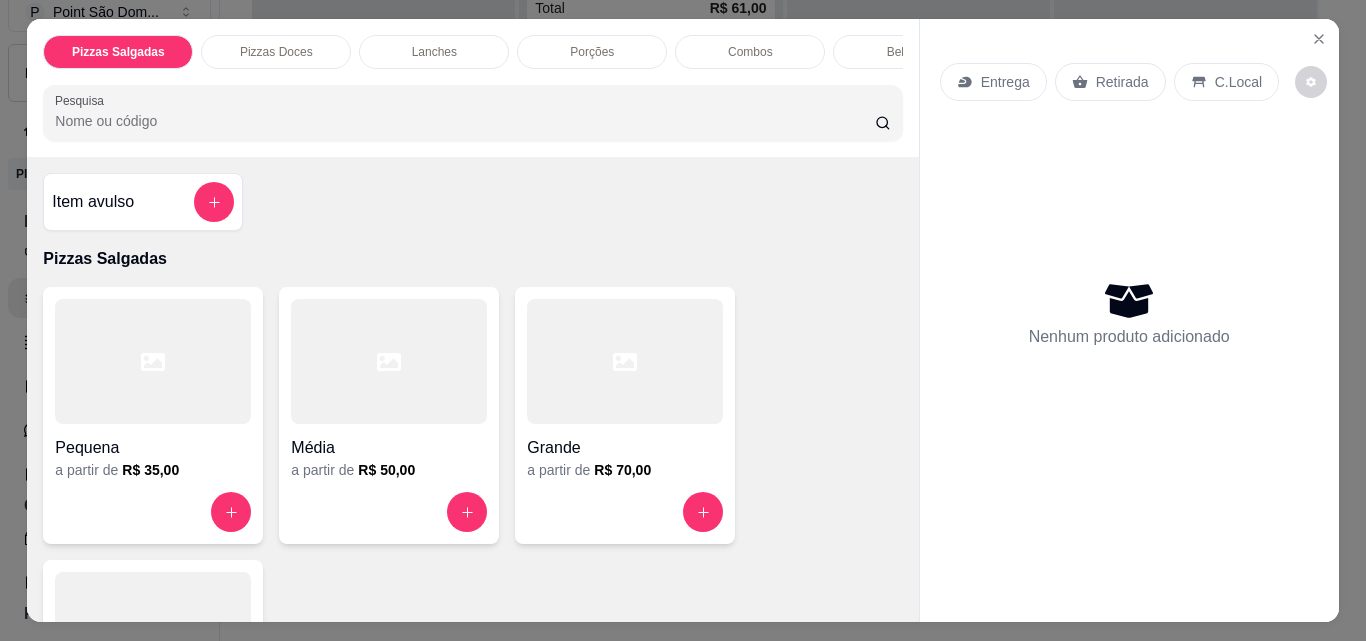 click on "Porções" at bounding box center [592, 52] 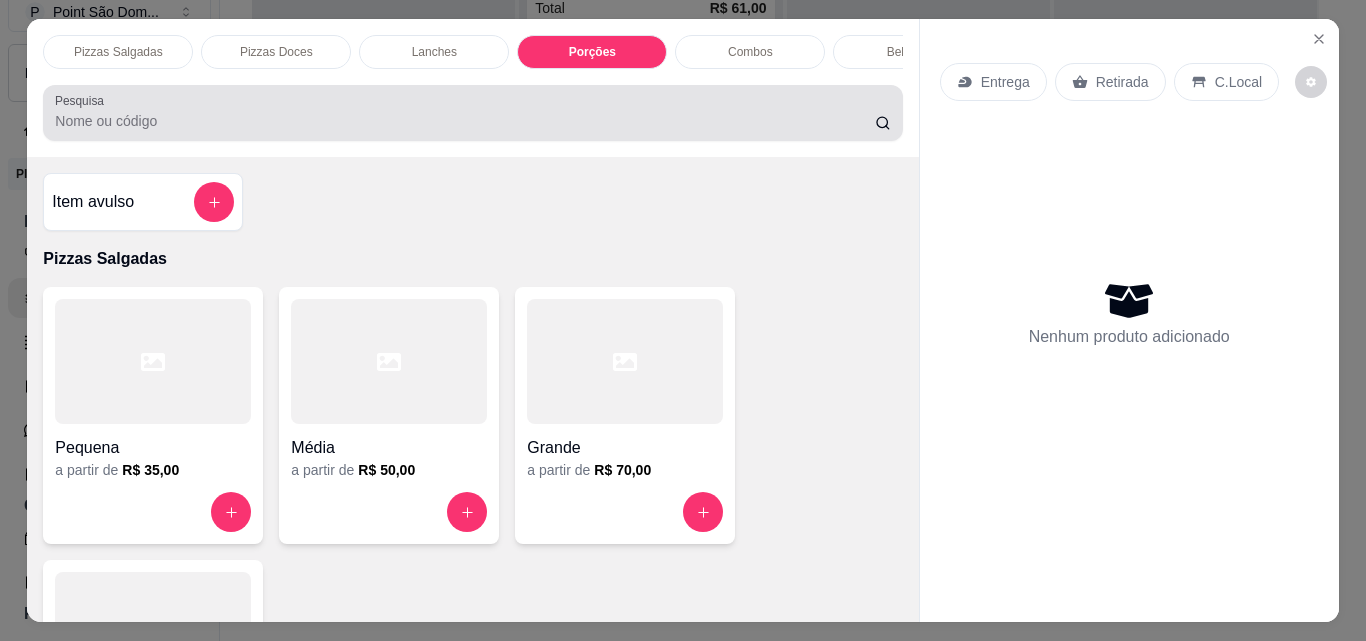 scroll, scrollTop: 2442, scrollLeft: 0, axis: vertical 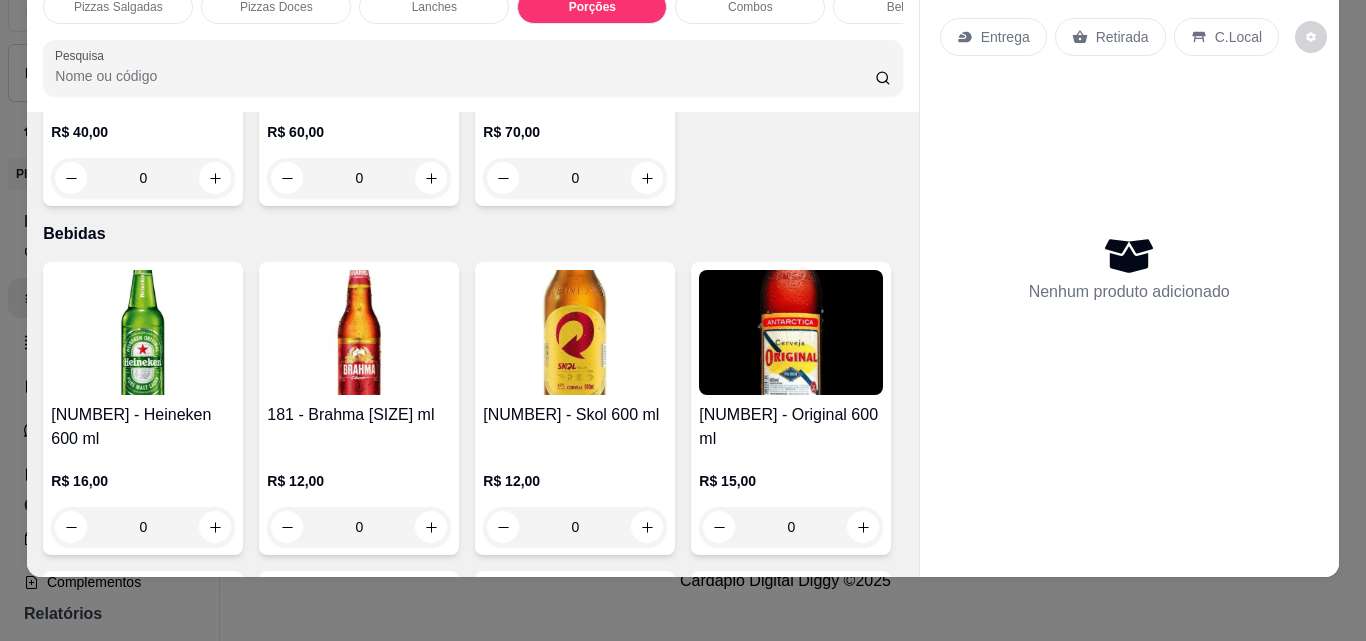click 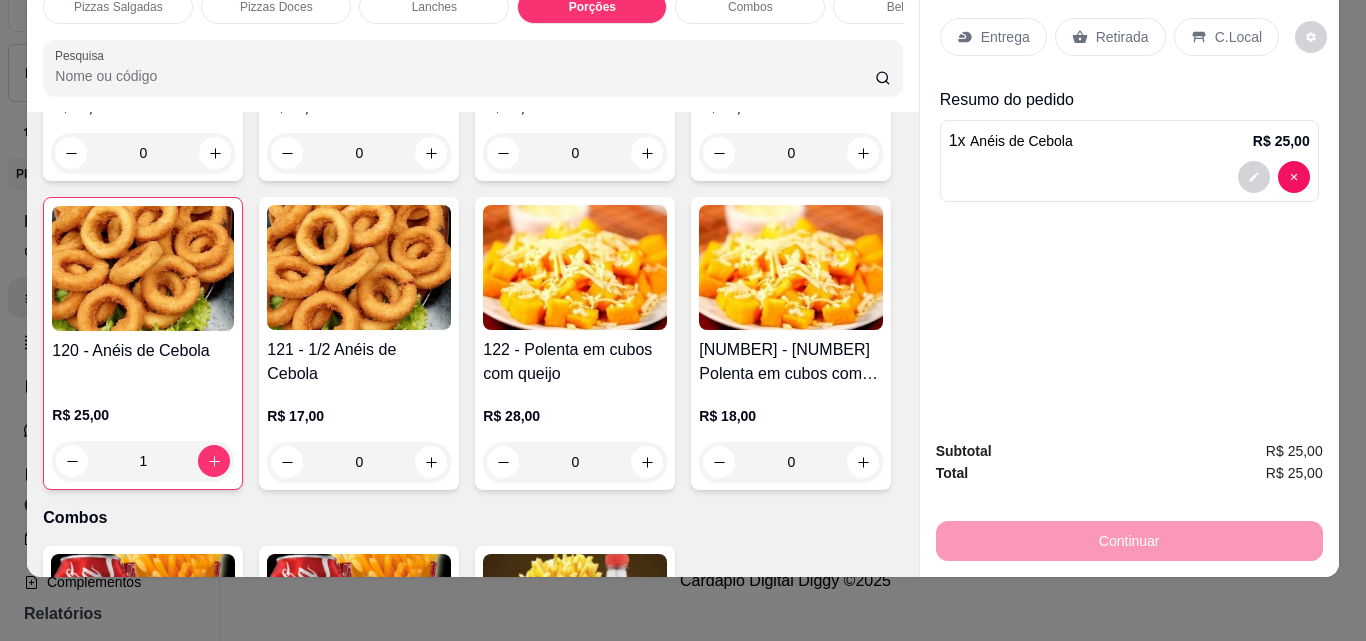 scroll, scrollTop: 3642, scrollLeft: 0, axis: vertical 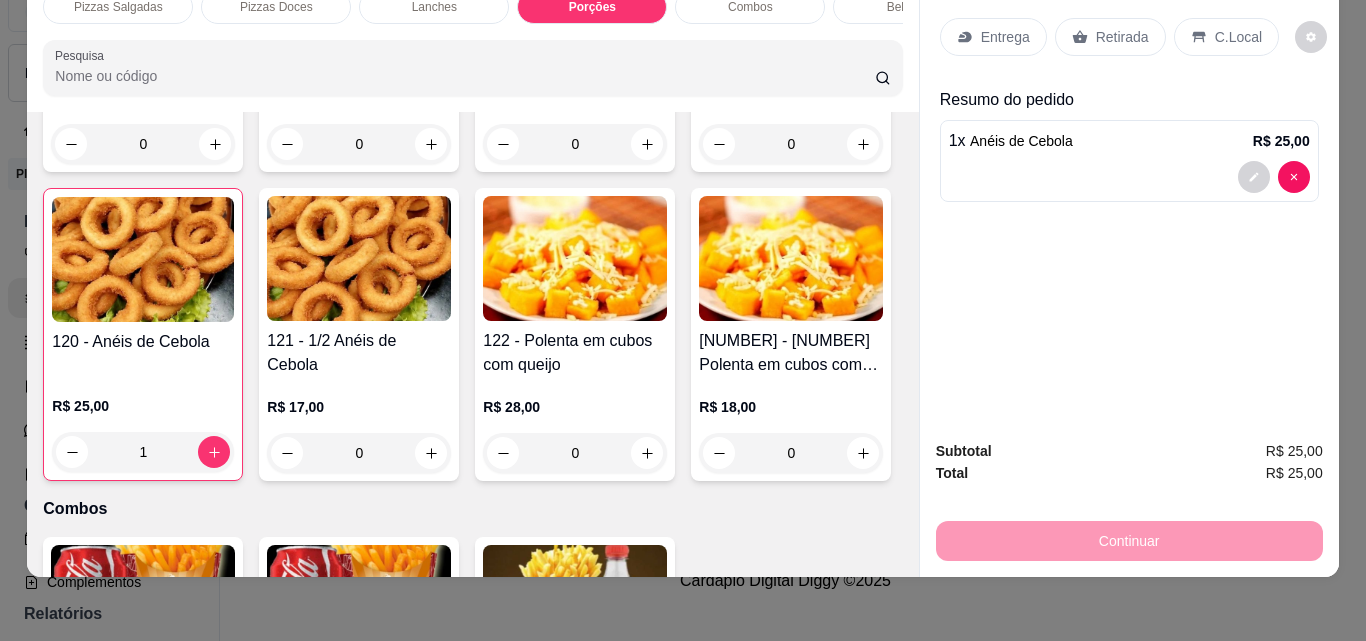 click 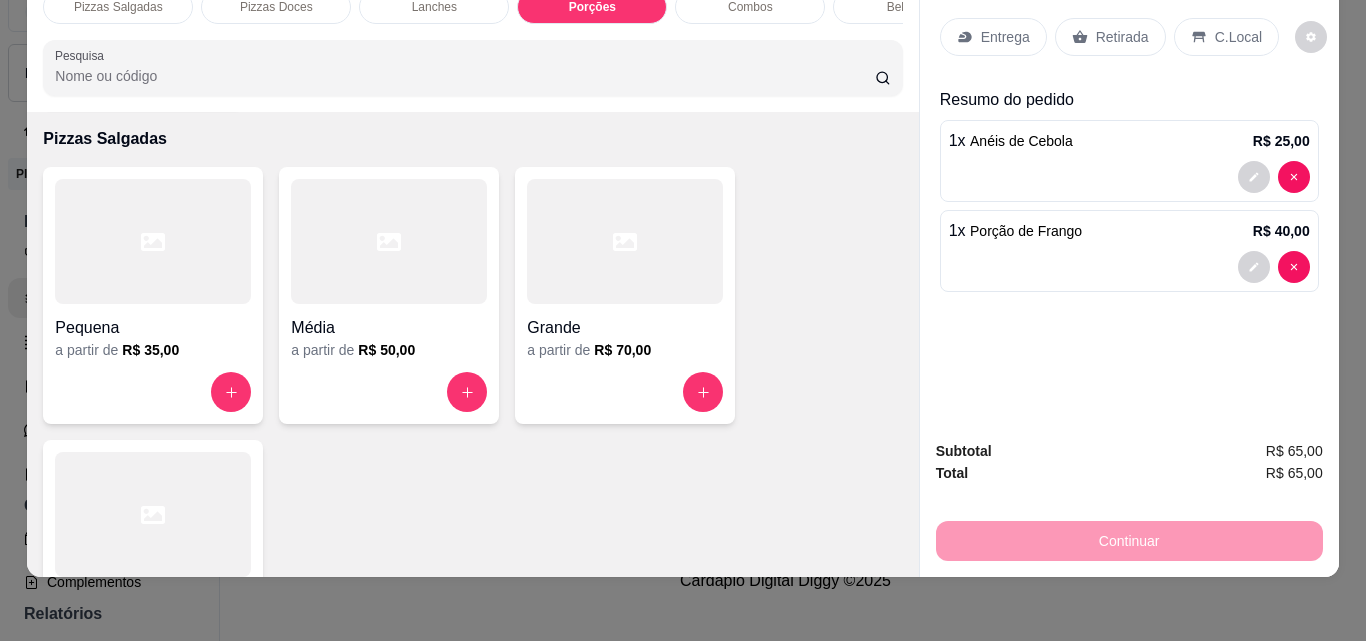scroll, scrollTop: 0, scrollLeft: 0, axis: both 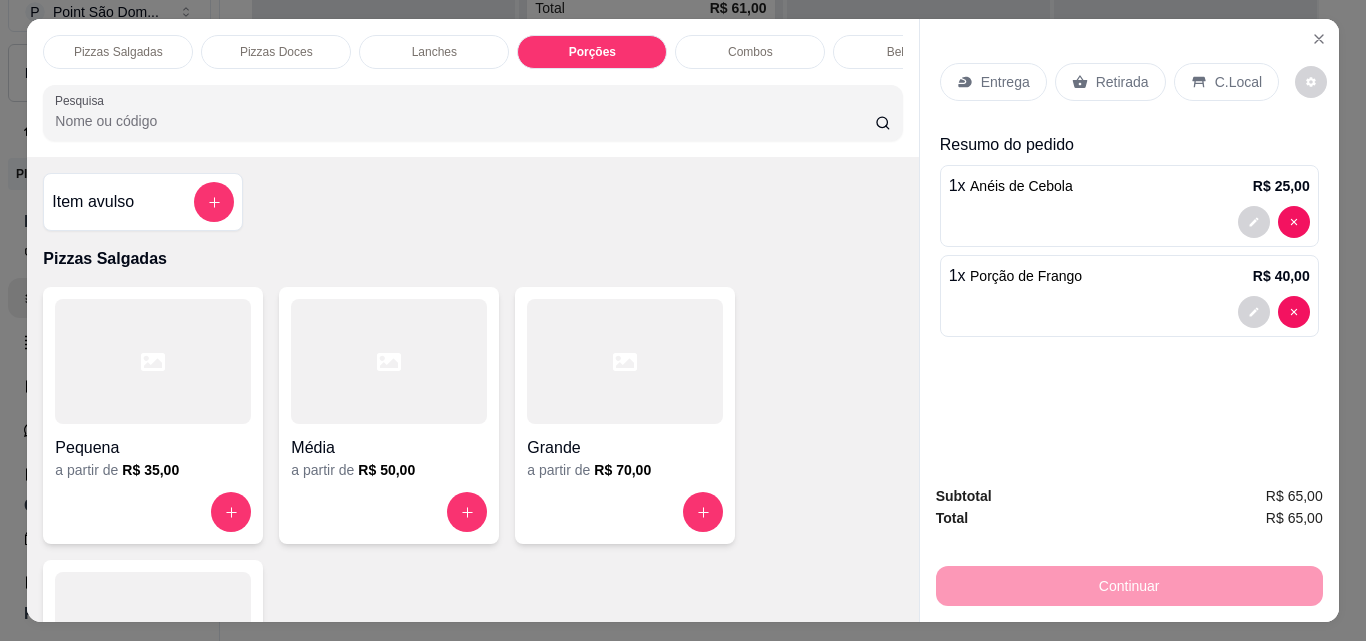 click on "Lanches" at bounding box center (434, 52) 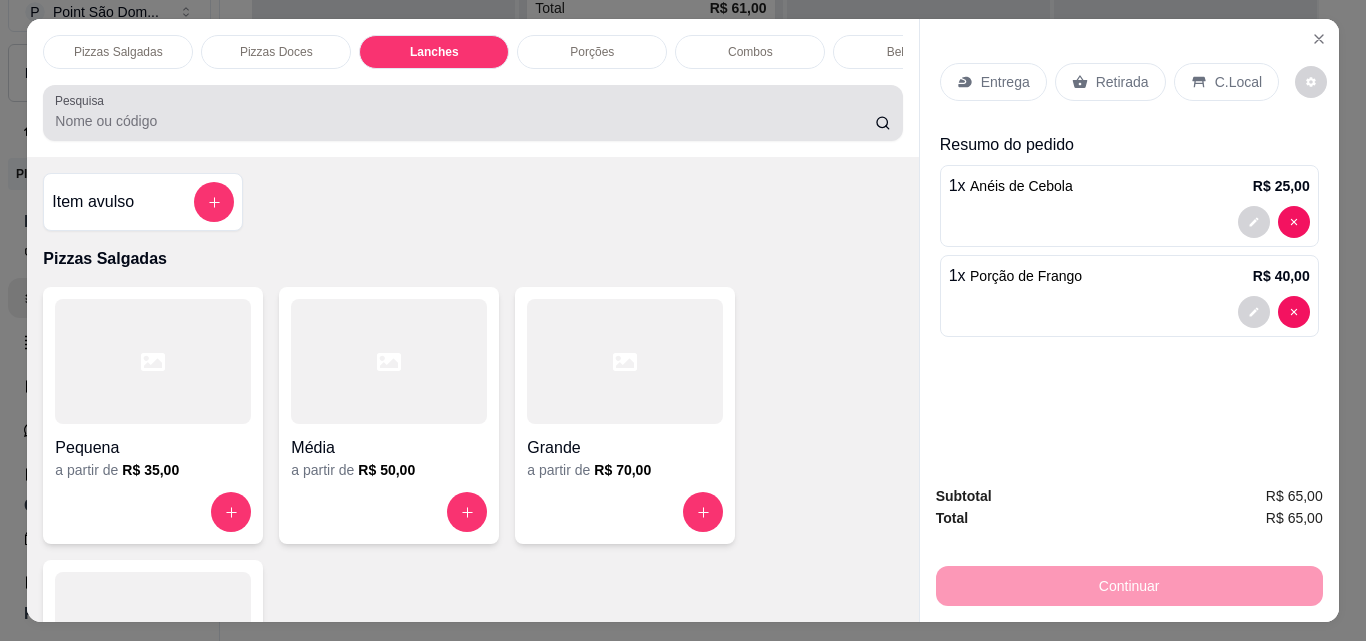 scroll, scrollTop: 1262, scrollLeft: 0, axis: vertical 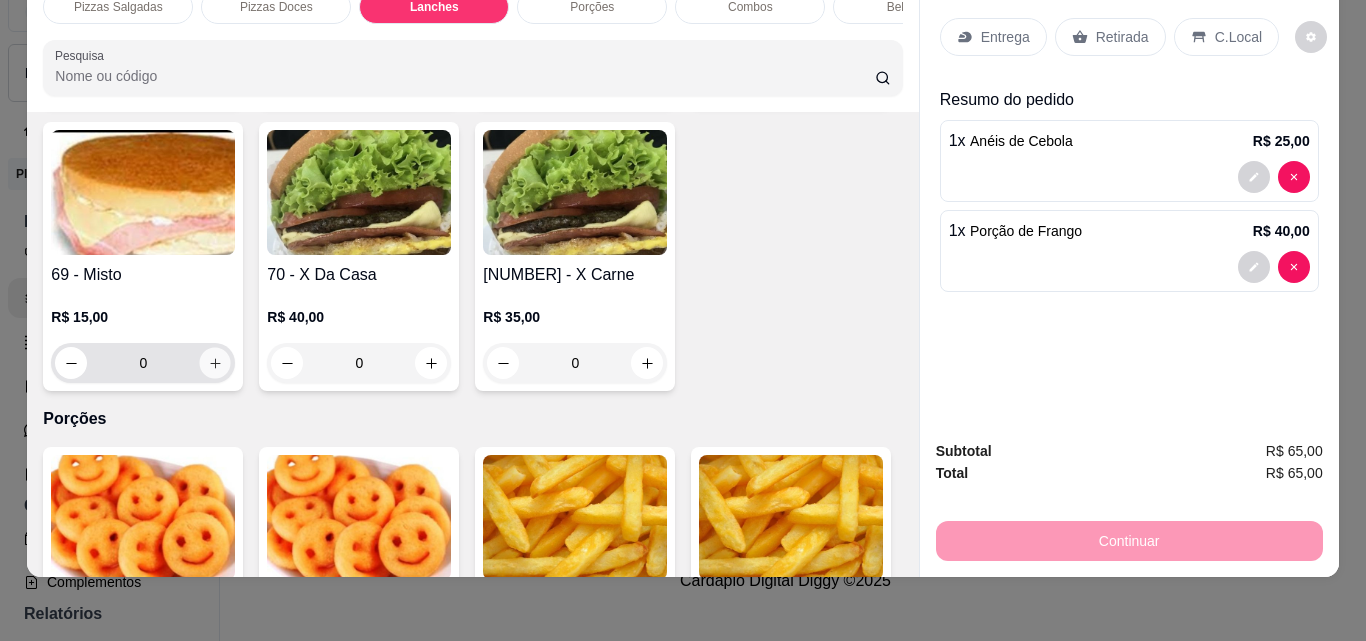 click 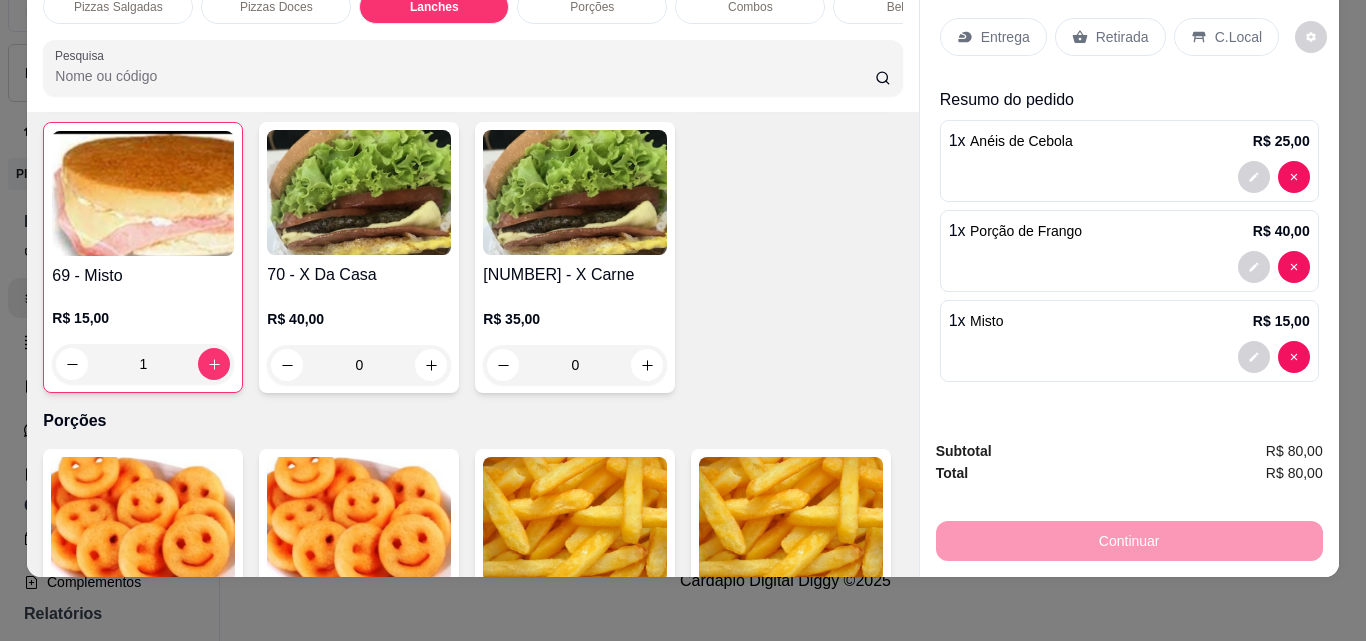 click on "Entrega" at bounding box center [1005, 37] 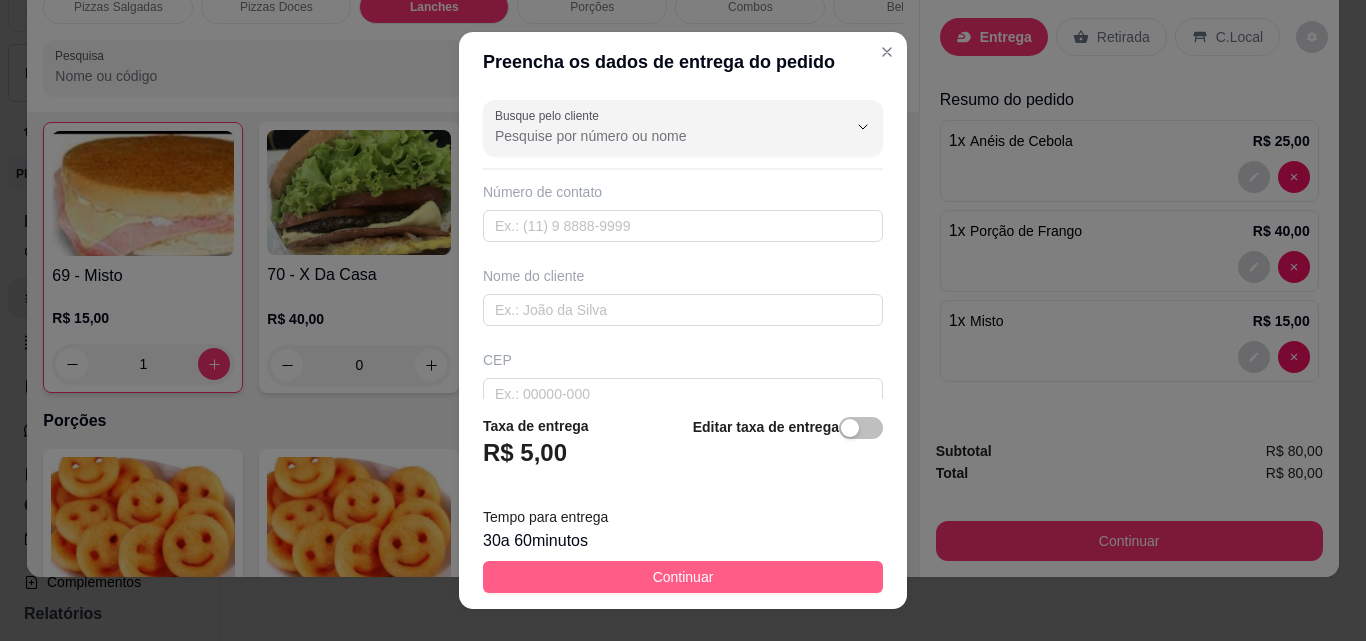 click on "Continuar" at bounding box center (683, 577) 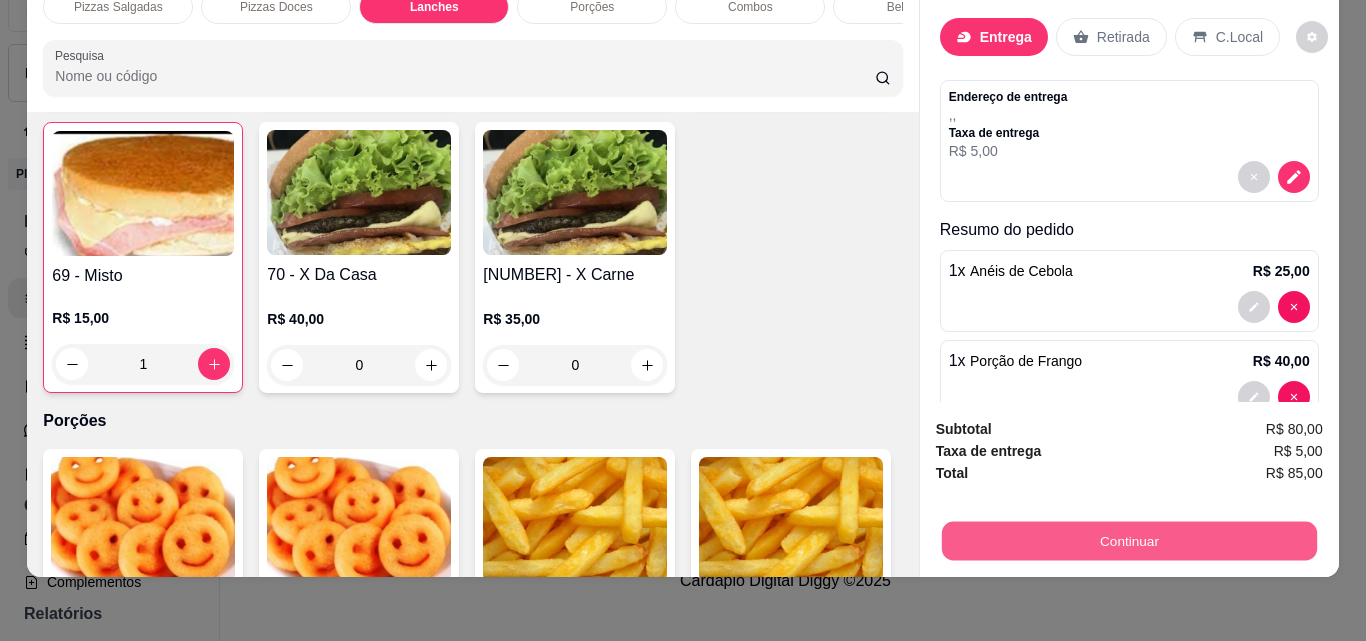click on "Continuar" at bounding box center (1128, 540) 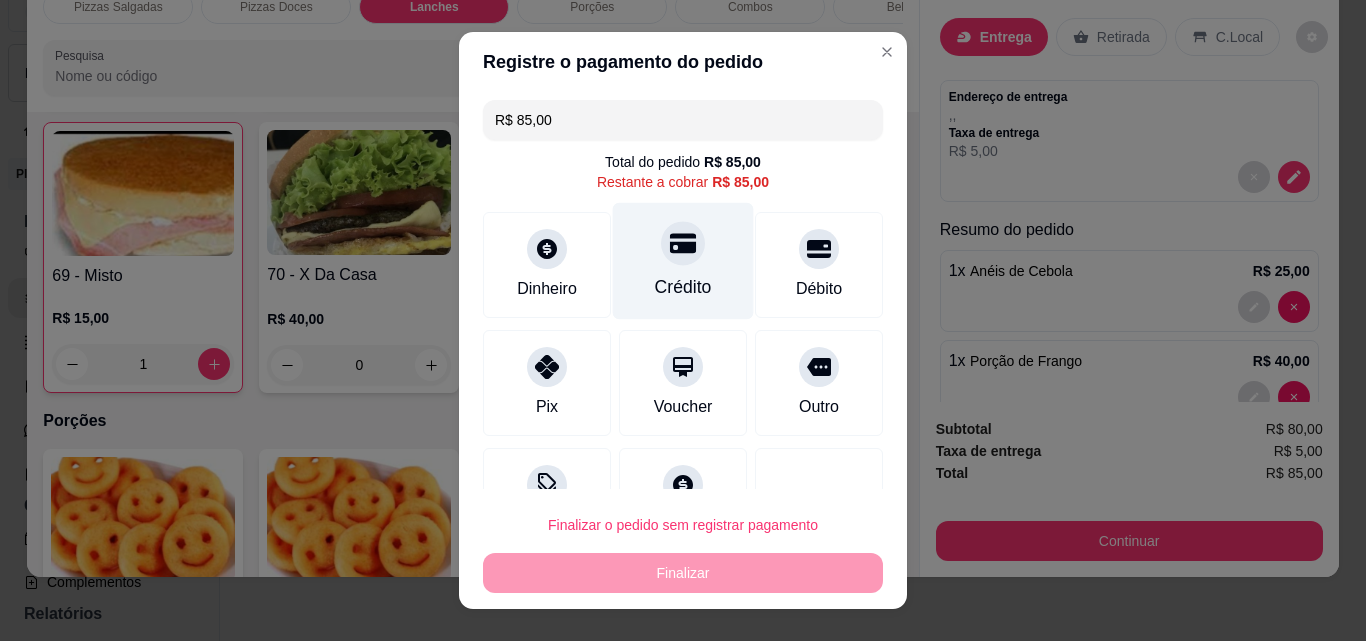 click 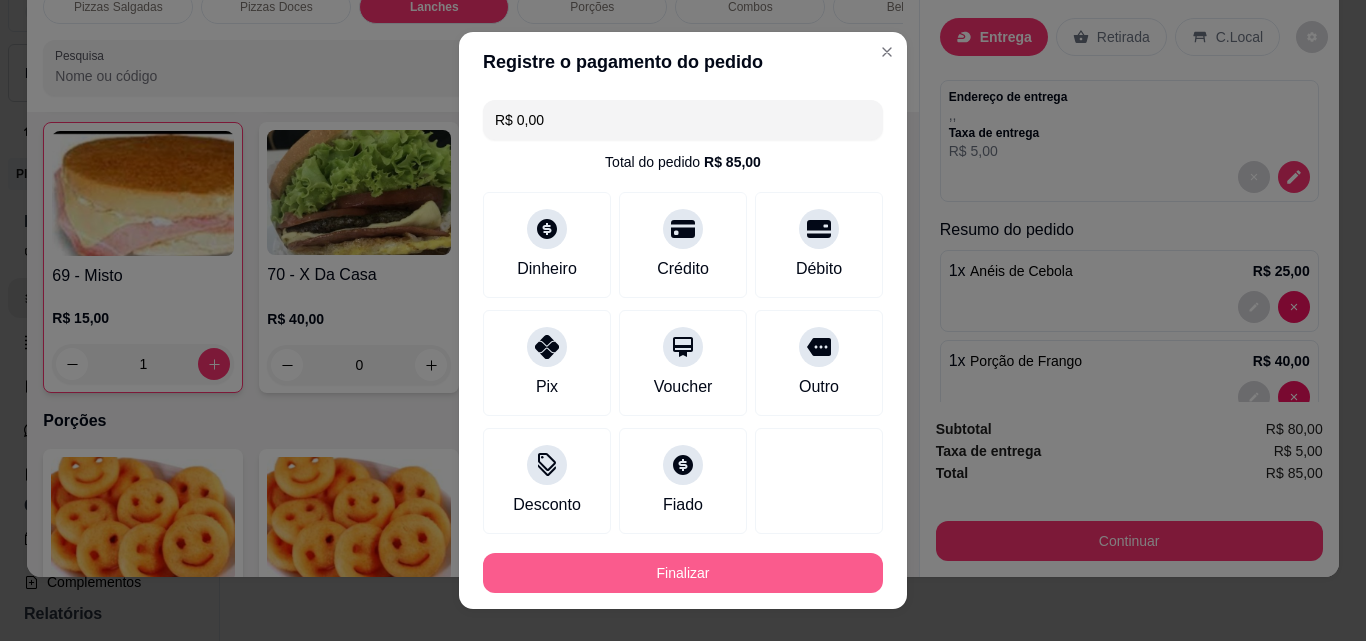 click on "Finalizar" at bounding box center (683, 573) 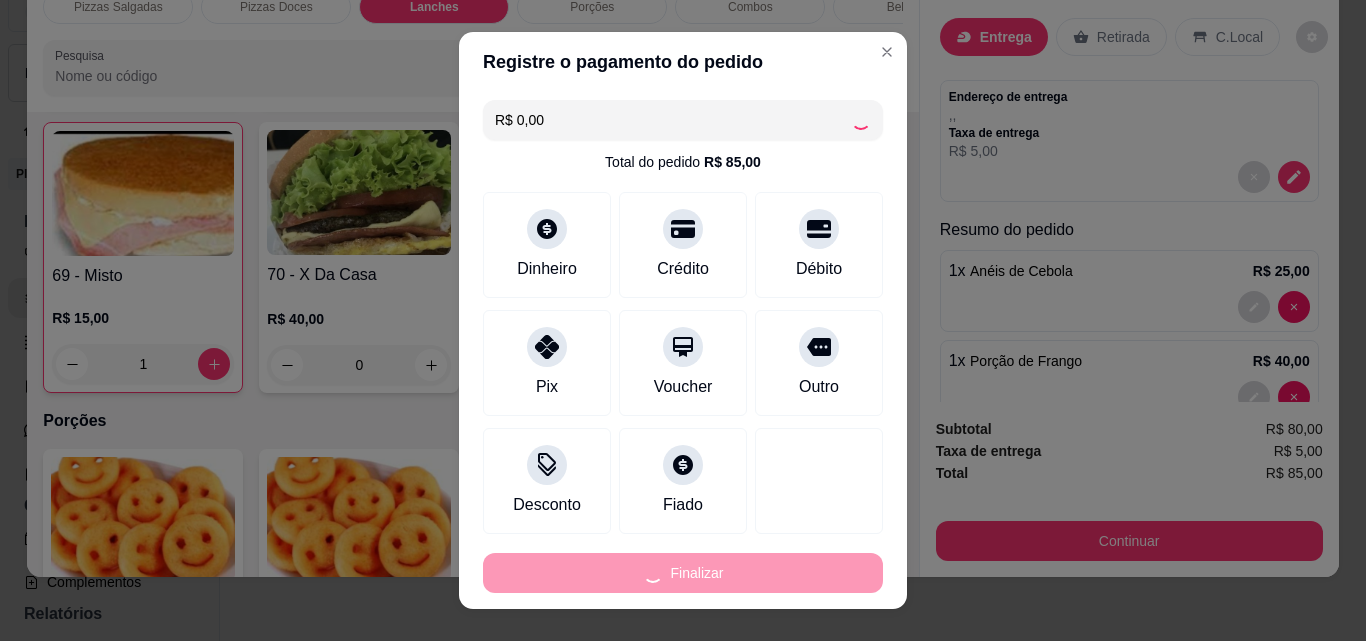 type on "0" 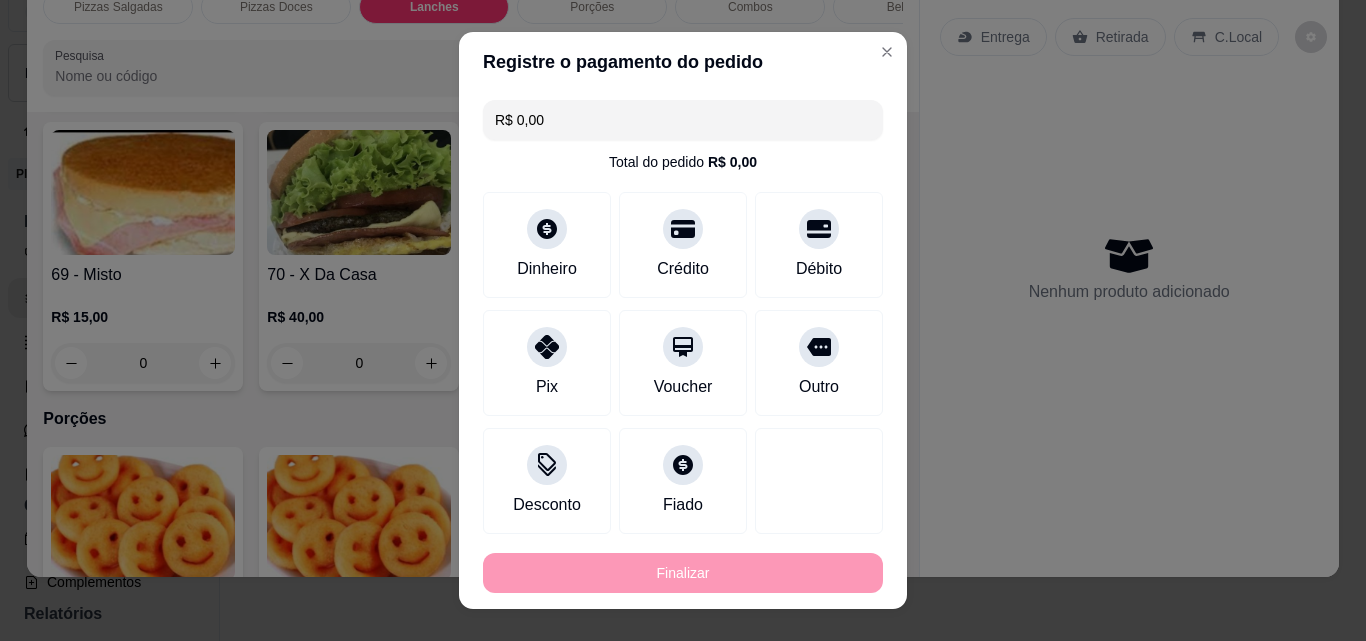 type on "-R$ 85,00" 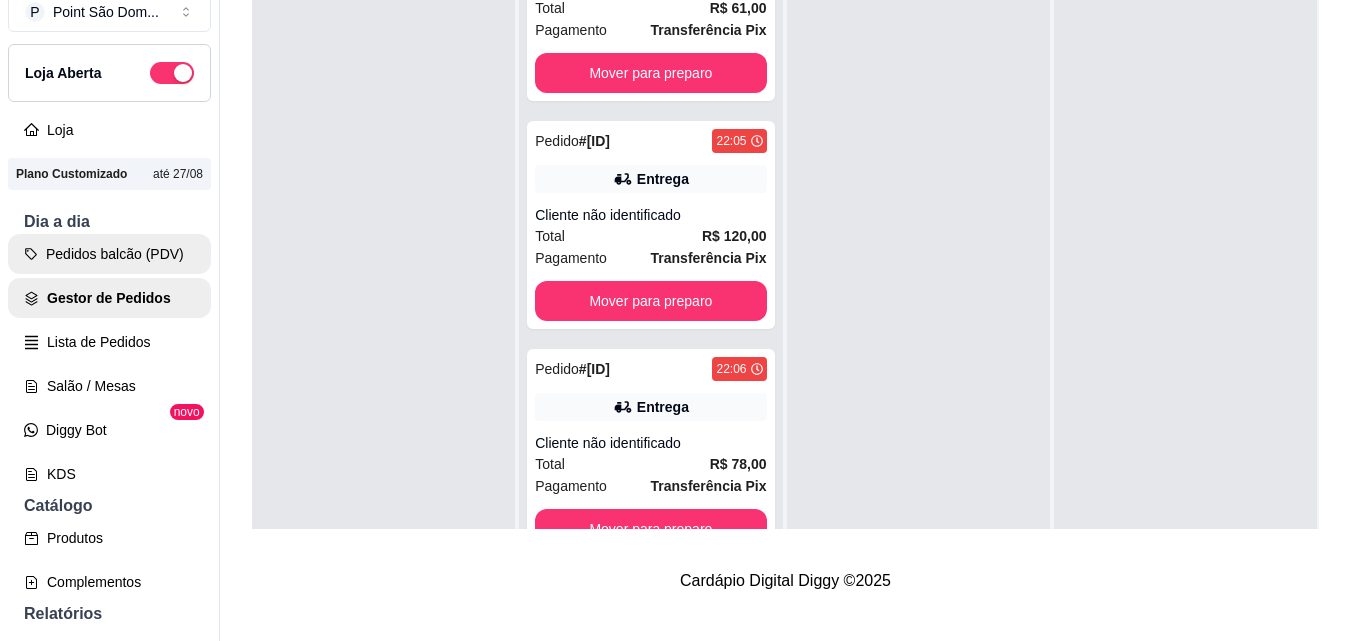 click on "Pedidos balcão (PDV)" at bounding box center (109, 254) 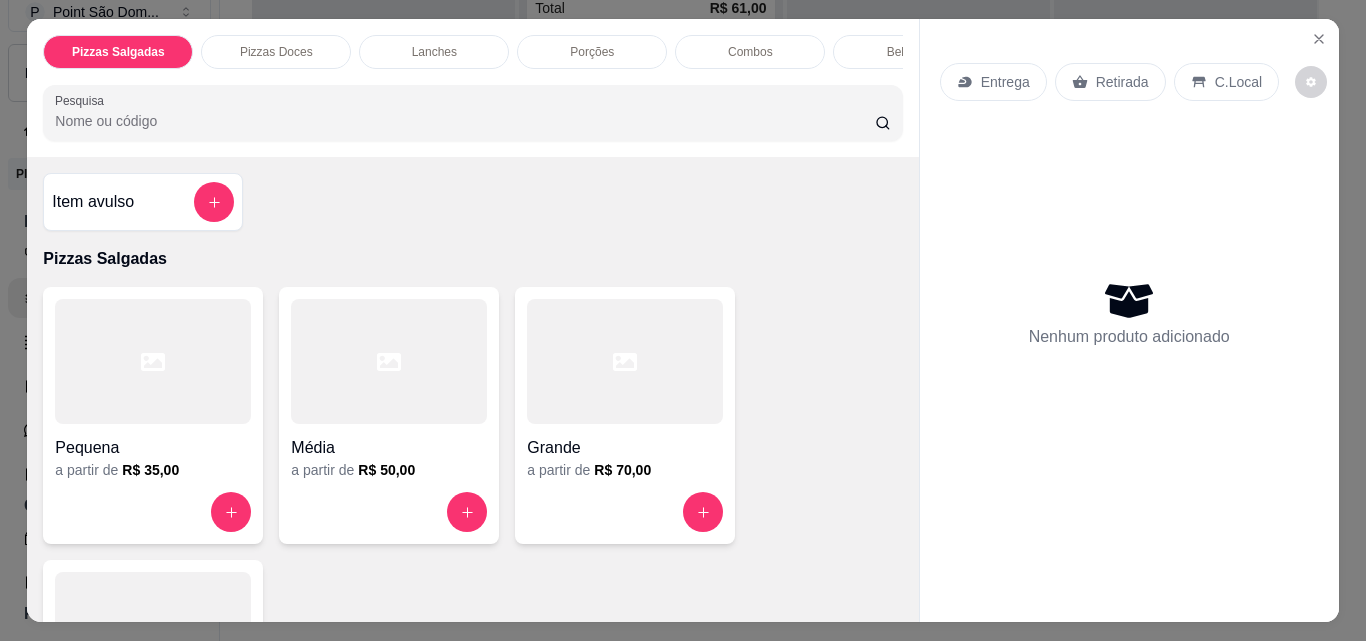 click on "Lanches" at bounding box center (434, 52) 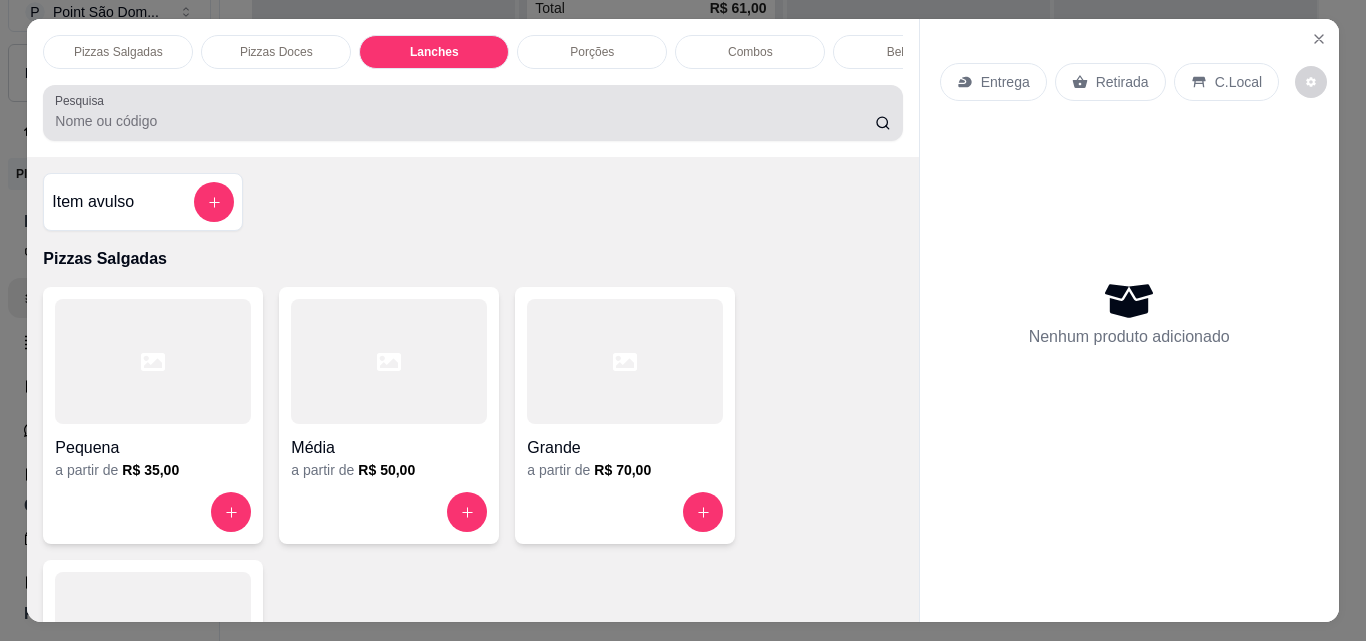 scroll, scrollTop: 1262, scrollLeft: 0, axis: vertical 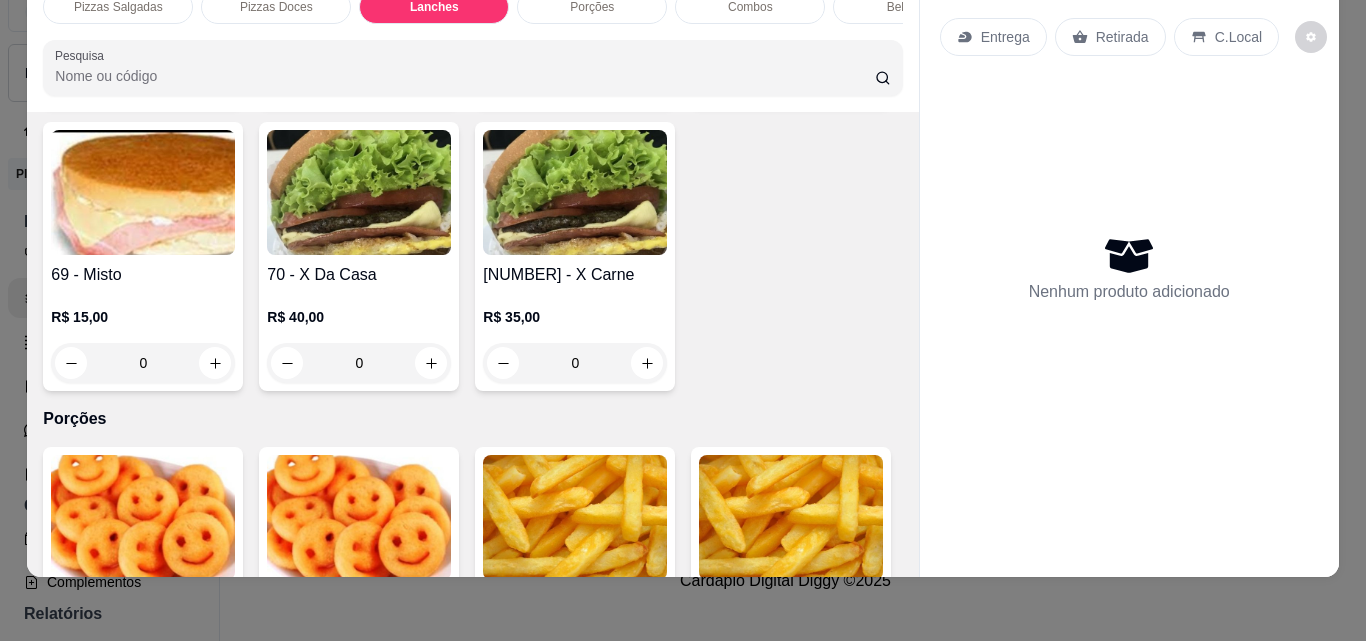 click 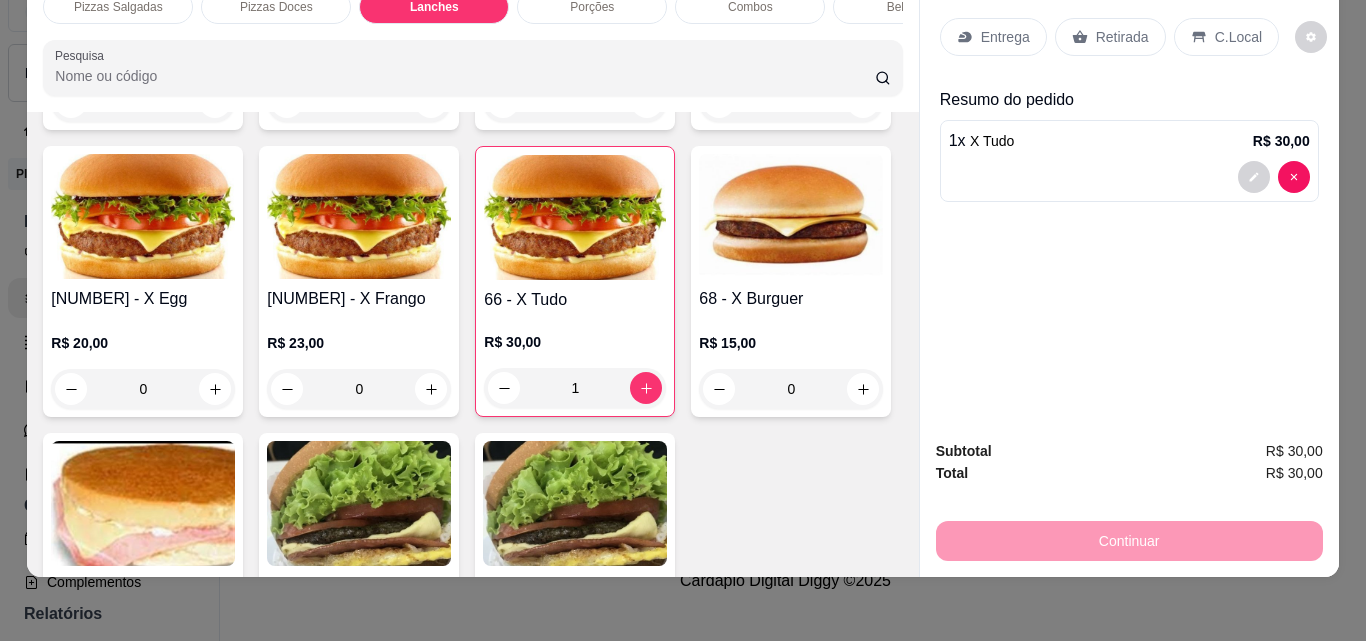 scroll, scrollTop: 1462, scrollLeft: 0, axis: vertical 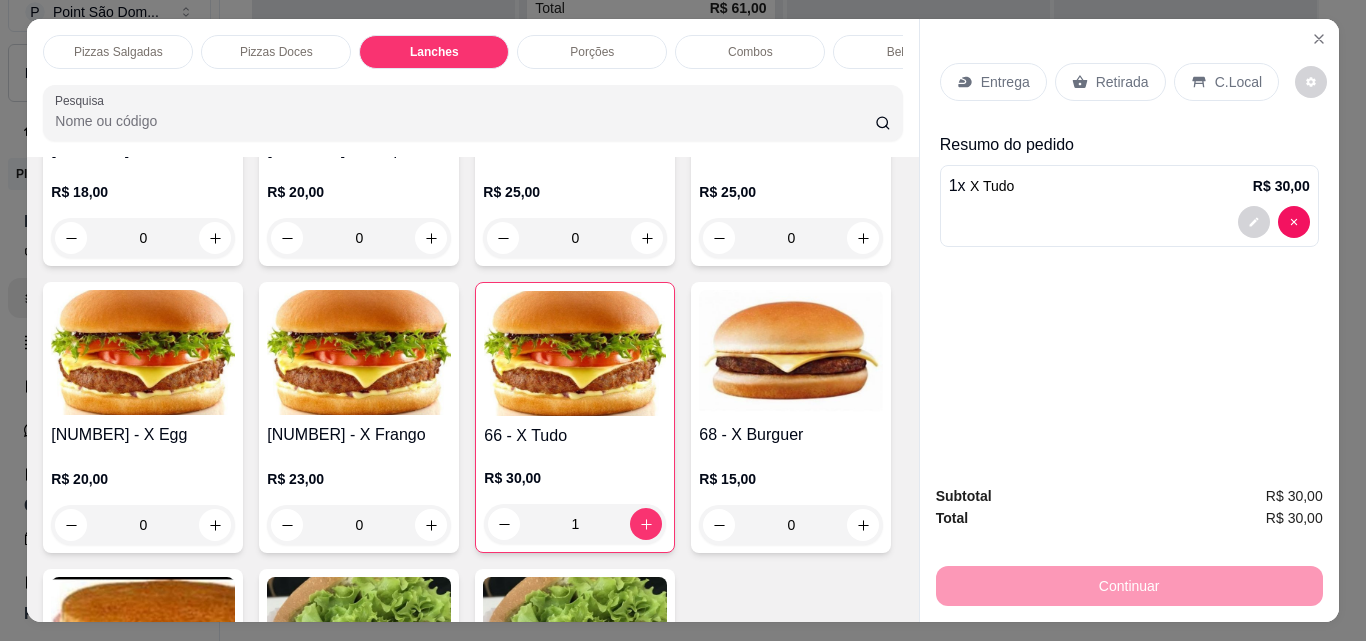 click on "Bebidas" at bounding box center (908, 52) 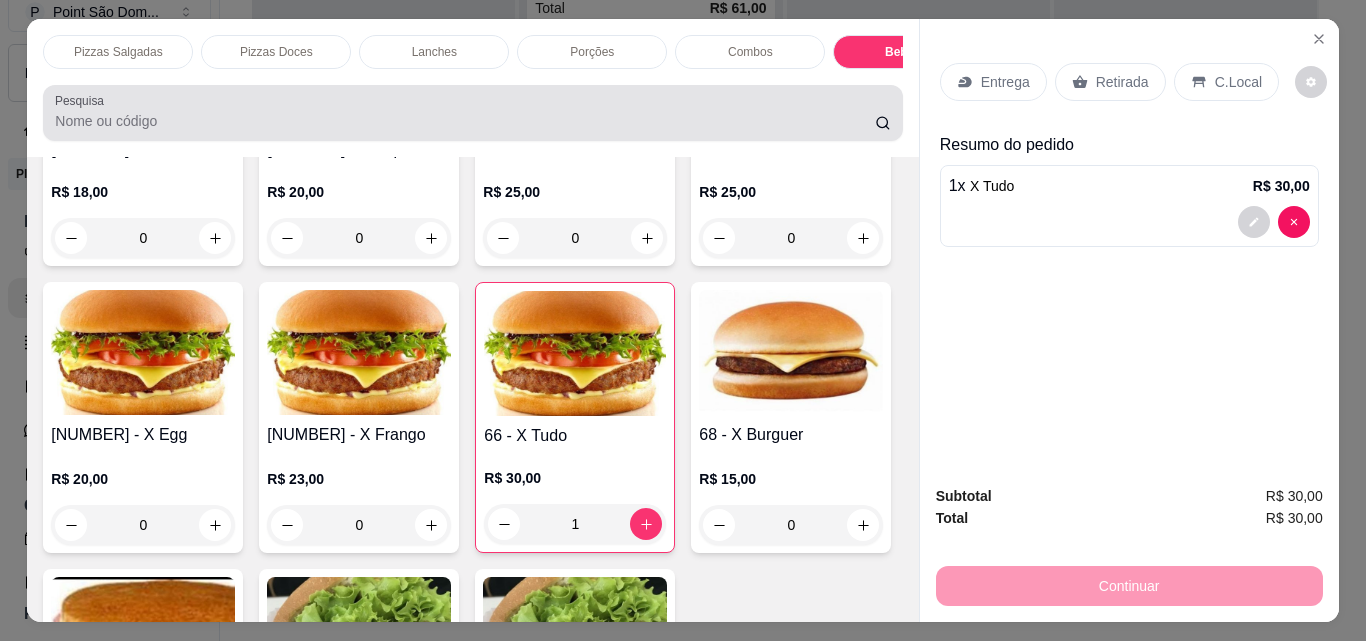 scroll, scrollTop: 5209, scrollLeft: 0, axis: vertical 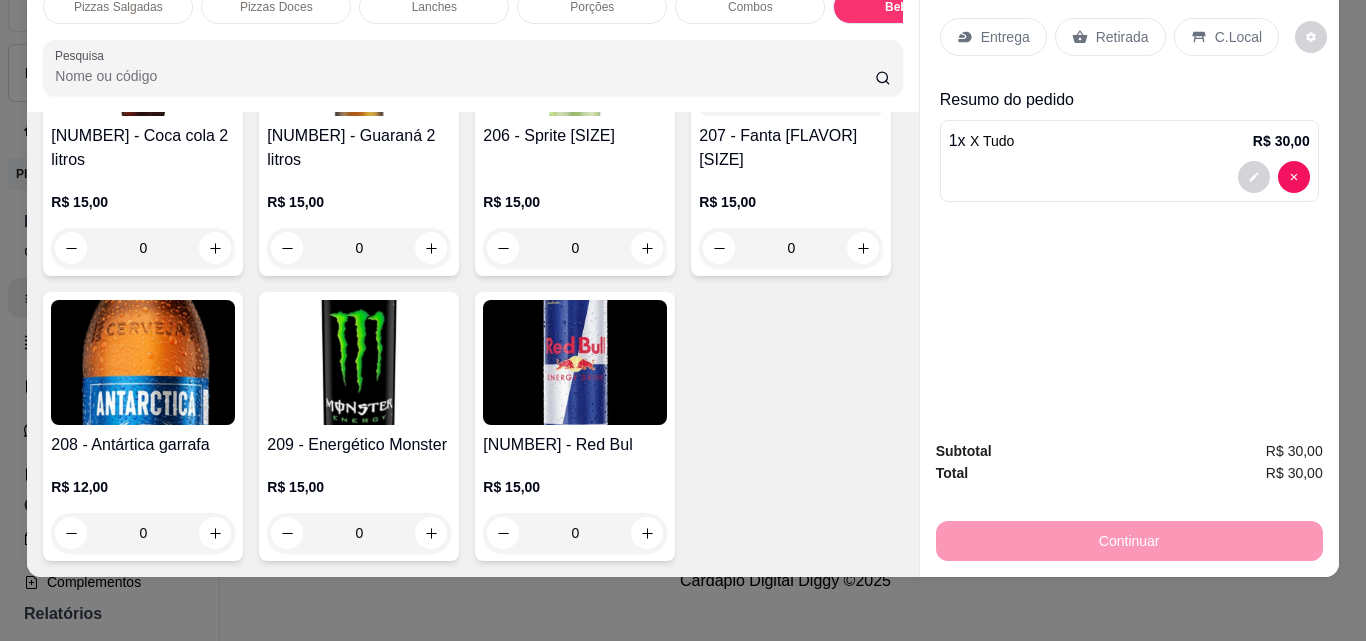 click 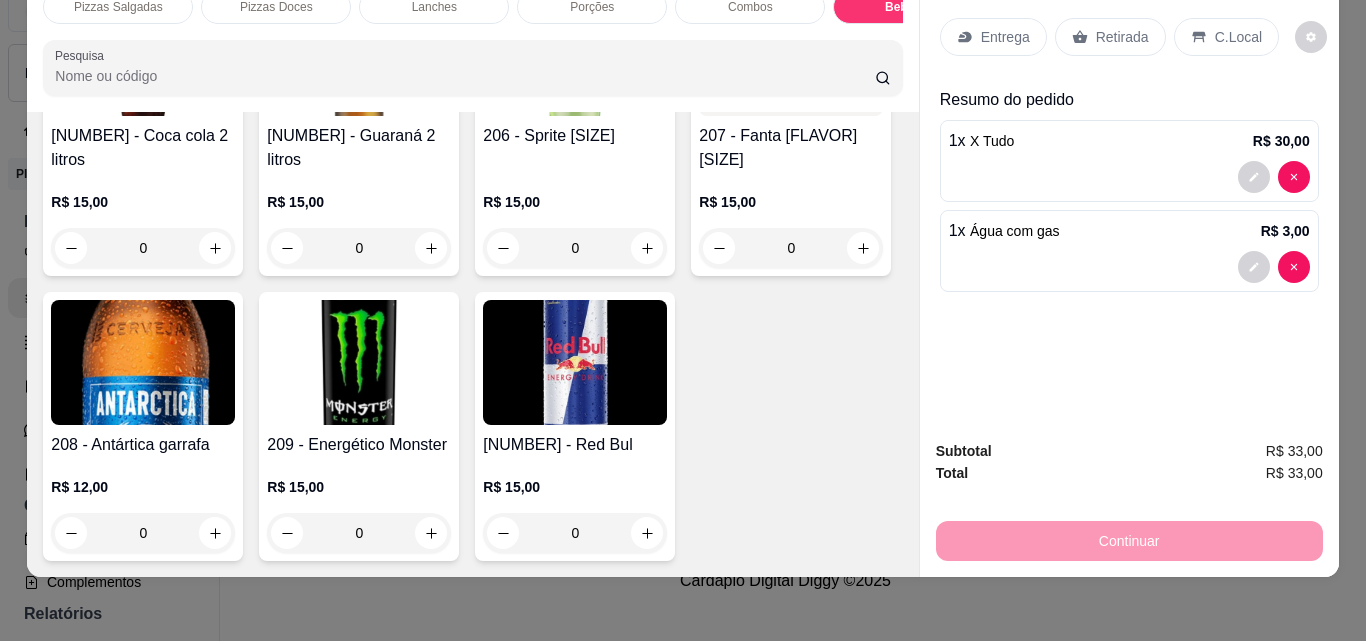 click on "C.Local" at bounding box center (1226, 37) 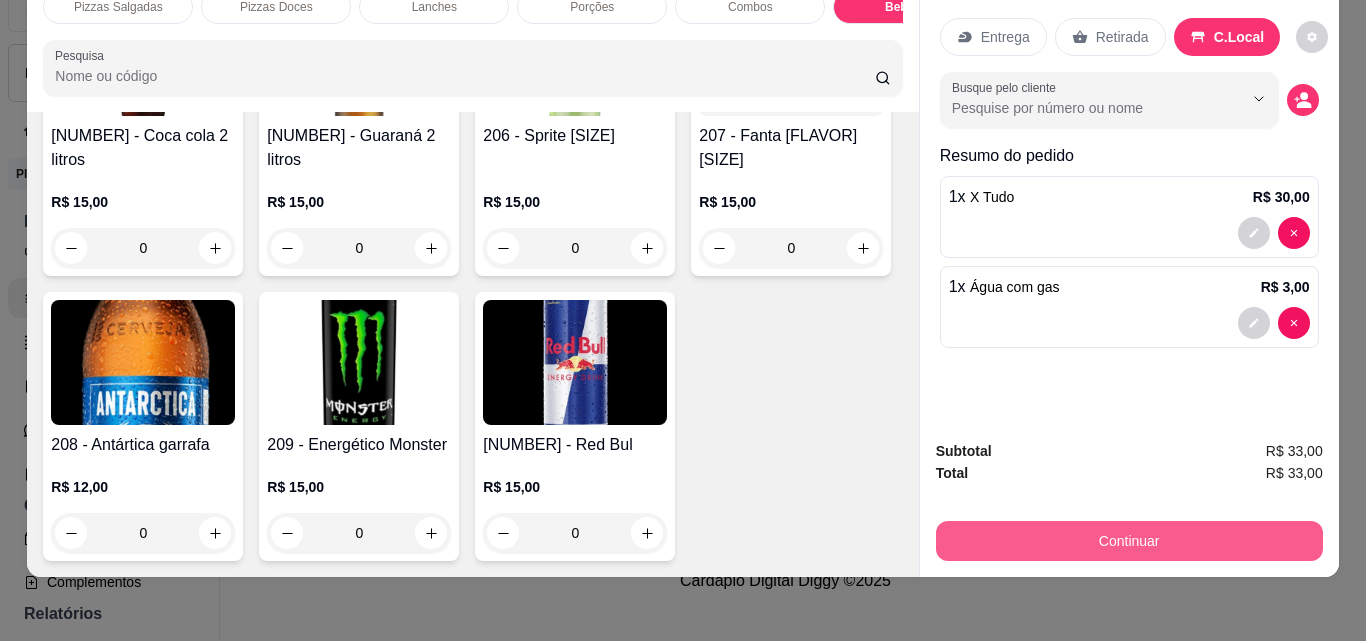 click on "Continuar" at bounding box center (1129, 541) 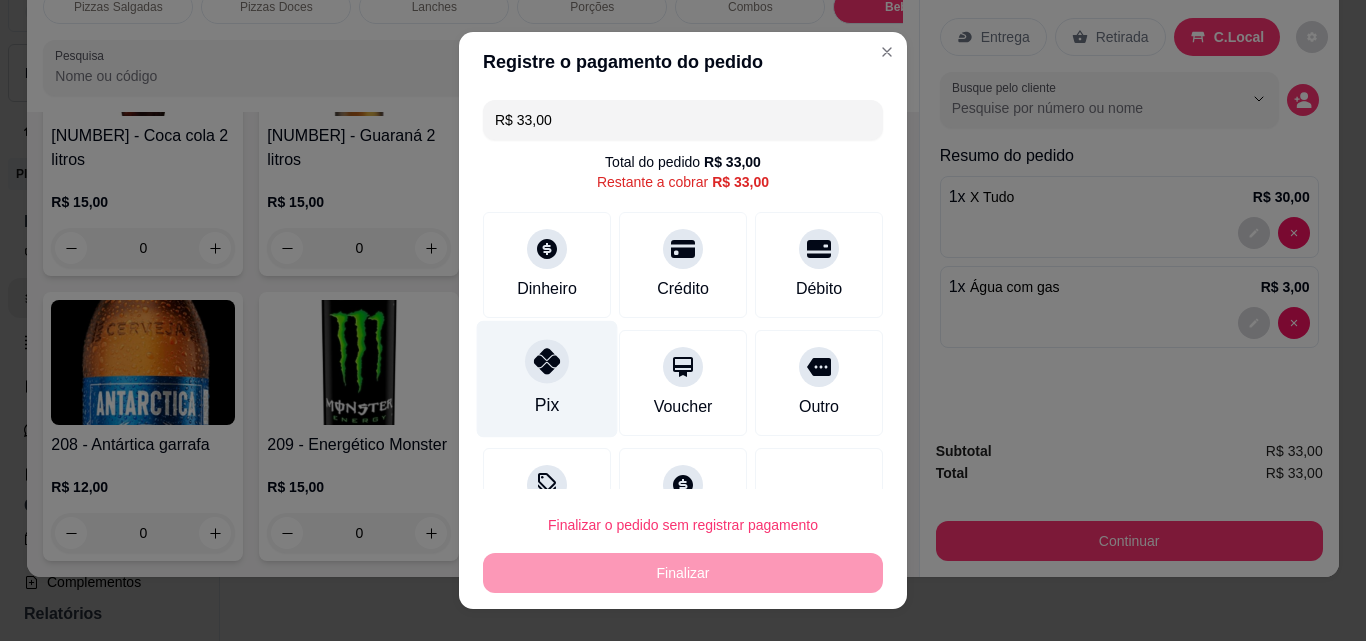 click on "Pix" at bounding box center (547, 379) 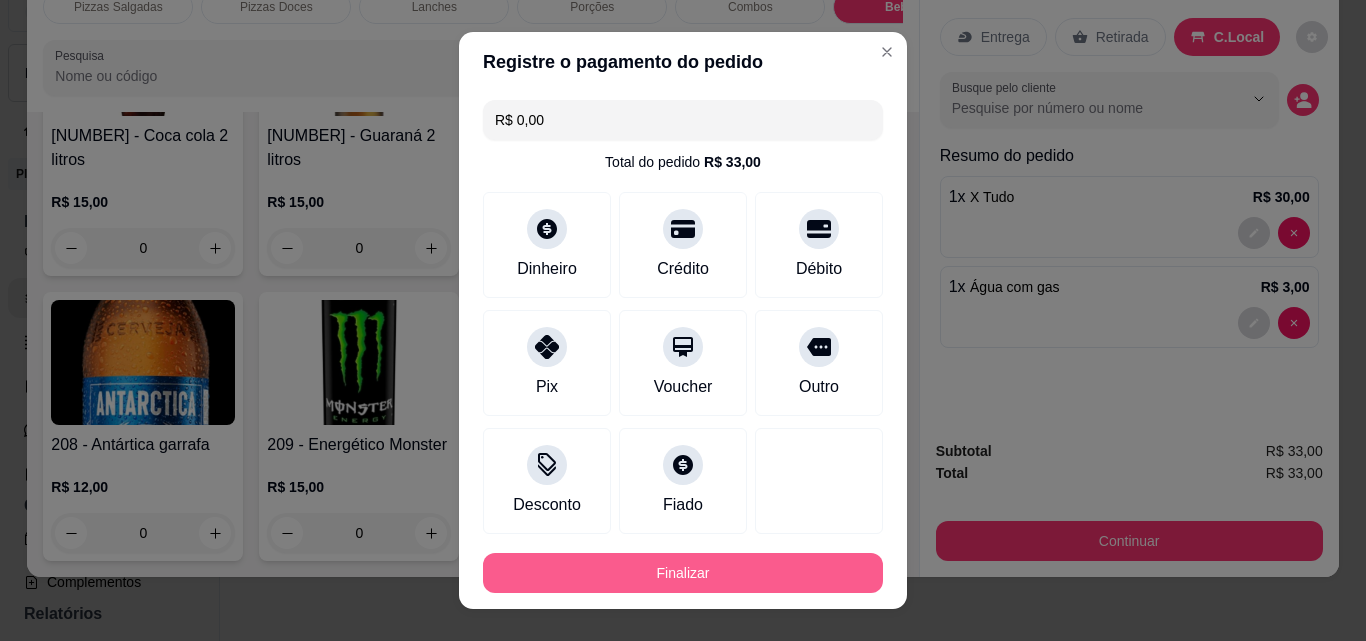 click on "Finalizar" at bounding box center (683, 573) 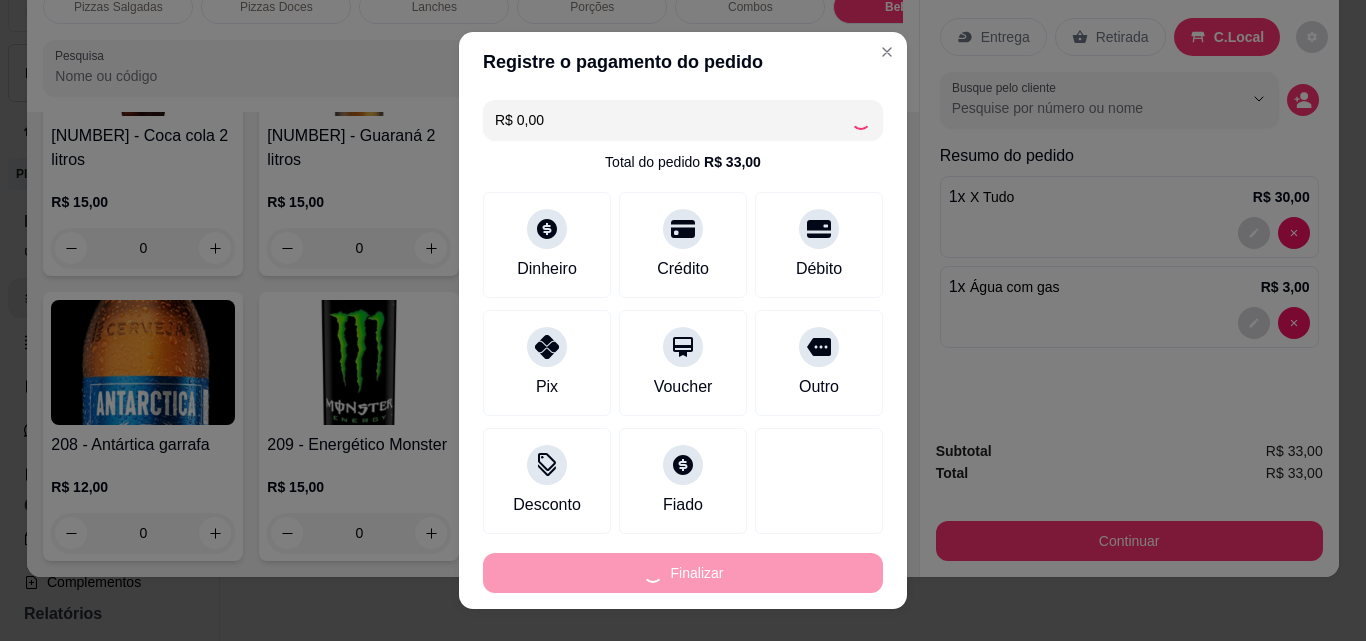 type on "0" 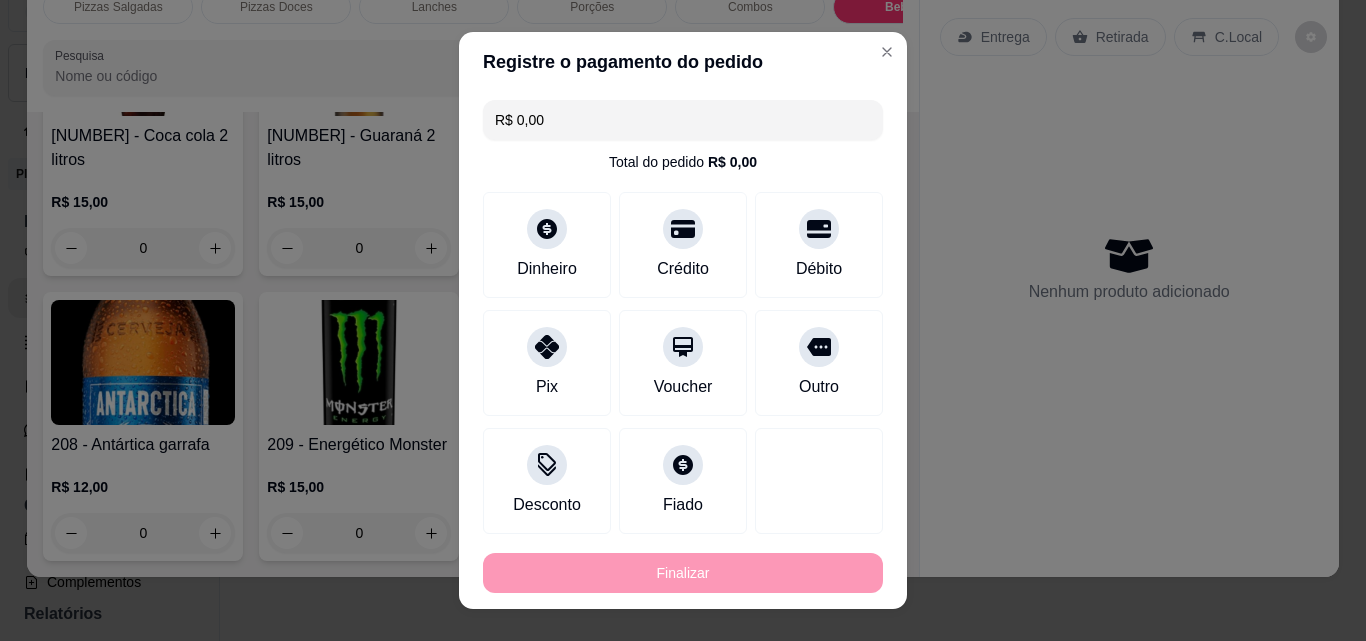 type on "-R$ 33,00" 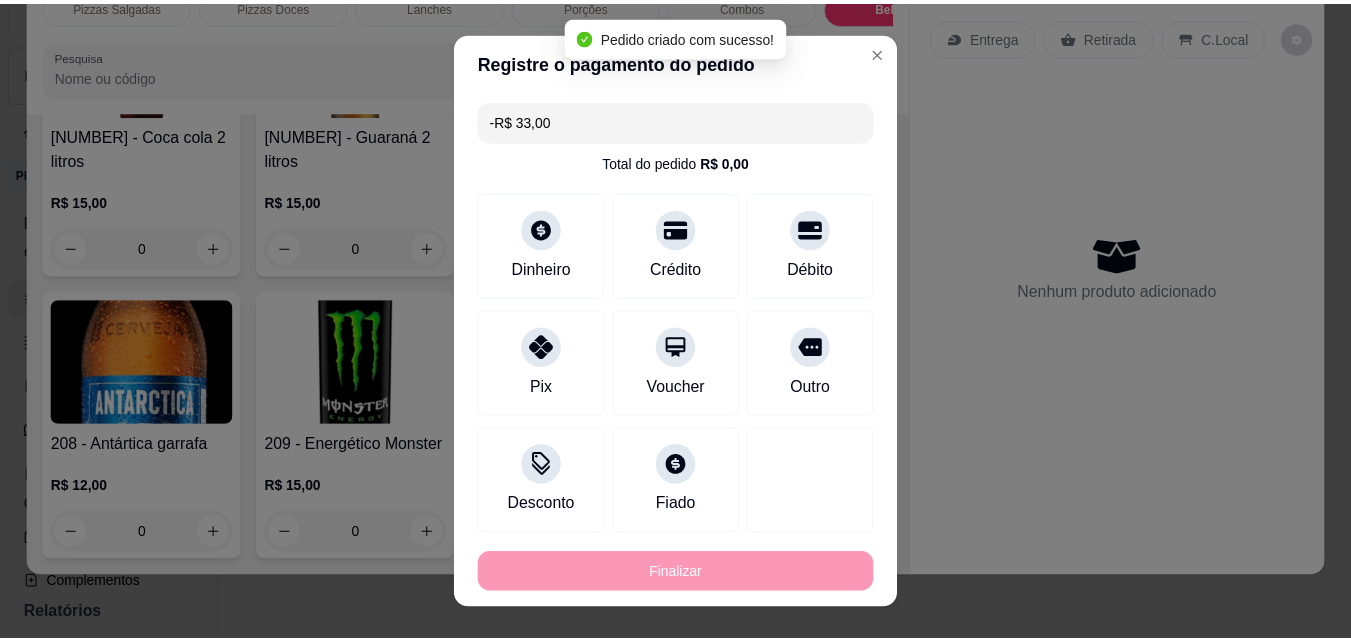 scroll, scrollTop: 7207, scrollLeft: 0, axis: vertical 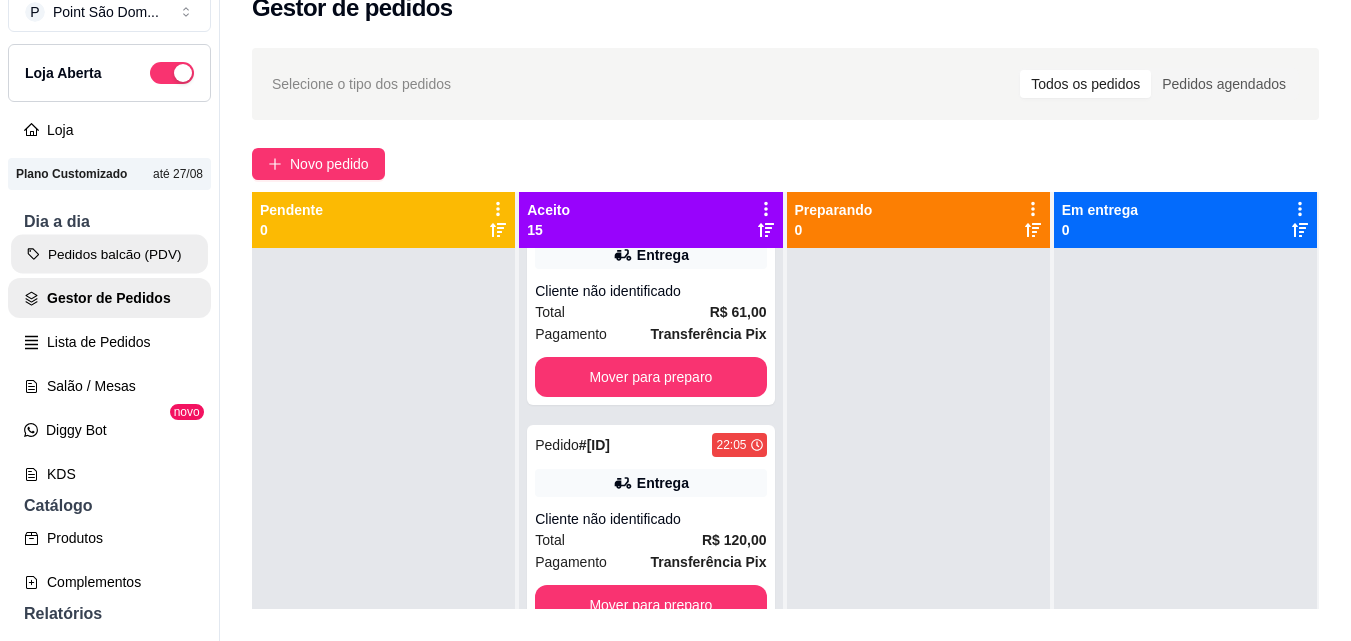 click on "Pedidos balcão (PDV)" at bounding box center (109, 254) 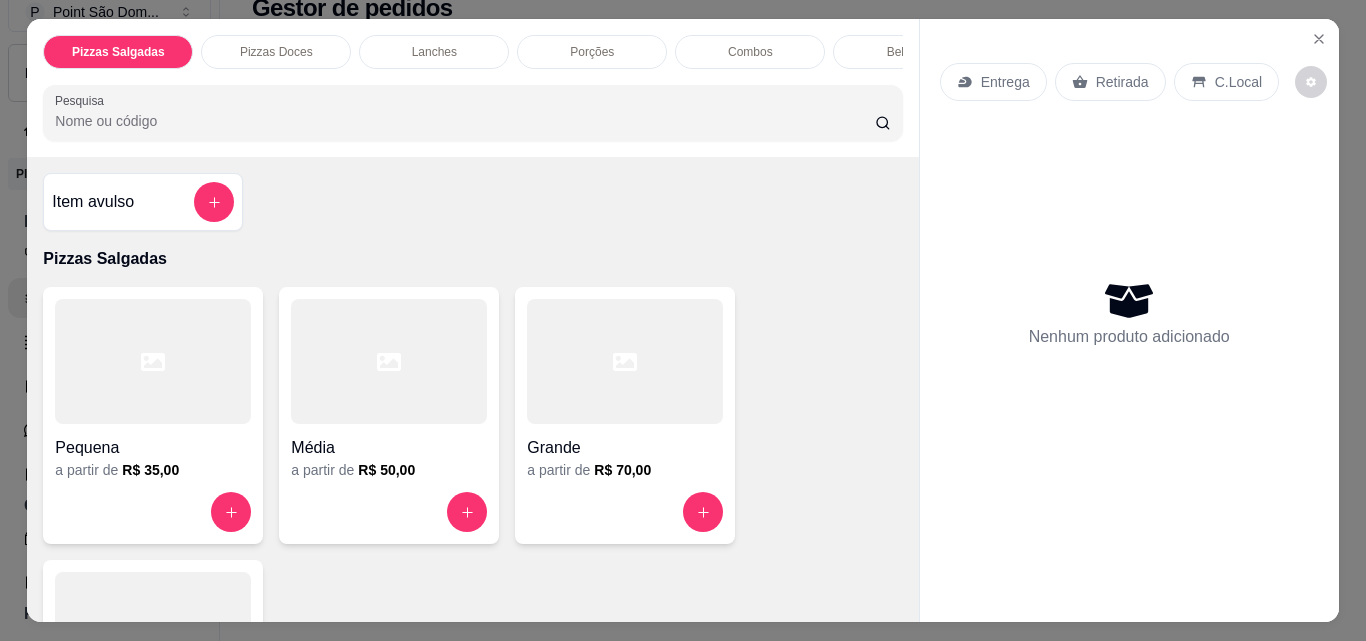 click on "Grande a partir de [PRICE]" at bounding box center (625, 415) 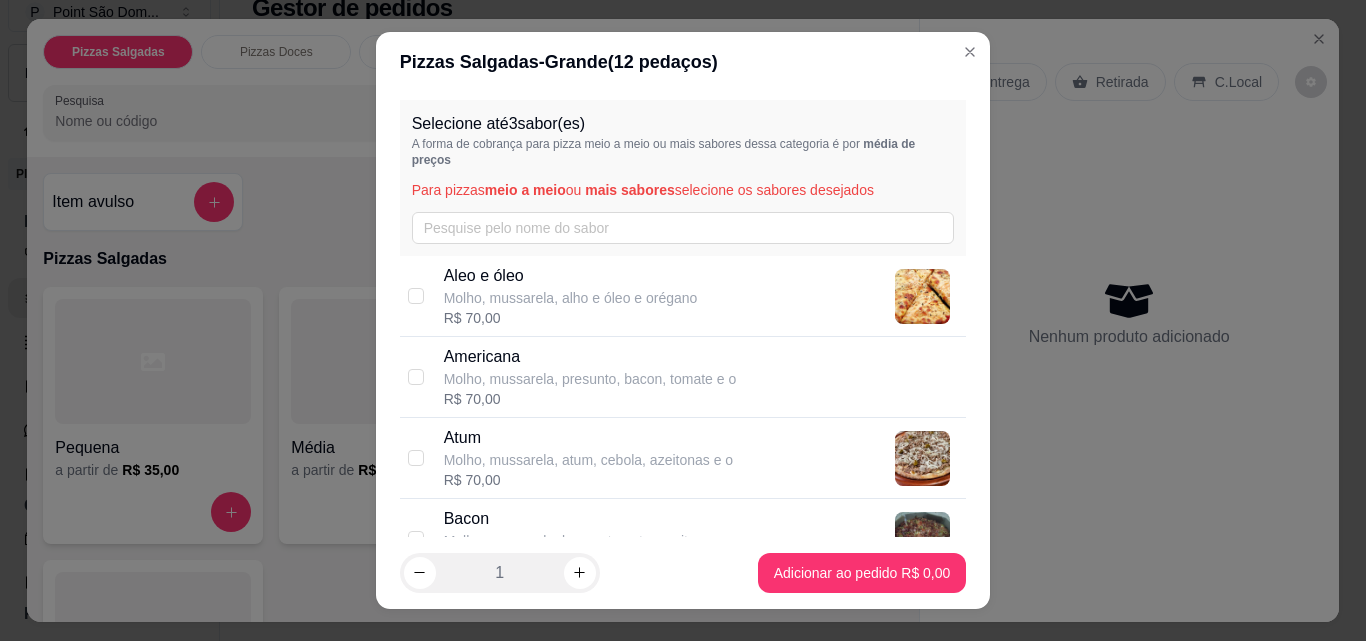 click on "Molho, mussarela, presunto, bacon, tomate e o" at bounding box center [590, 379] 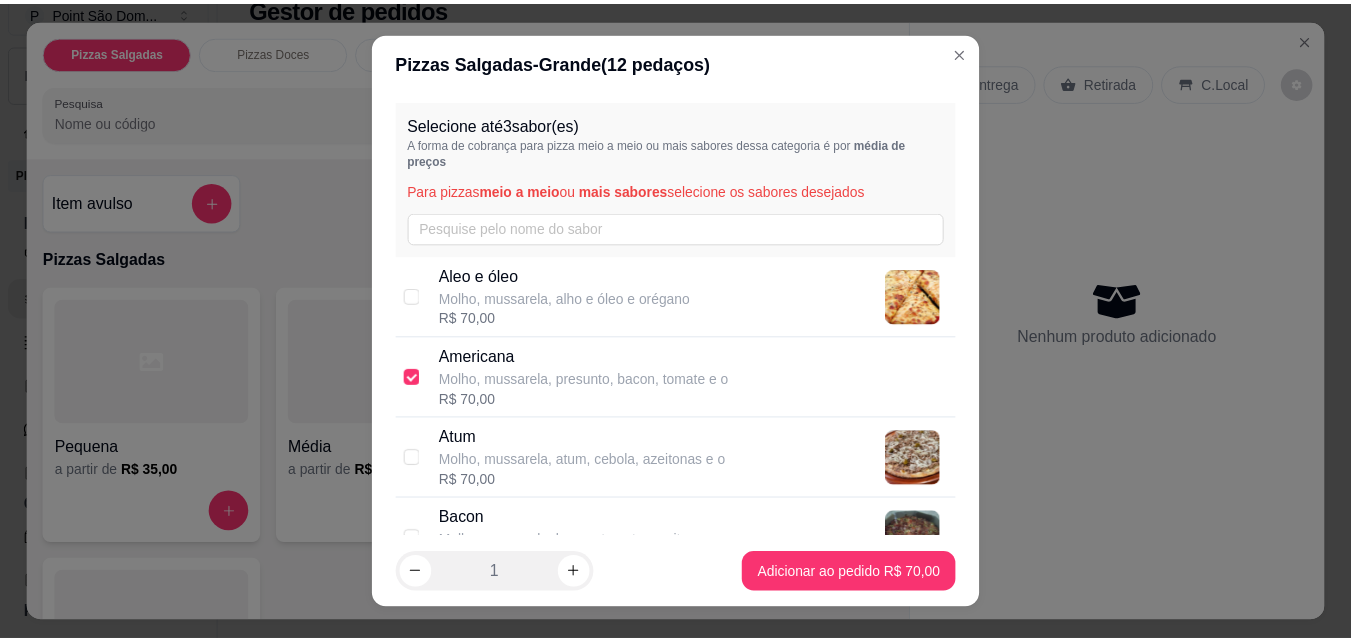 scroll, scrollTop: 300, scrollLeft: 0, axis: vertical 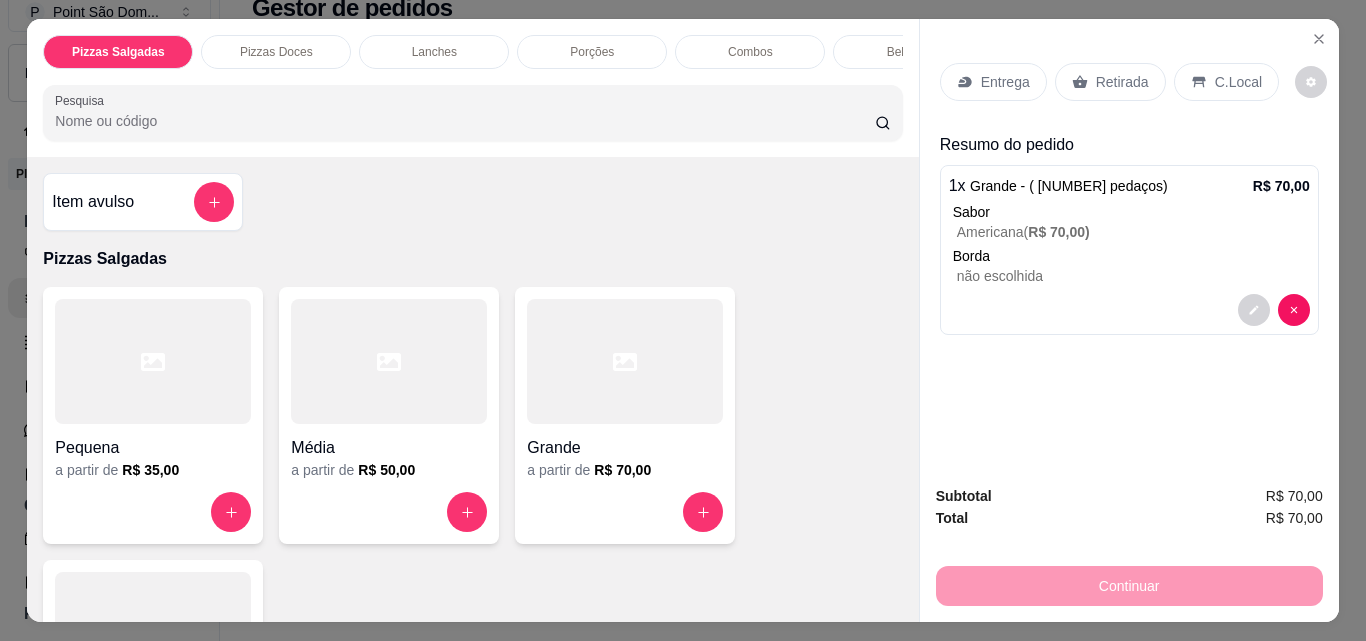 click on "Entrega" at bounding box center [1005, 82] 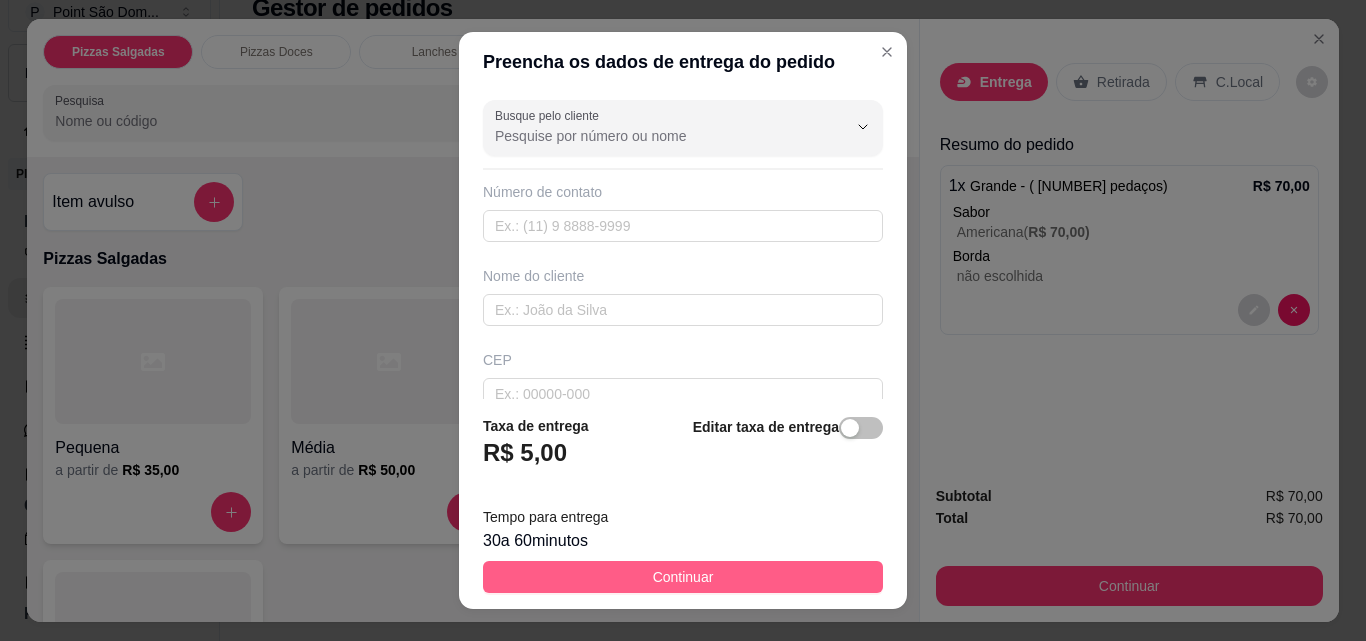 click on "Continuar" at bounding box center (683, 577) 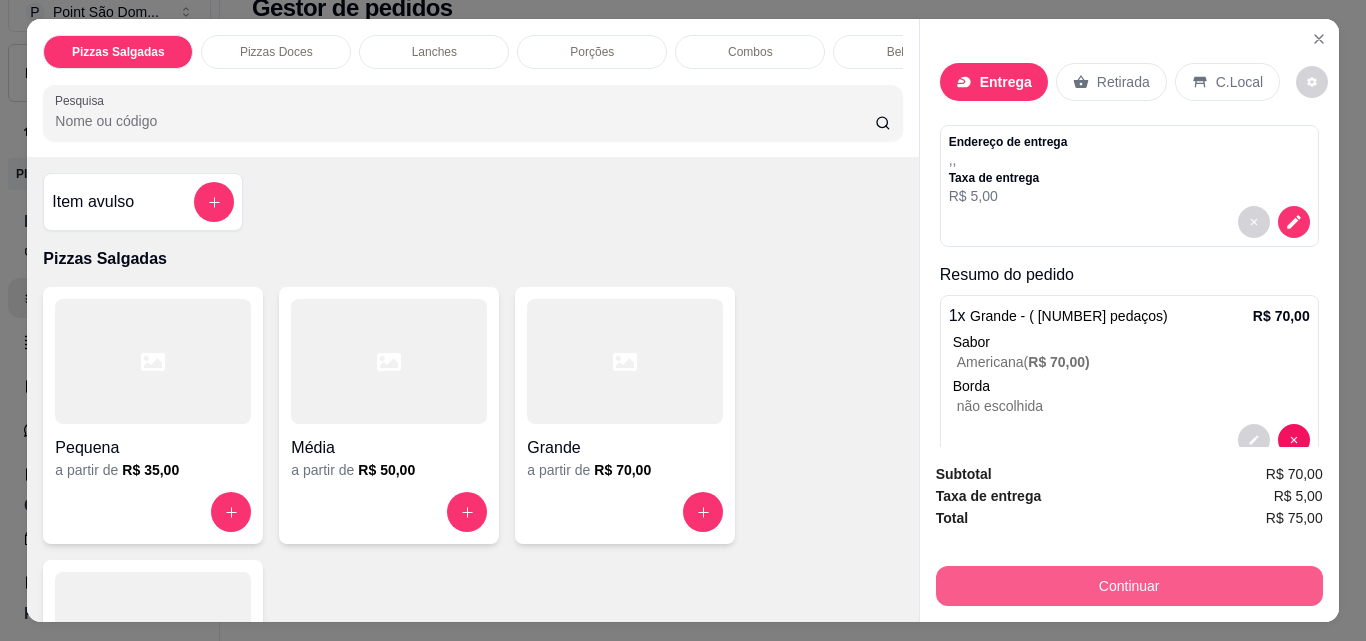 click on "Continuar" at bounding box center [1129, 586] 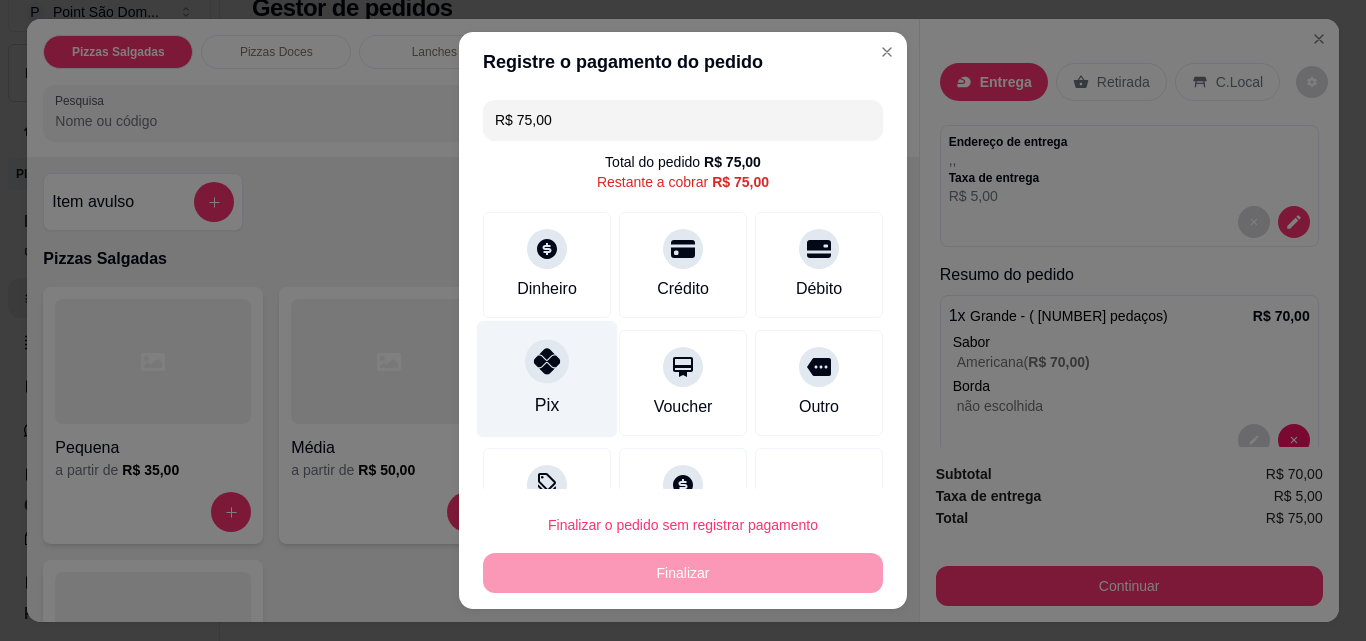 click 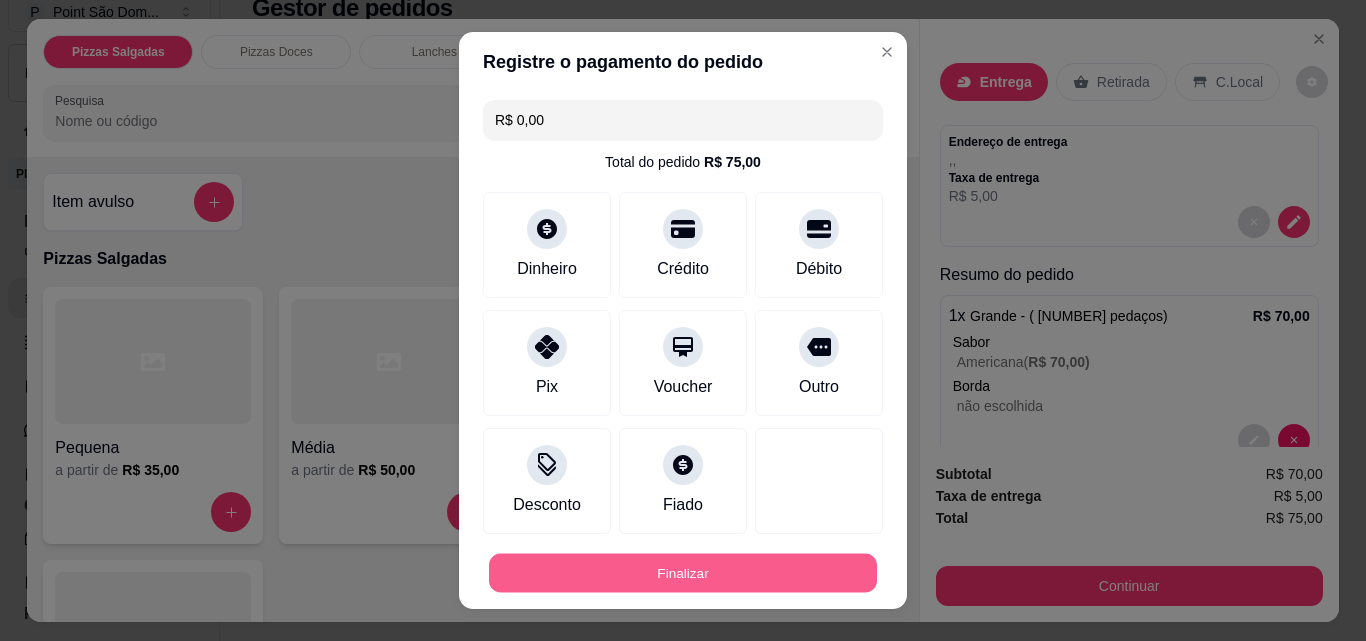 click on "Finalizar" at bounding box center [683, 573] 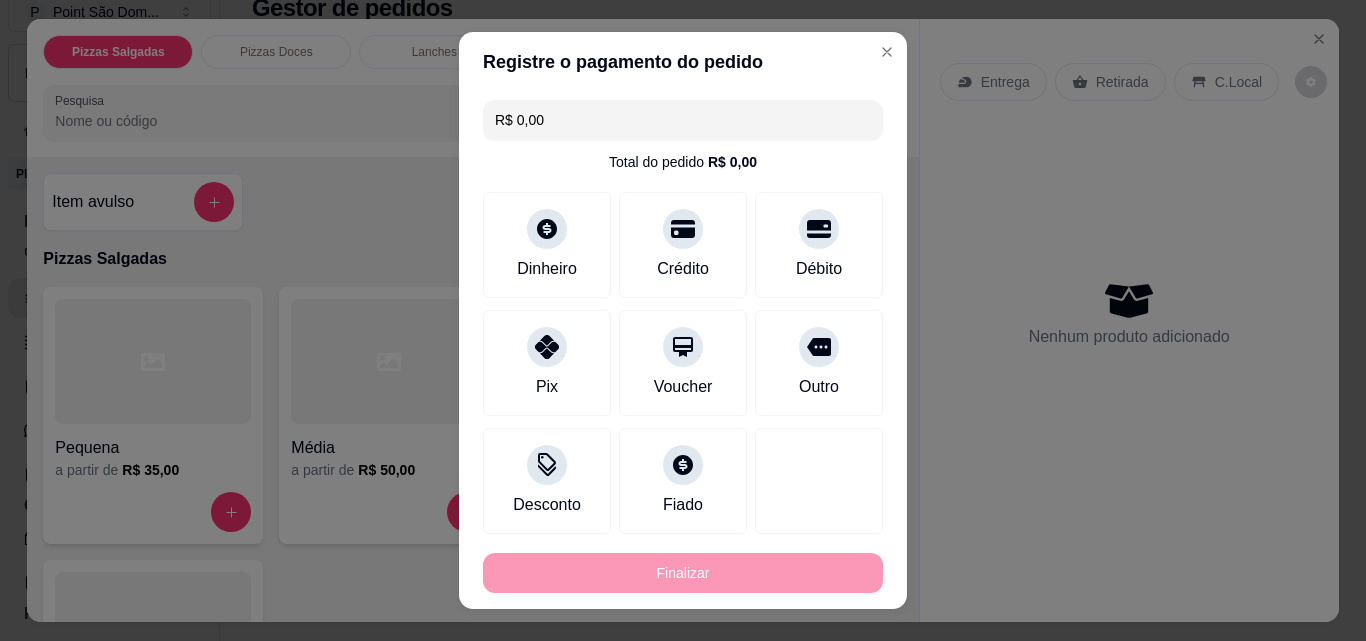 type on "-R$ 75,00" 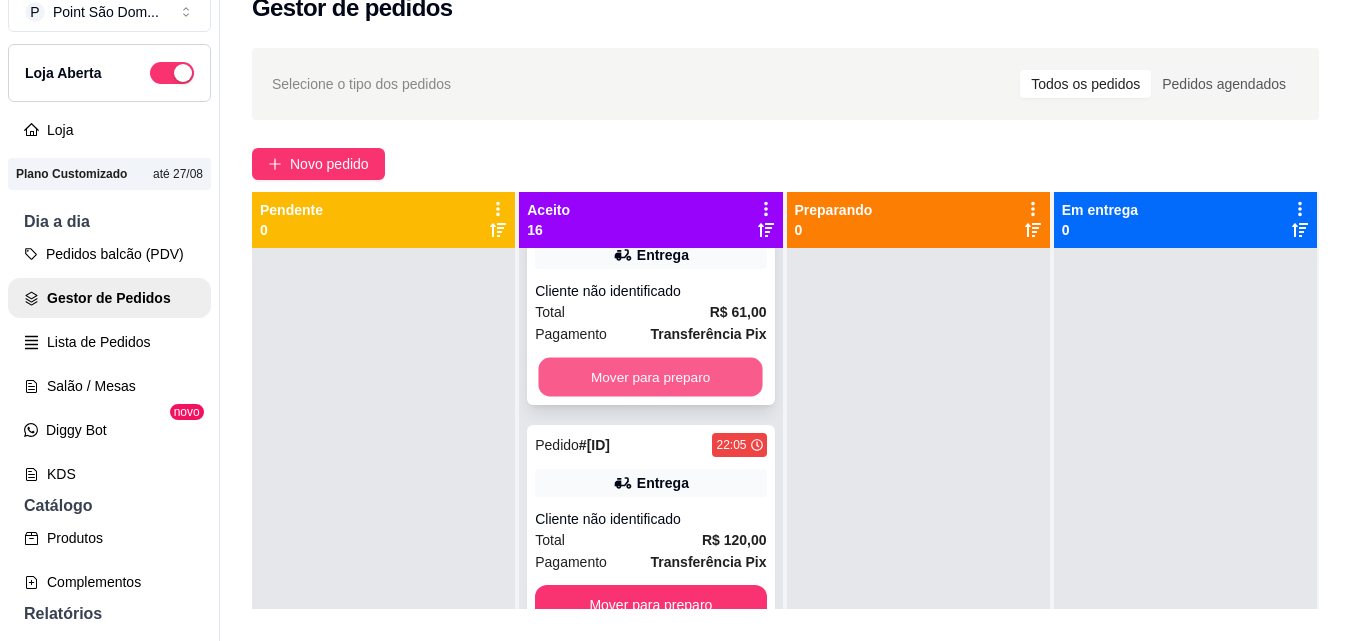 click on "Mover para preparo" at bounding box center [651, 377] 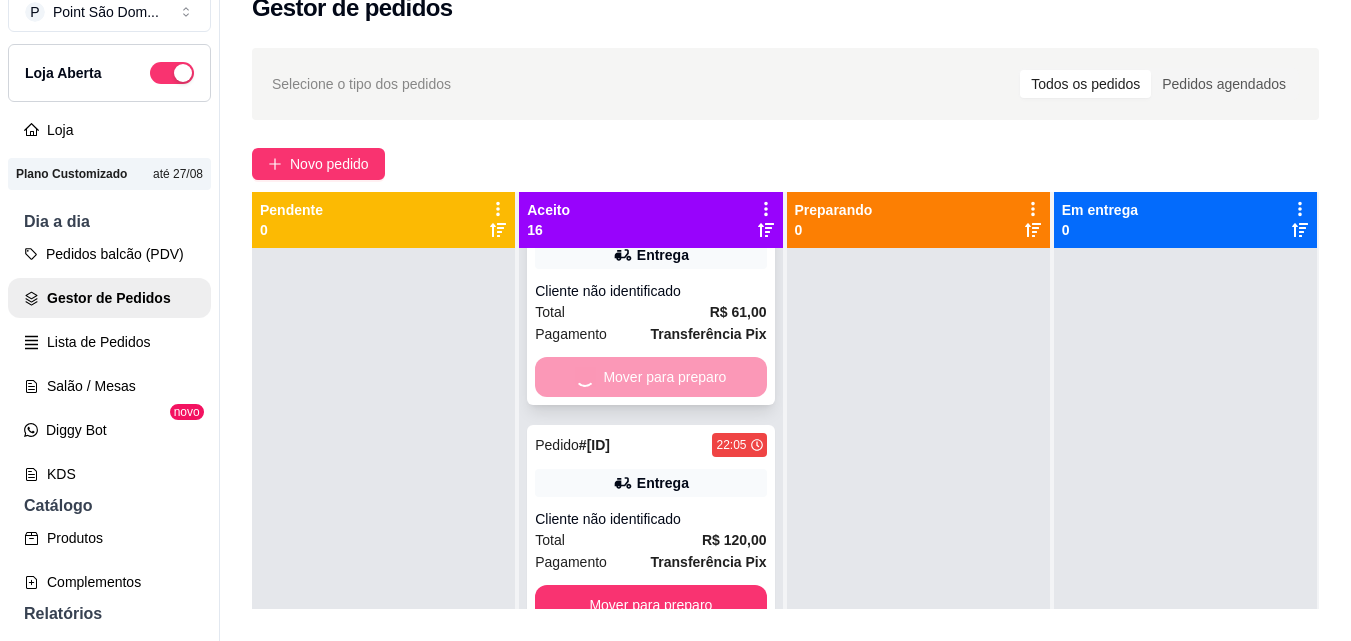 scroll, scrollTop: 975, scrollLeft: 0, axis: vertical 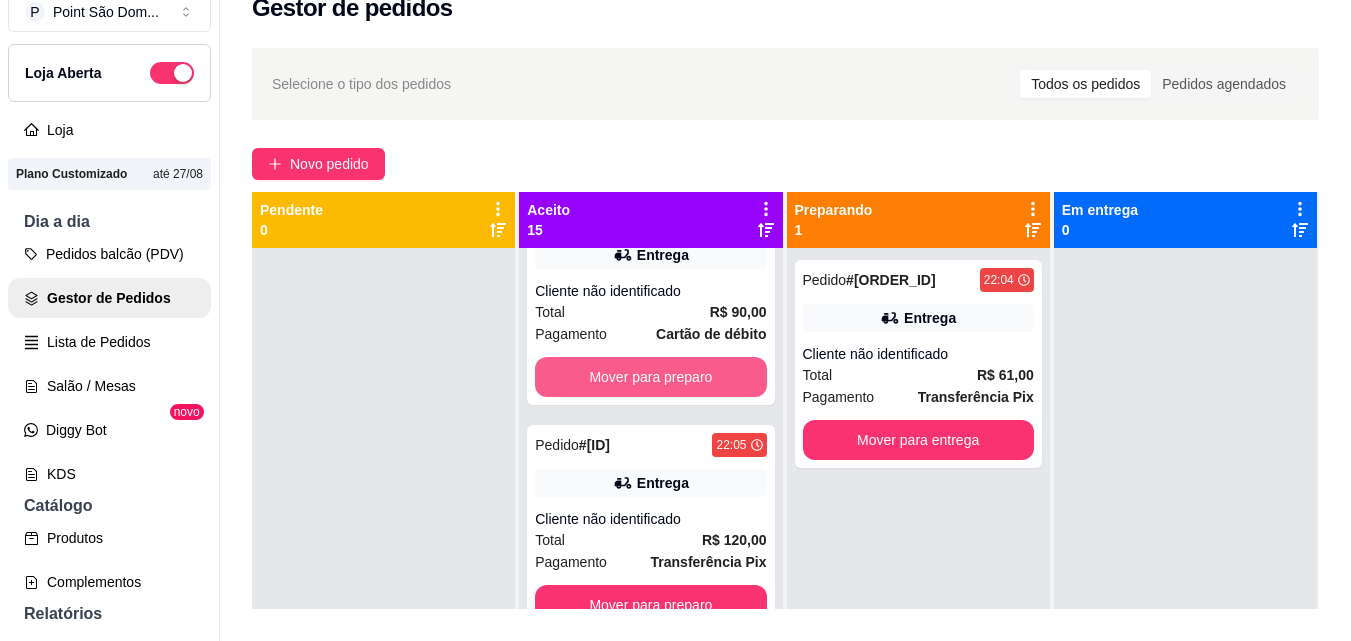 click on "Mover para preparo" at bounding box center [650, 377] 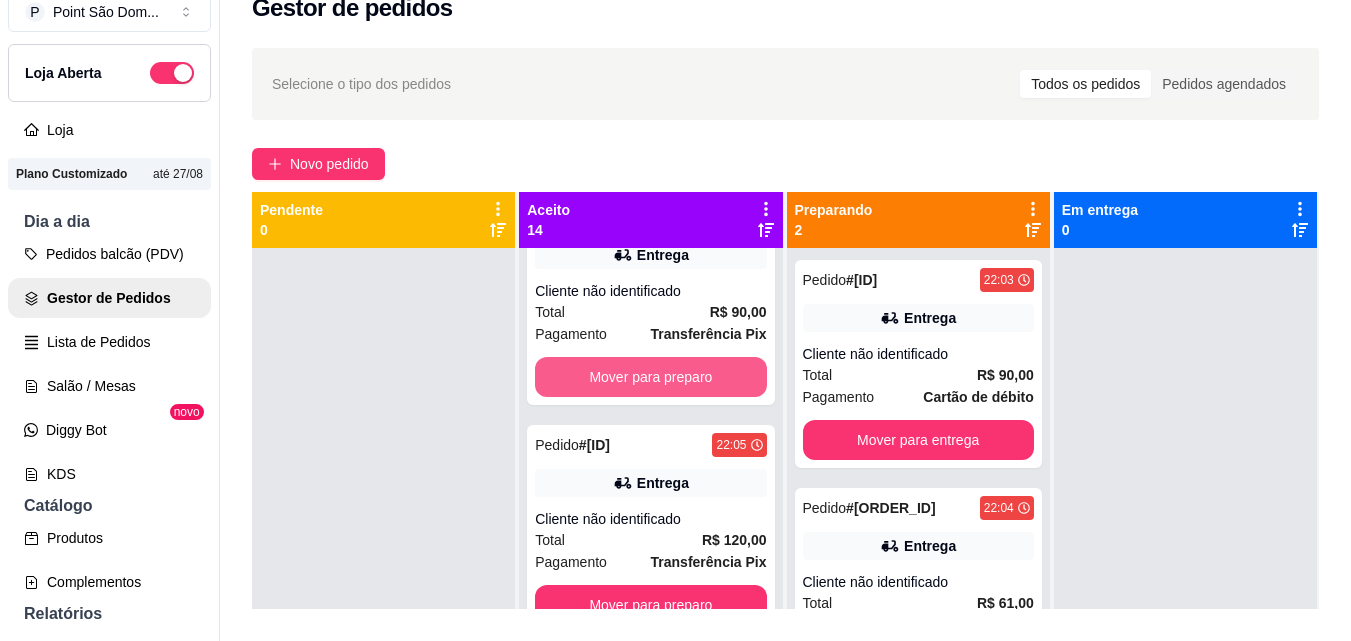 click on "Mover para preparo" at bounding box center [650, 377] 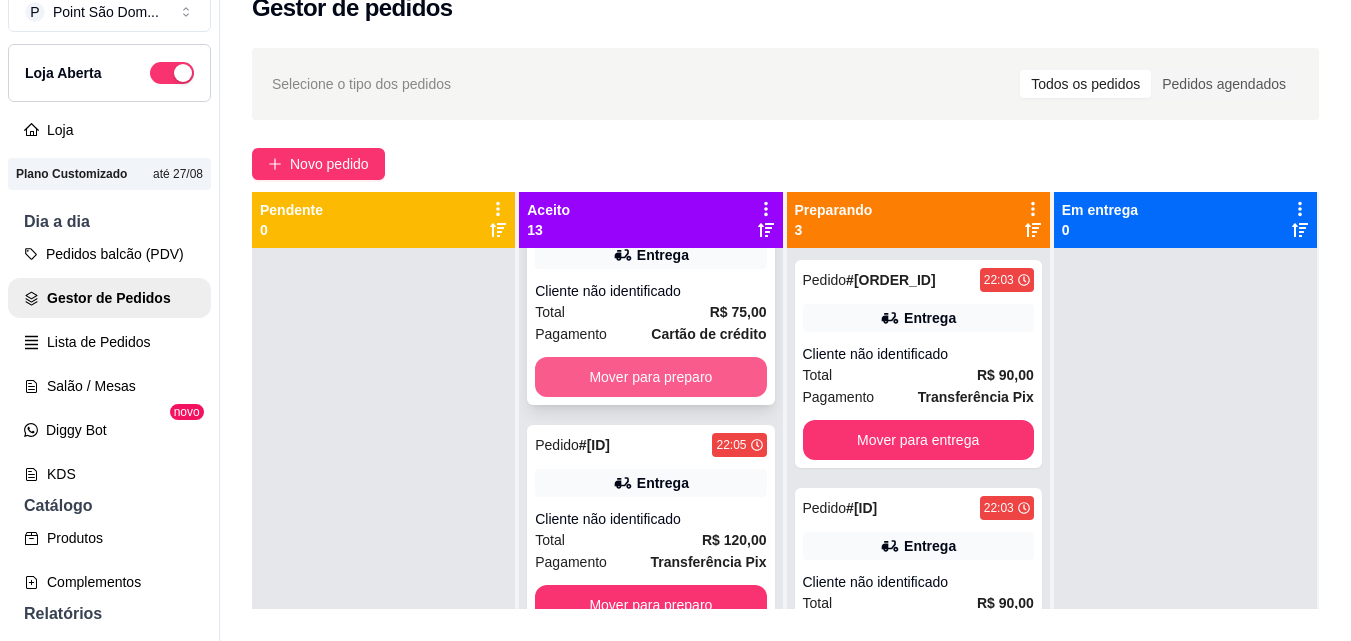 click on "Mover para preparo" at bounding box center (650, 377) 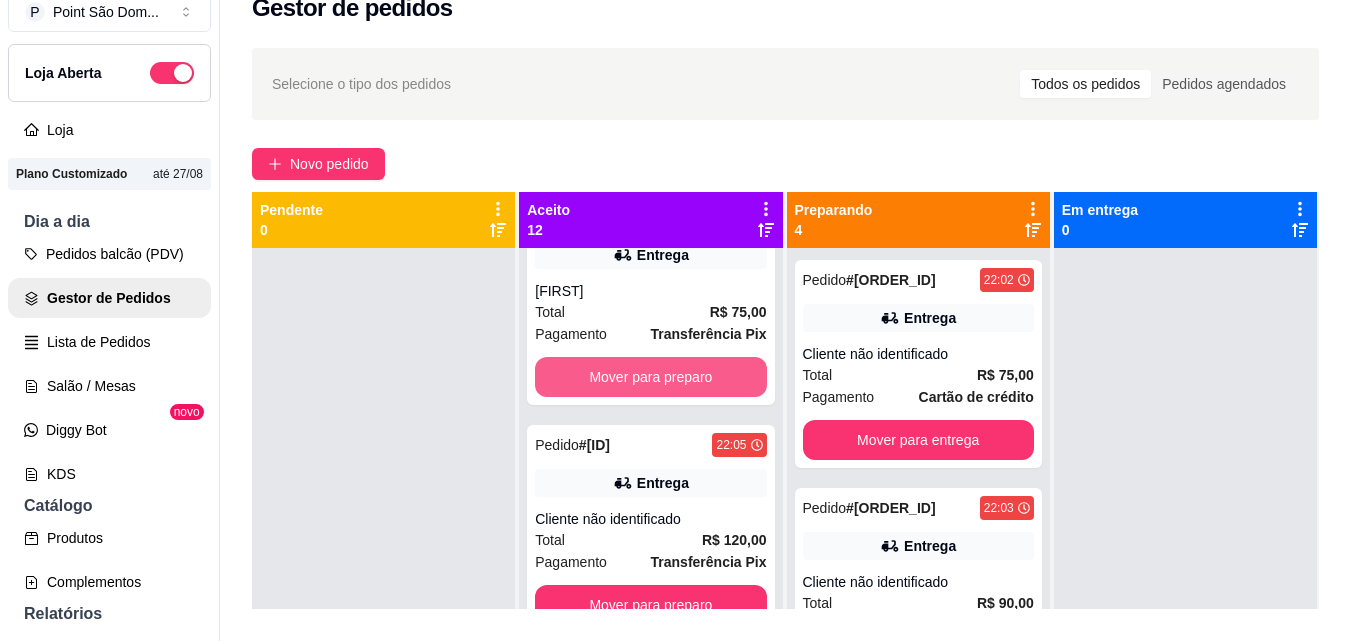 click on "Mover para preparo" at bounding box center (650, 377) 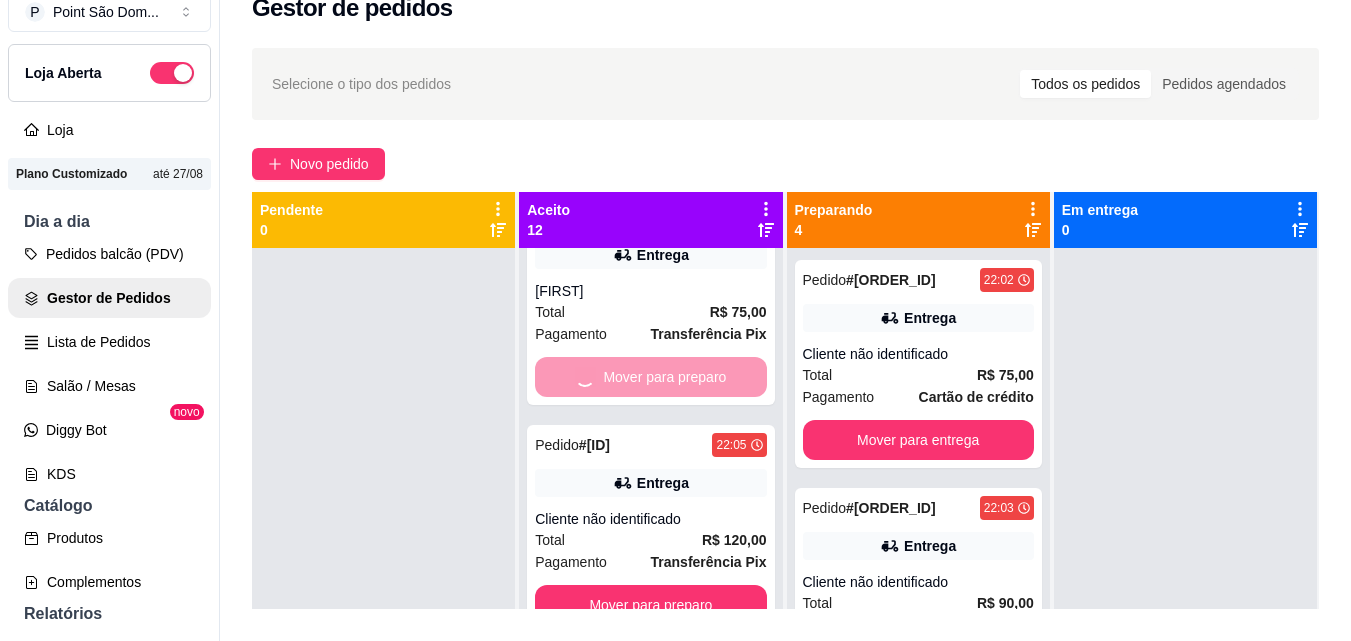 scroll, scrollTop: 63, scrollLeft: 0, axis: vertical 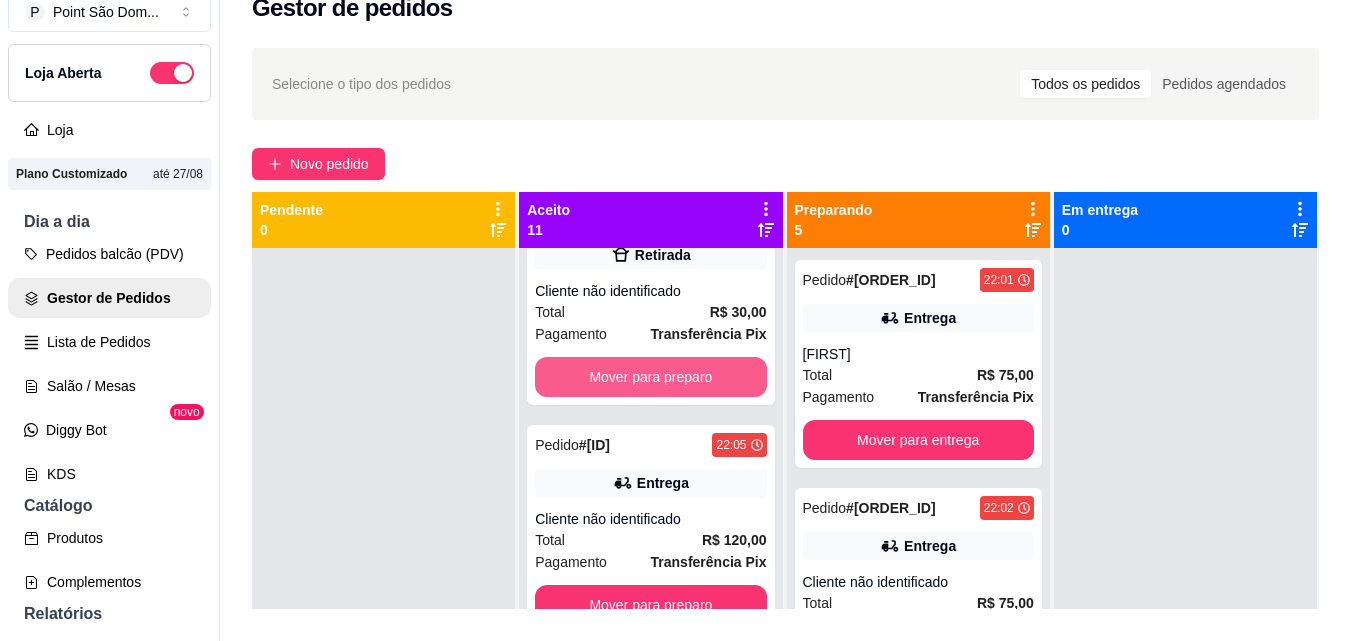 click on "Mover para preparo" at bounding box center (650, 377) 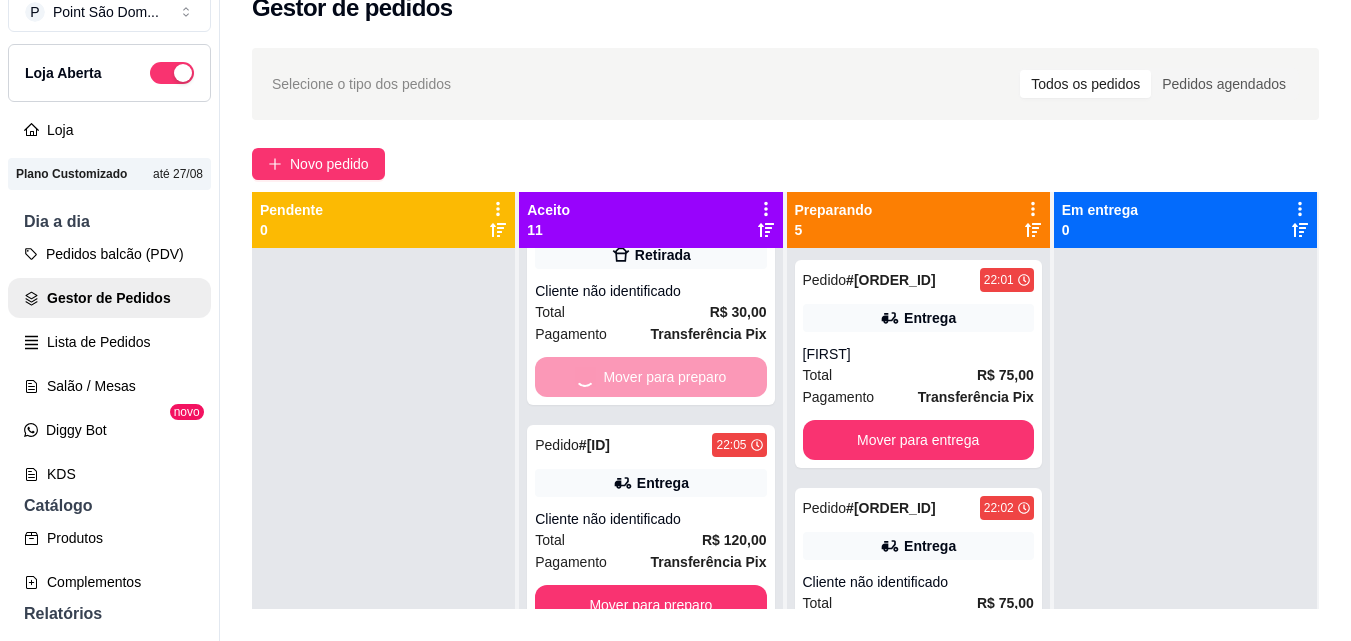 scroll, scrollTop: 0, scrollLeft: 0, axis: both 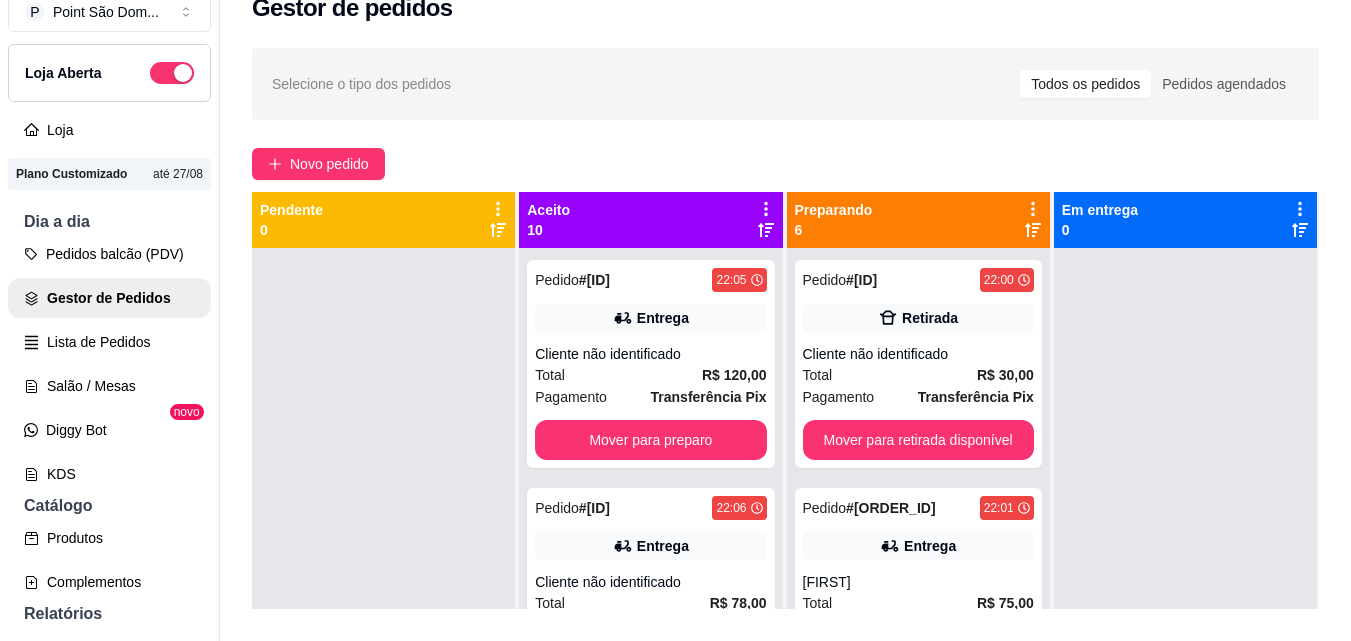 click on "R$ 120,00" at bounding box center (734, 375) 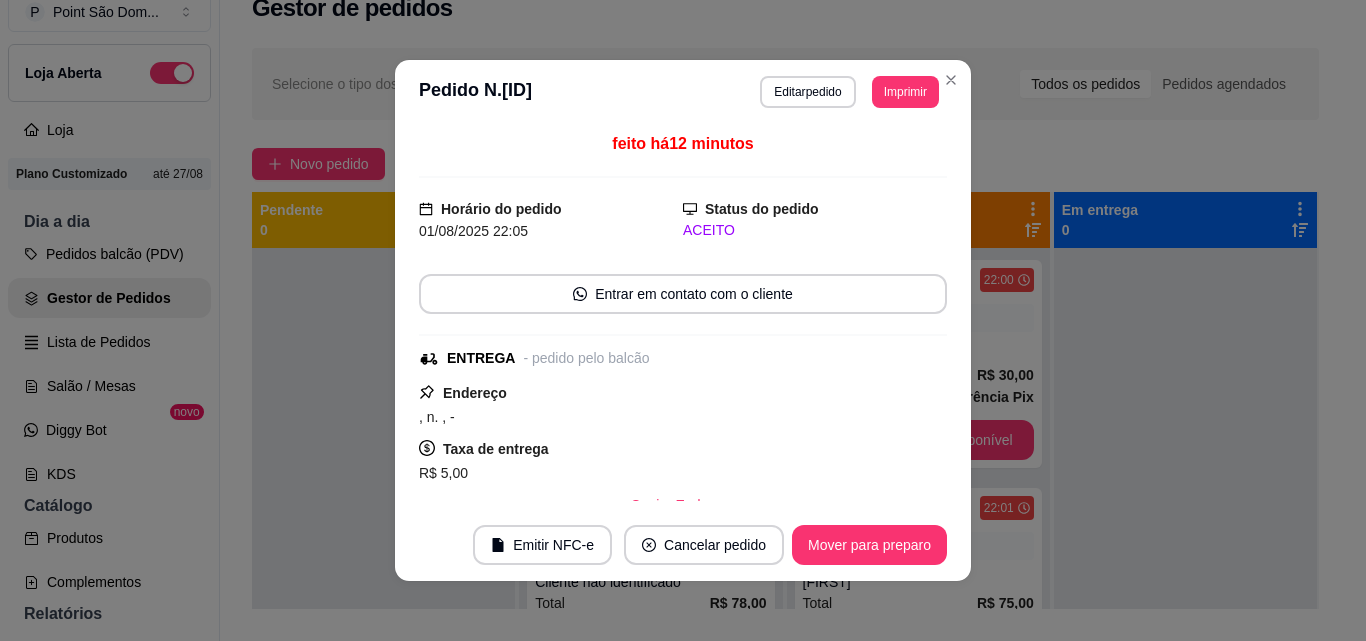 click on "Taxa de entrega  R$ 5,00" at bounding box center (683, 461) 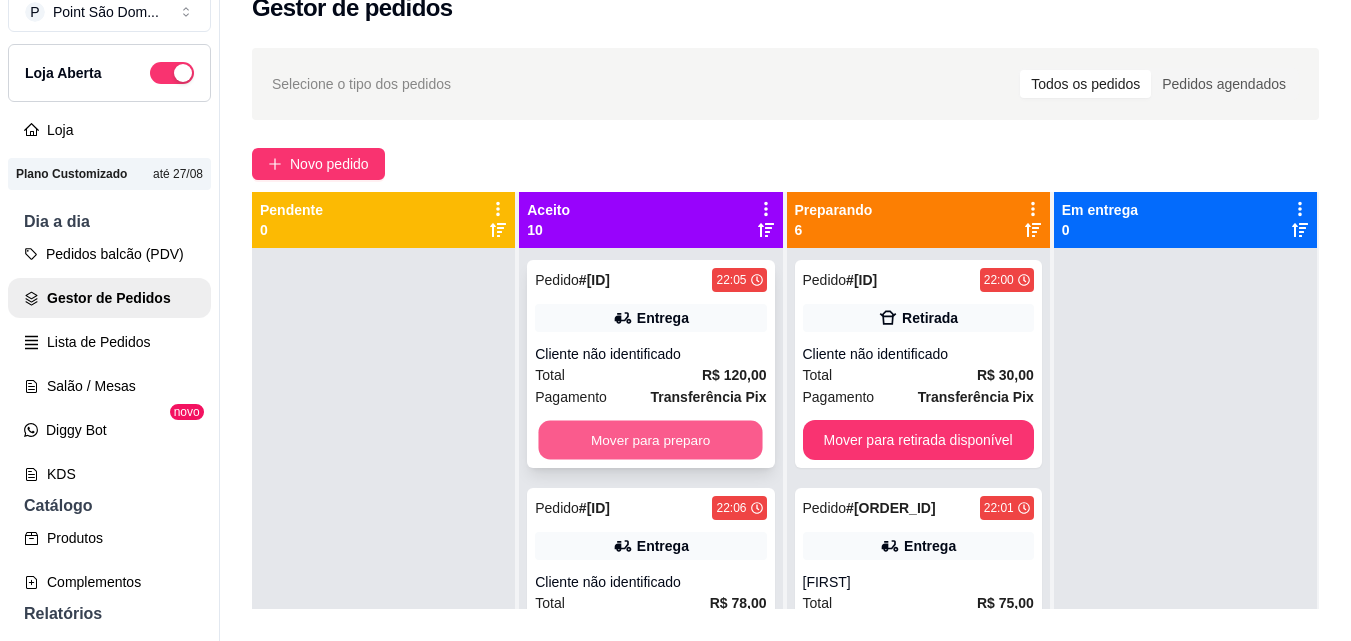 click on "Mover para preparo" at bounding box center (651, 440) 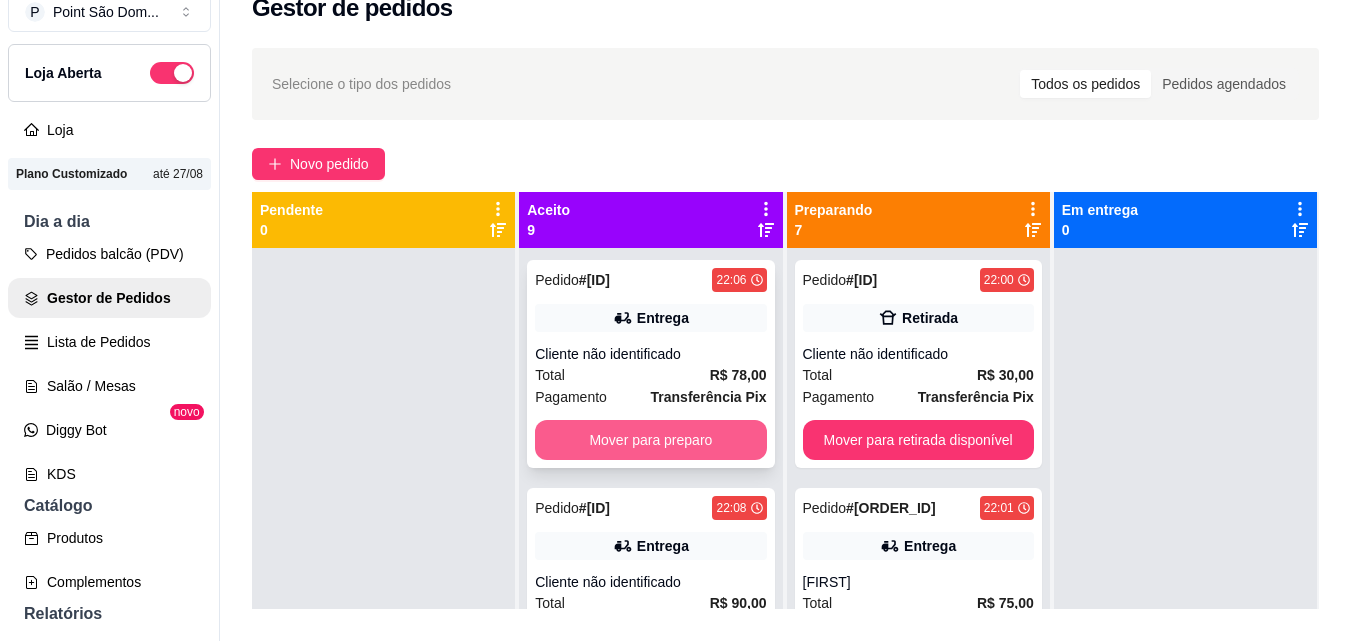 click on "Mover para preparo" at bounding box center (650, 440) 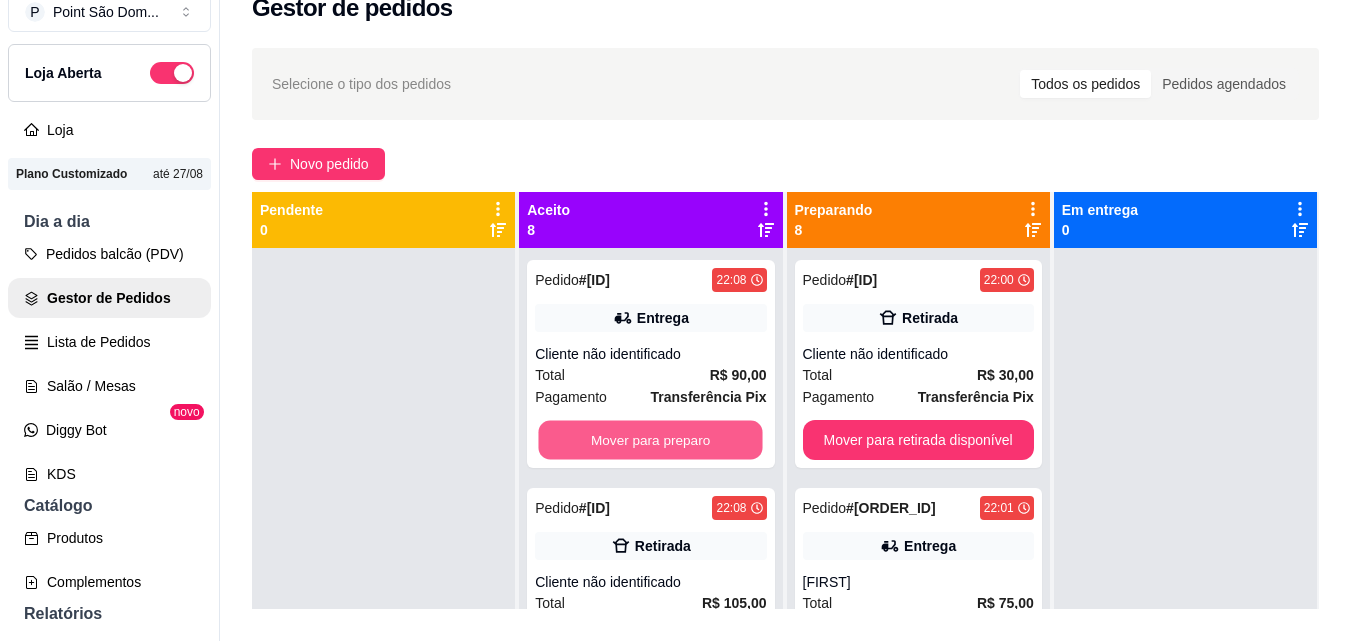 click on "Mover para preparo" at bounding box center (651, 440) 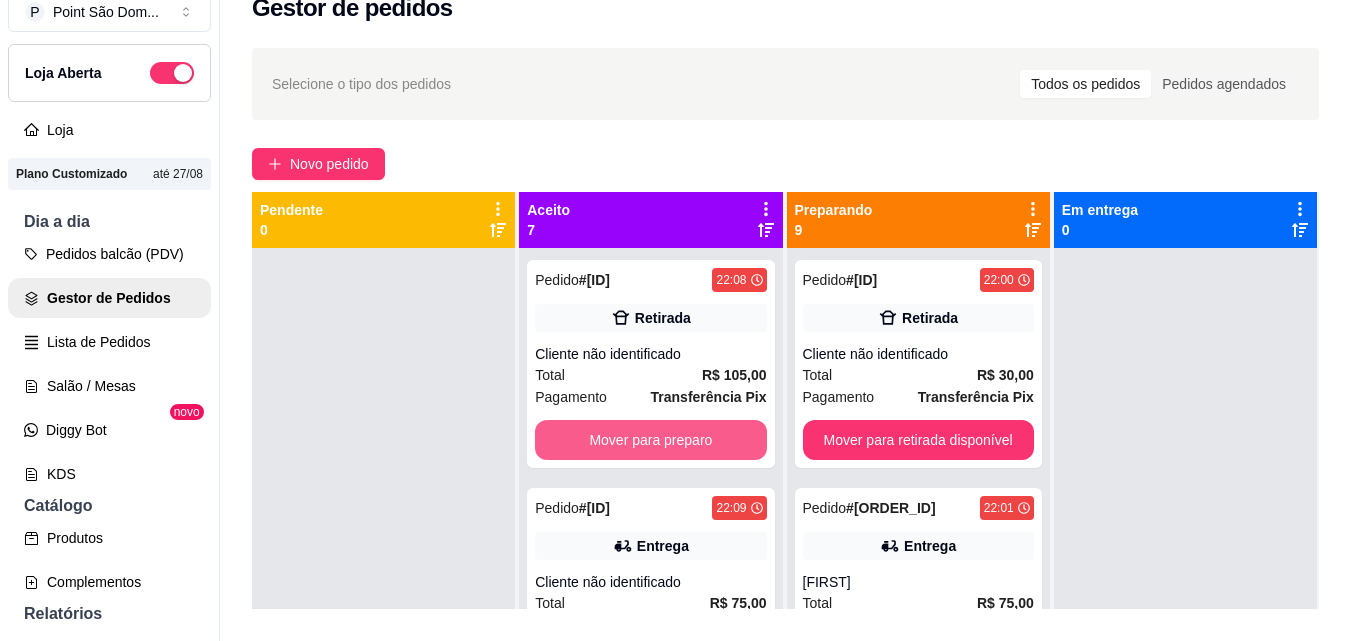 click on "Mover para preparo" at bounding box center (650, 440) 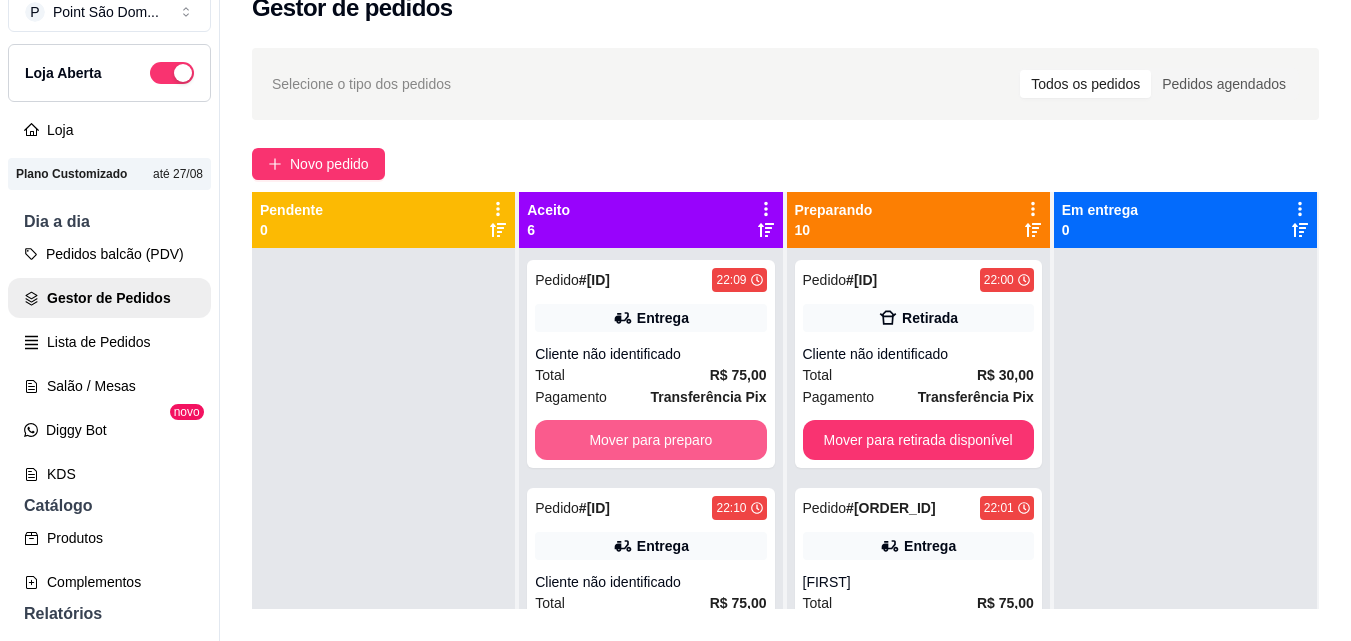 click on "Mover para preparo" at bounding box center [650, 440] 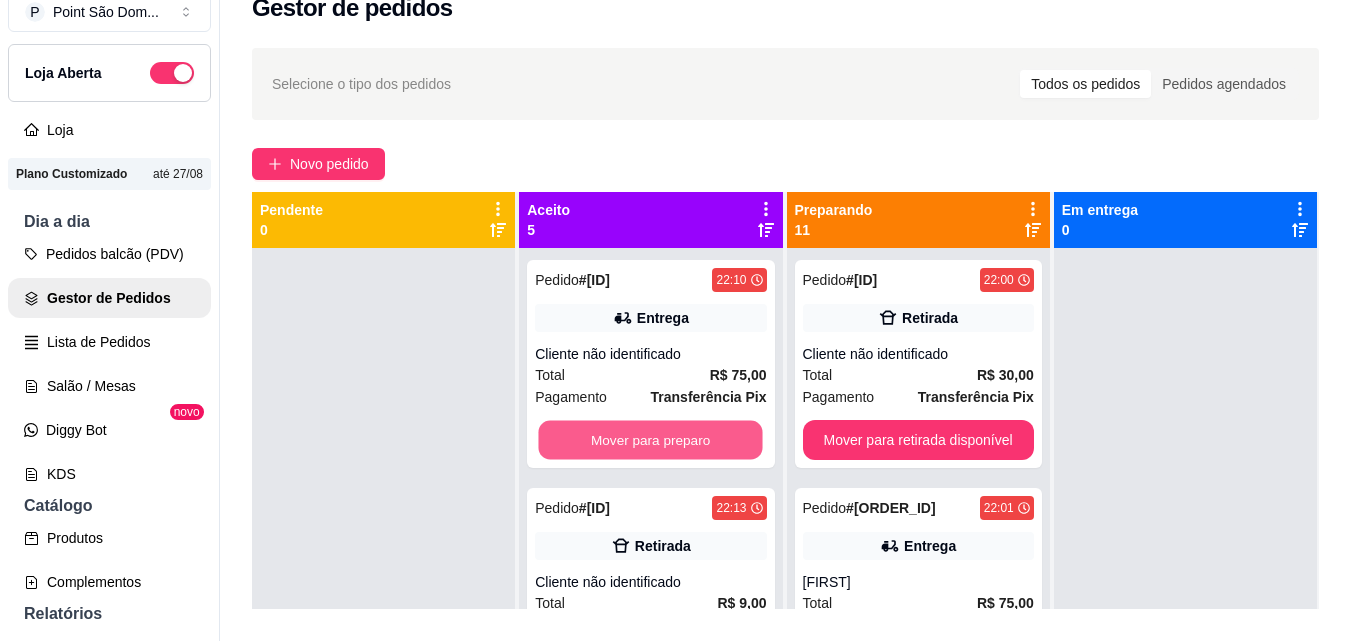click on "Mover para preparo" at bounding box center (651, 440) 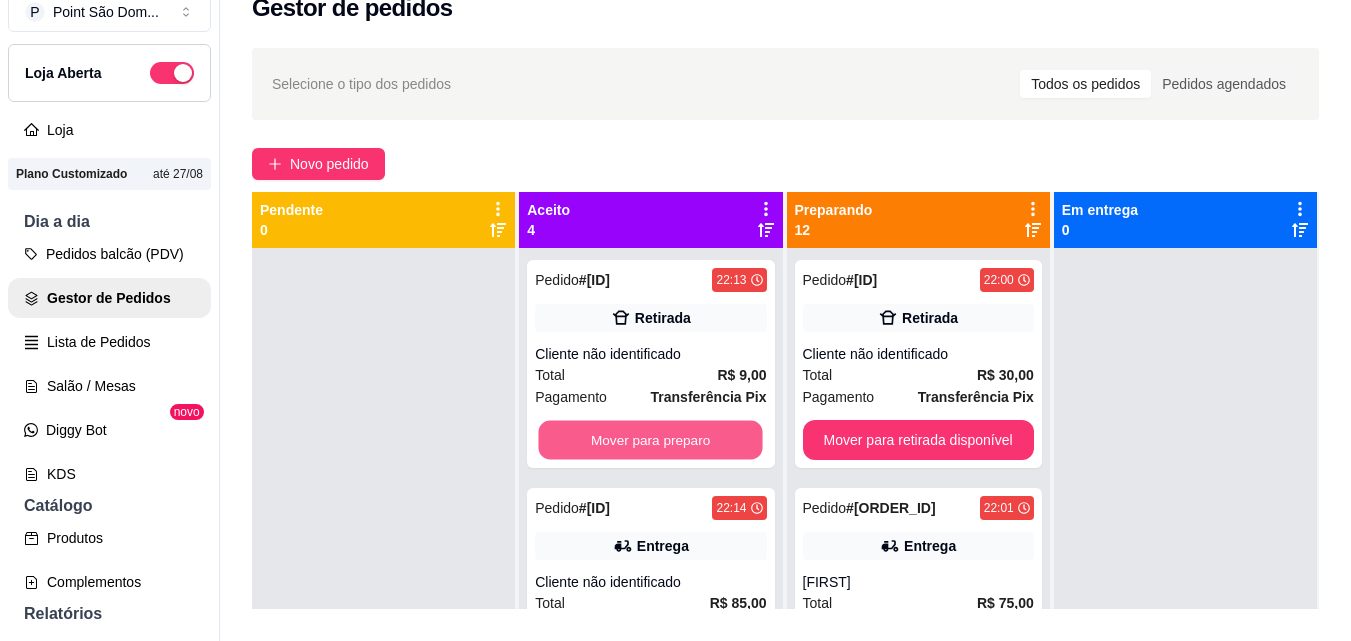 click on "Mover para preparo" at bounding box center (651, 440) 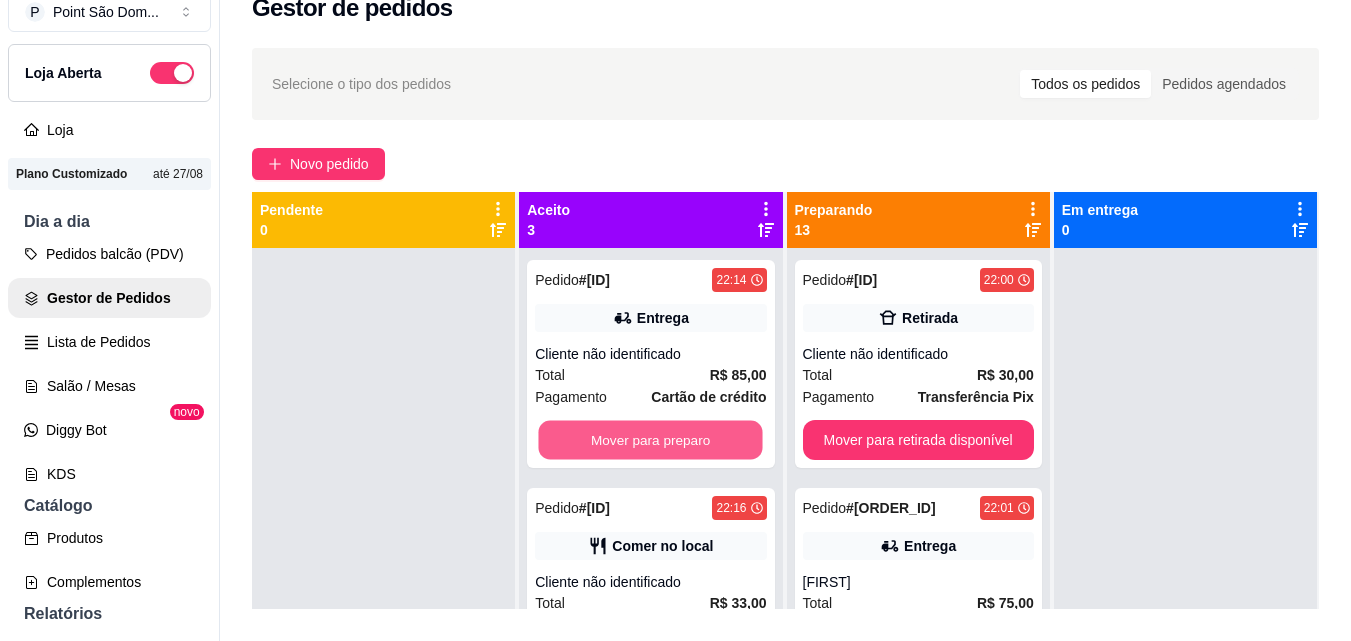 click on "Mover para preparo" at bounding box center [651, 440] 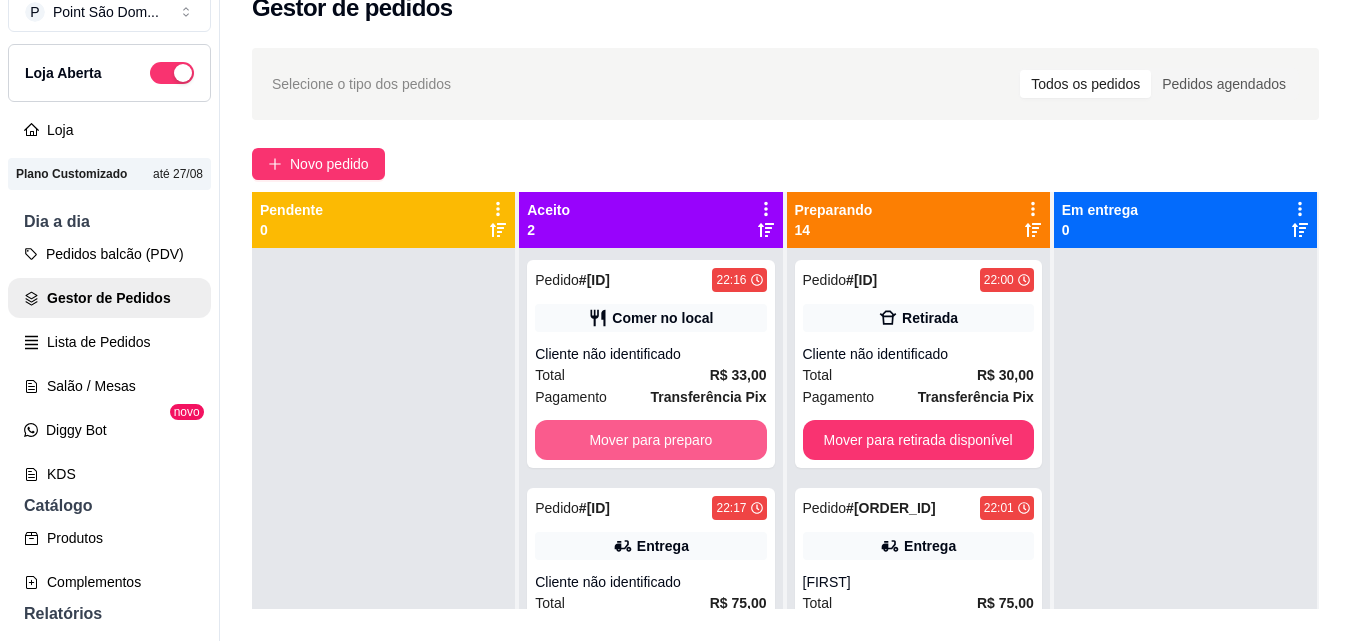 click on "Mover para preparo" at bounding box center [650, 440] 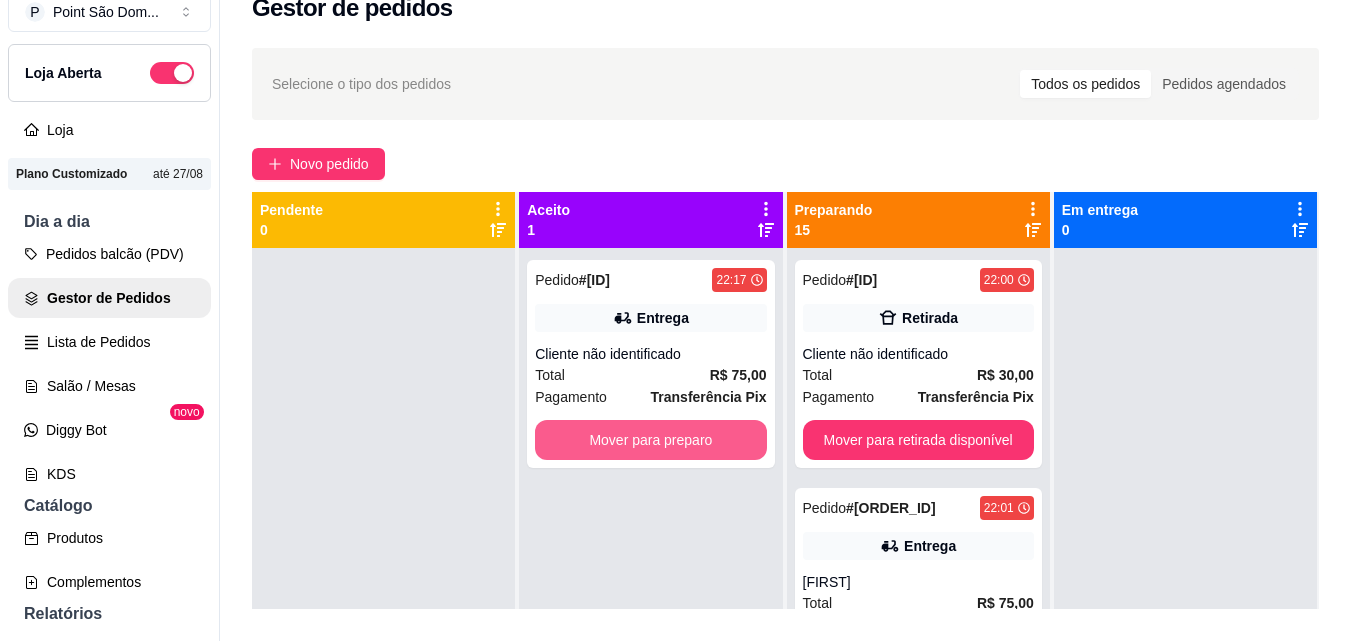 click on "Mover para preparo" at bounding box center (650, 440) 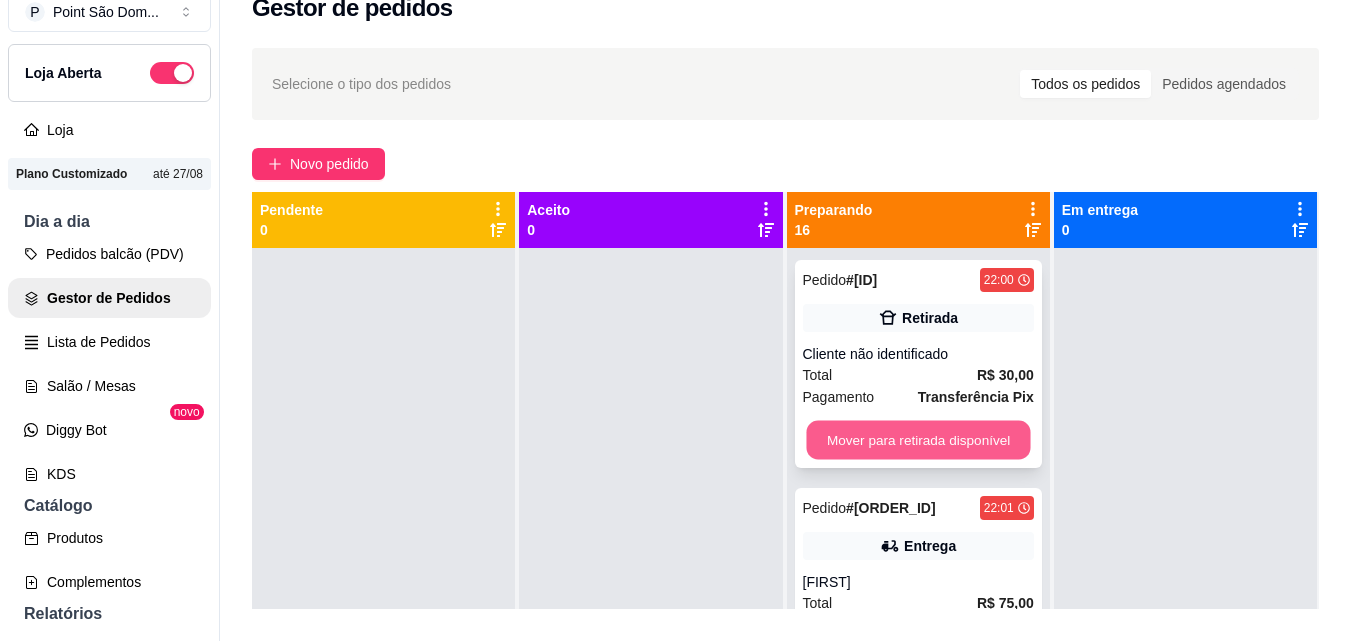 click on "Mover para retirada disponível" at bounding box center (918, 440) 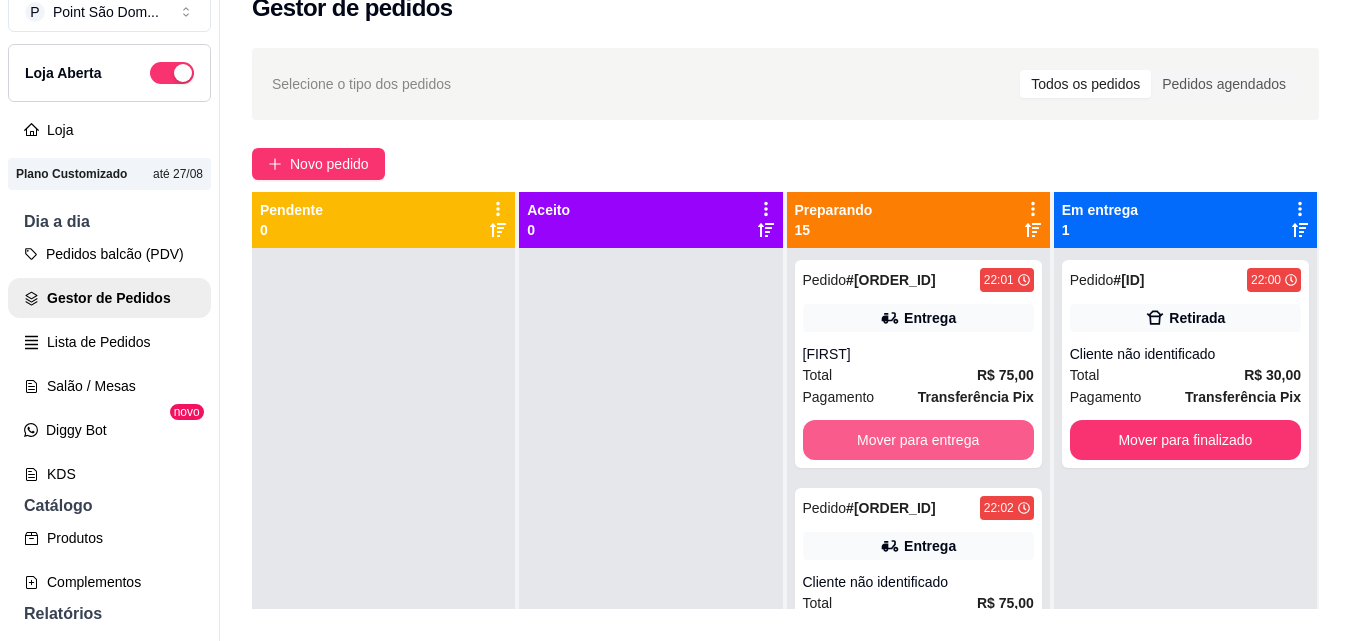 click on "Mover para entrega" at bounding box center (918, 440) 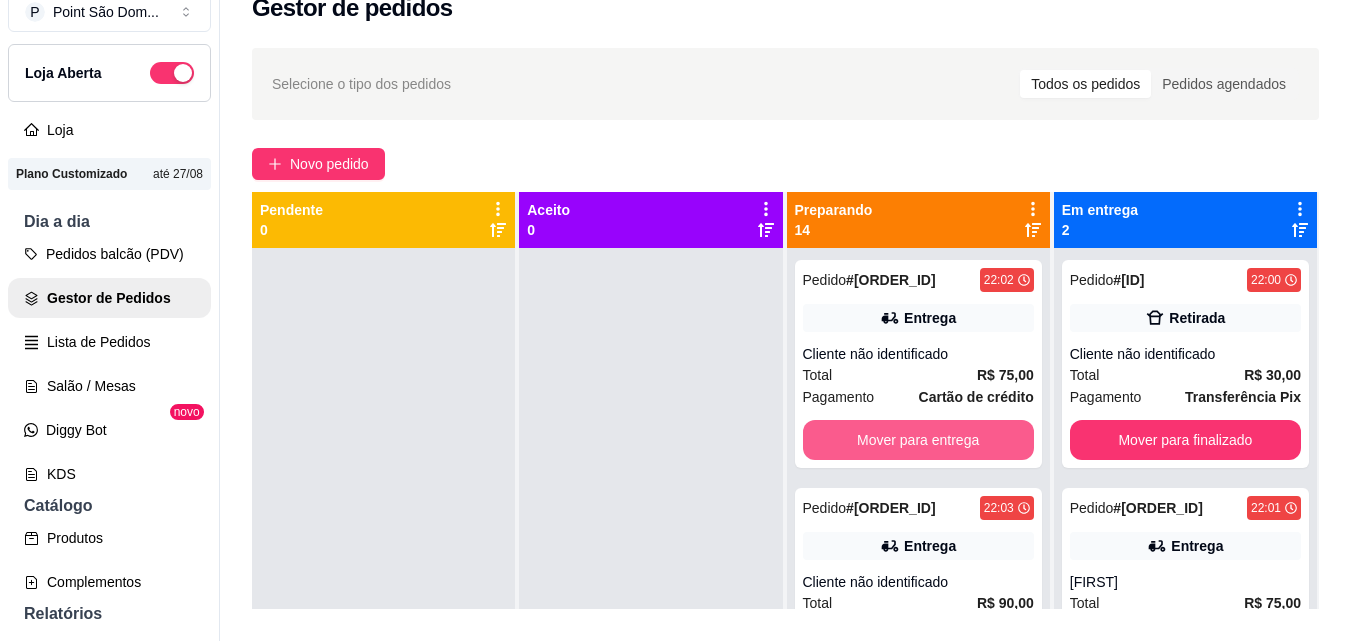 click on "Mover para entrega" at bounding box center [918, 440] 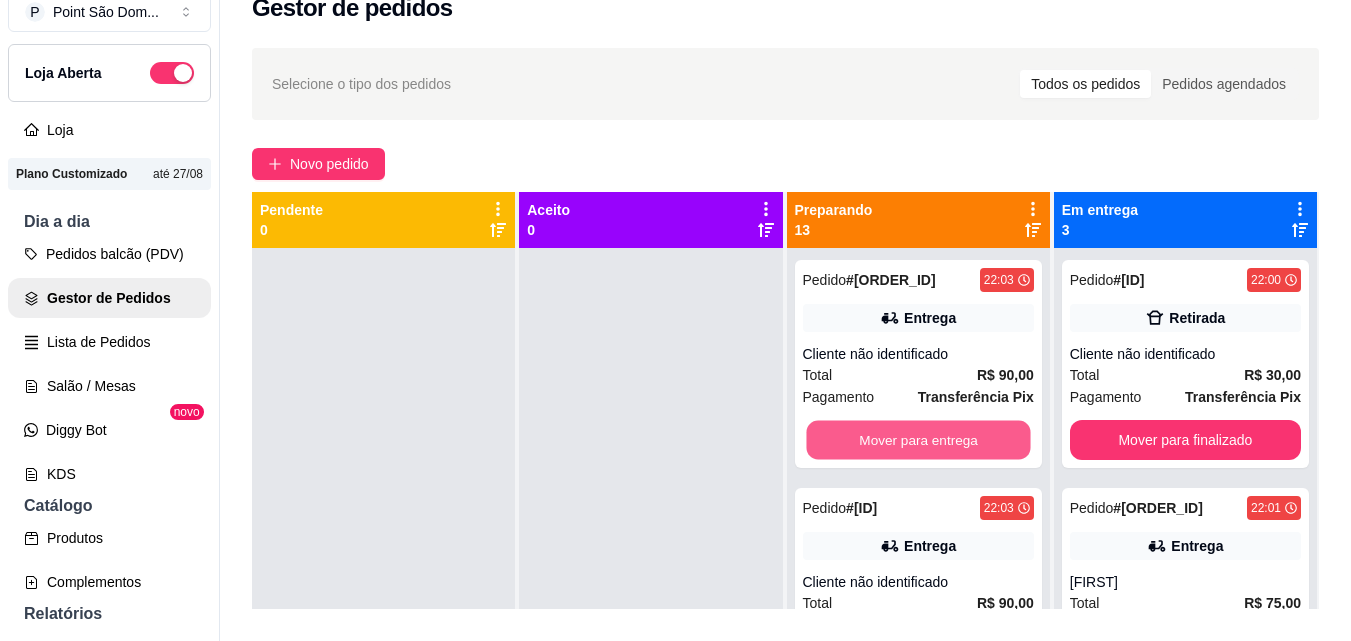 click on "Mover para entrega" at bounding box center [918, 440] 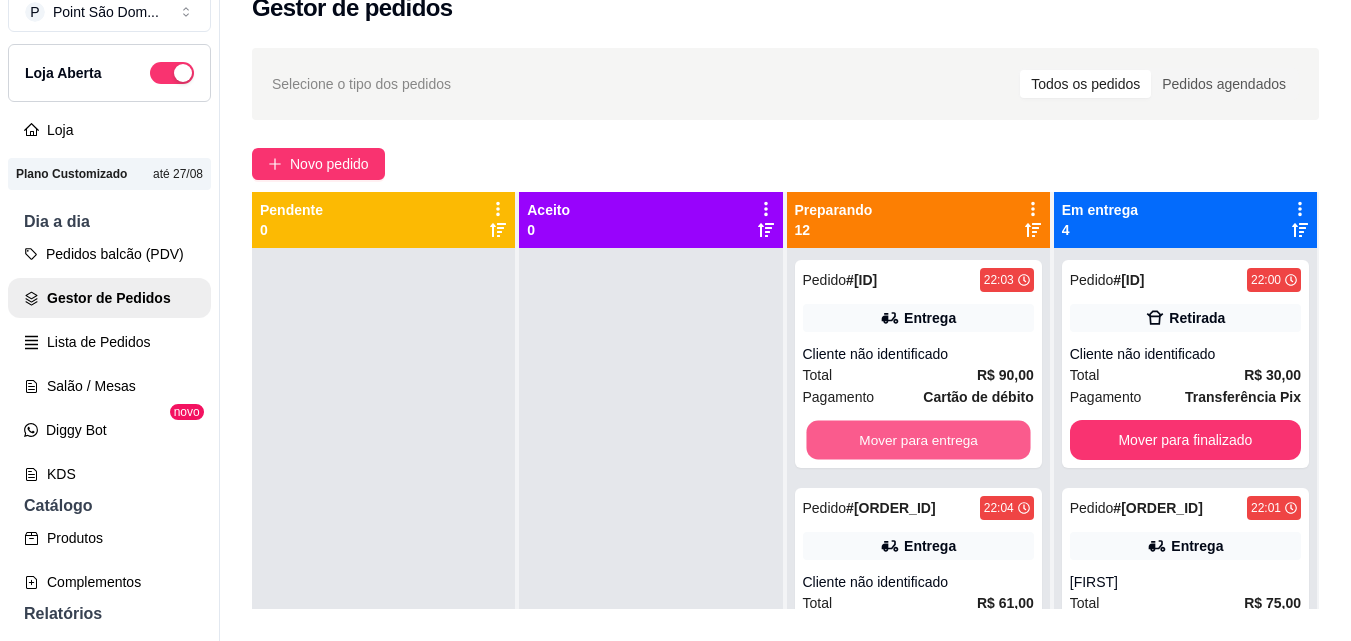 click on "Mover para entrega" at bounding box center (918, 440) 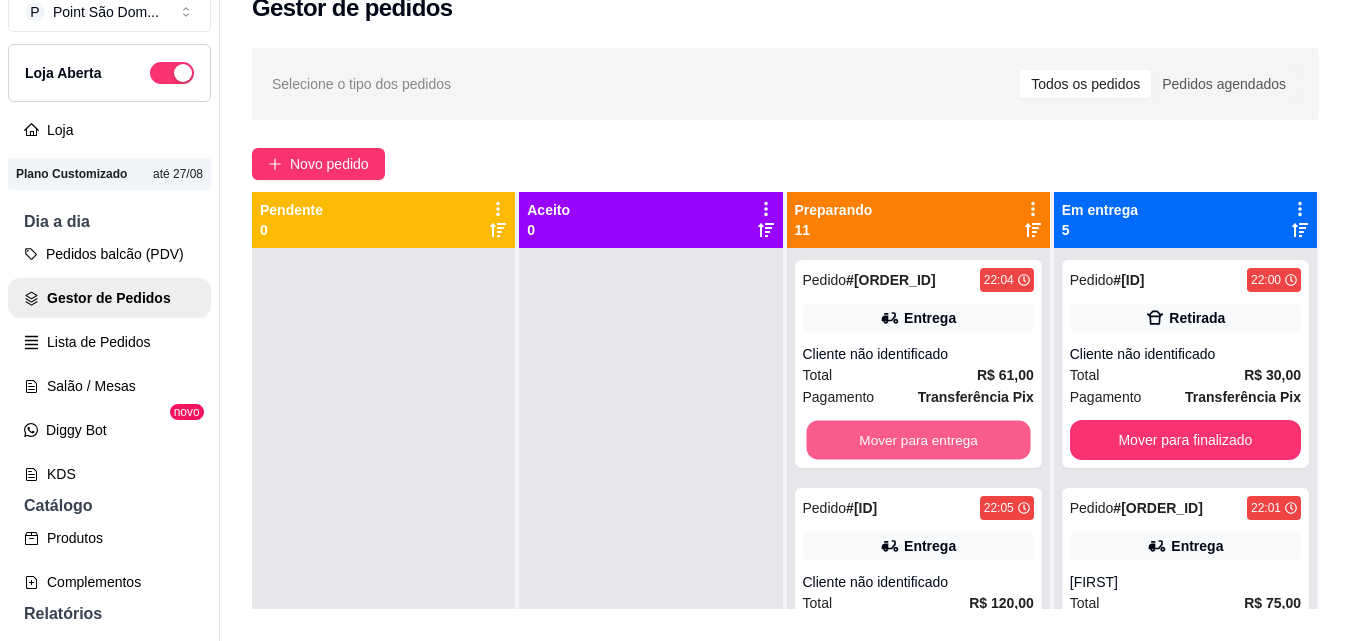 click on "Mover para entrega" at bounding box center (918, 440) 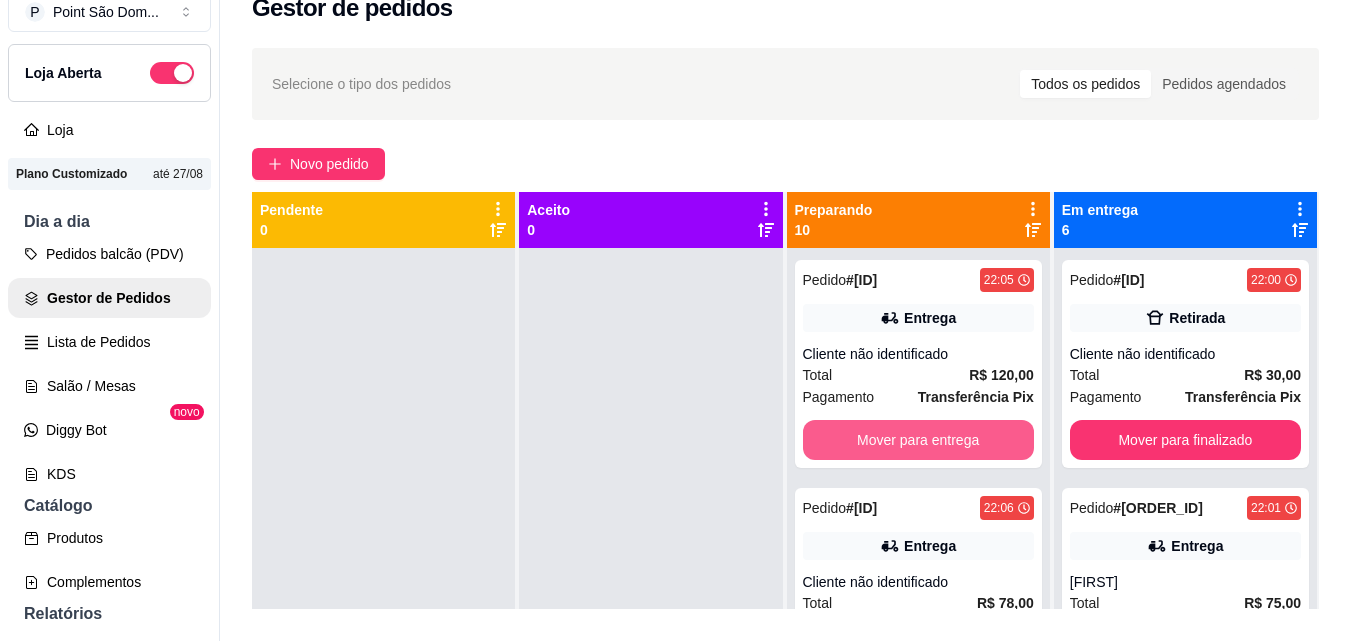 click on "Mover para entrega" at bounding box center [918, 440] 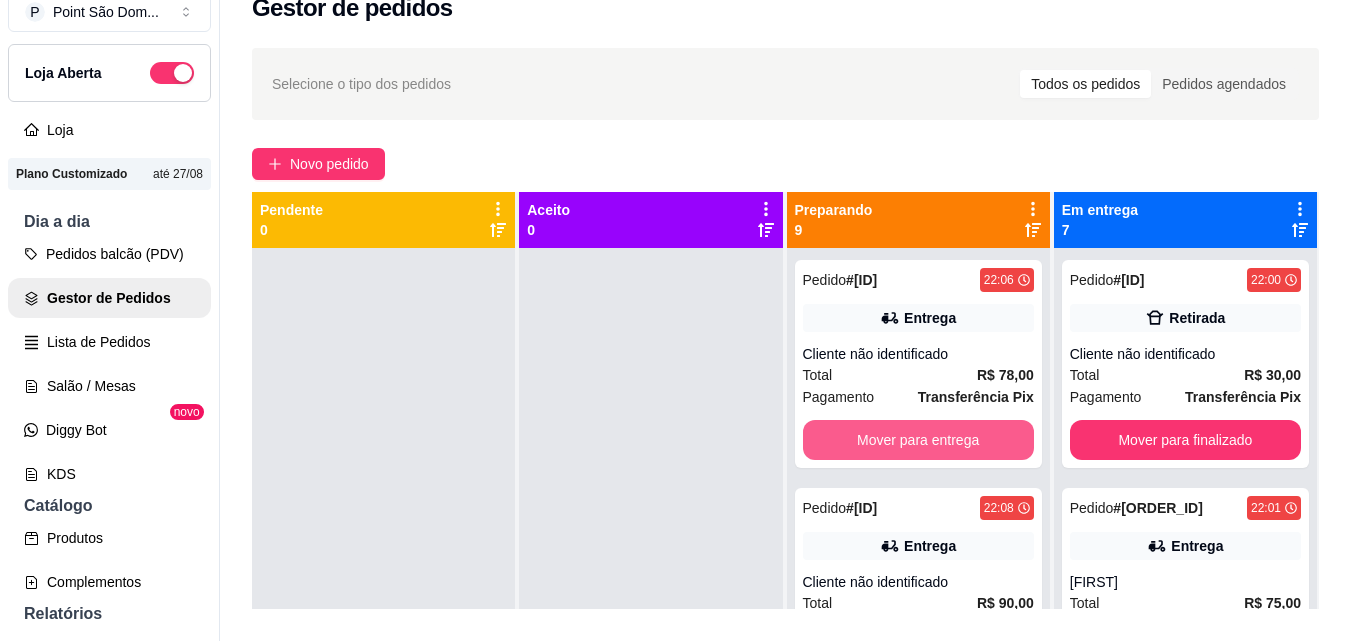 click on "Mover para entrega" at bounding box center [918, 440] 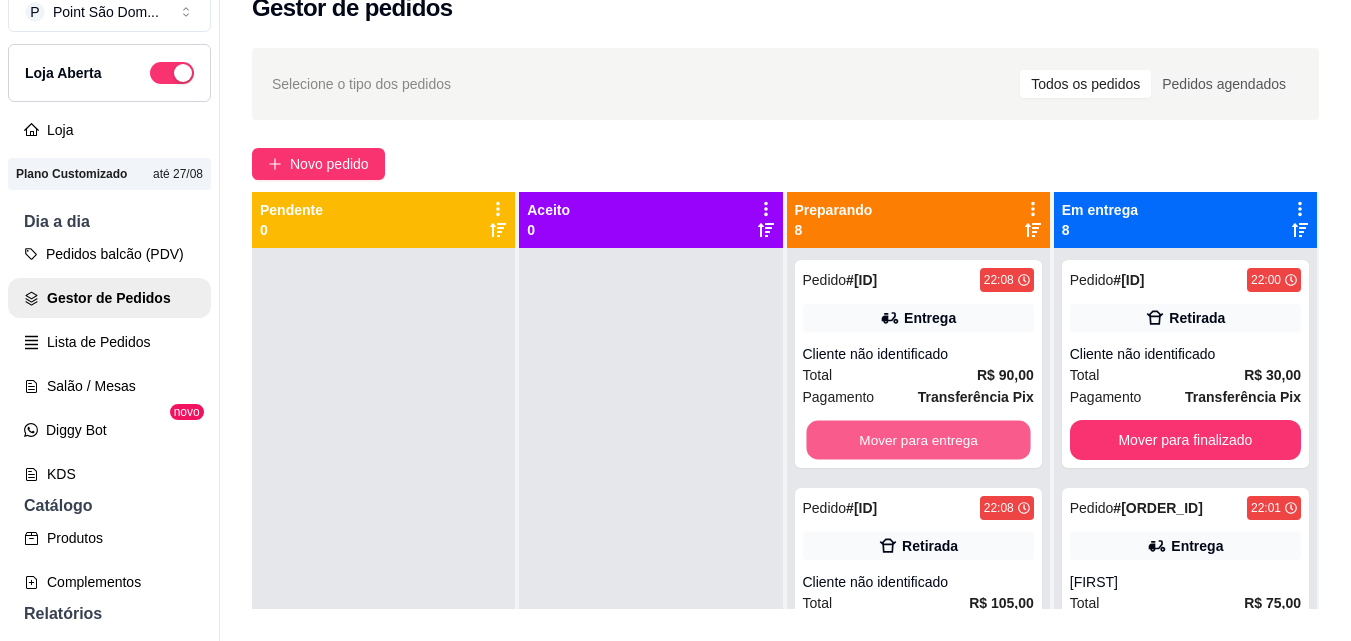 click on "Mover para entrega" at bounding box center [918, 440] 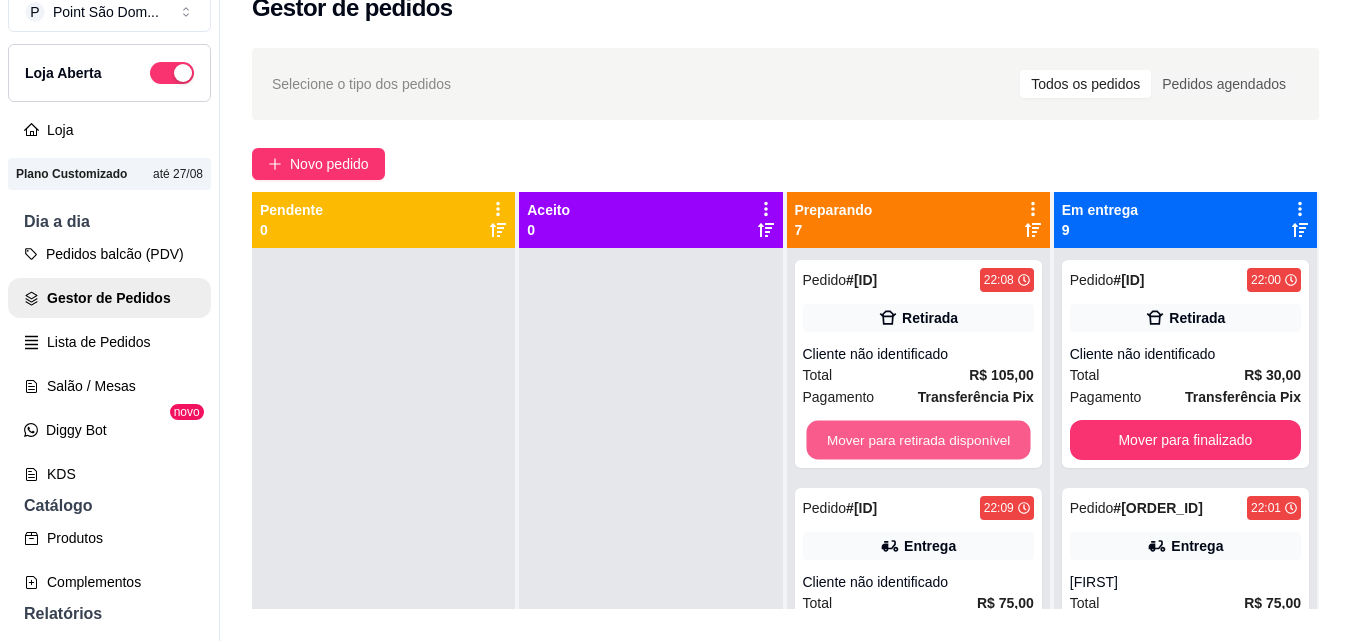 click on "Mover para retirada disponível" at bounding box center [918, 440] 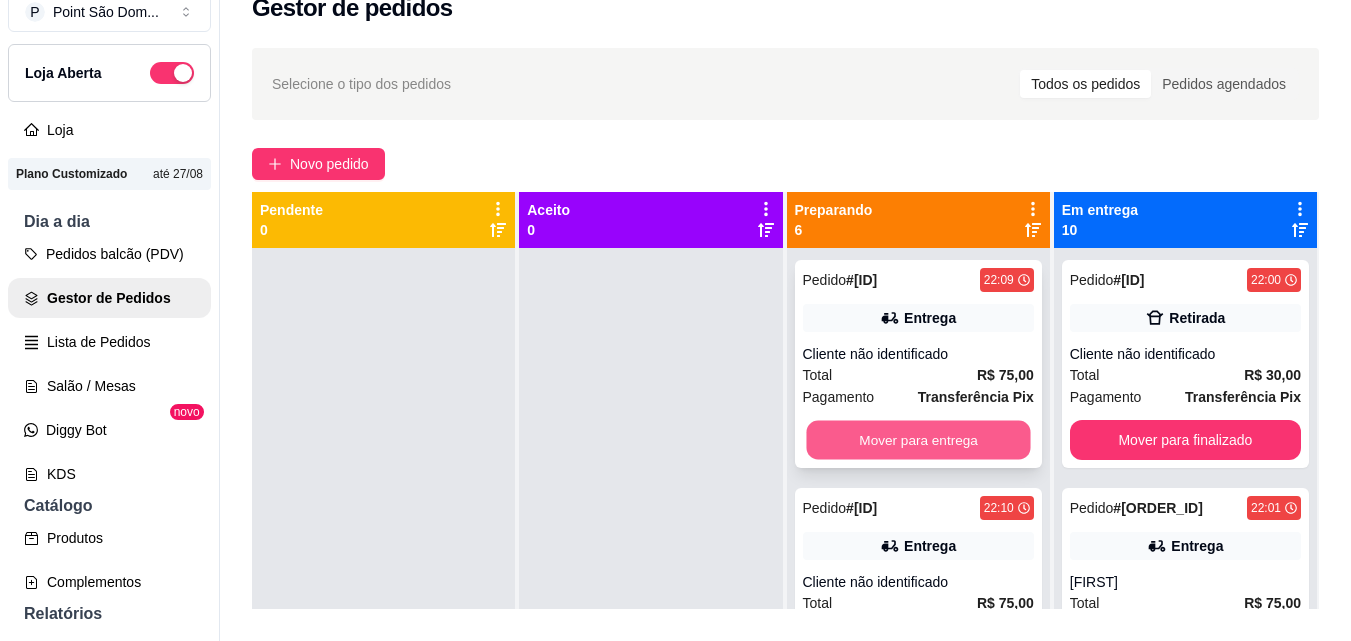 click on "Mover para entrega" at bounding box center [918, 440] 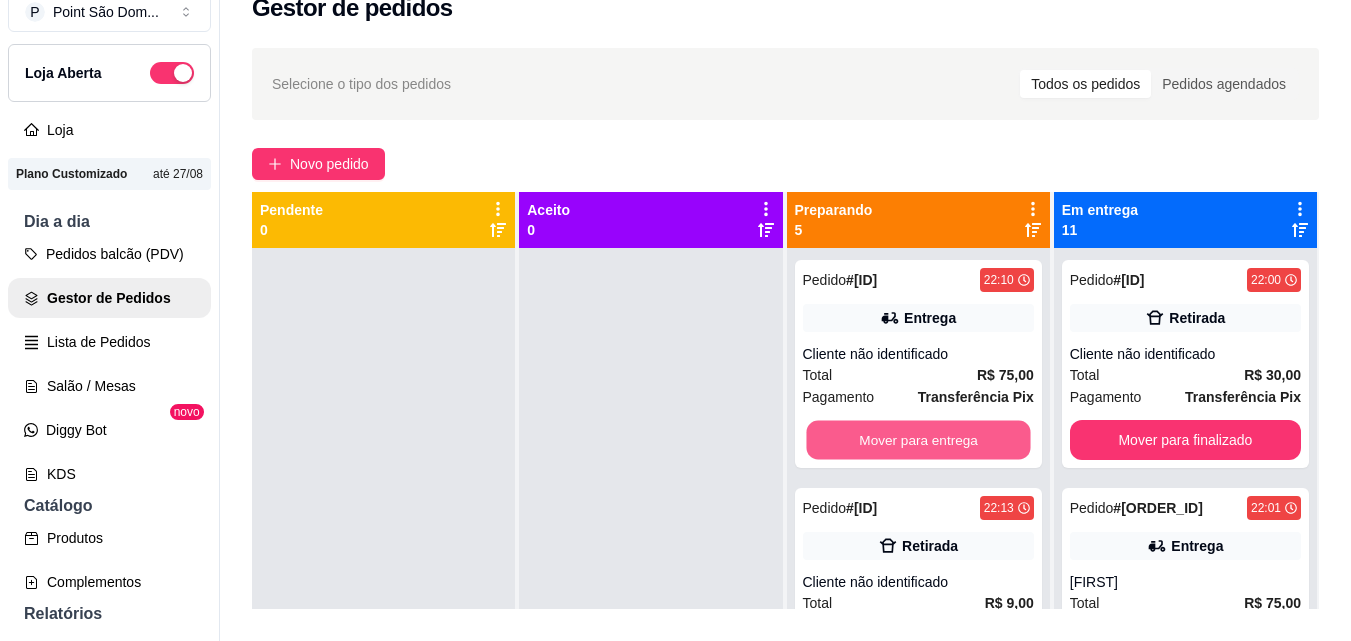 click on "Mover para entrega" at bounding box center [918, 440] 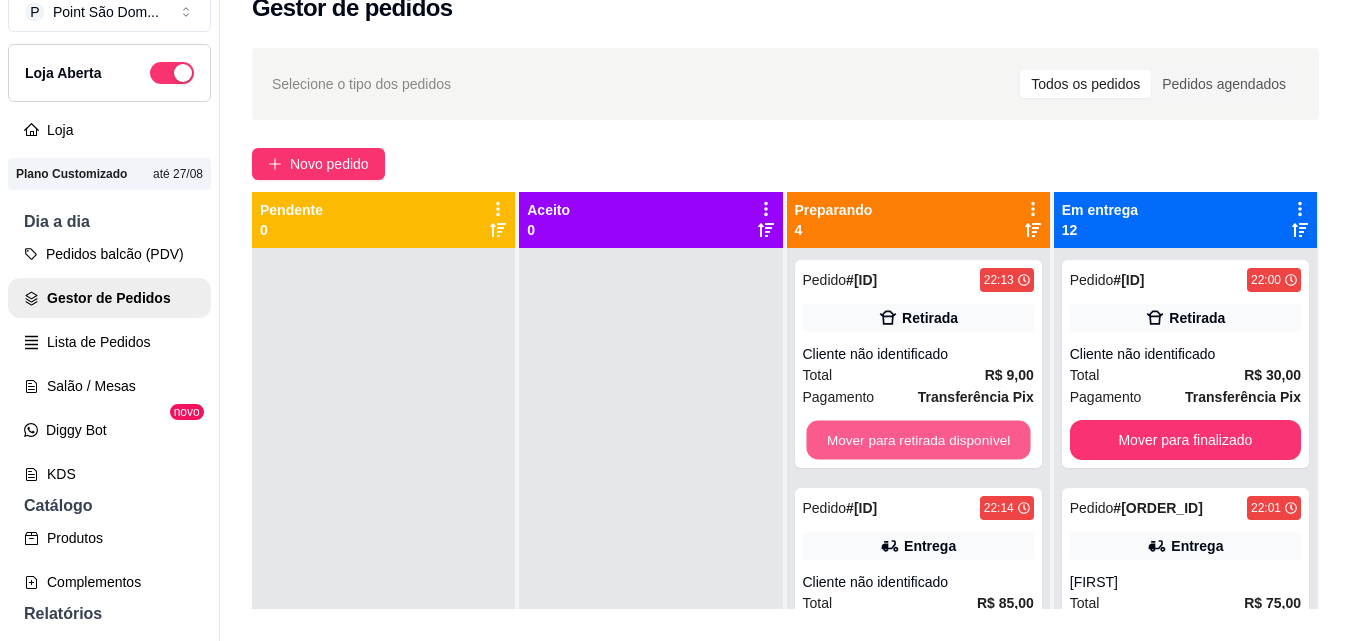 click on "Mover para retirada disponível" at bounding box center (918, 440) 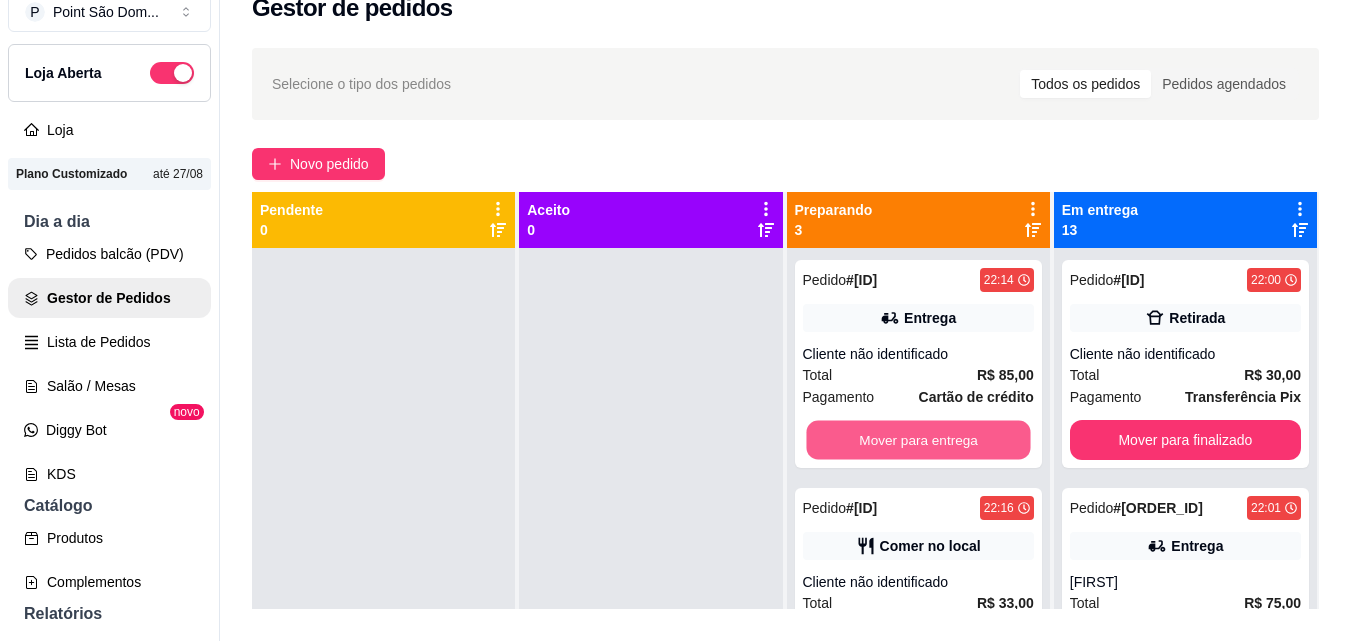 click on "Mover para entrega" at bounding box center [918, 440] 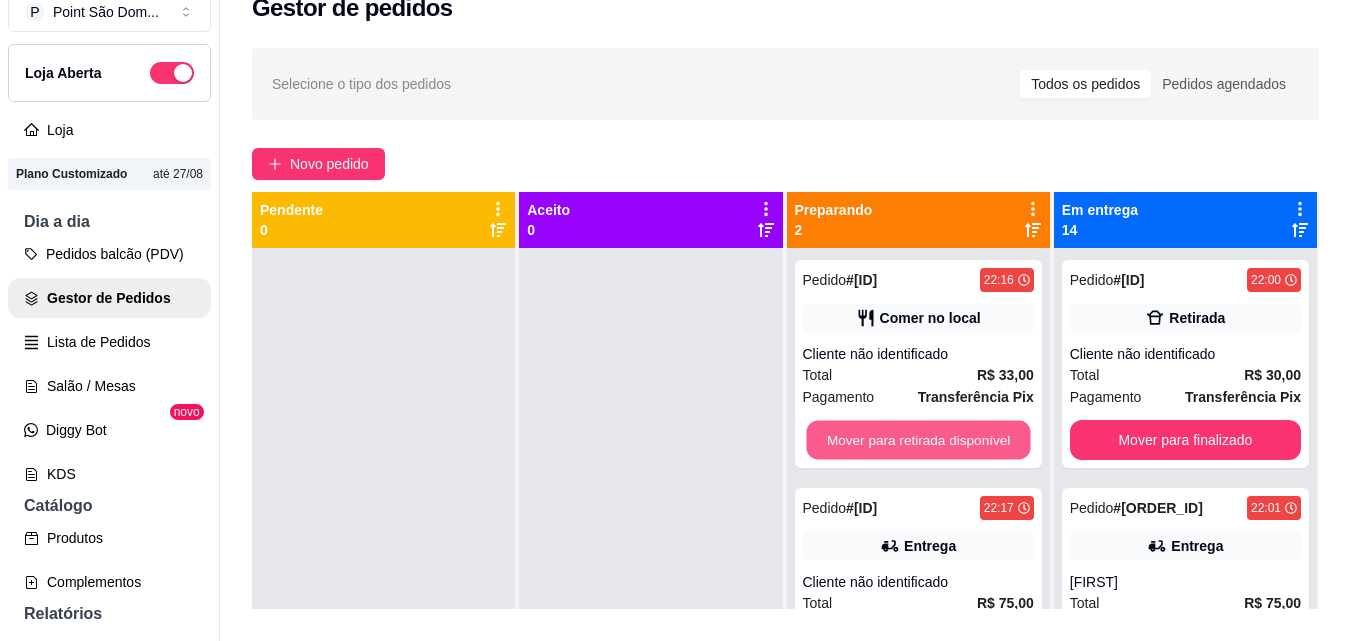 click on "Mover para retirada disponível" at bounding box center (918, 440) 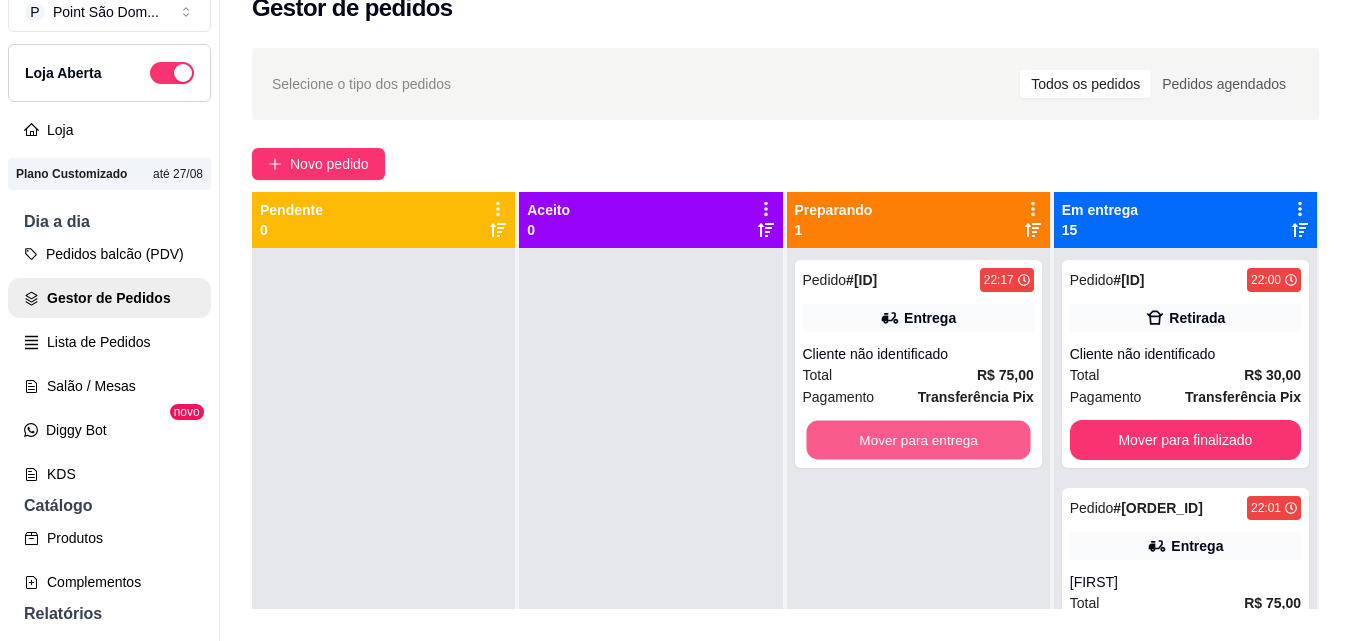 click on "Mover para entrega" at bounding box center [918, 440] 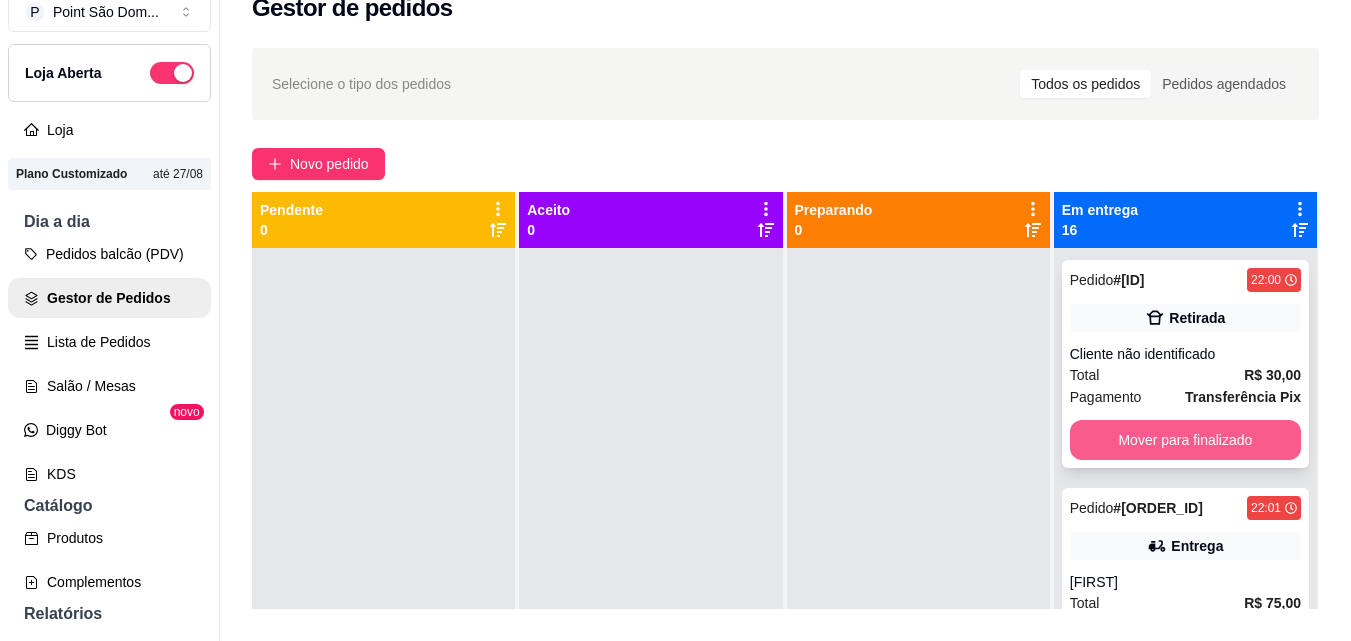 click on "Mover para finalizado" at bounding box center [1185, 440] 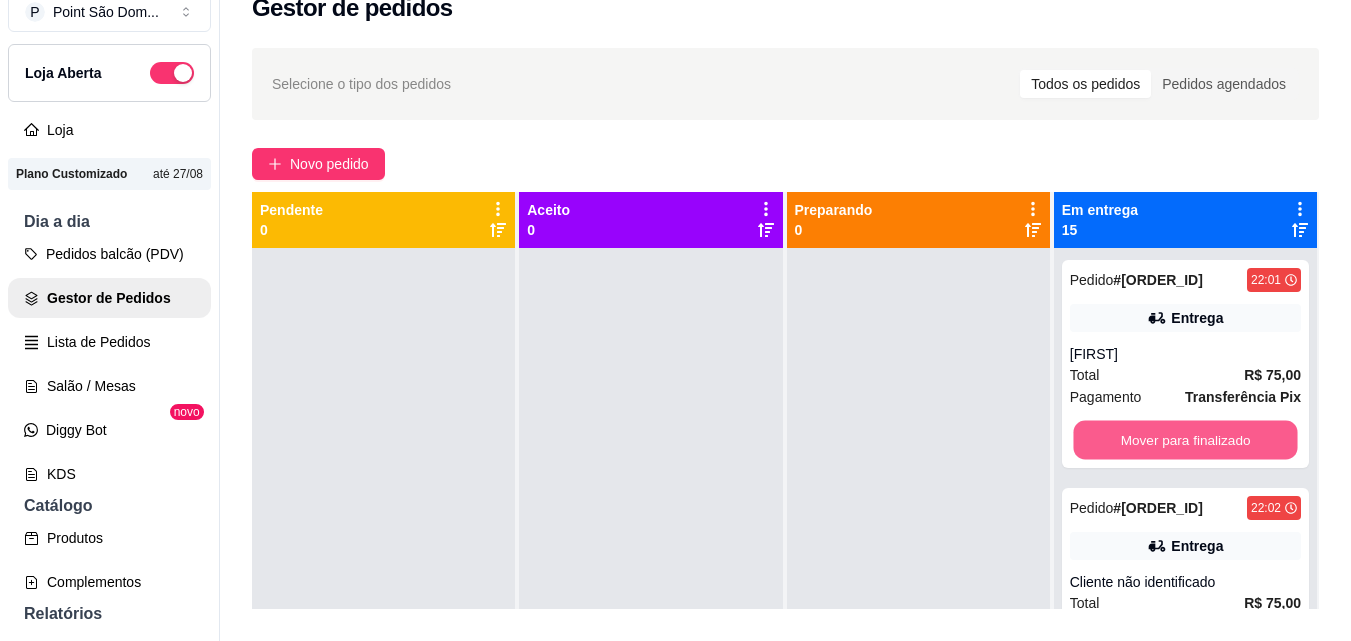 click on "Mover para finalizado" at bounding box center (1185, 440) 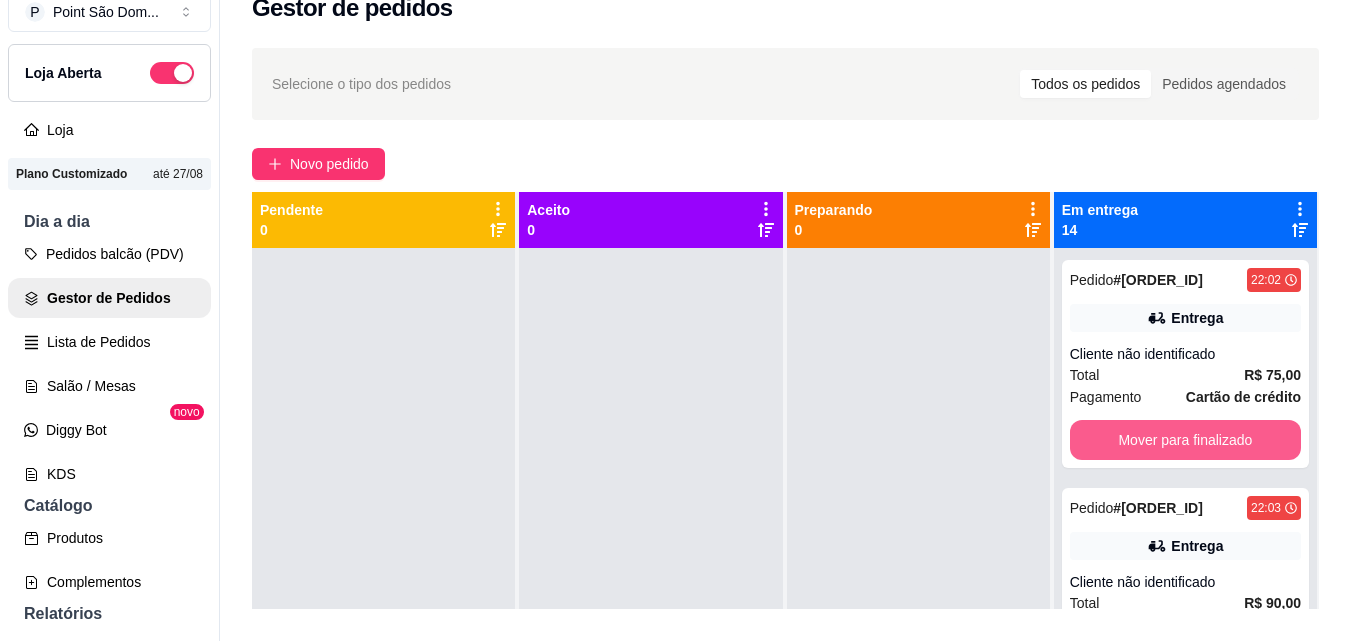 click on "Mover para finalizado" at bounding box center (1185, 440) 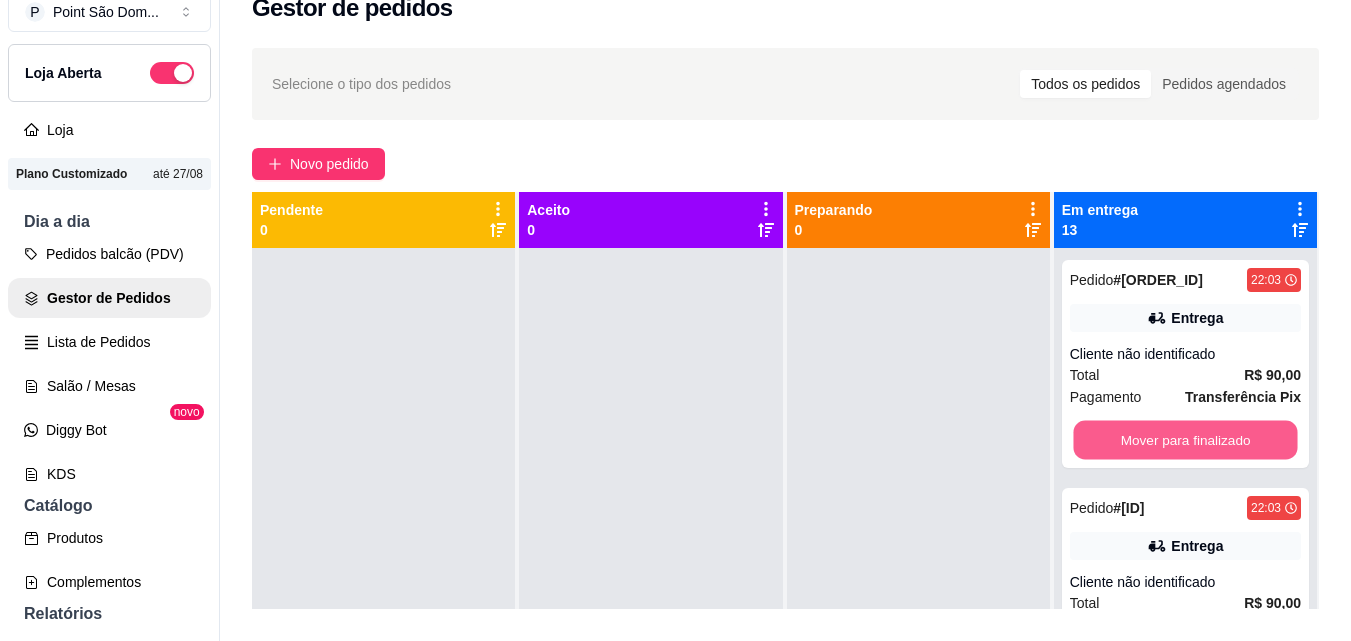 click on "Mover para finalizado" at bounding box center [1185, 440] 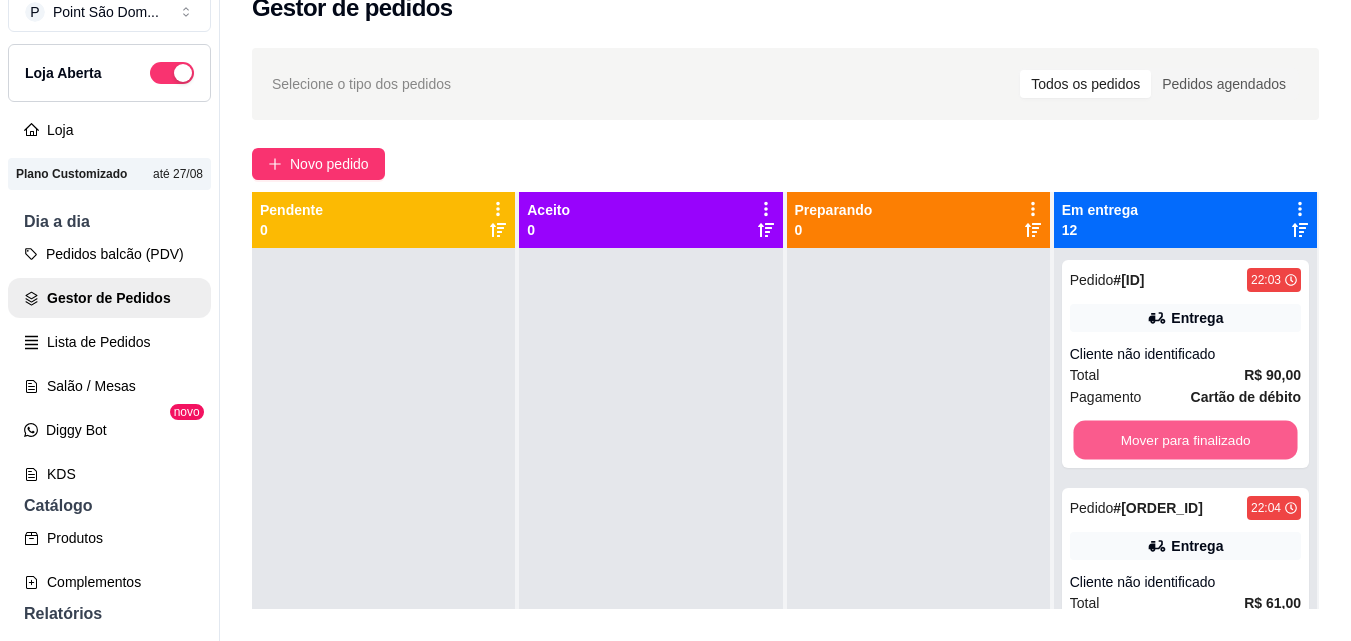 click on "Mover para finalizado" at bounding box center [1185, 440] 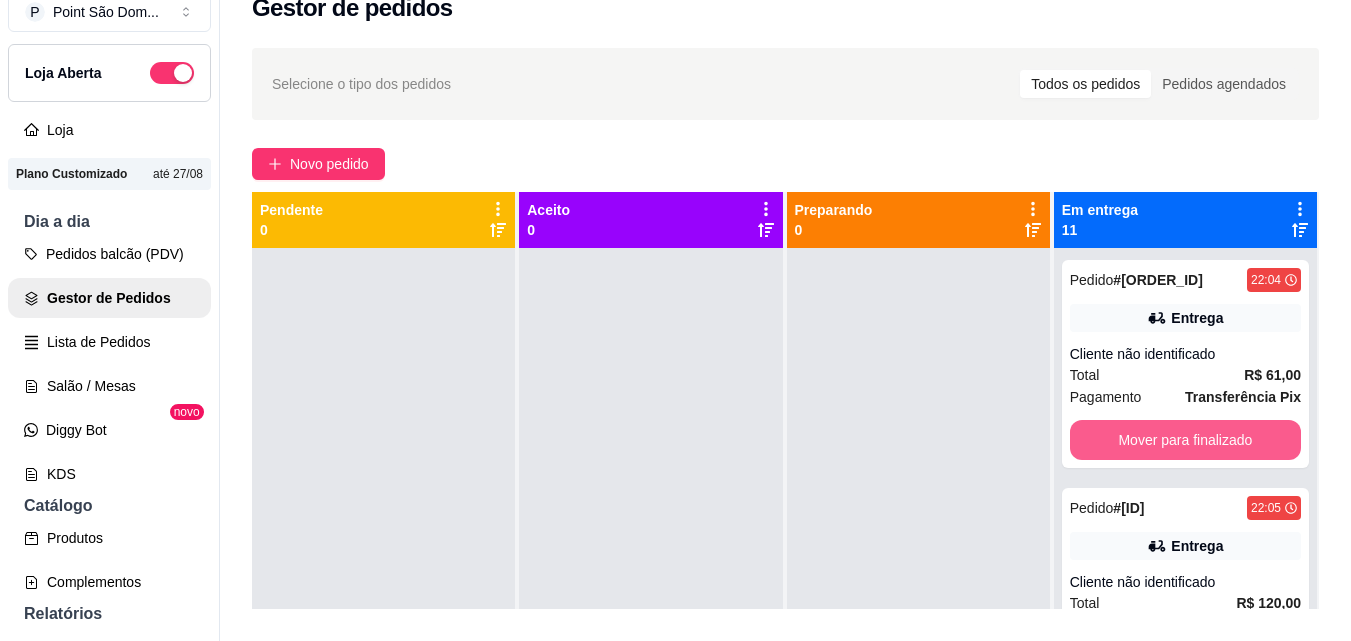 click on "Mover para finalizado" at bounding box center (1185, 440) 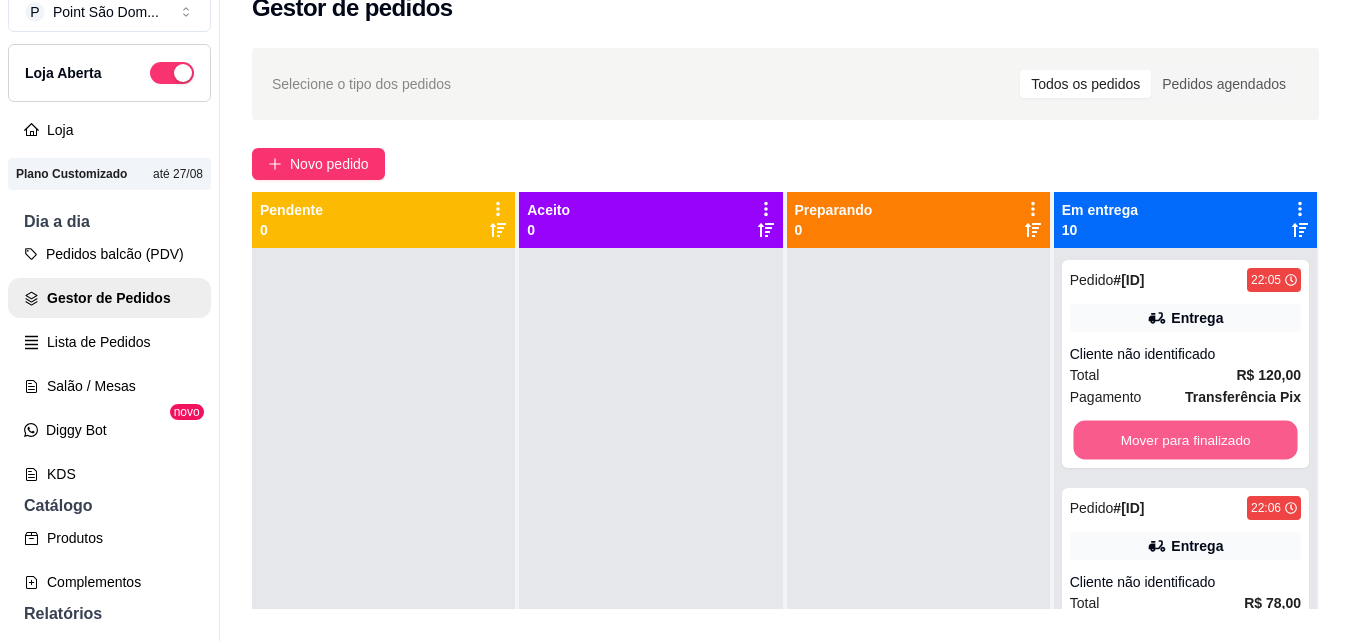 click on "Mover para finalizado" at bounding box center (1185, 440) 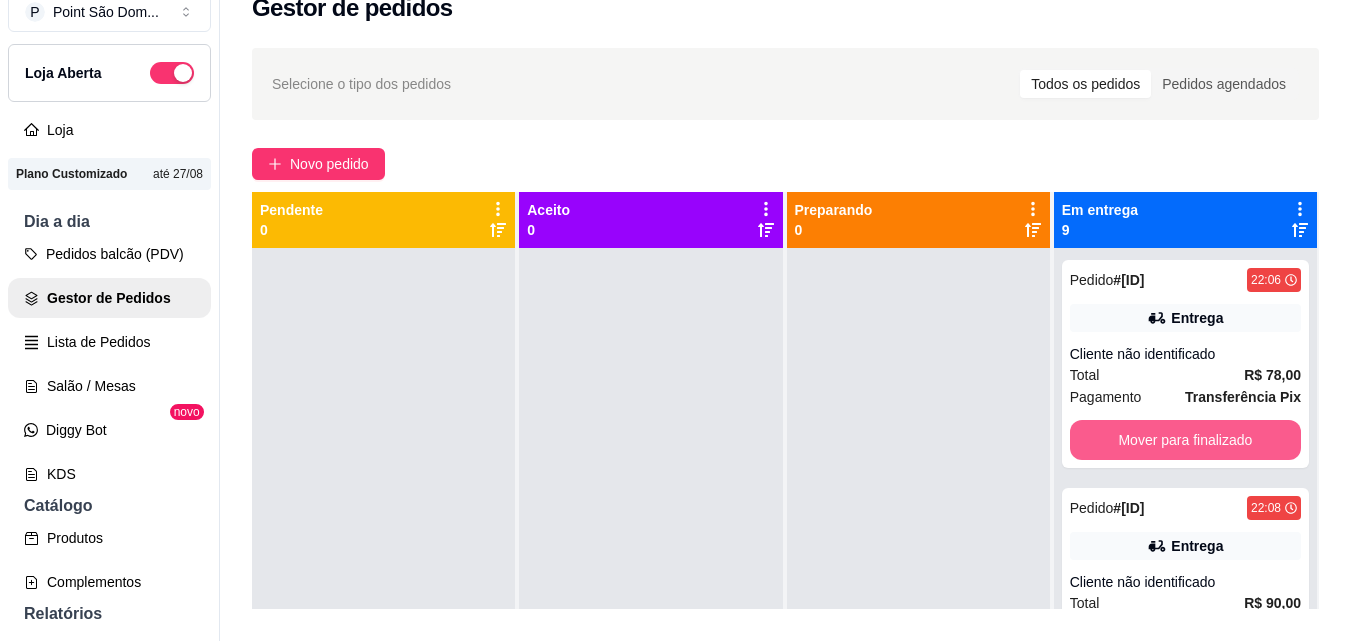 click on "Mover para finalizado" at bounding box center (1185, 440) 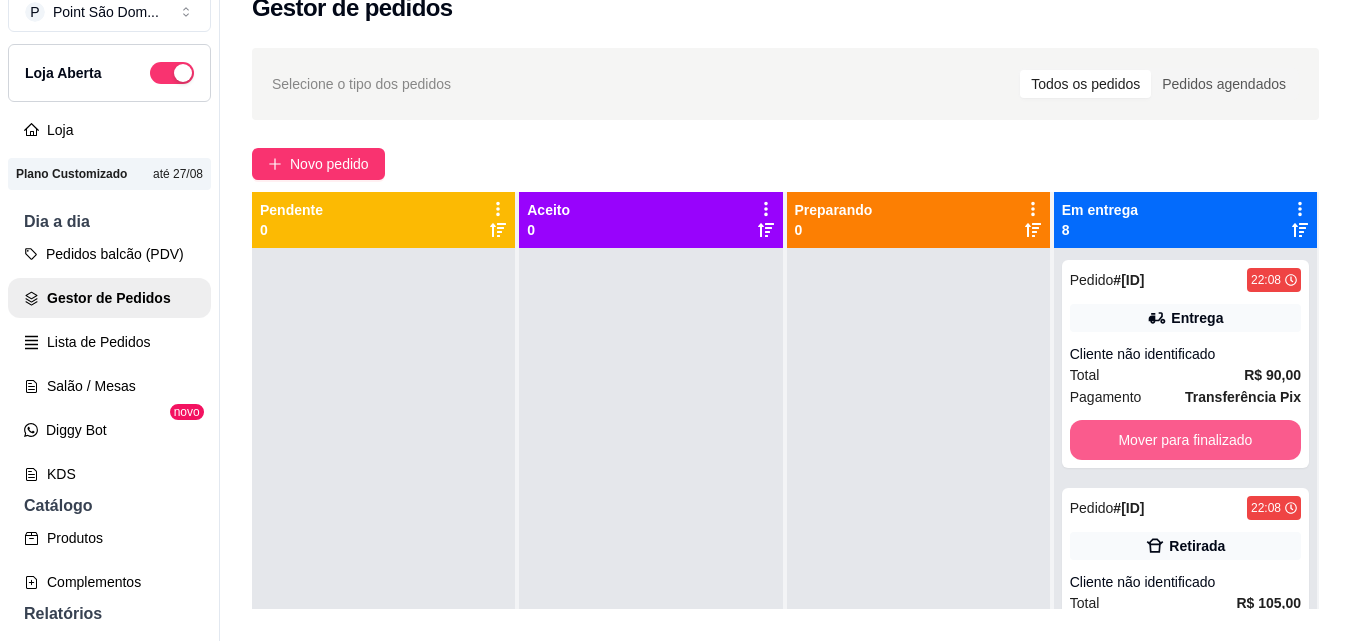 click on "Mover para finalizado" at bounding box center (1185, 440) 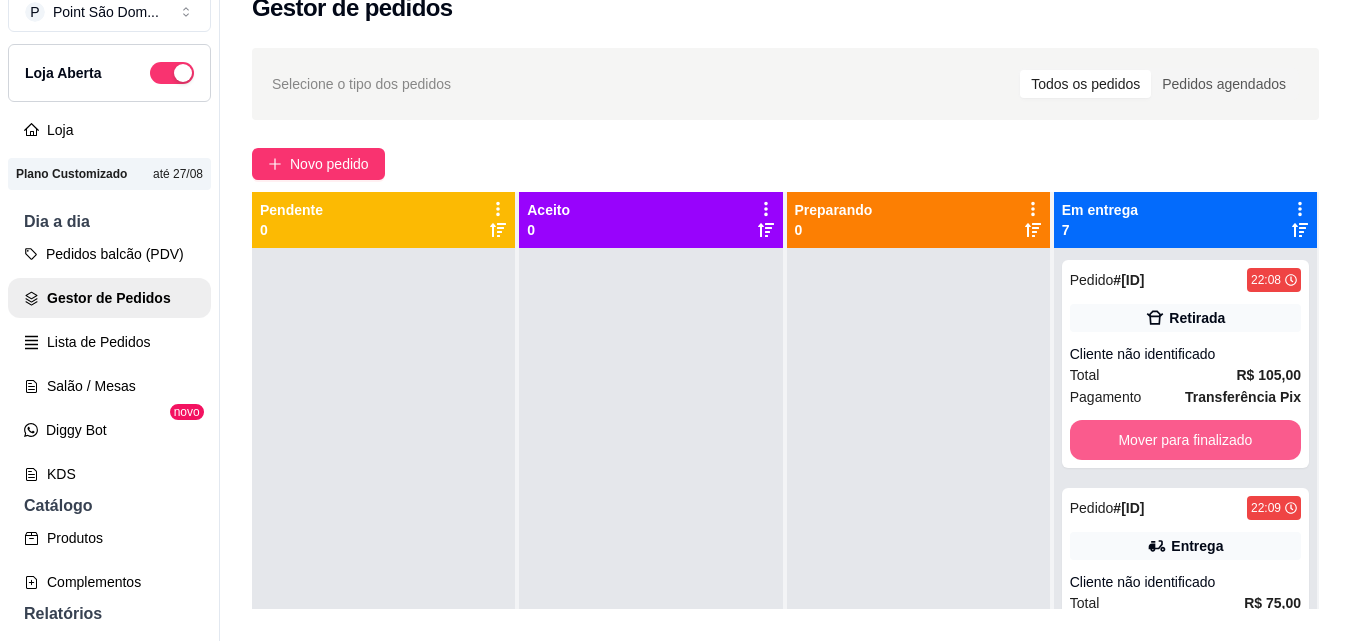 click on "Mover para finalizado" at bounding box center (1185, 440) 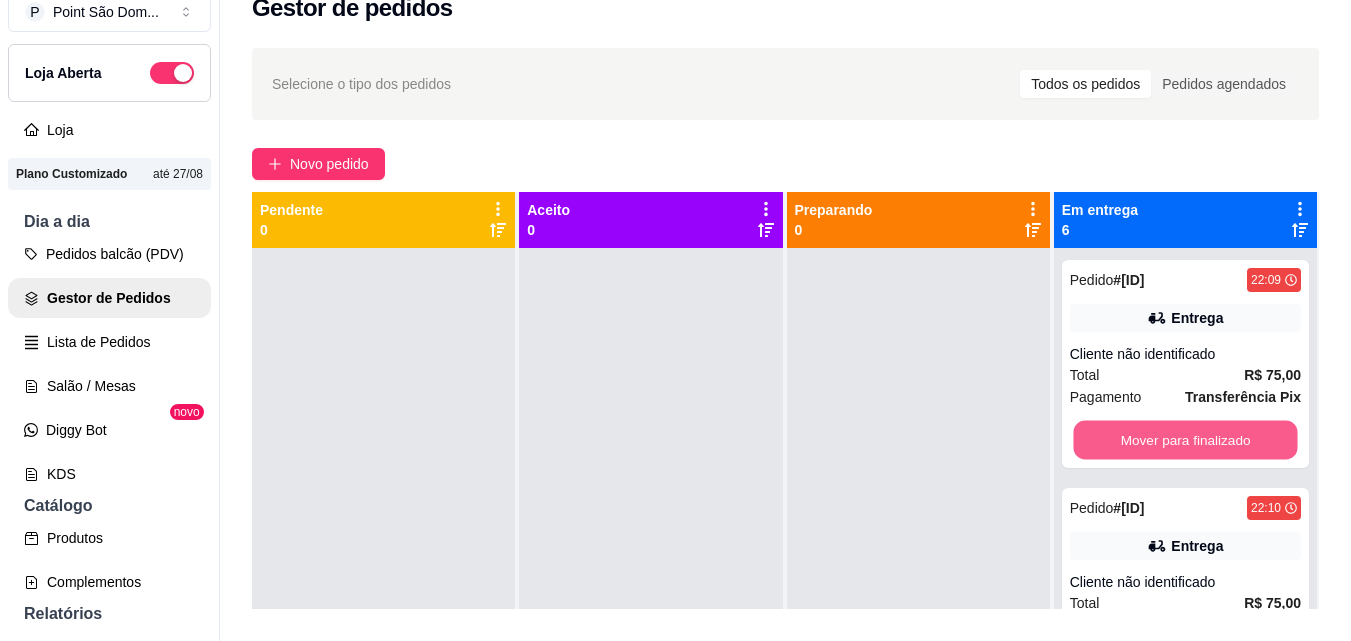 click on "Mover para finalizado" at bounding box center (1185, 440) 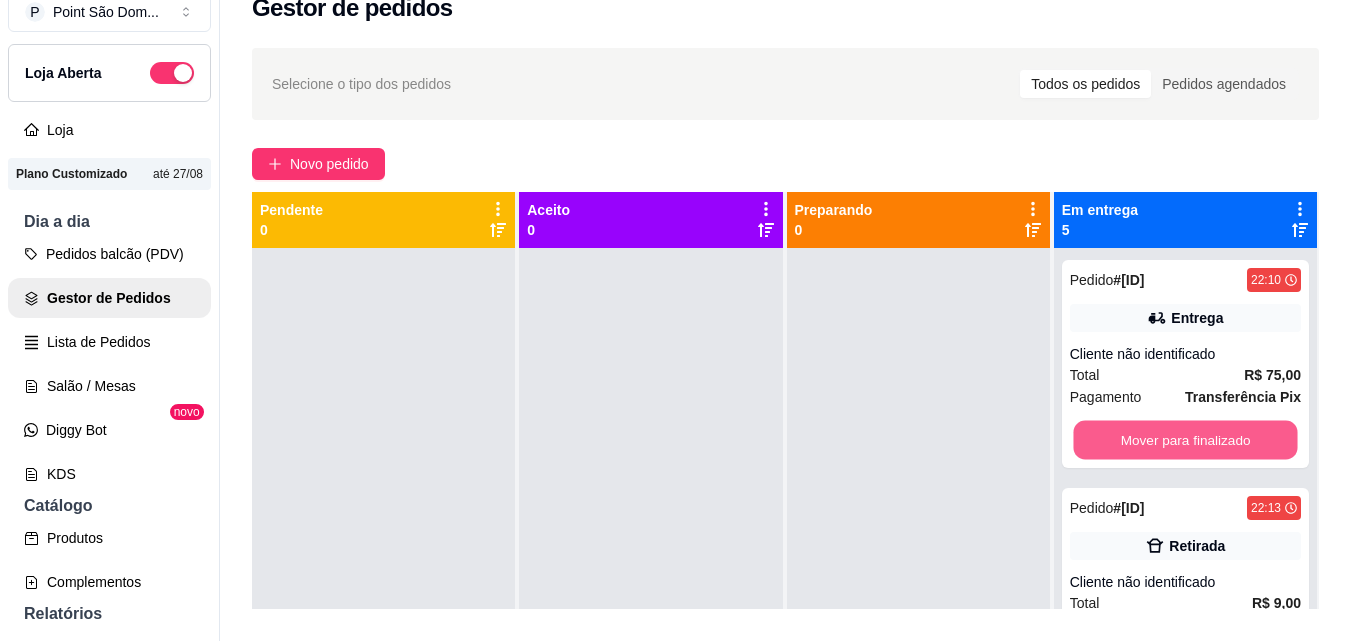 click on "Mover para finalizado" at bounding box center (1185, 440) 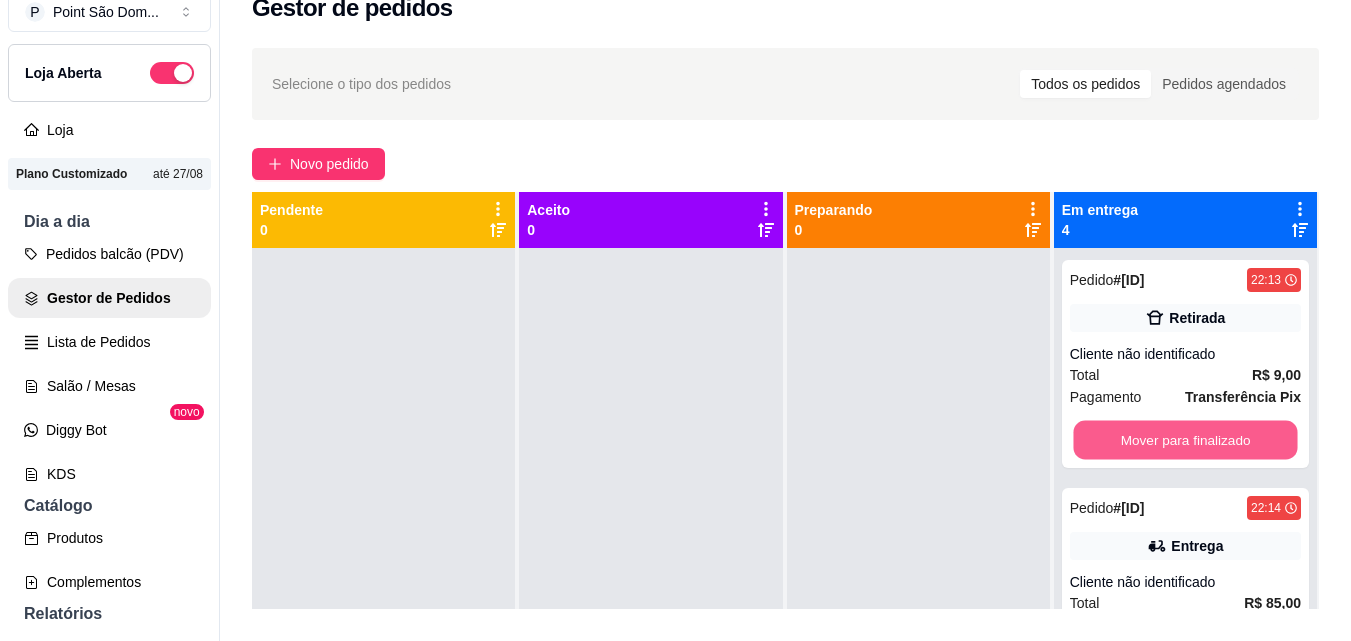 click on "Mover para finalizado" at bounding box center (1185, 440) 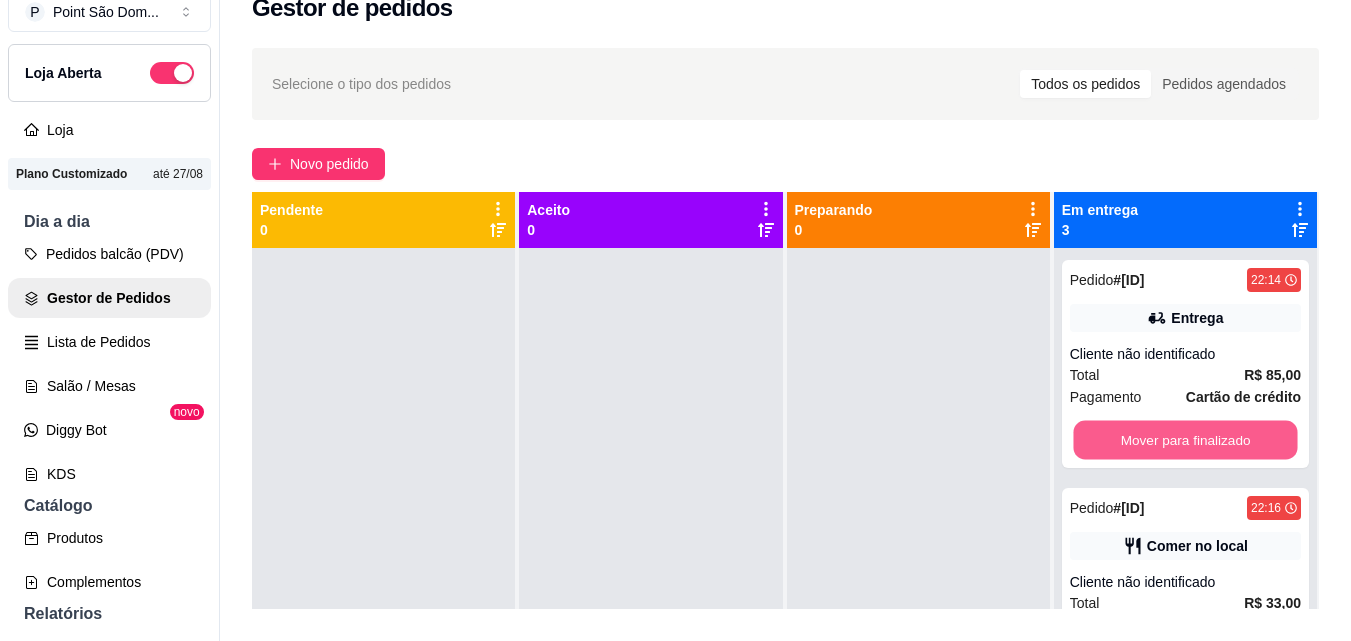 click on "Mover para finalizado" at bounding box center [1185, 440] 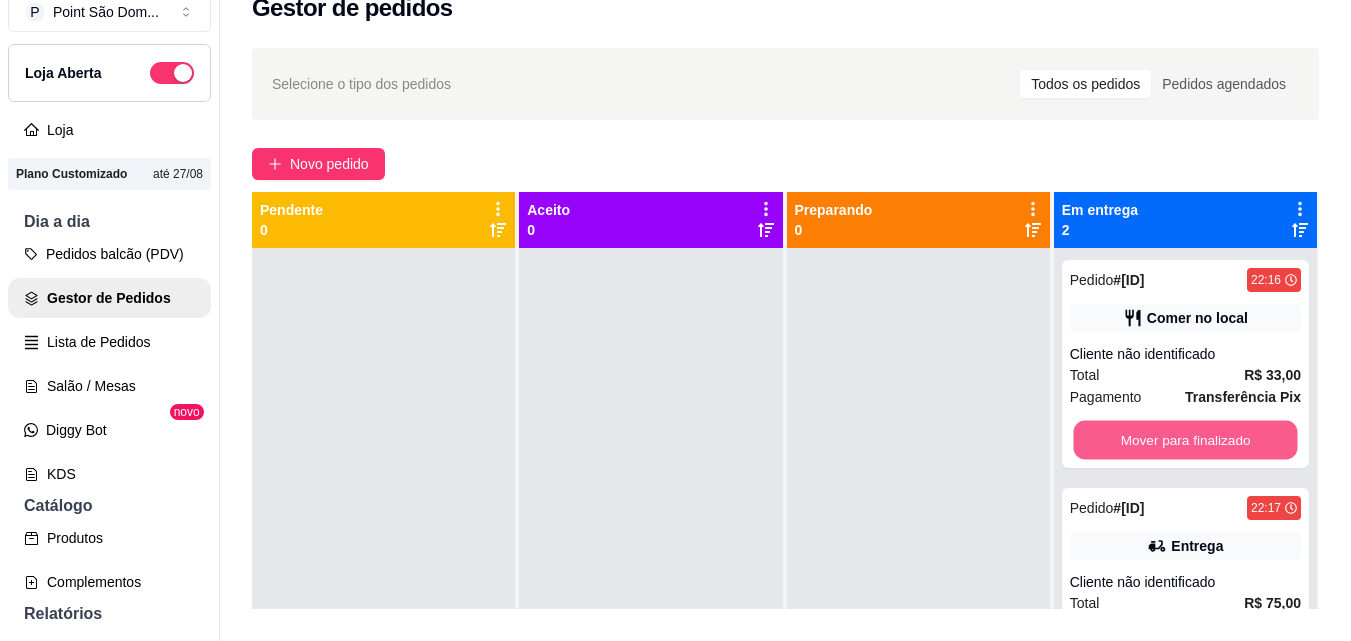 click on "Mover para finalizado" at bounding box center [1185, 440] 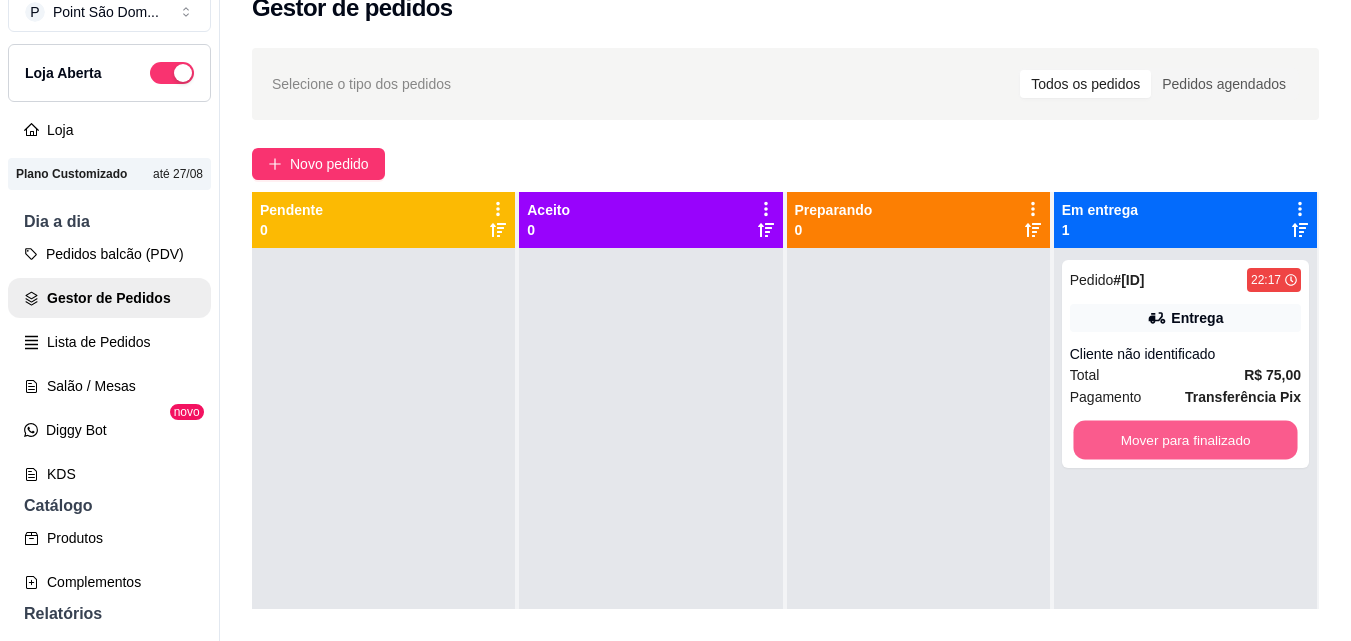 click on "Mover para finalizado" at bounding box center [1185, 440] 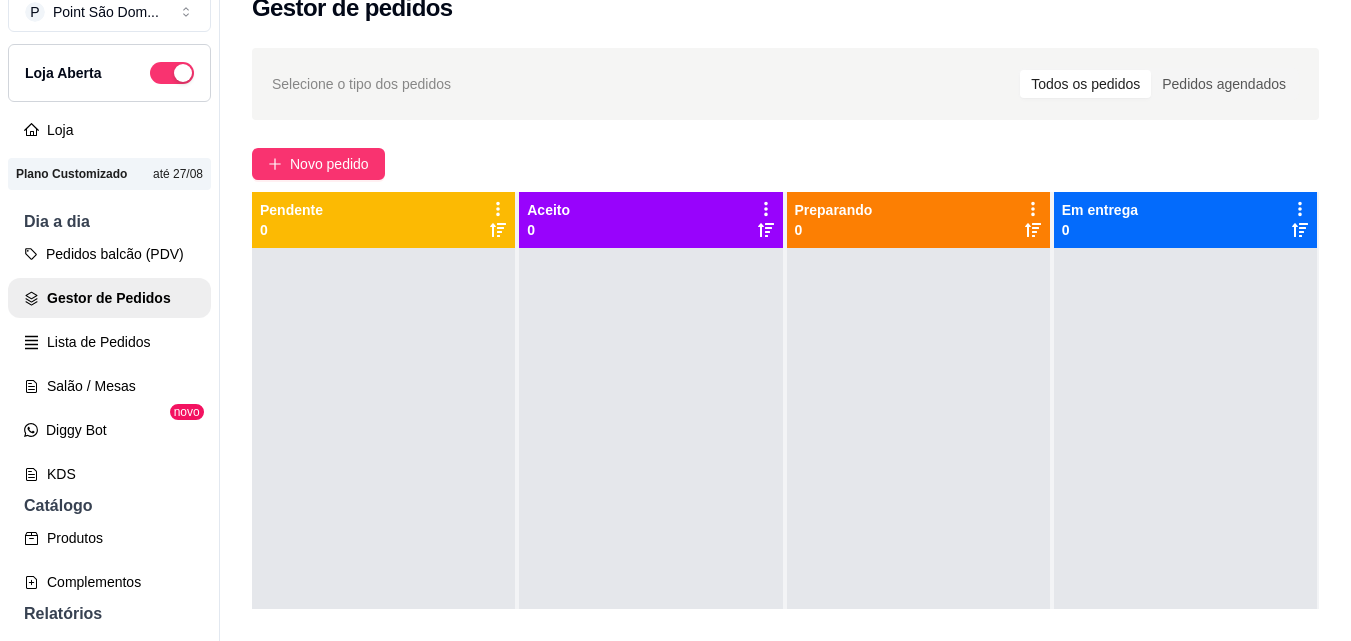 drag, startPoint x: 634, startPoint y: 576, endPoint x: 623, endPoint y: 582, distance: 12.529964 